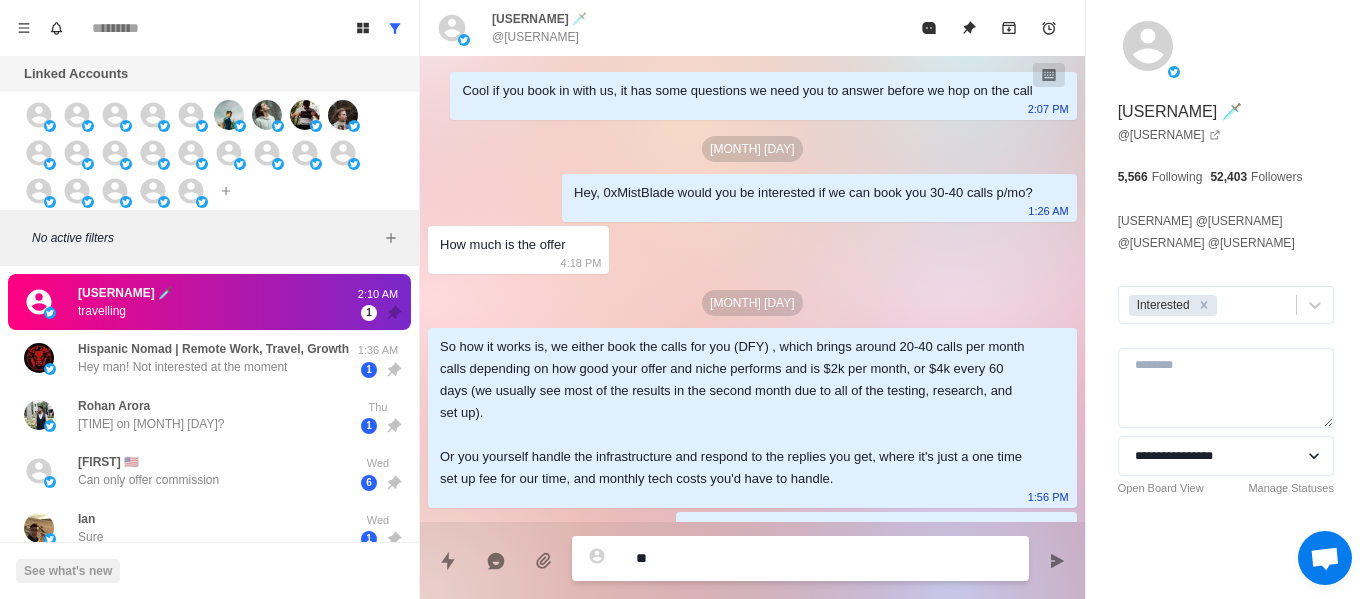 scroll, scrollTop: 0, scrollLeft: 0, axis: both 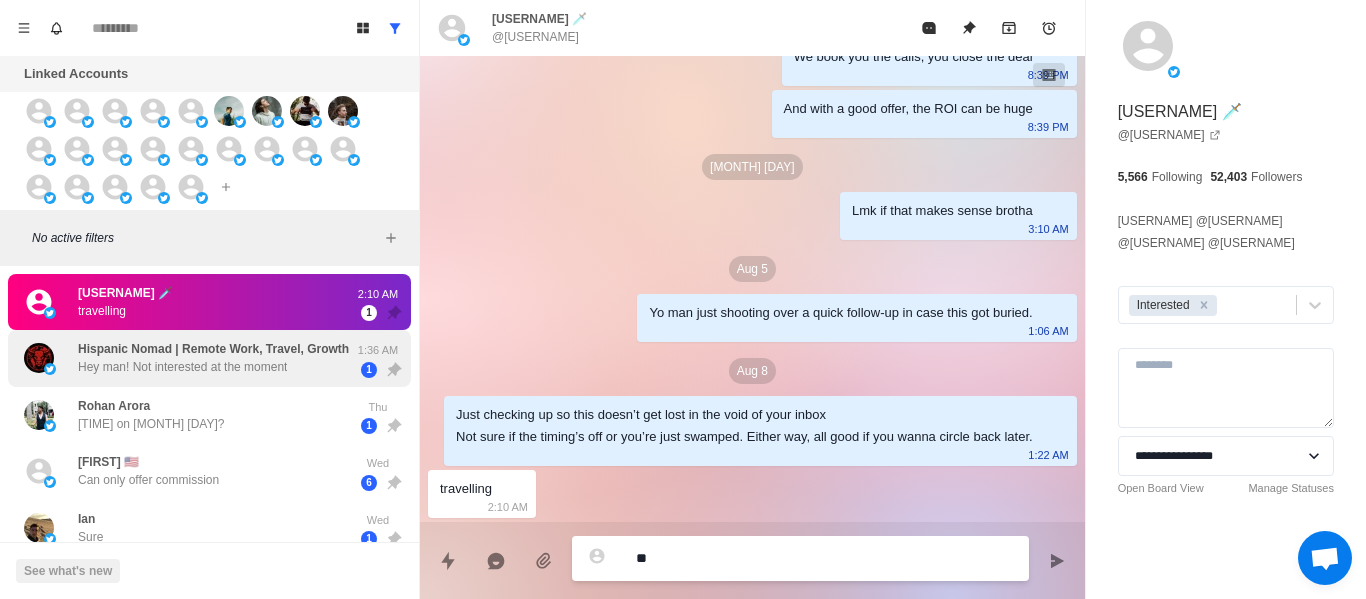 click on "Hey man! Not interested at the moment" at bounding box center (182, 367) 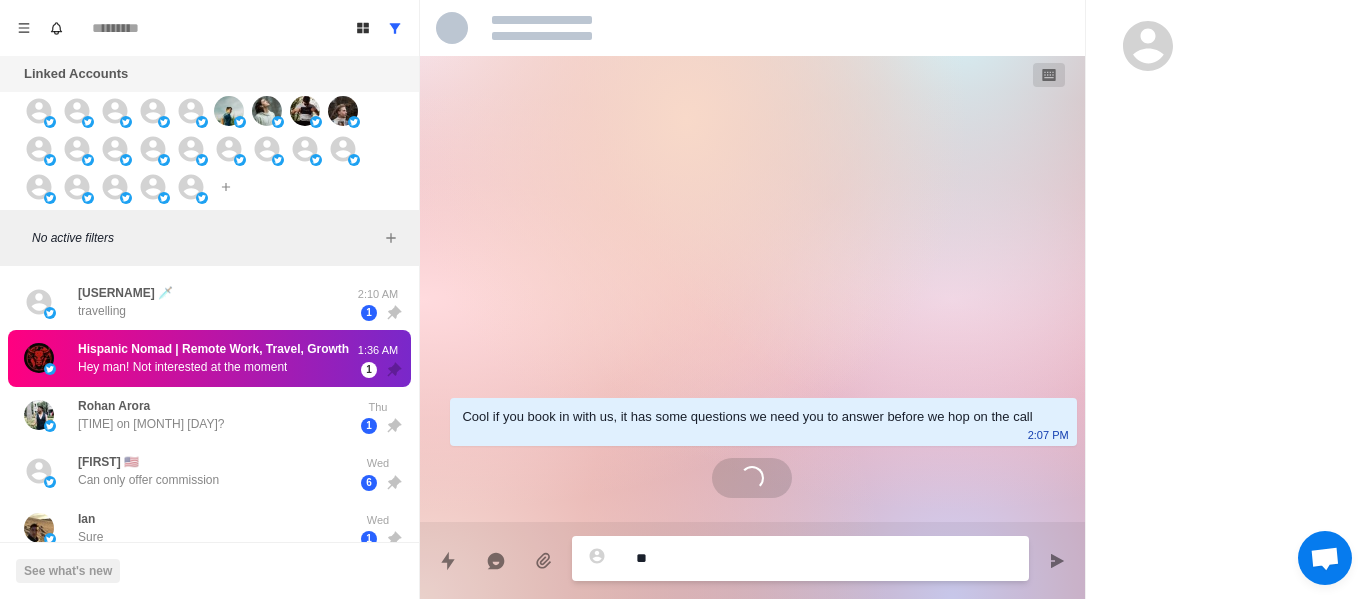scroll, scrollTop: 476, scrollLeft: 0, axis: vertical 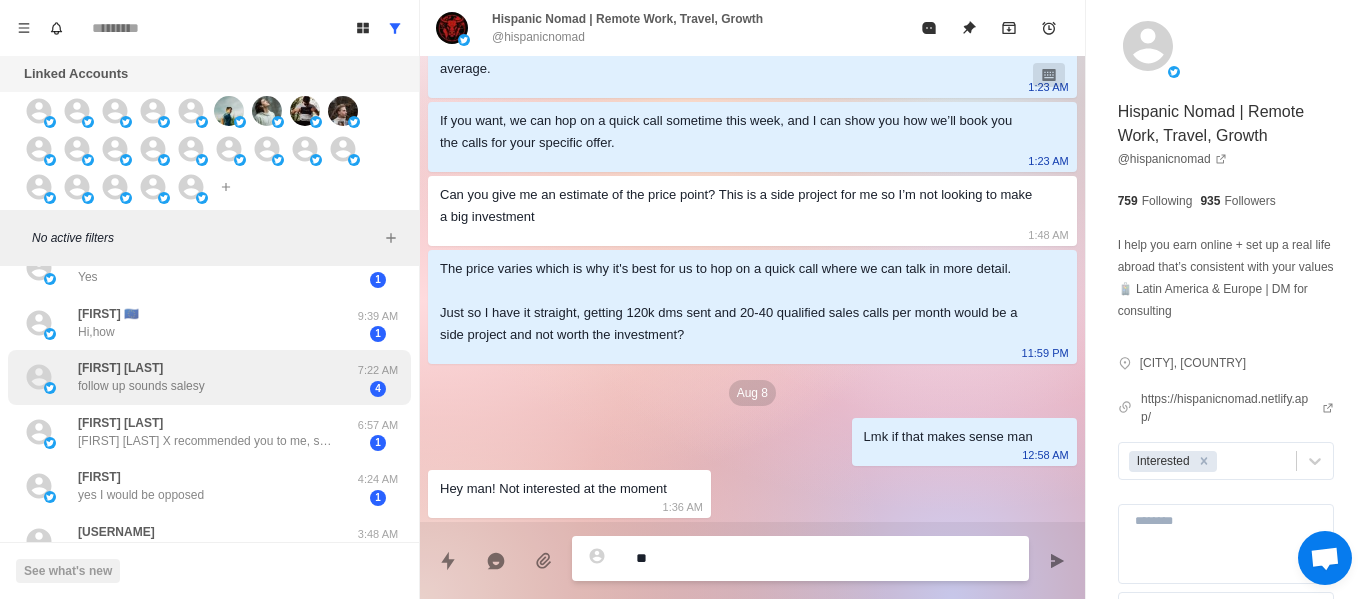 click on "[FIRST] [LAST]" at bounding box center [120, 368] 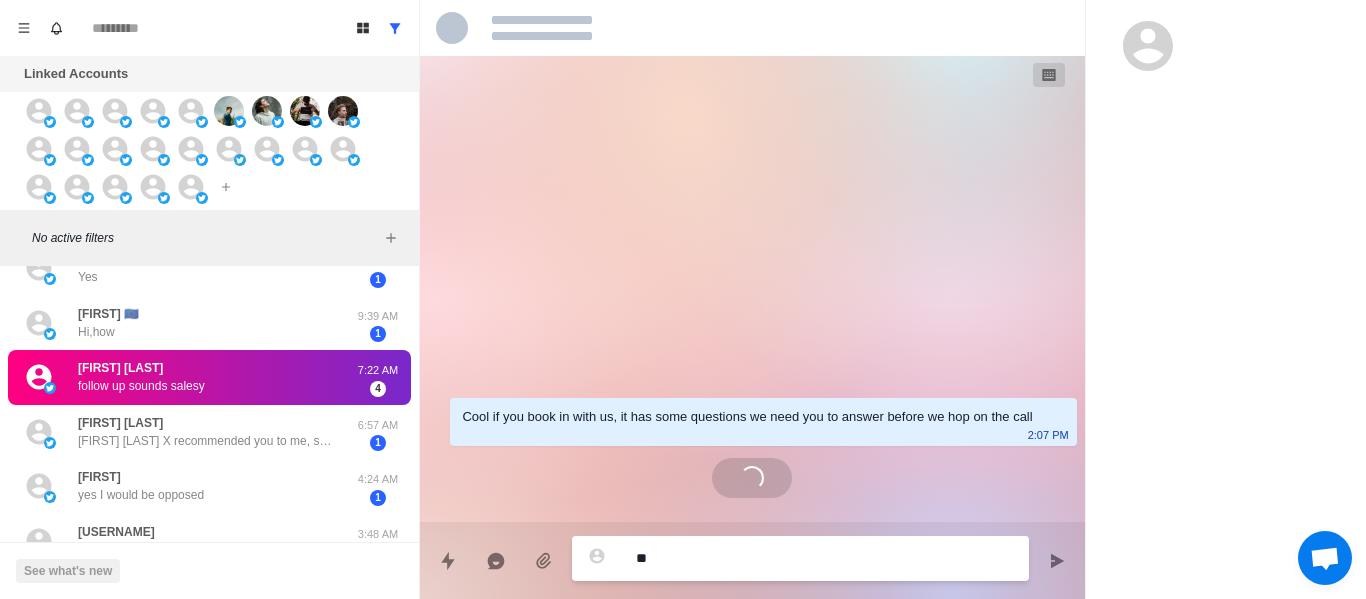 scroll, scrollTop: 0, scrollLeft: 0, axis: both 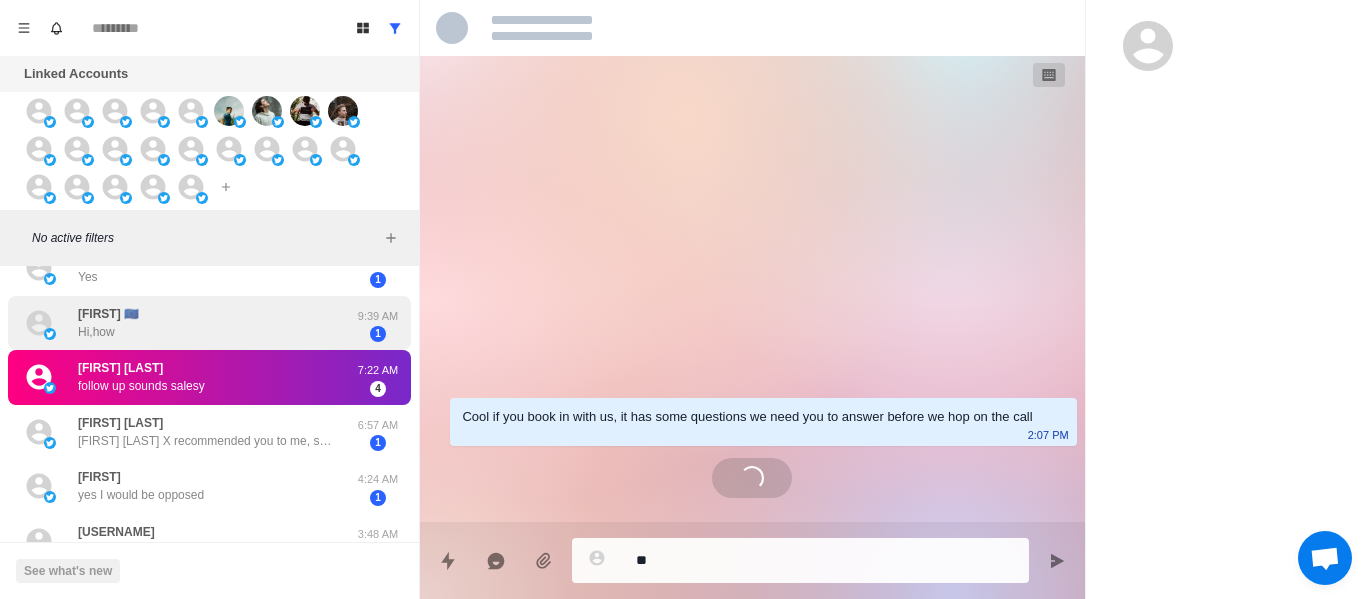click on "Hi,how" at bounding box center [96, 332] 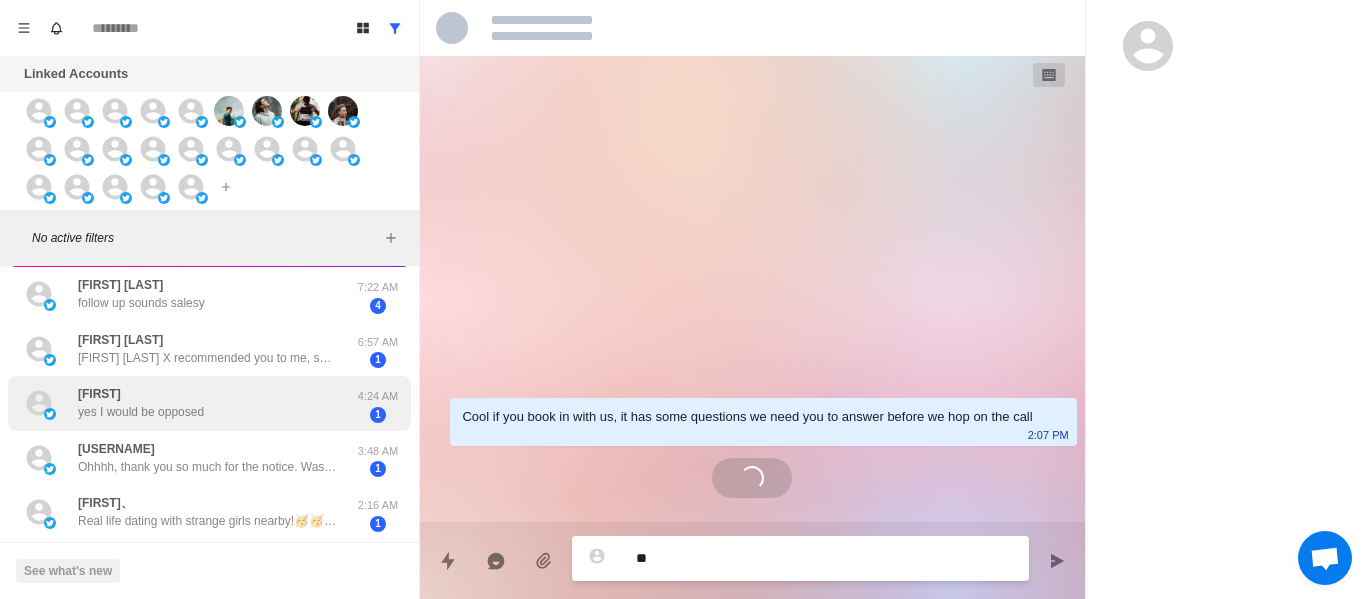 scroll, scrollTop: 716, scrollLeft: 0, axis: vertical 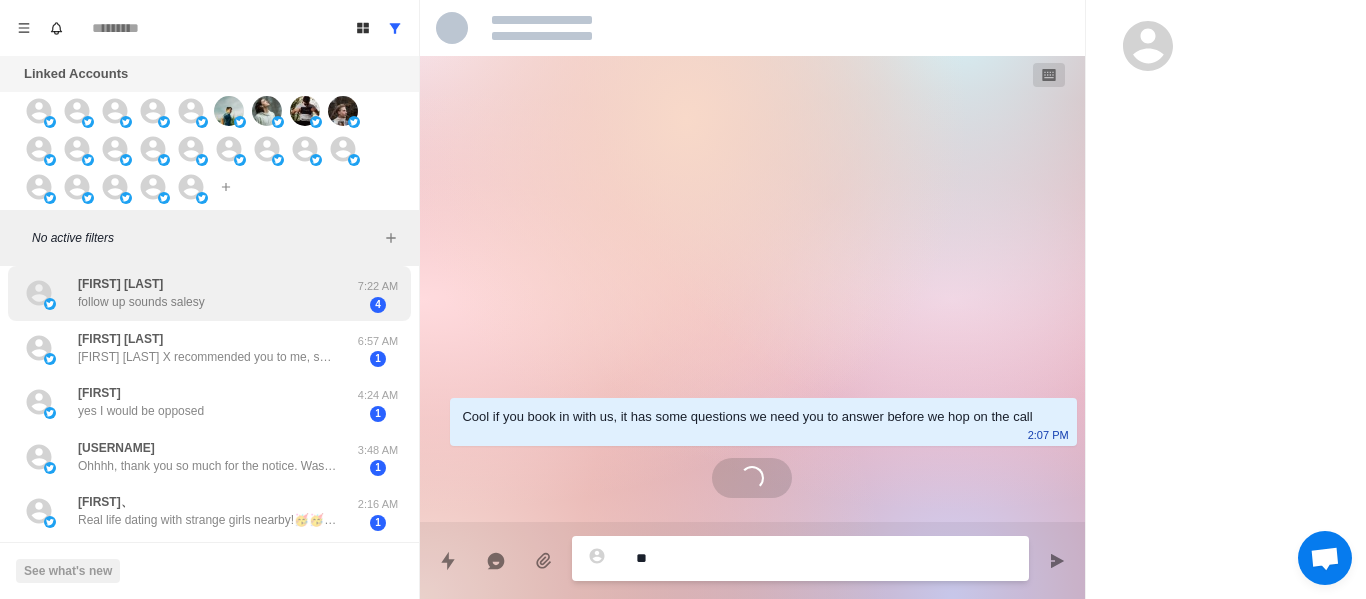 click on "[USERNAME] follow up sounds salesy [TIME] [NUMBER]" at bounding box center (209, 293) 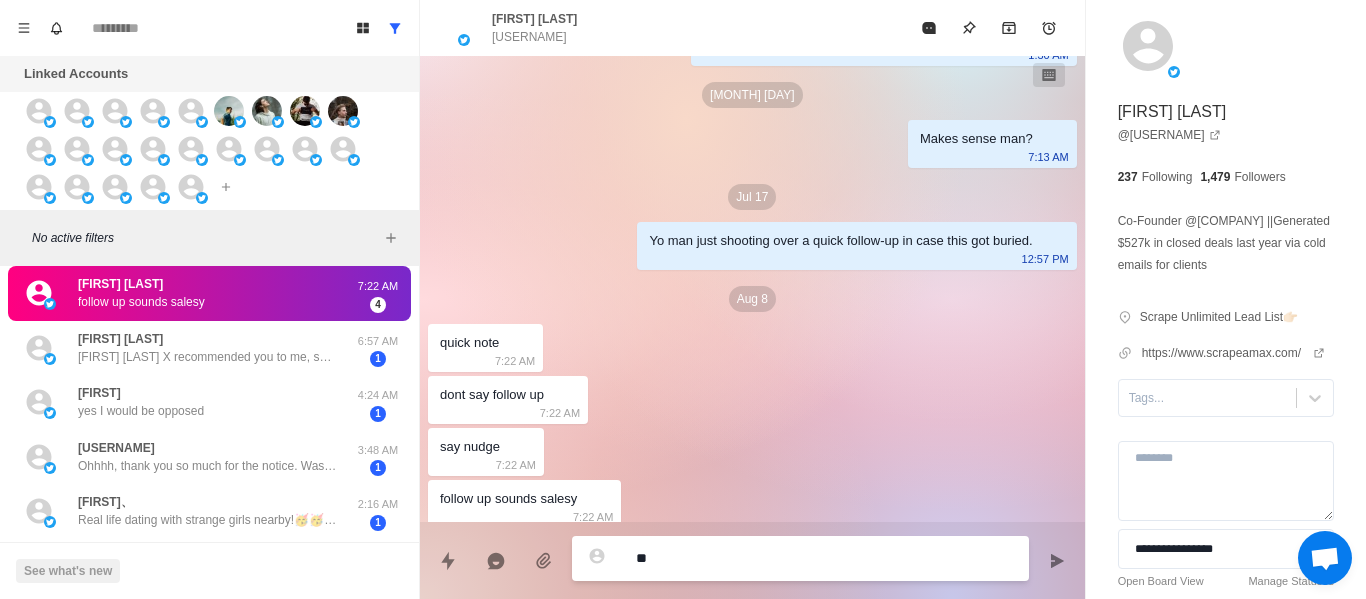 scroll, scrollTop: 904, scrollLeft: 0, axis: vertical 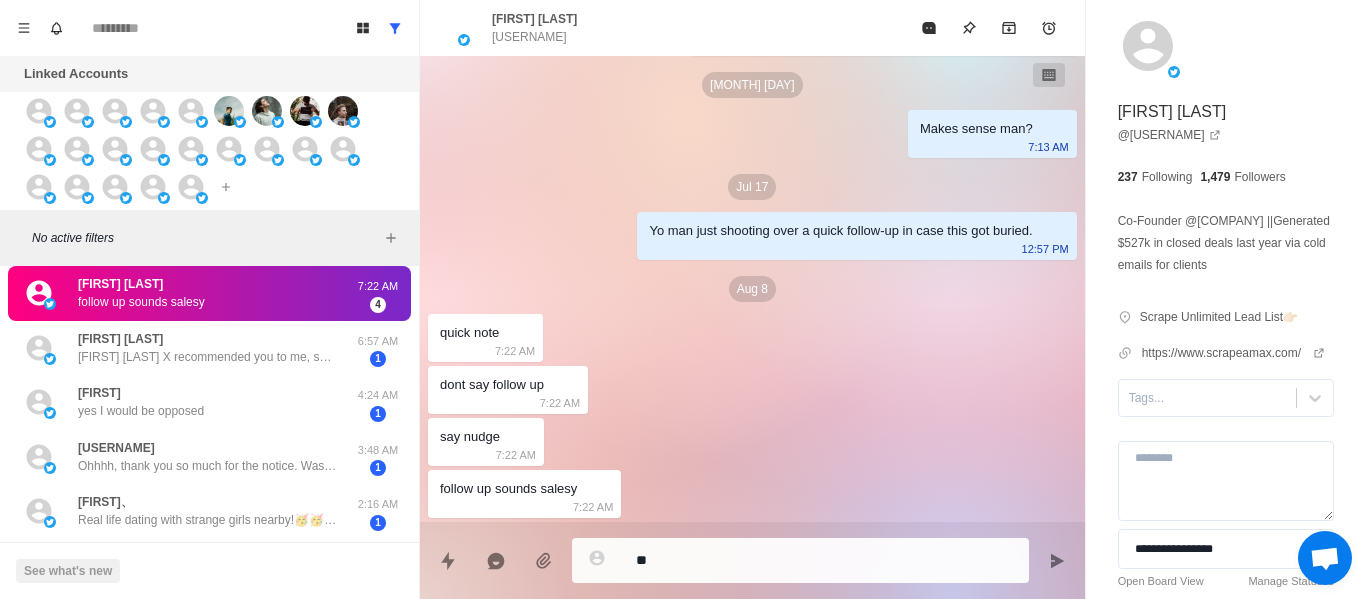 click on "**" at bounding box center [800, 560] 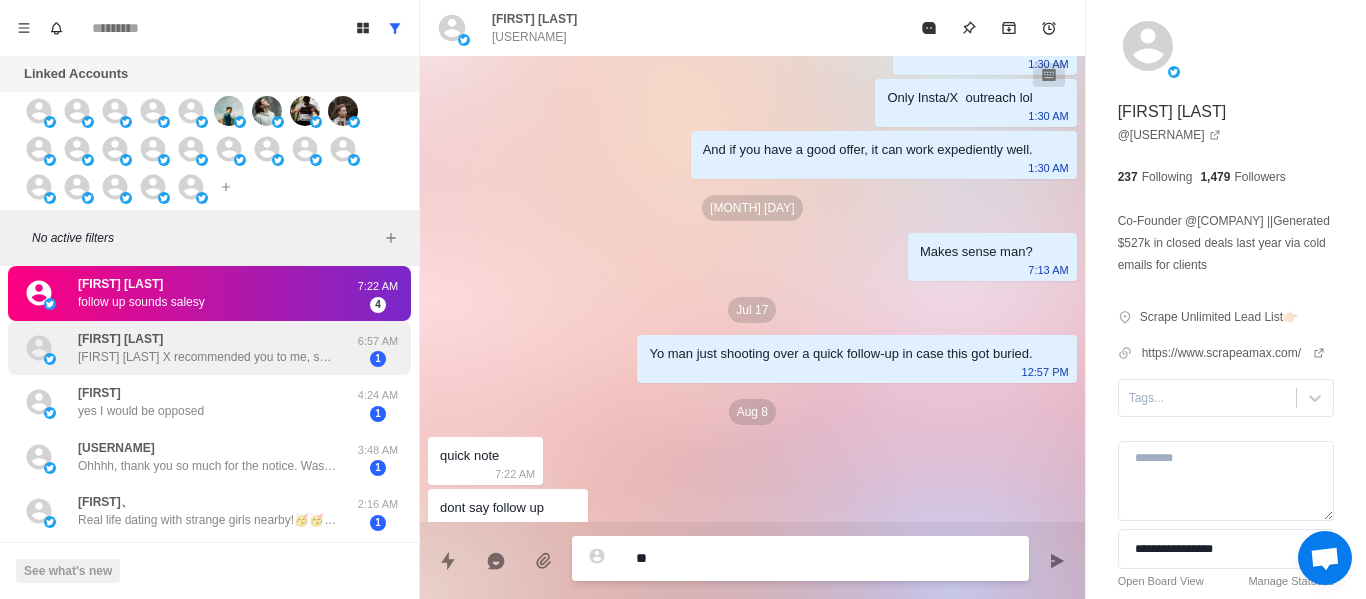 scroll, scrollTop: 604, scrollLeft: 0, axis: vertical 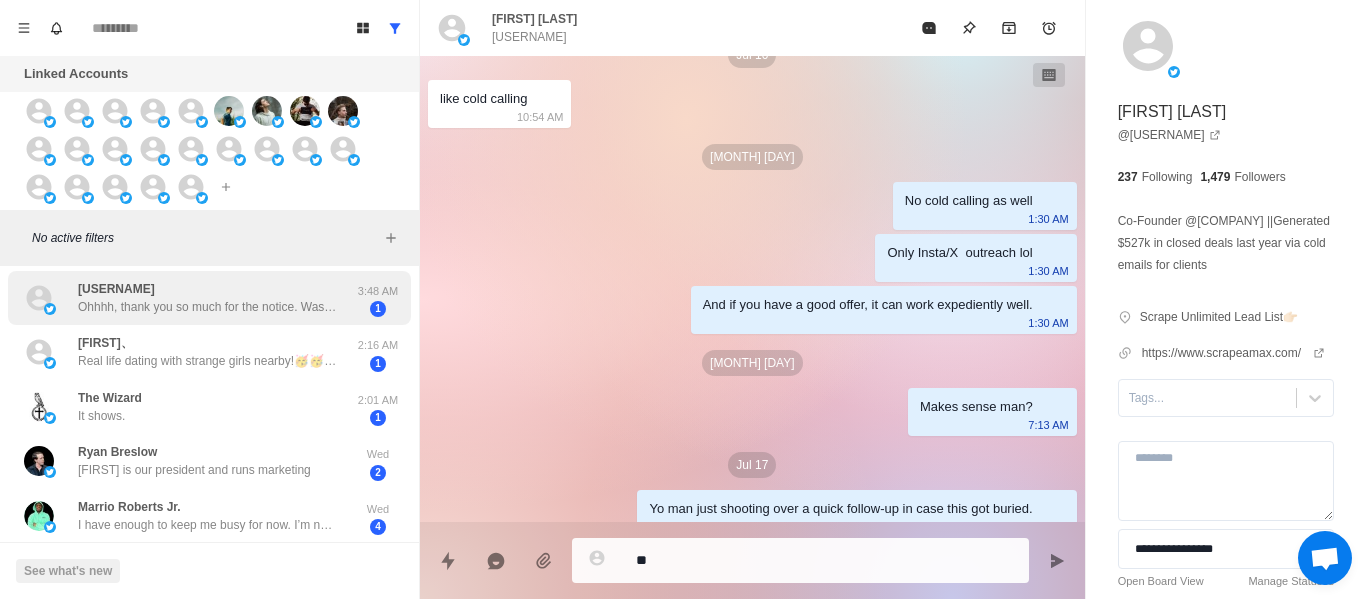 click on "Ohhhh, thank you so much for the notice. Was do you think is missing there or that I can do better" at bounding box center (208, 307) 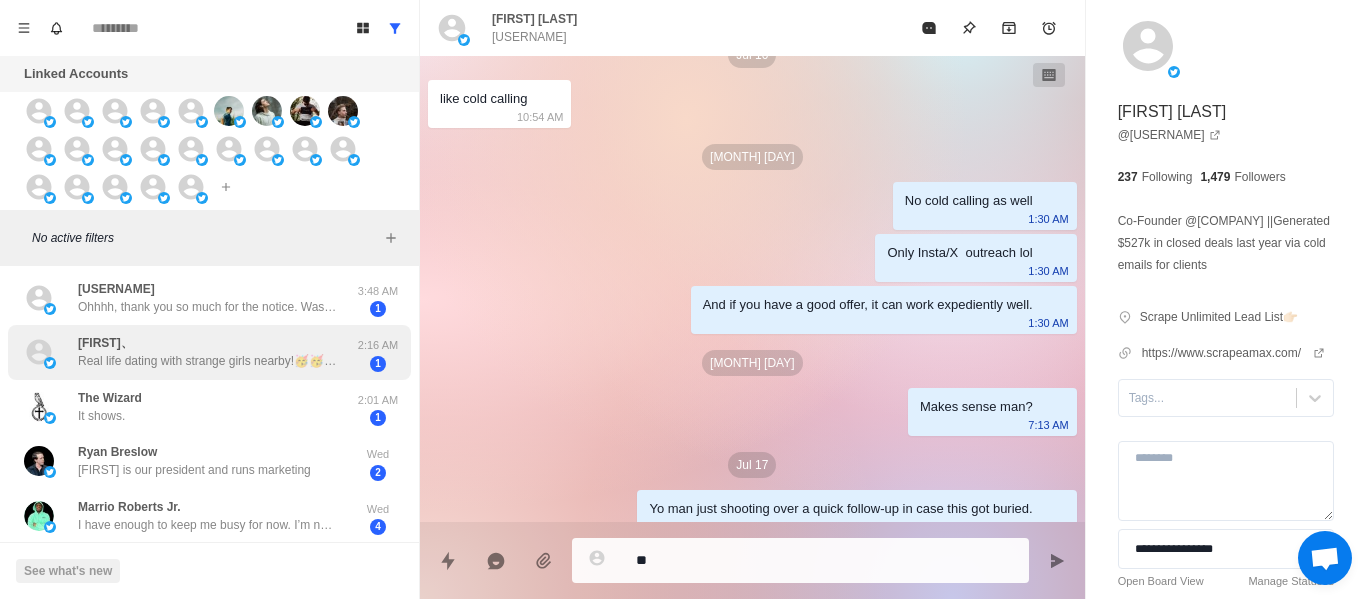 scroll, scrollTop: 0, scrollLeft: 0, axis: both 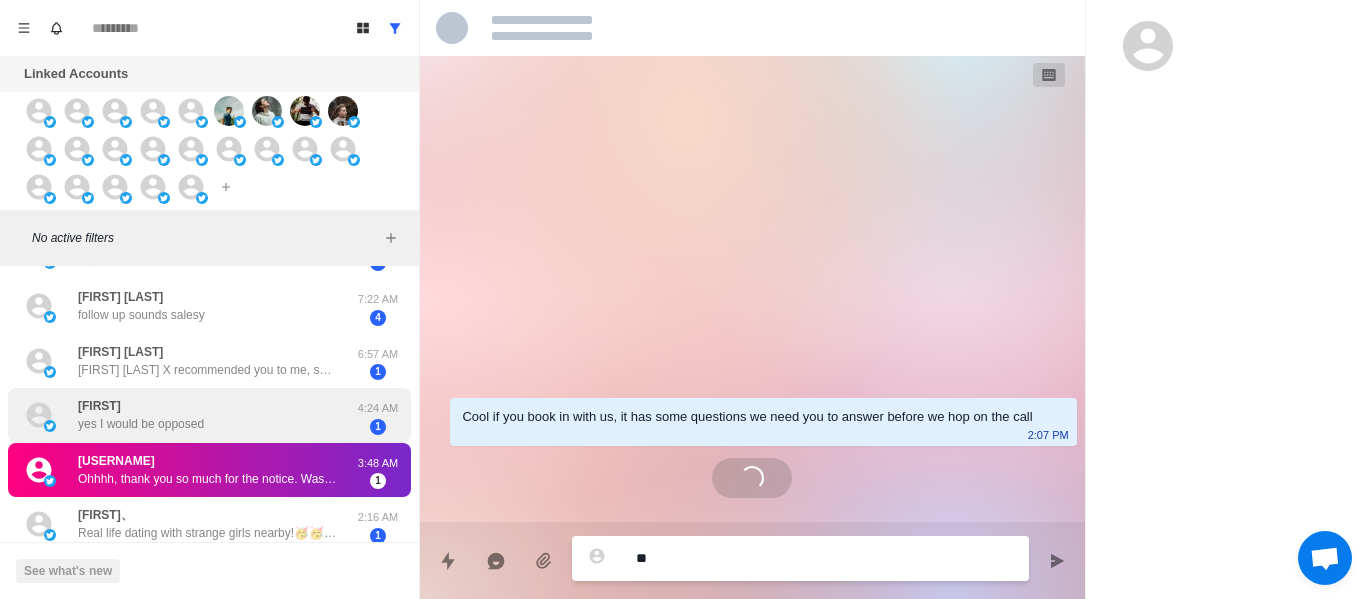 click on "[FIRST] [LAST] X recommended you to me, so I sent you a message. Nice to meet you. My name is [FIRST] [LAST], I am 38 years old and from [CITY]. If you have time, you are welcome to come to [CITY]. How old are you? Where are you from? [TIME] [NUMBER]" at bounding box center (209, 361) 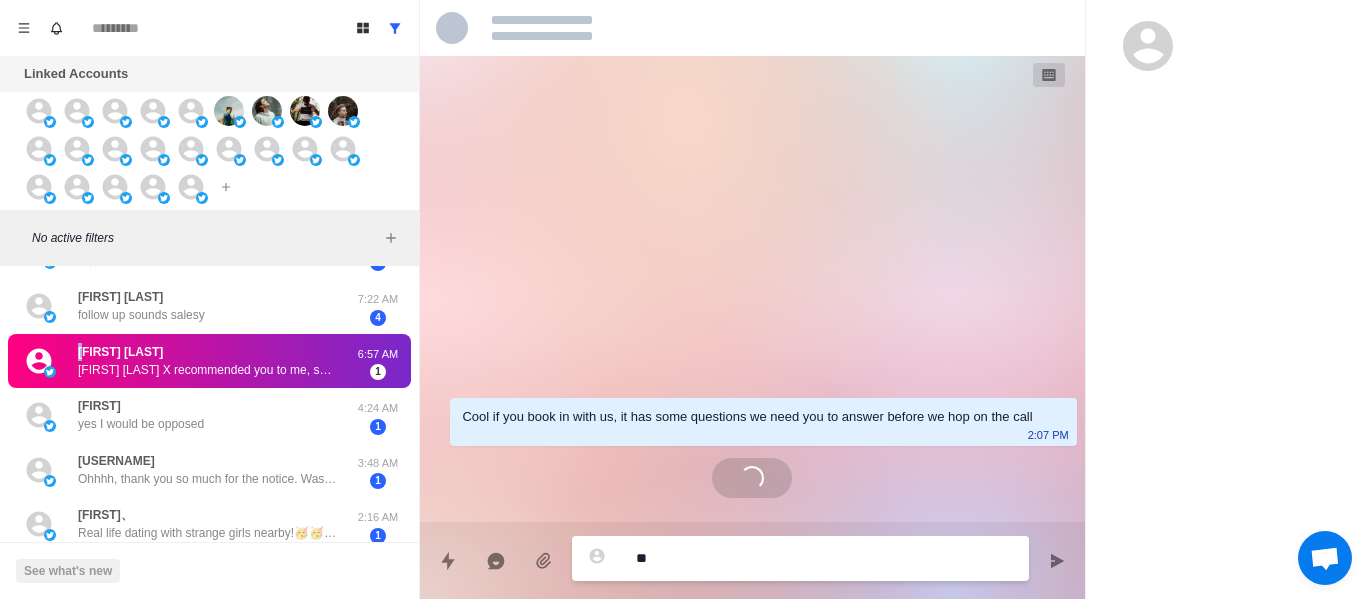 drag, startPoint x: 75, startPoint y: 361, endPoint x: 109, endPoint y: 370, distance: 35.17101 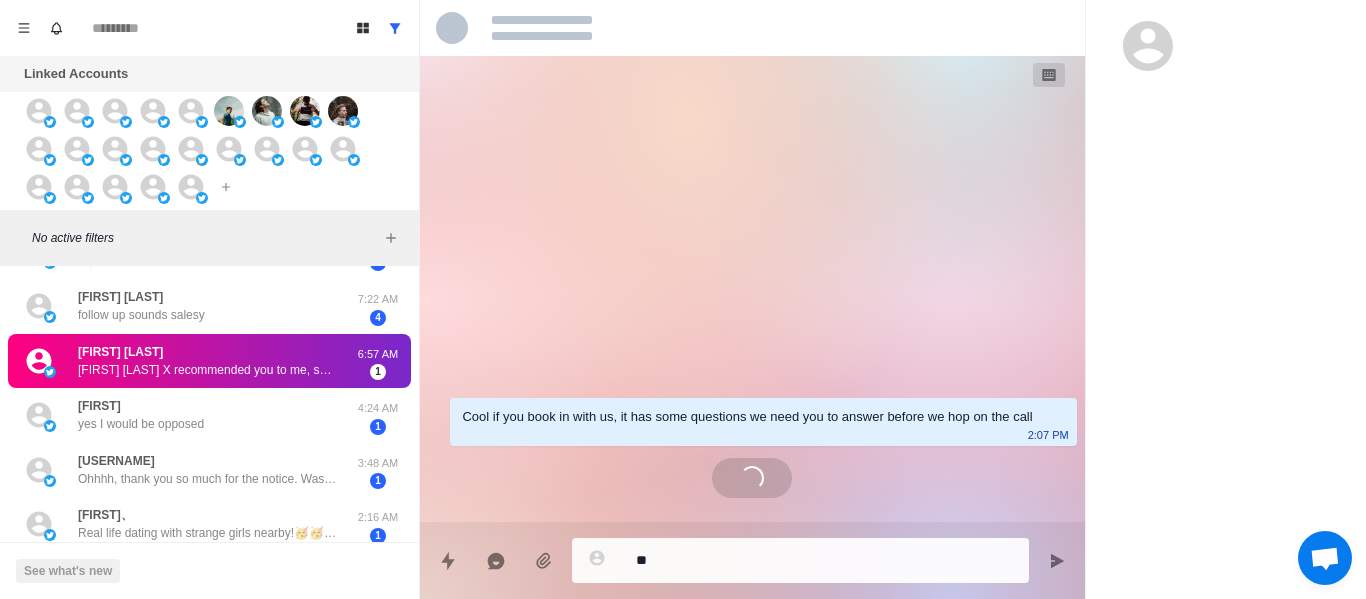 drag, startPoint x: 180, startPoint y: 392, endPoint x: 647, endPoint y: 503, distance: 480.0104 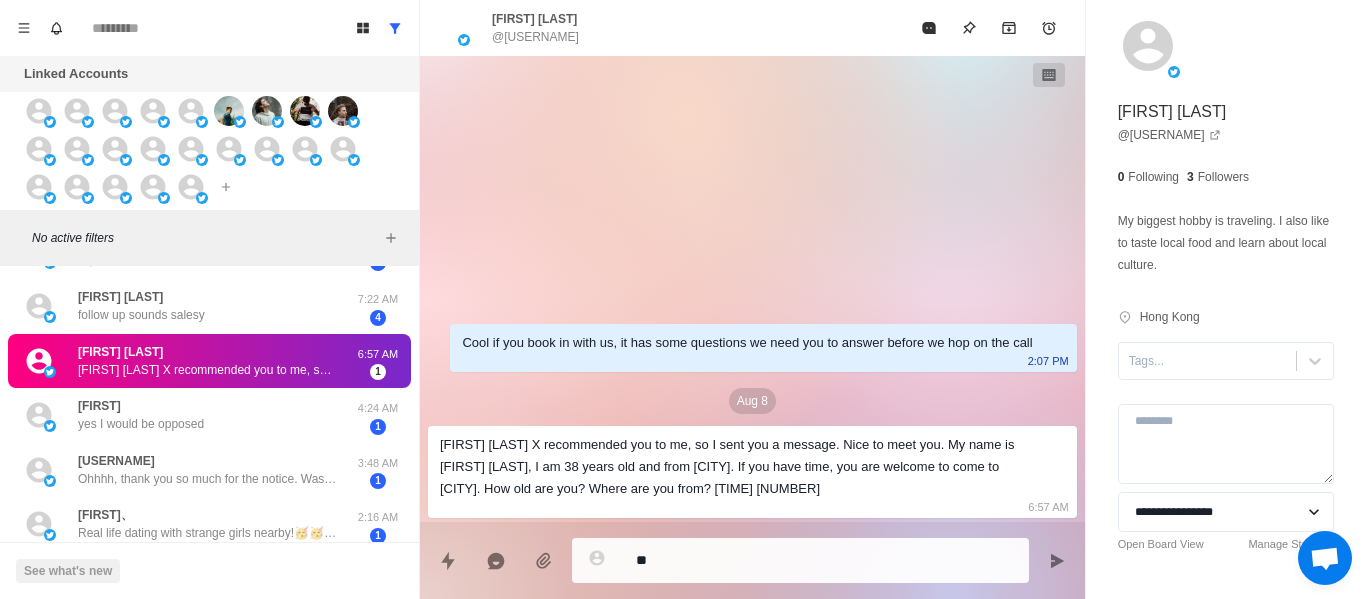 click on "**" at bounding box center (800, 560) 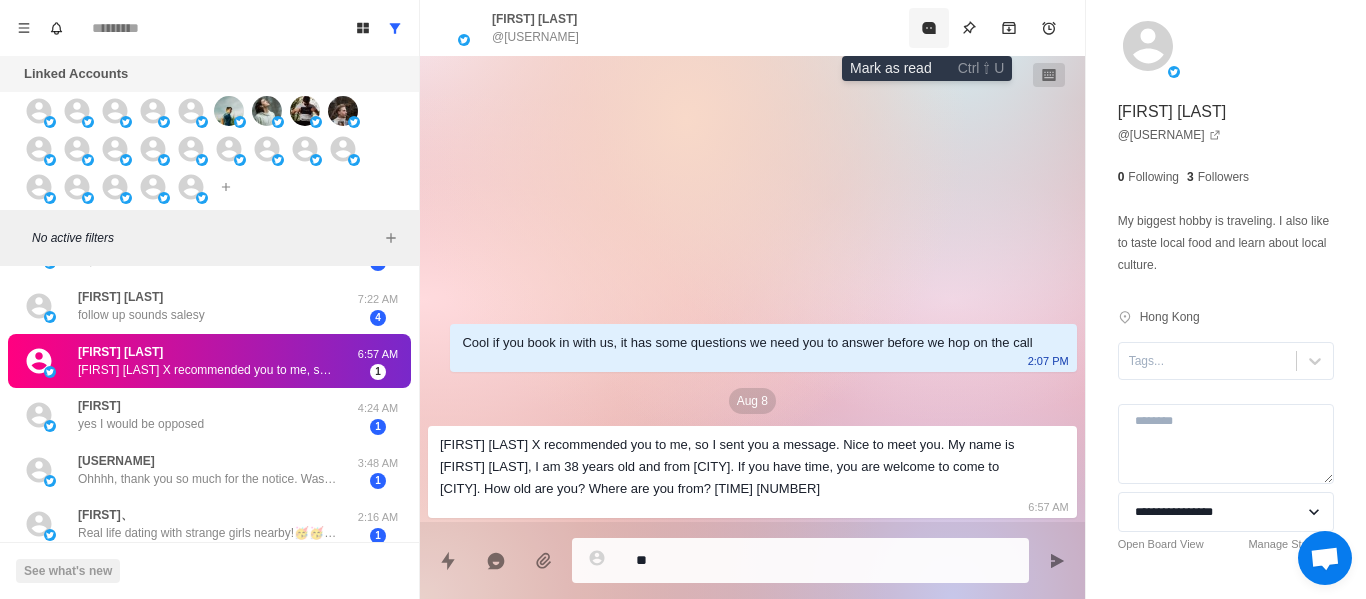 click 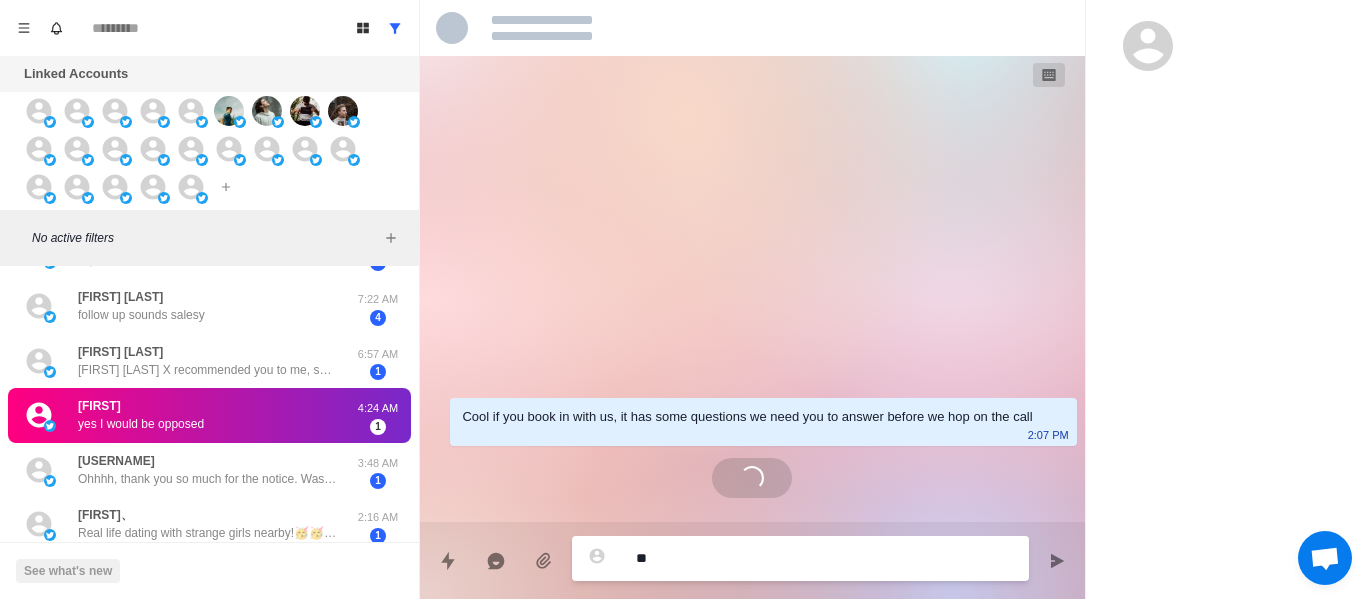 type on "*" 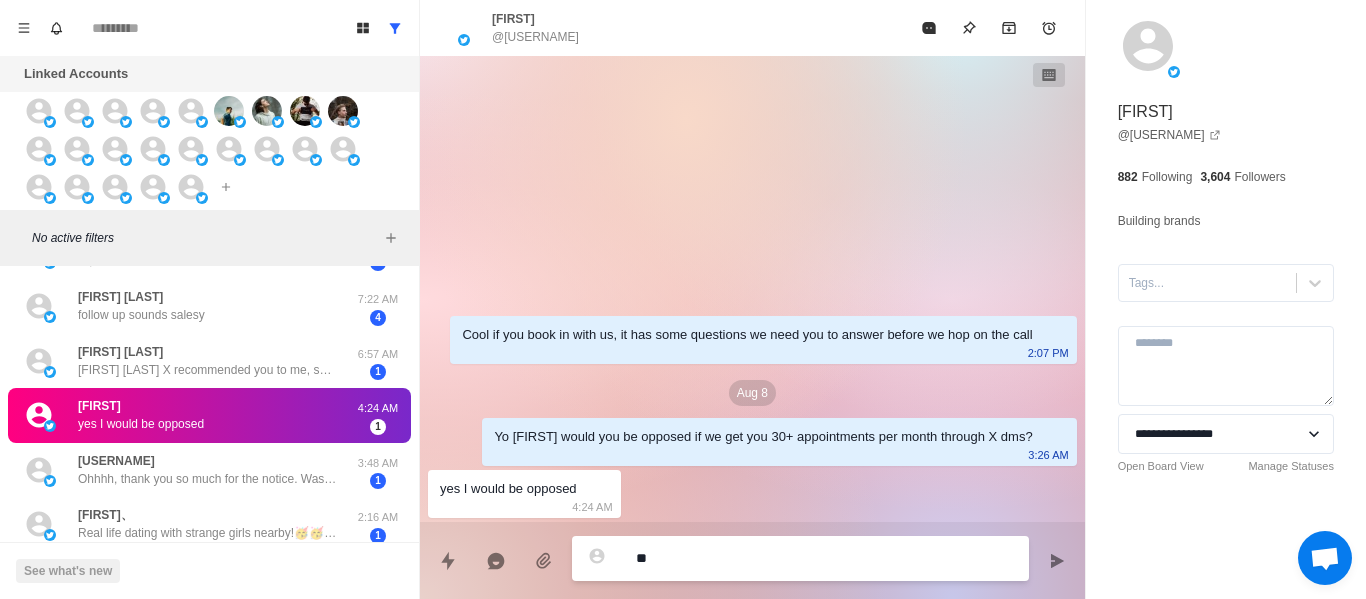 type on "*" 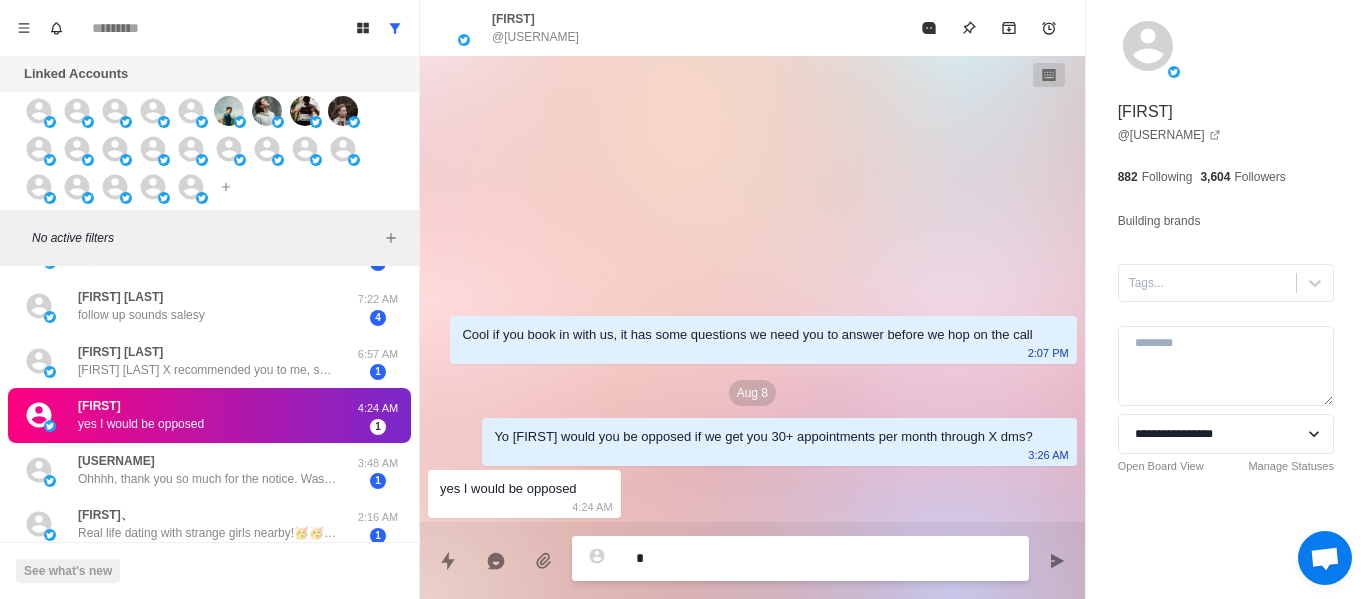 type 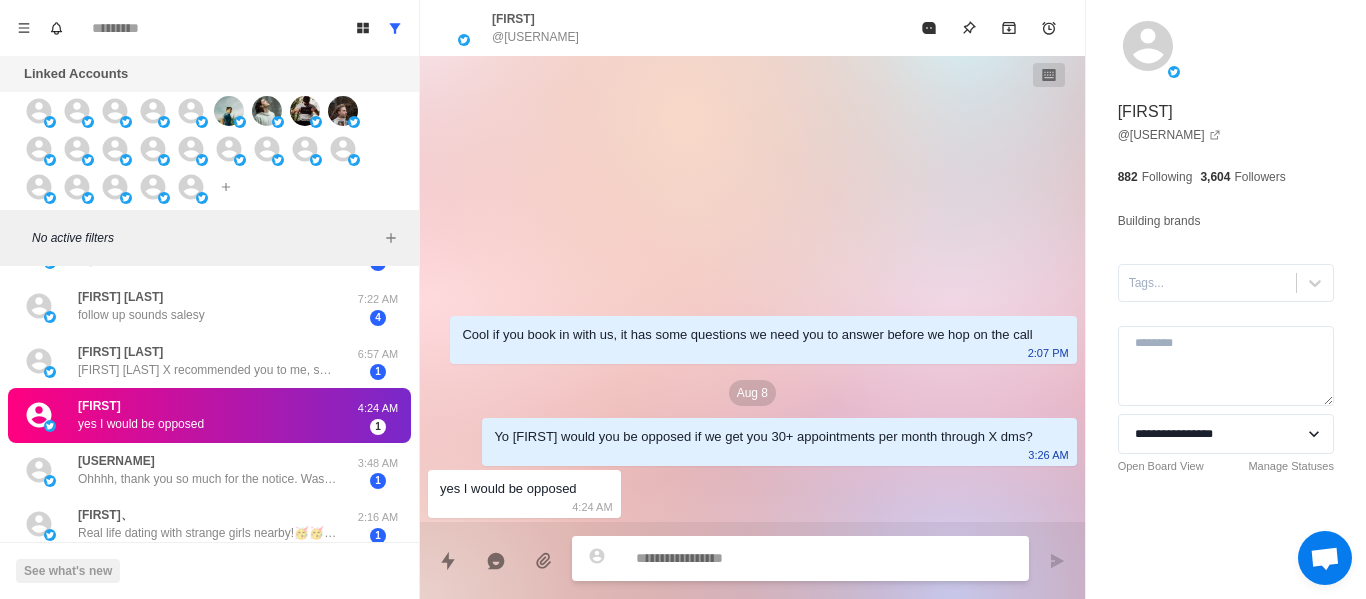 type on "*" 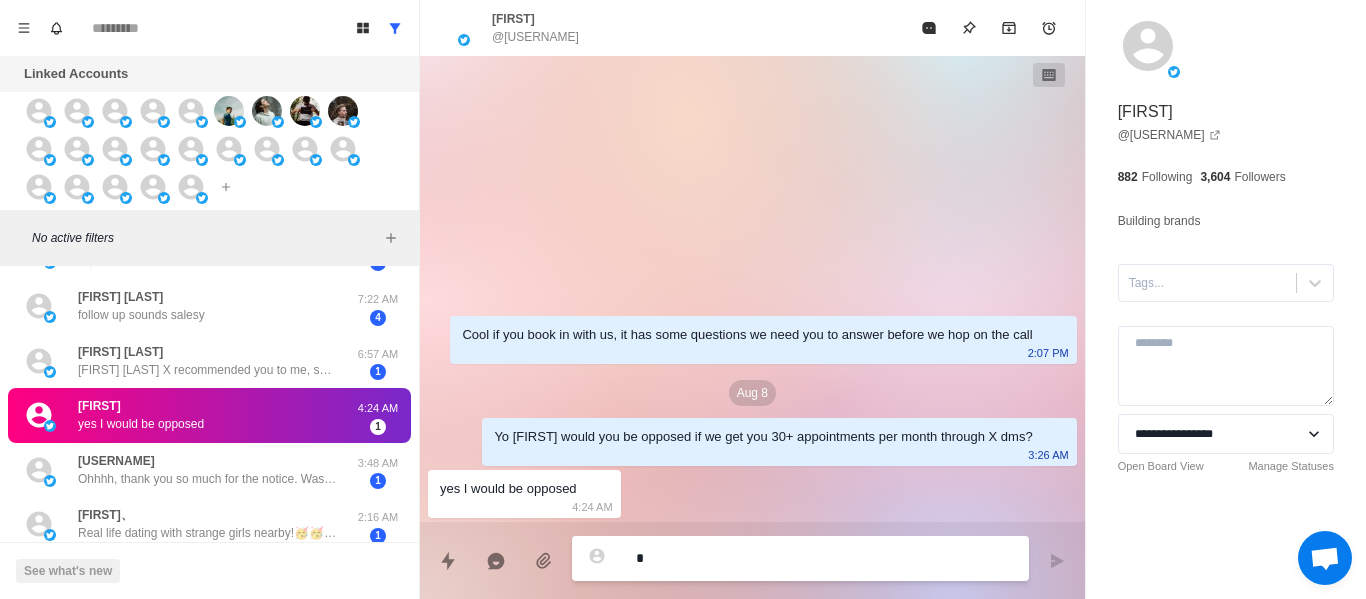 type on "*" 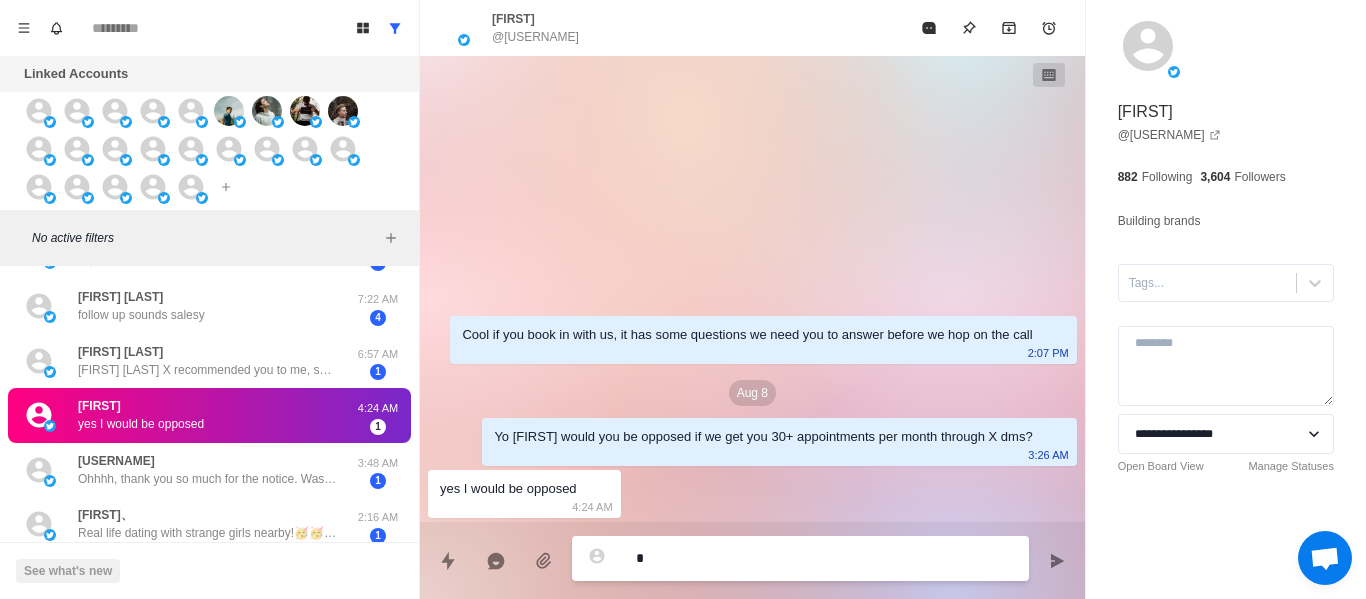 type on "**" 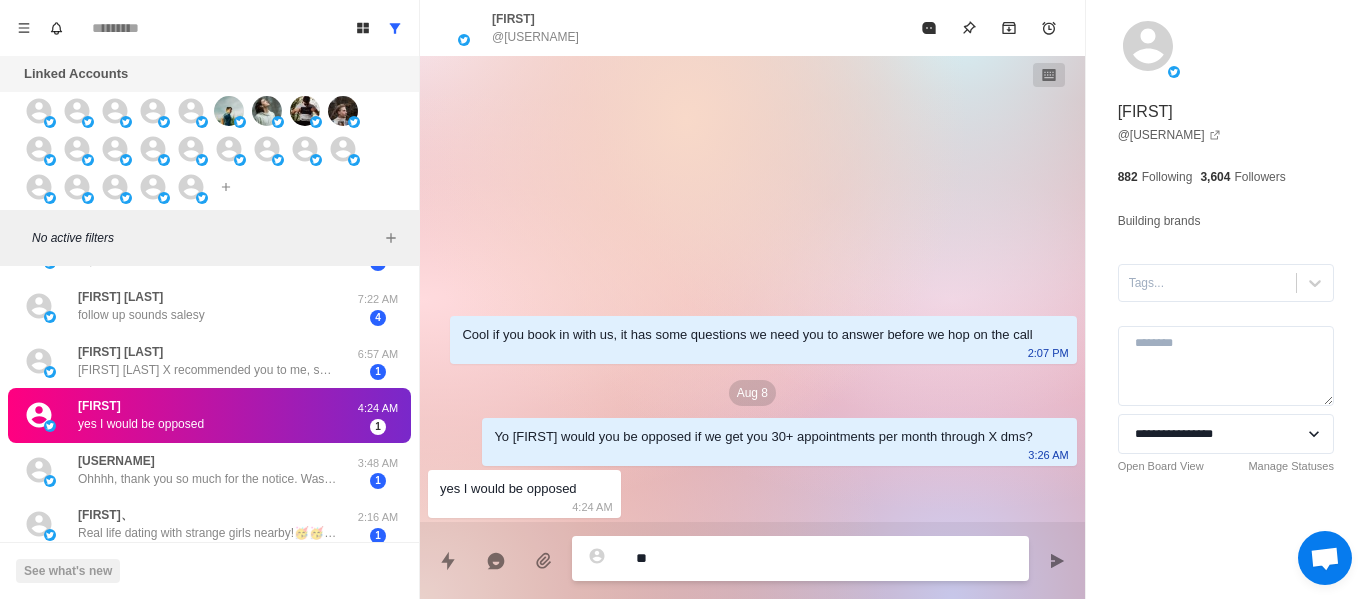 type on "***" 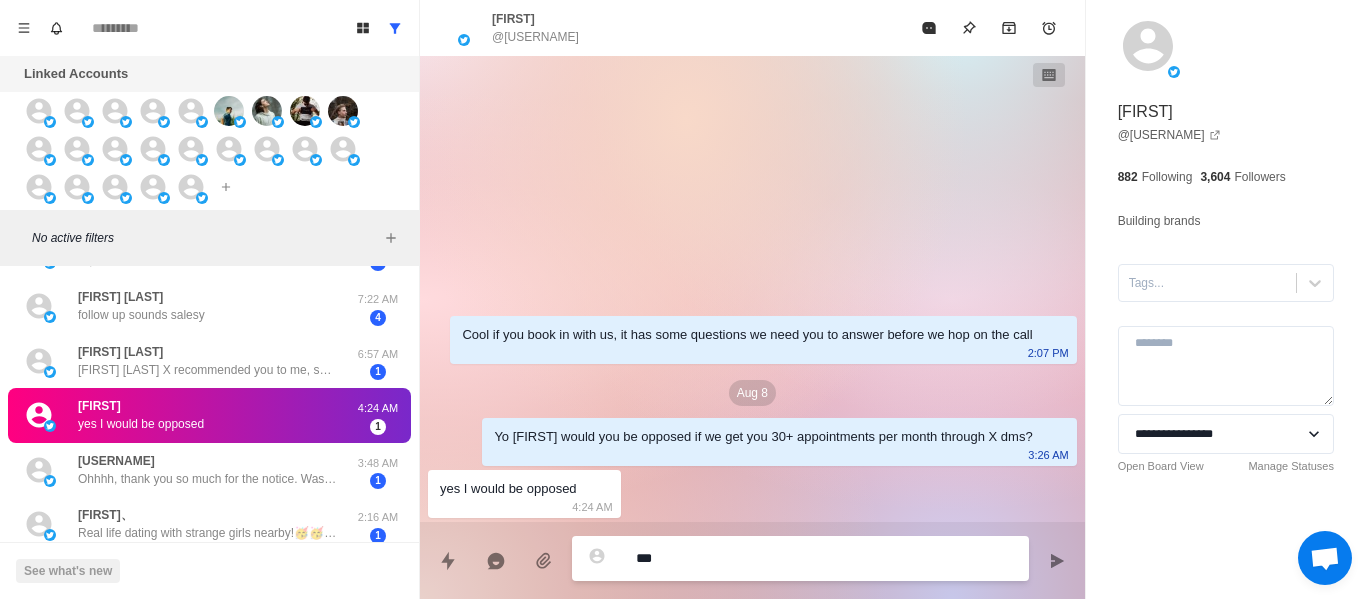 type on "****" 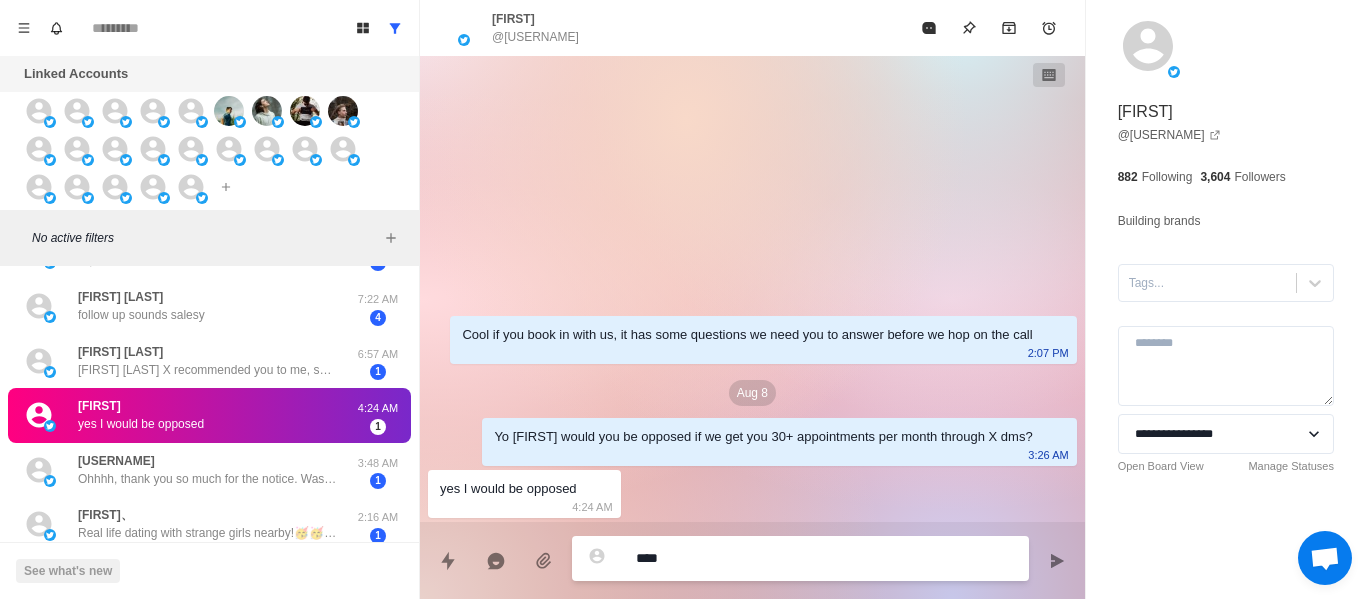 type on "*****" 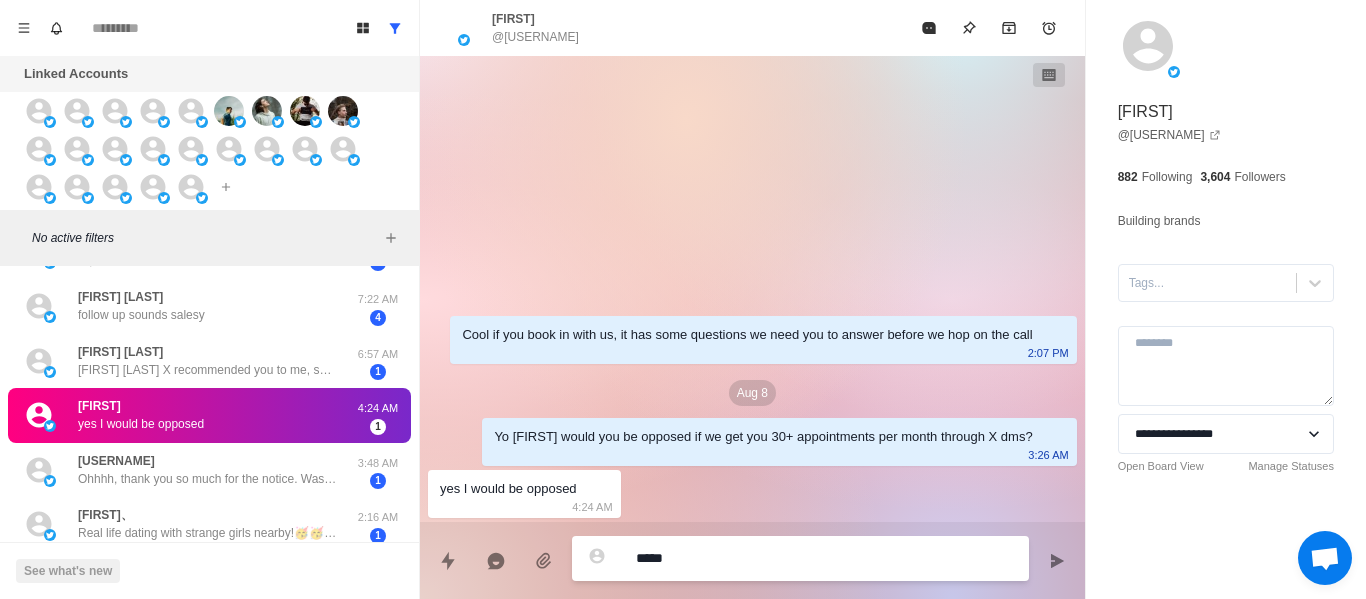 type on "*" 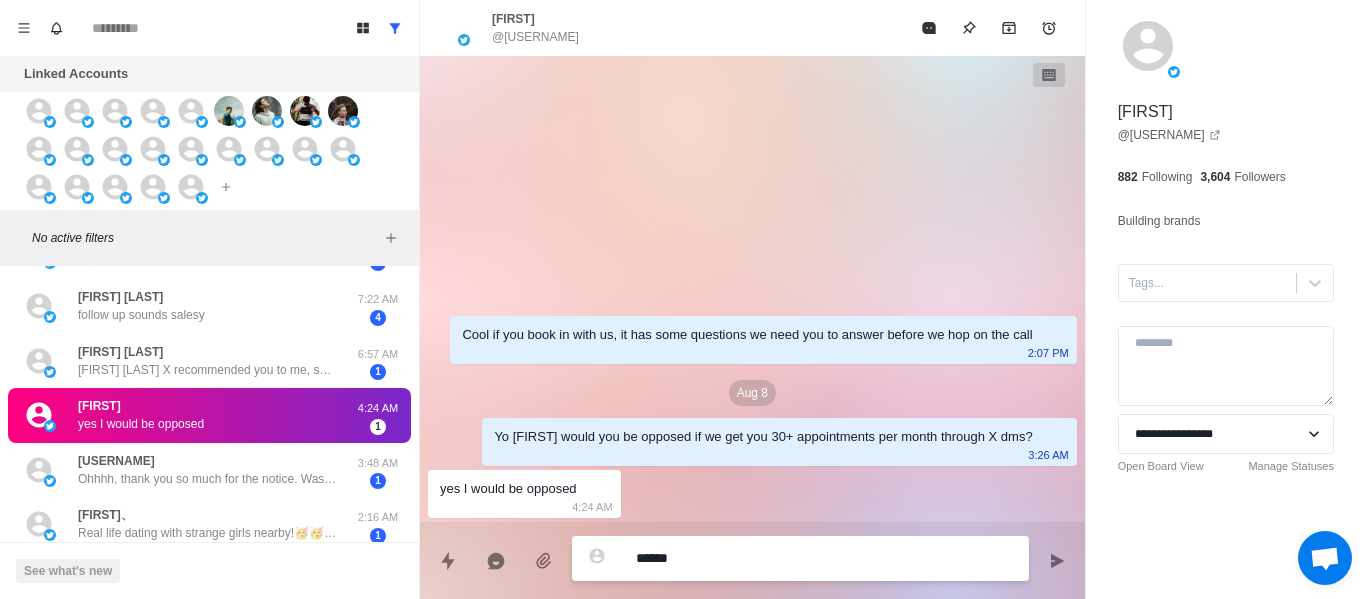 type on "*******" 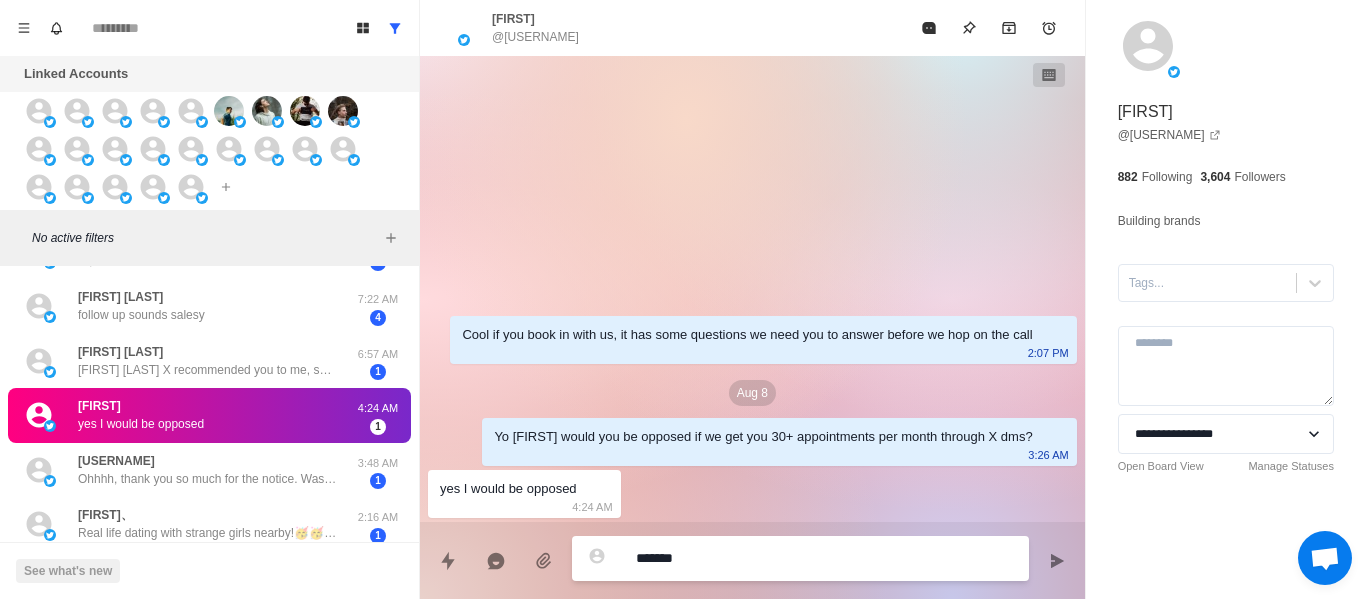 type on "********" 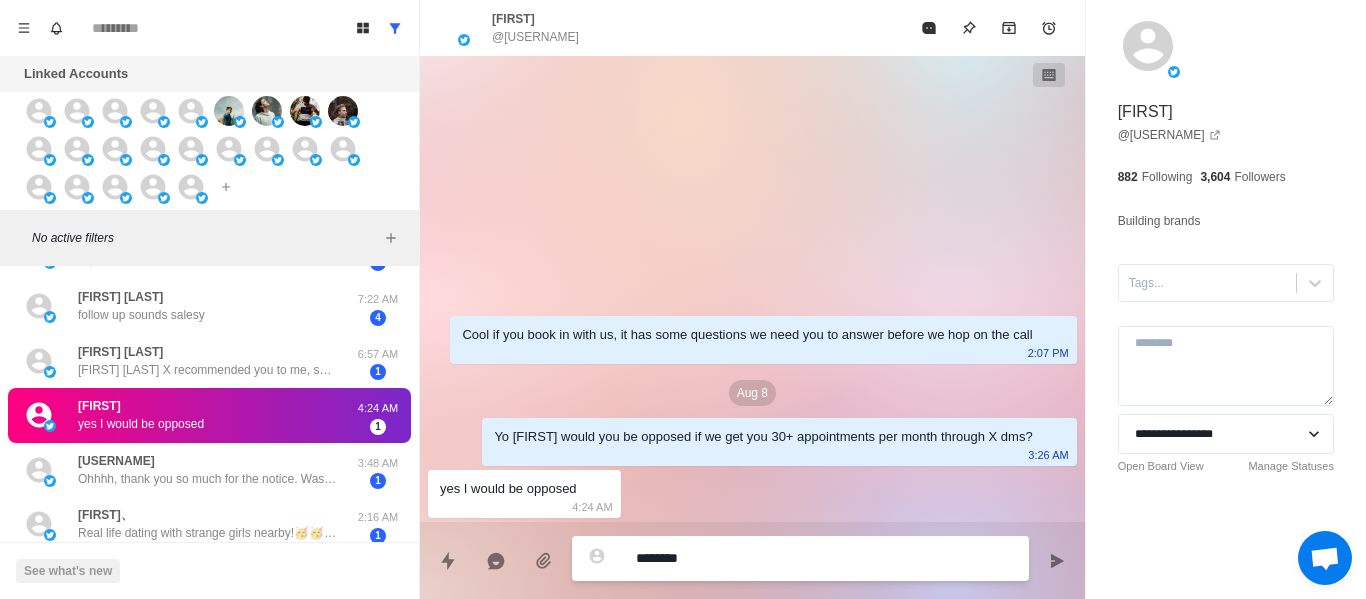 type on "*" 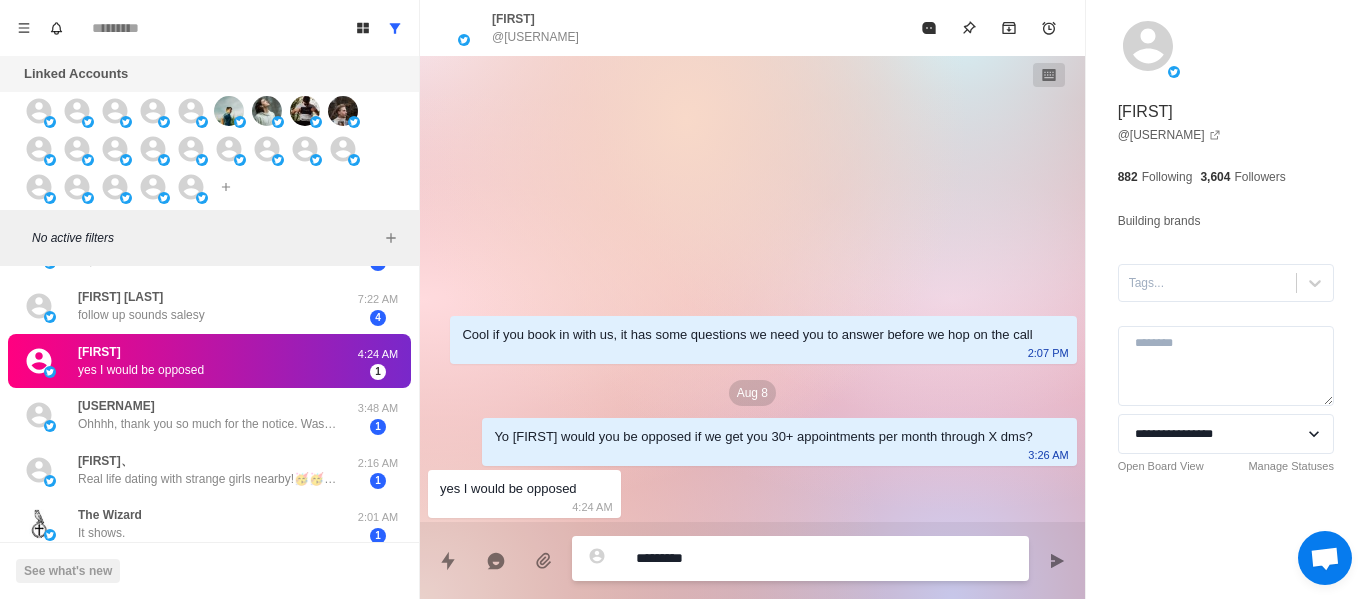 type on "**********" 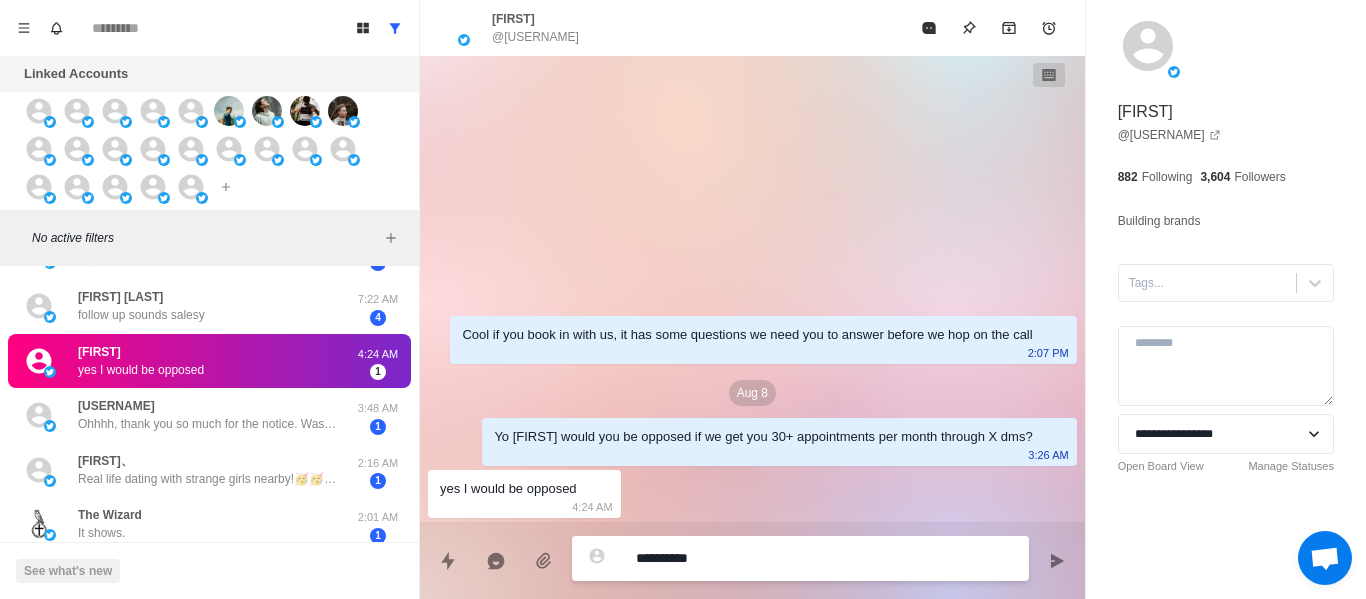 type on "**********" 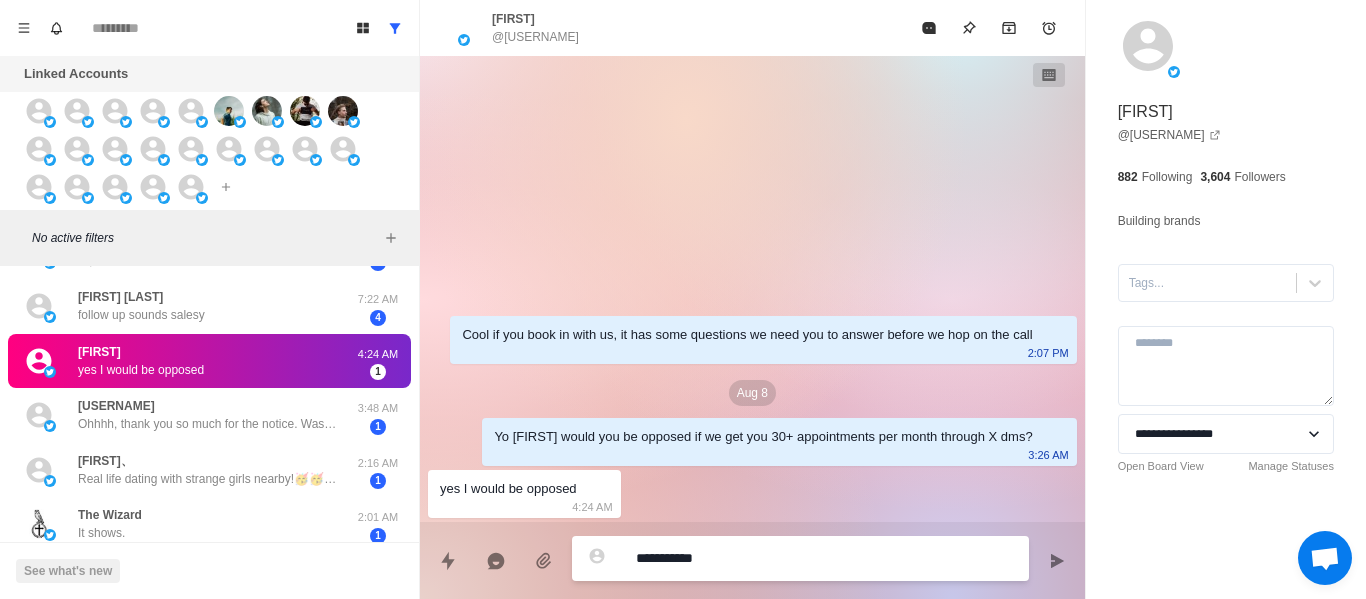 type on "*" 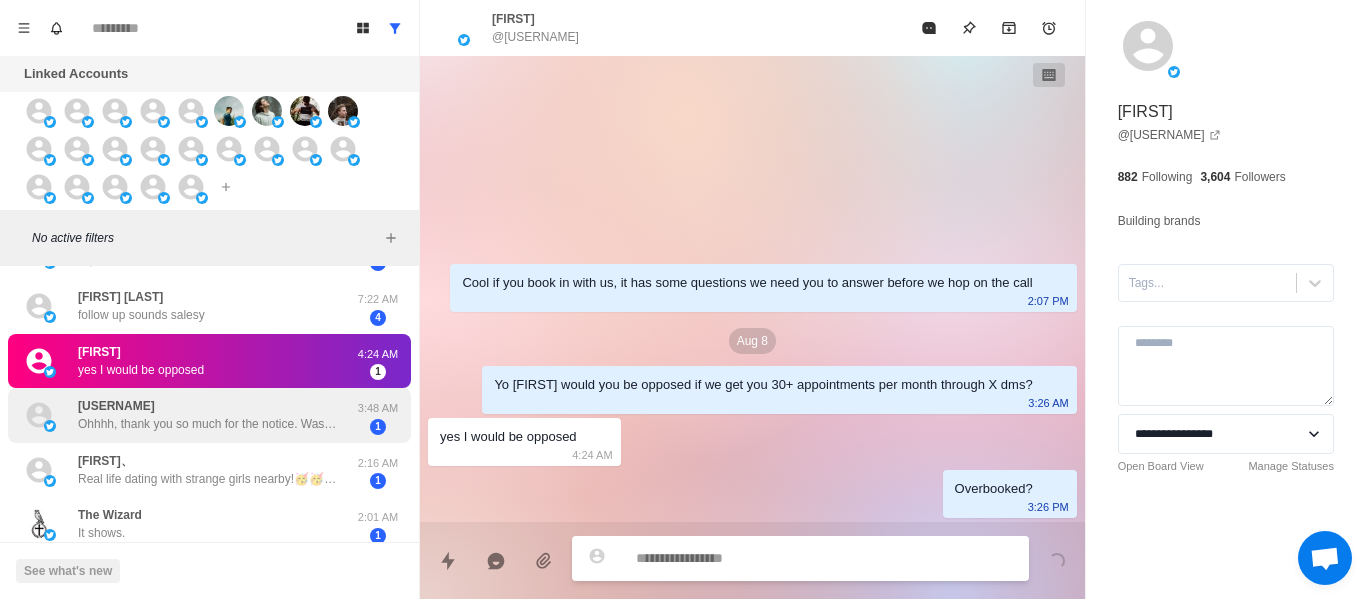 type 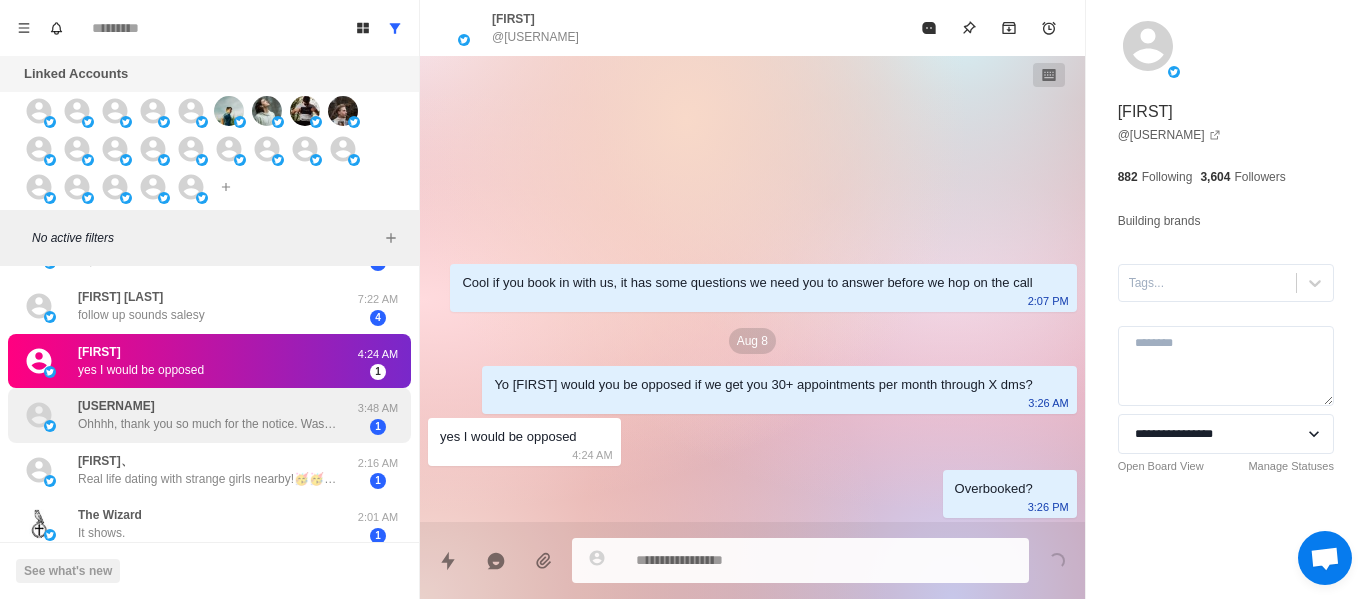 click on "Ohhhh, thank you so much for the notice. Was do you think is missing there or that I can do better" at bounding box center (208, 424) 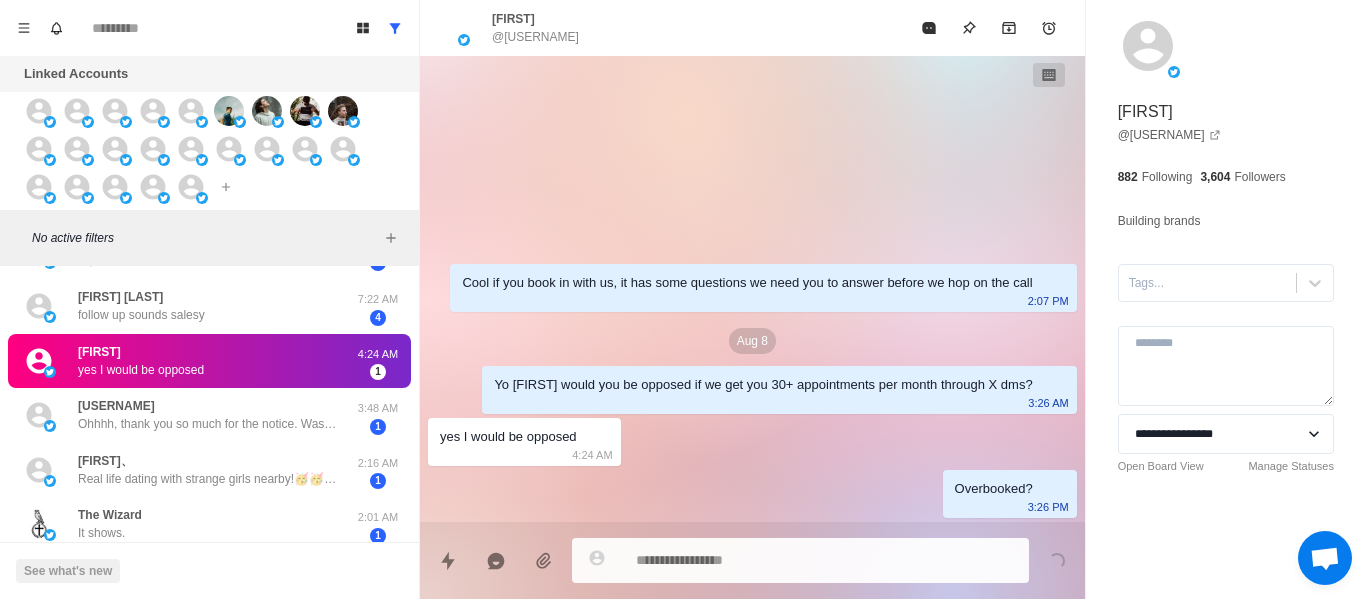 scroll, scrollTop: 446, scrollLeft: 0, axis: vertical 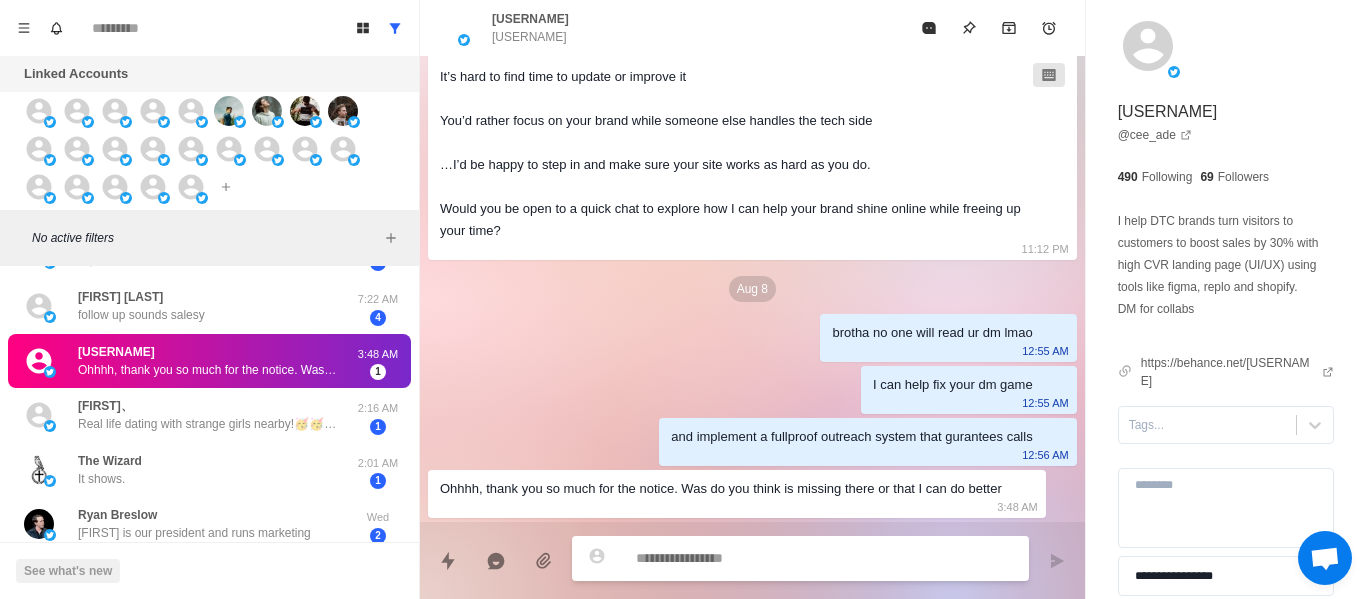 type on "*" 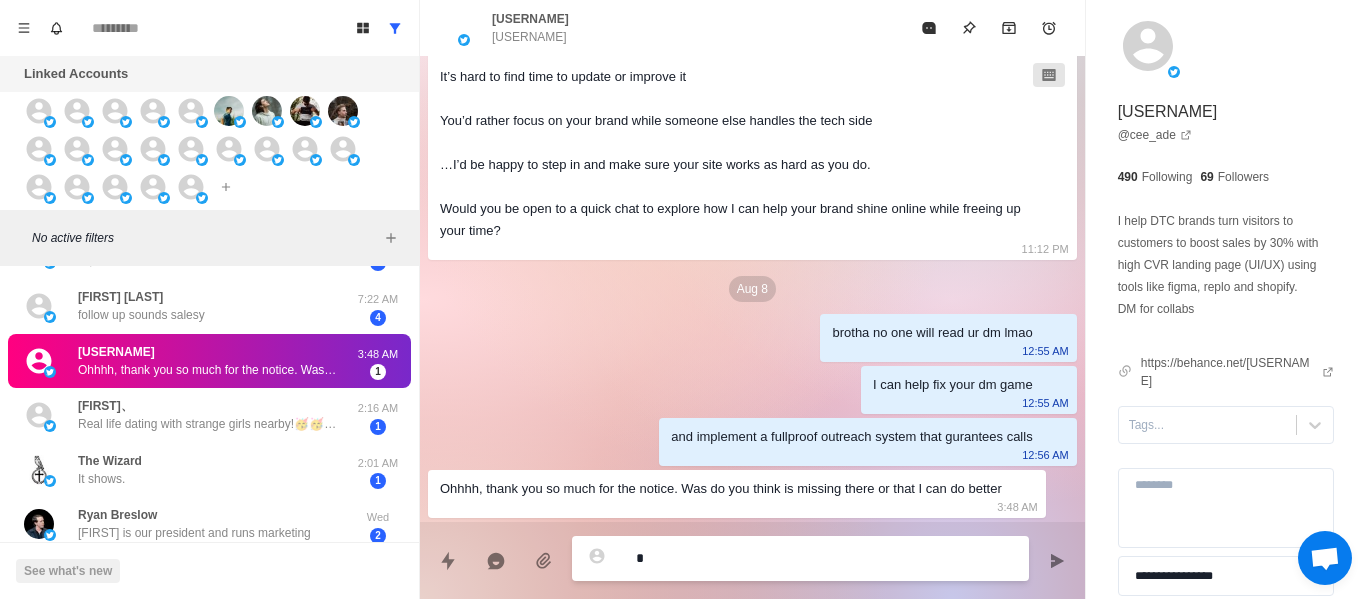 type on "**" 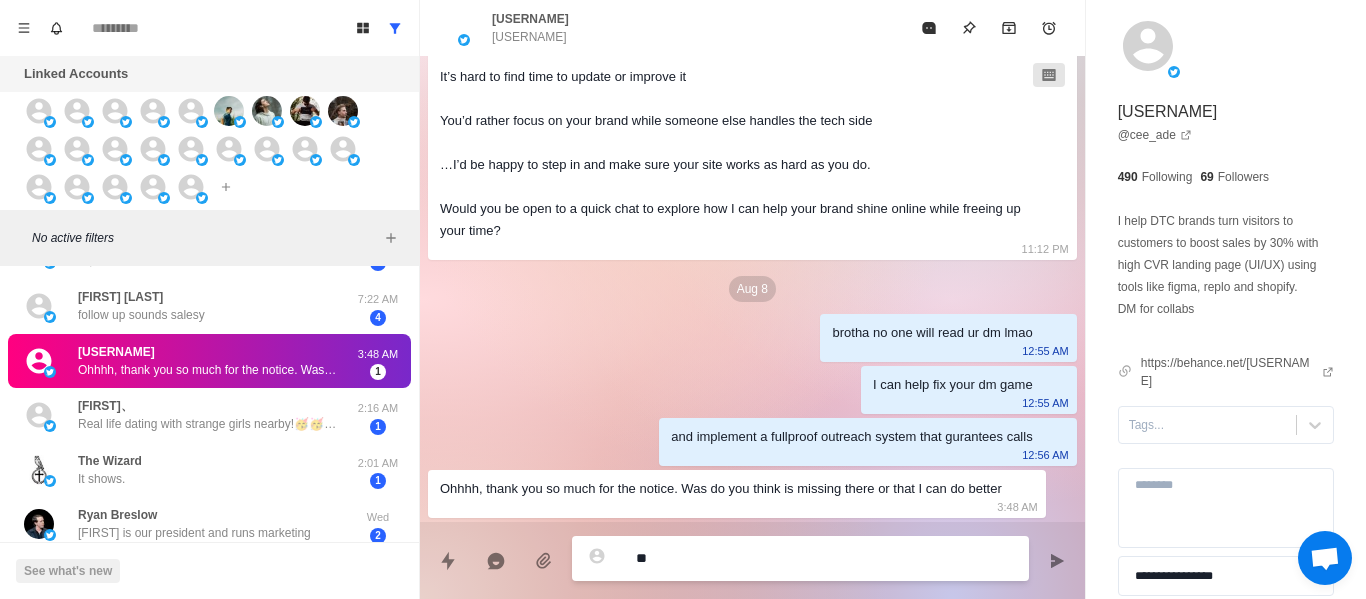type on "***" 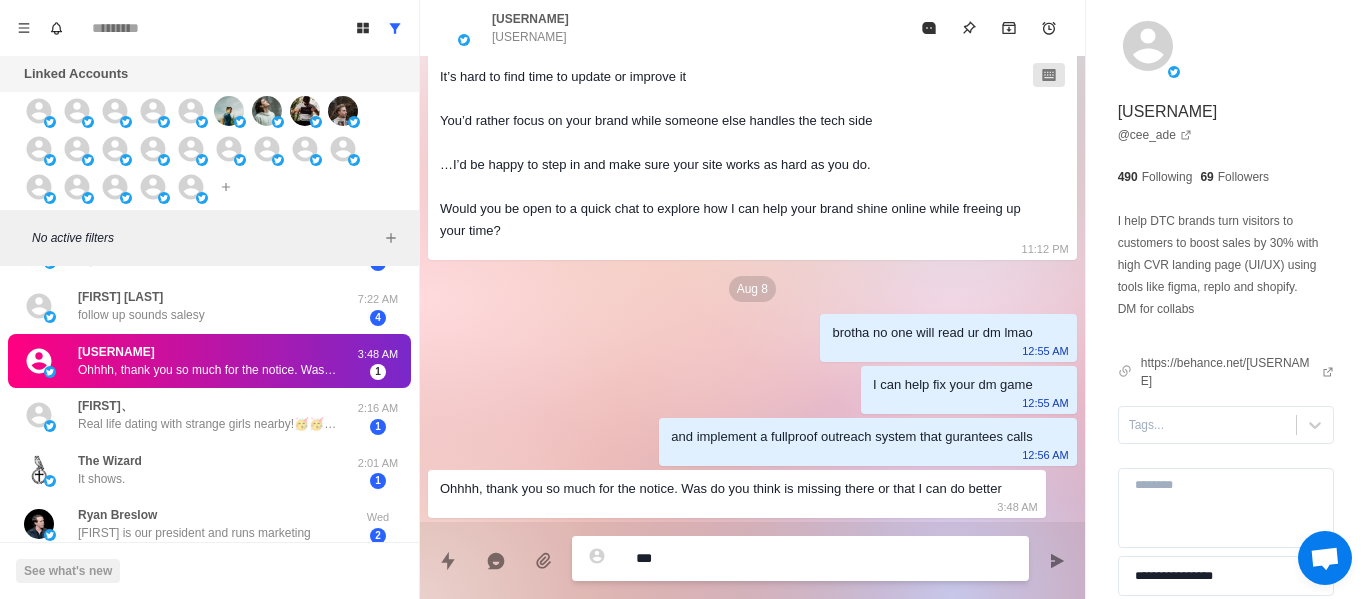 type on "**" 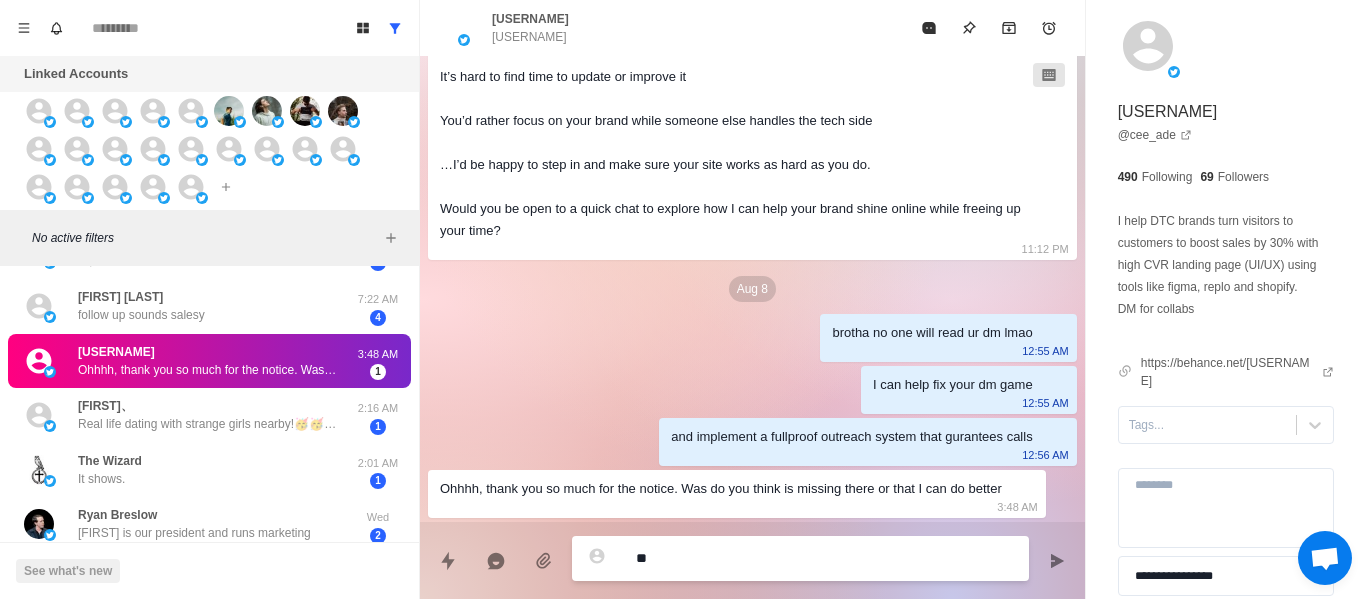 type on "***" 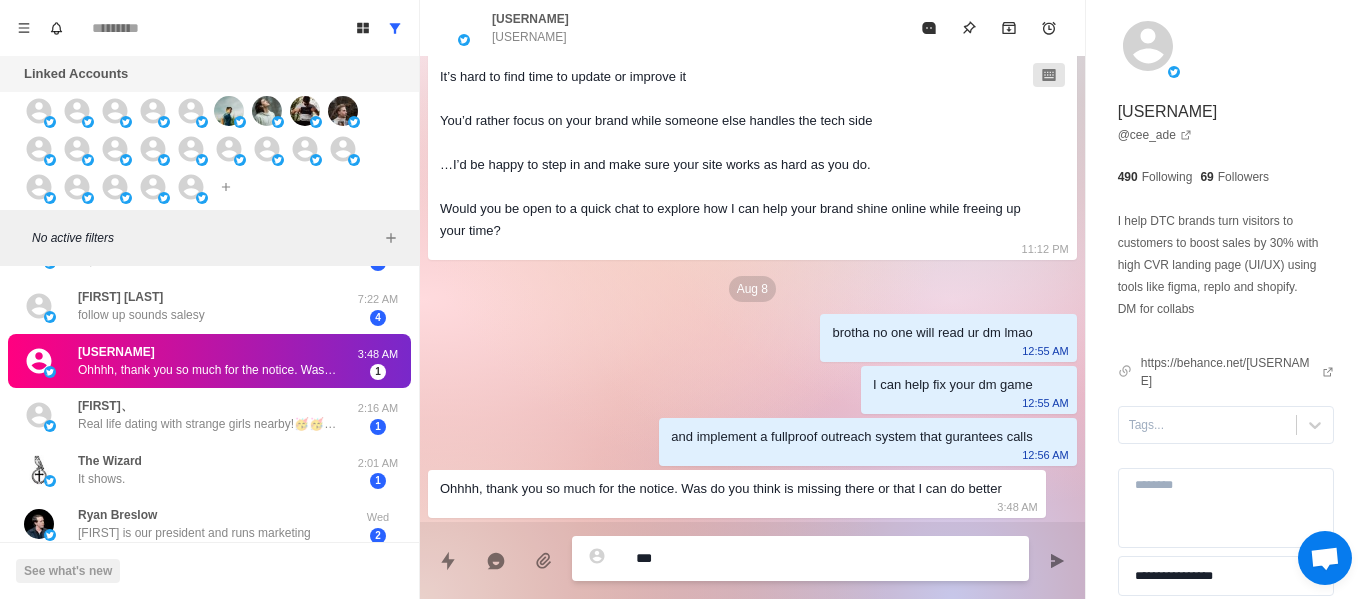 type on "****" 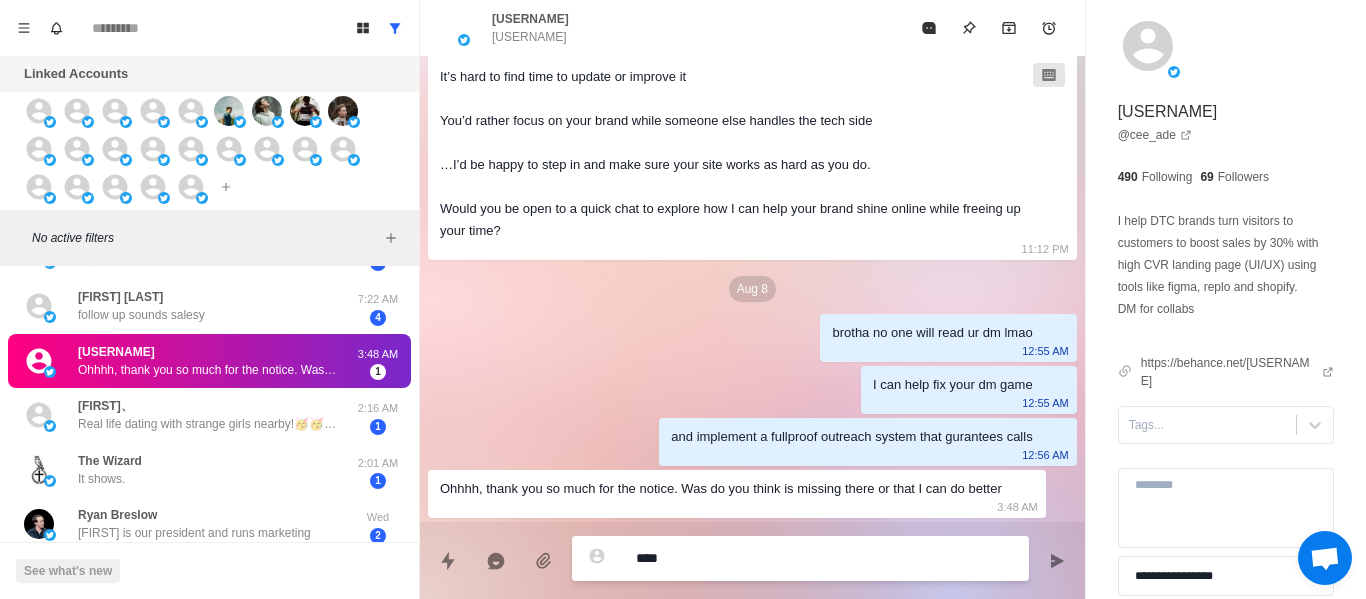 type on "****" 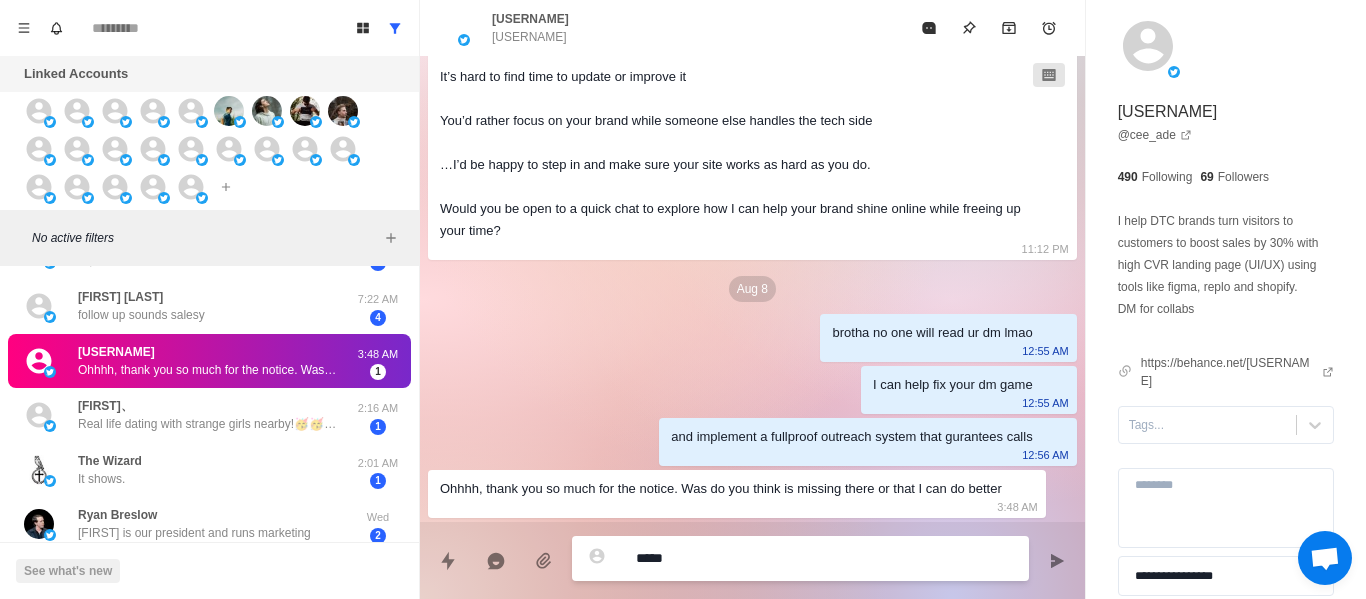 type on "******" 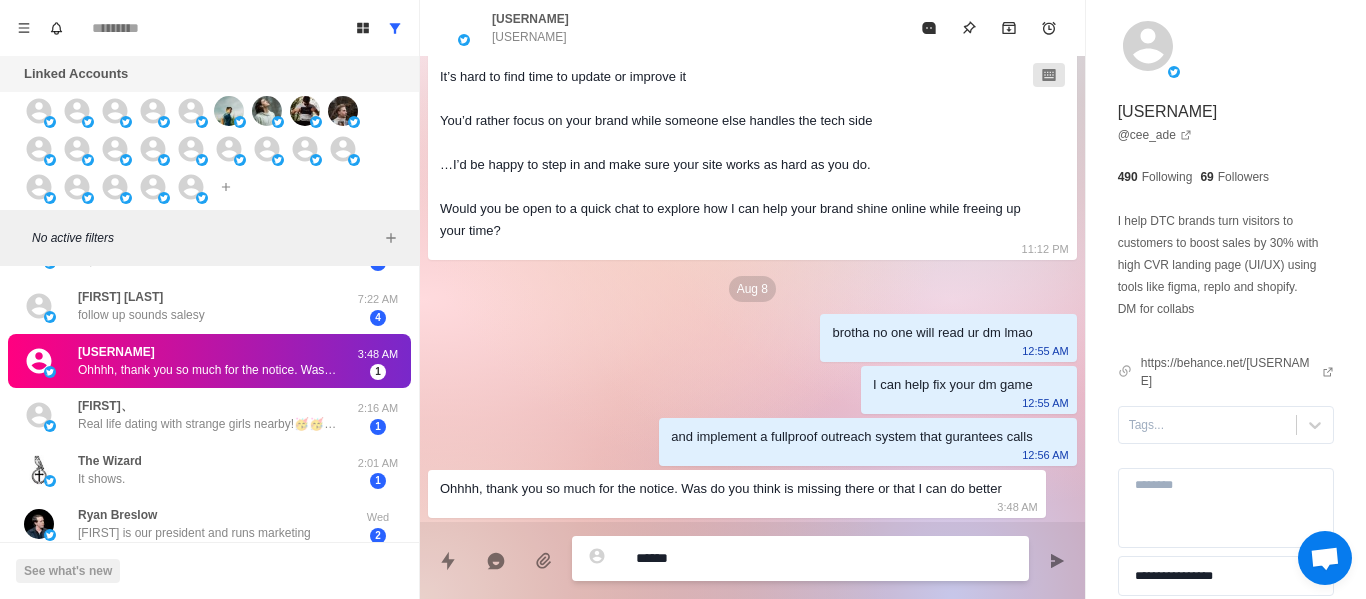 type on "*******" 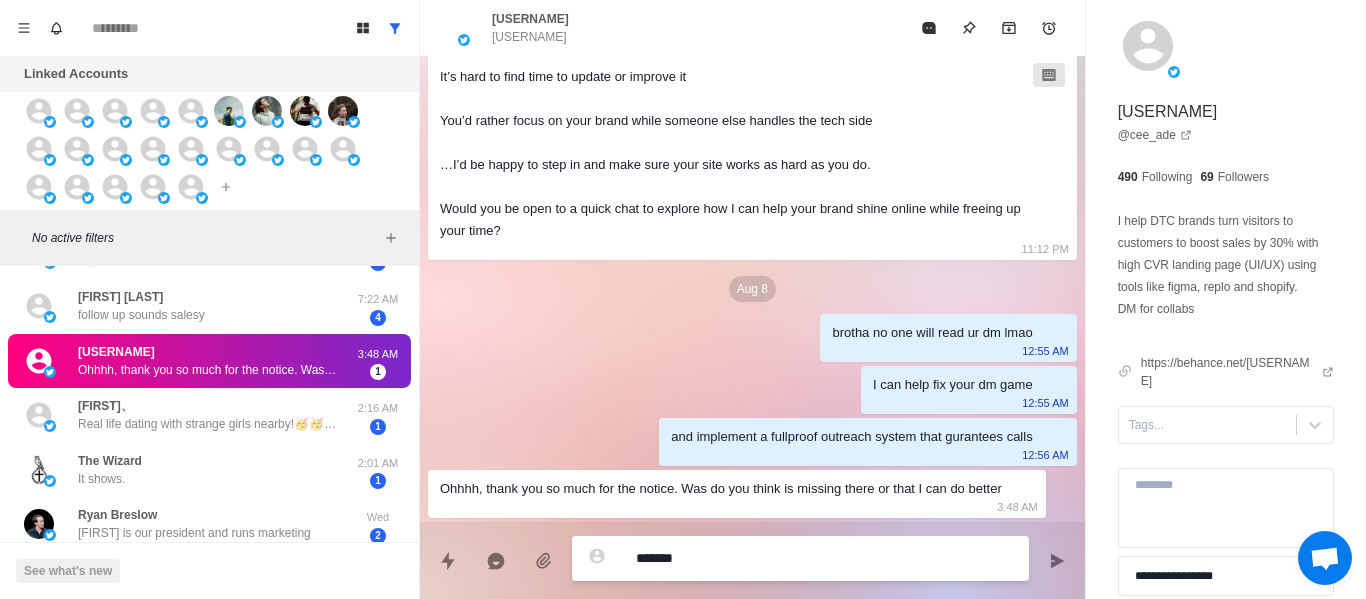 type on "********" 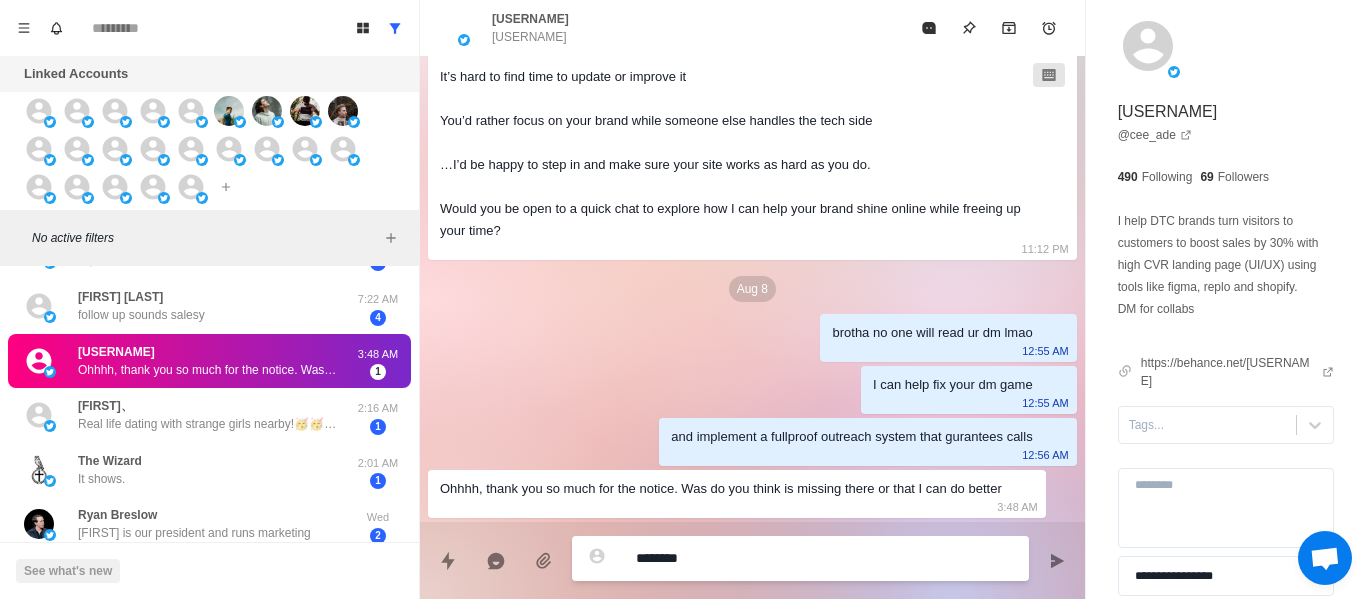 type on "*" 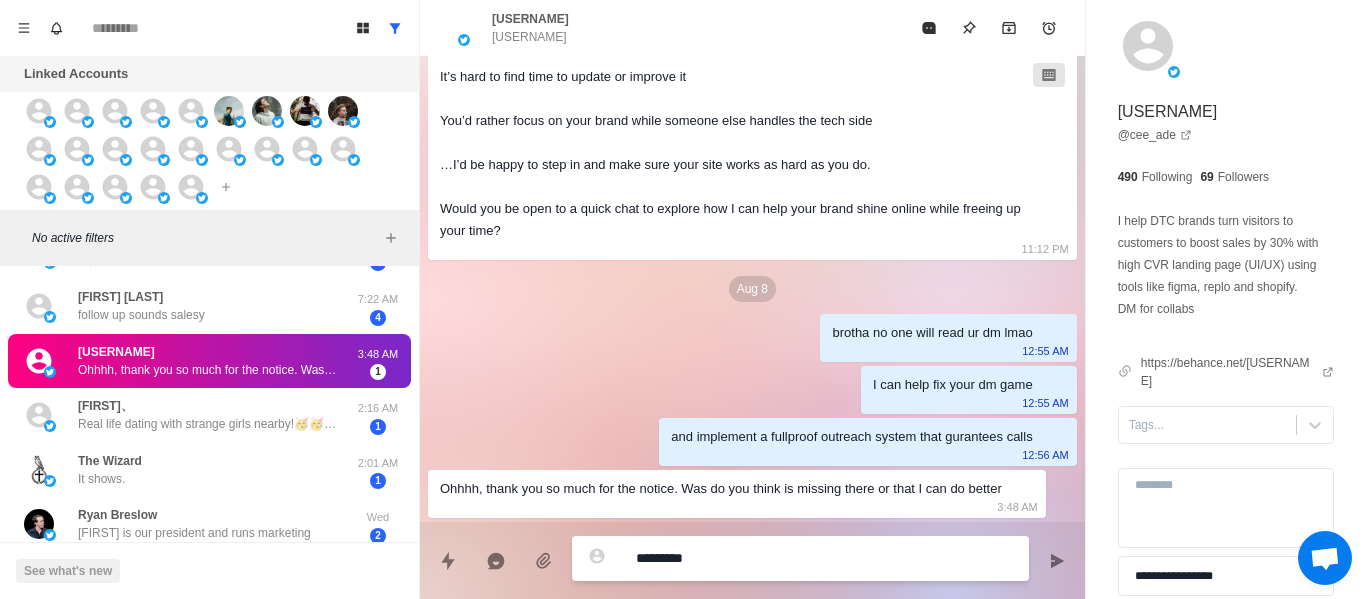 type on "********" 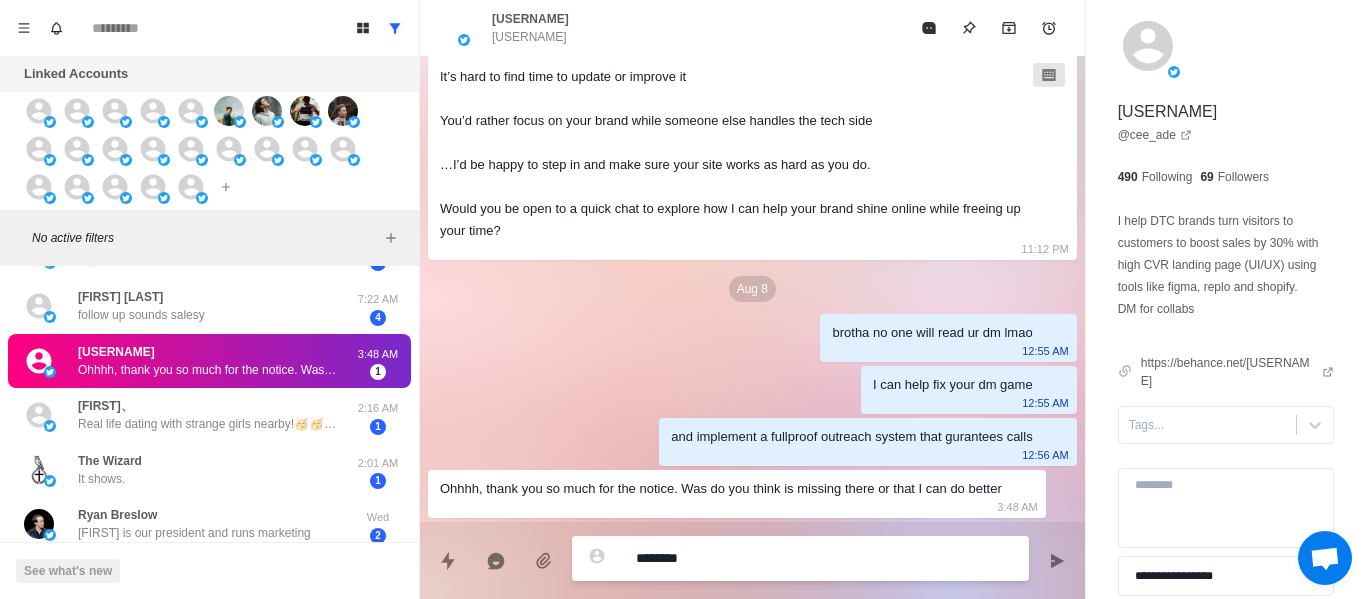type on "********" 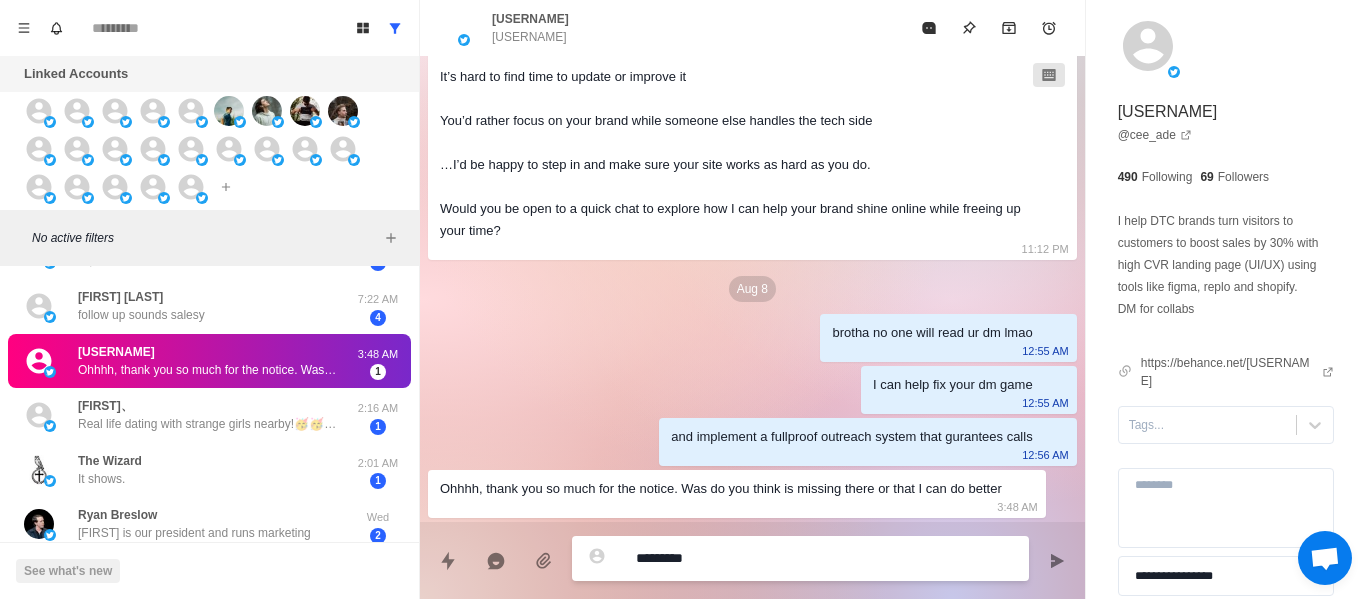 type on "**********" 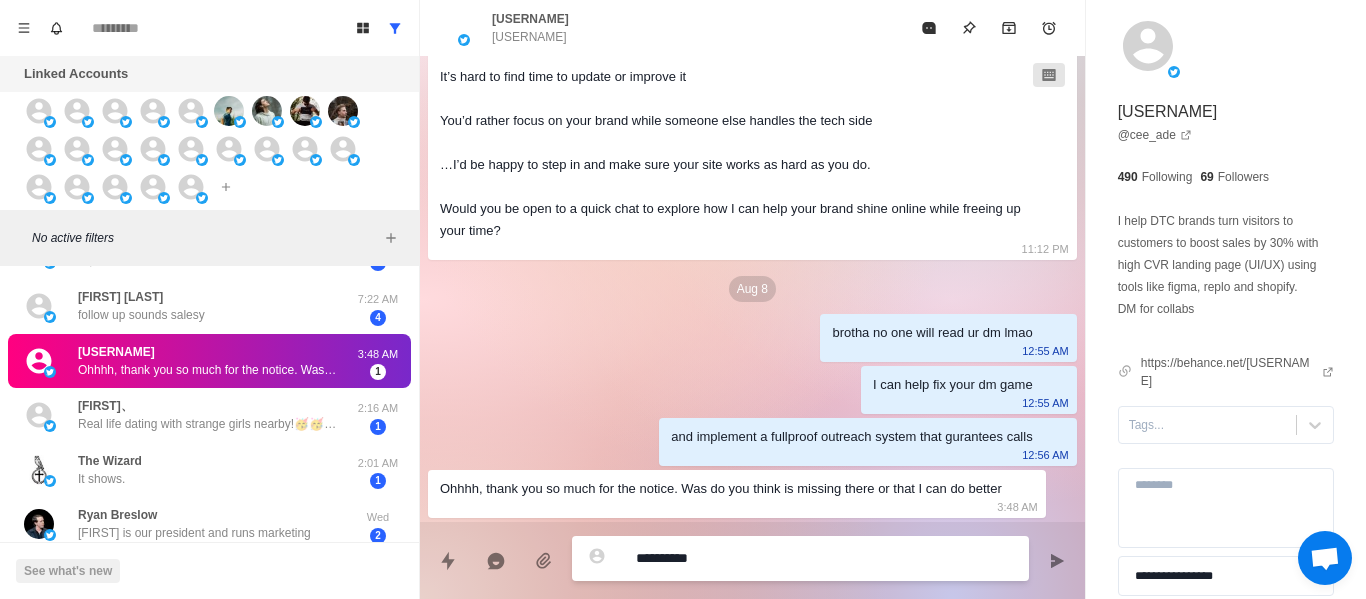 type on "**********" 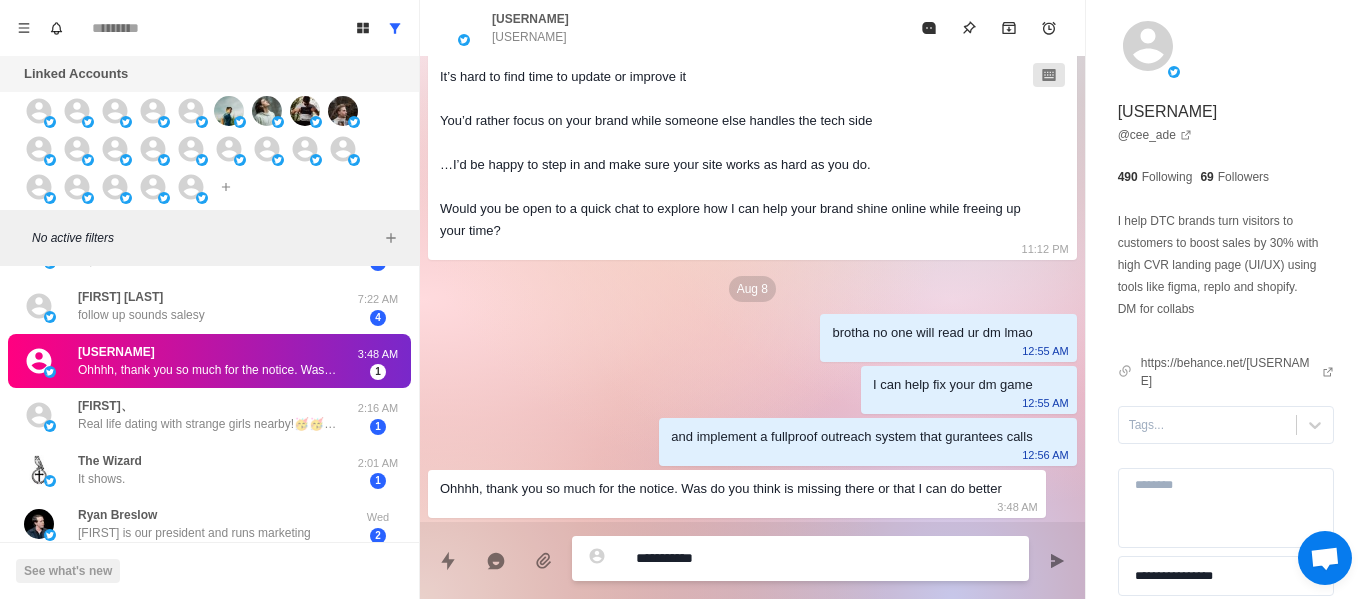 type on "**********" 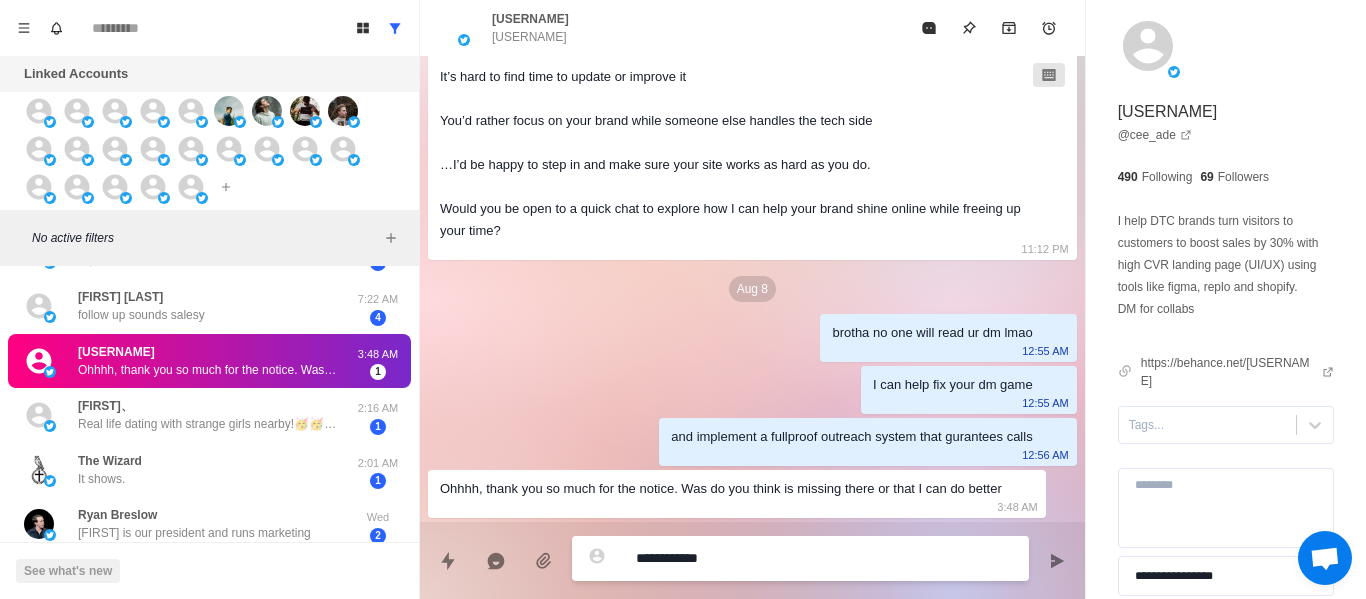 type on "**********" 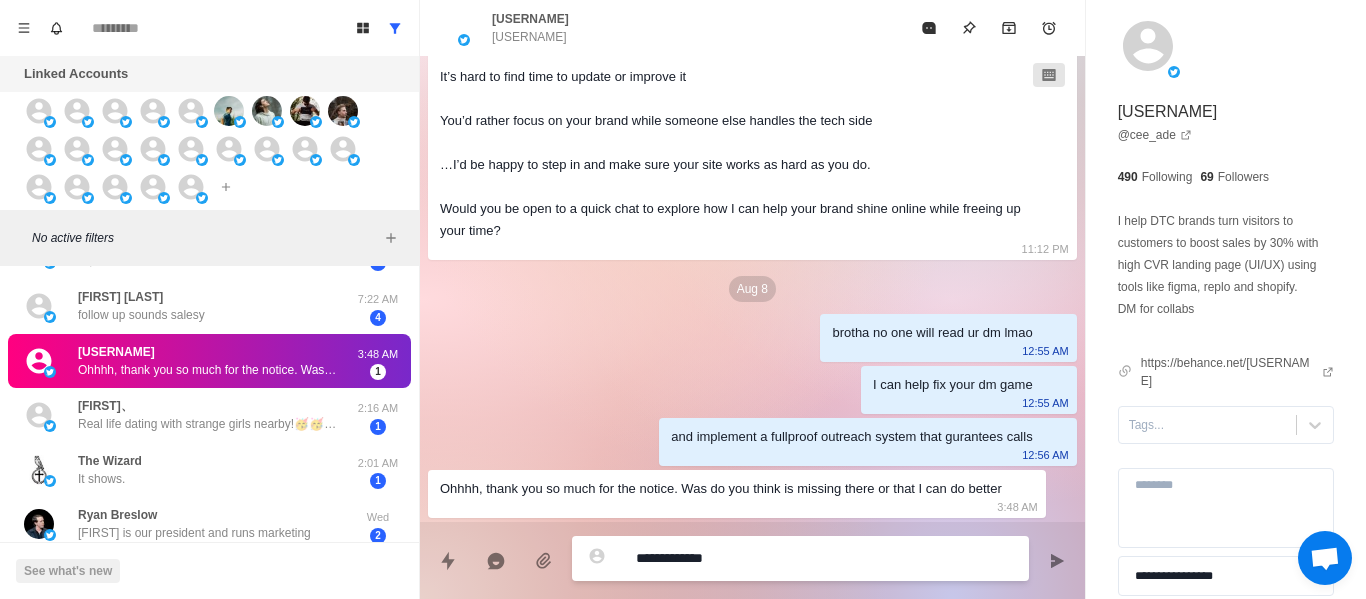 type on "**********" 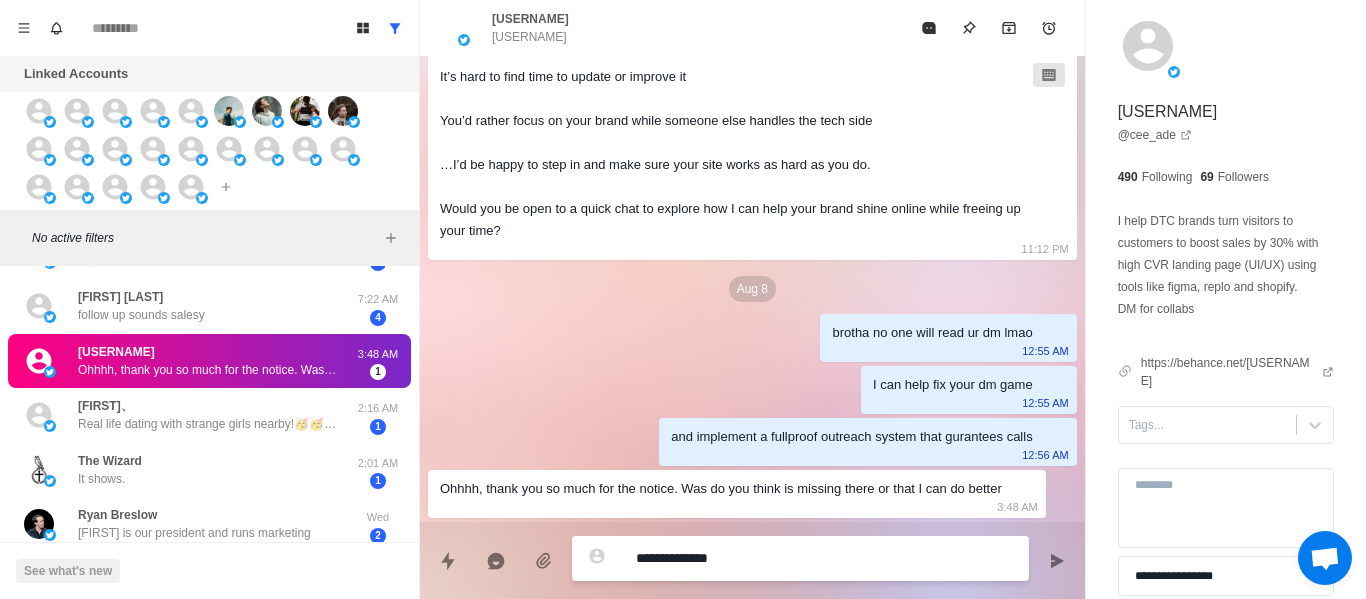 type on "**********" 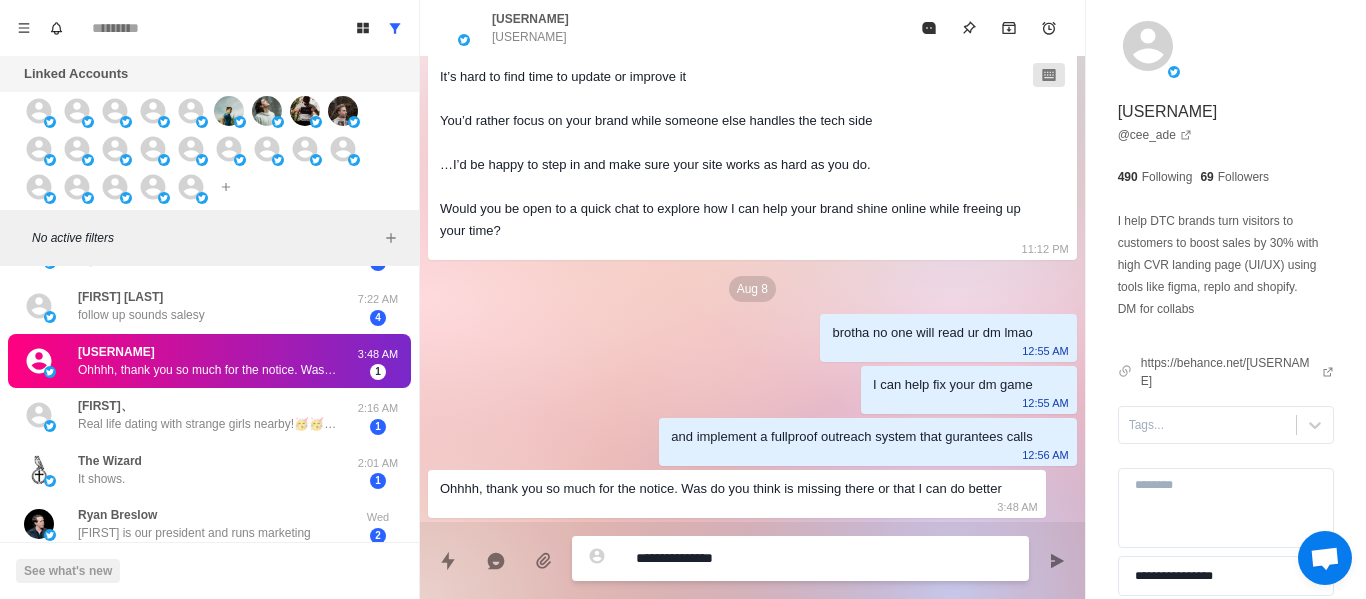 type on "**********" 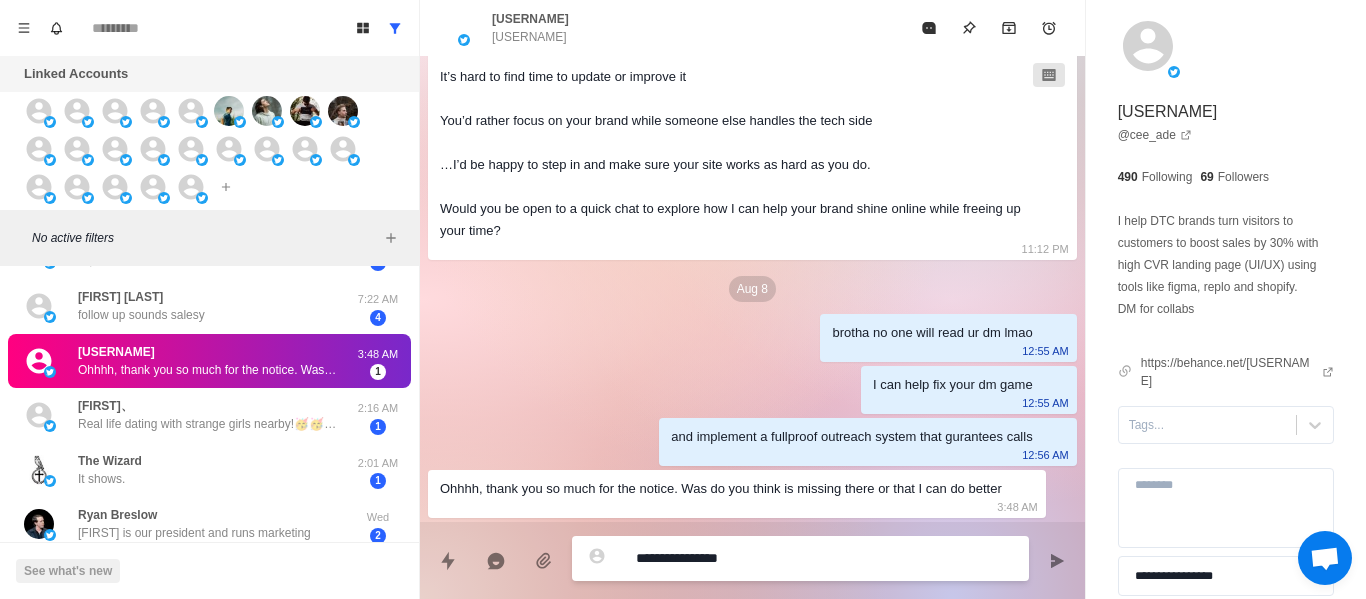 type on "**********" 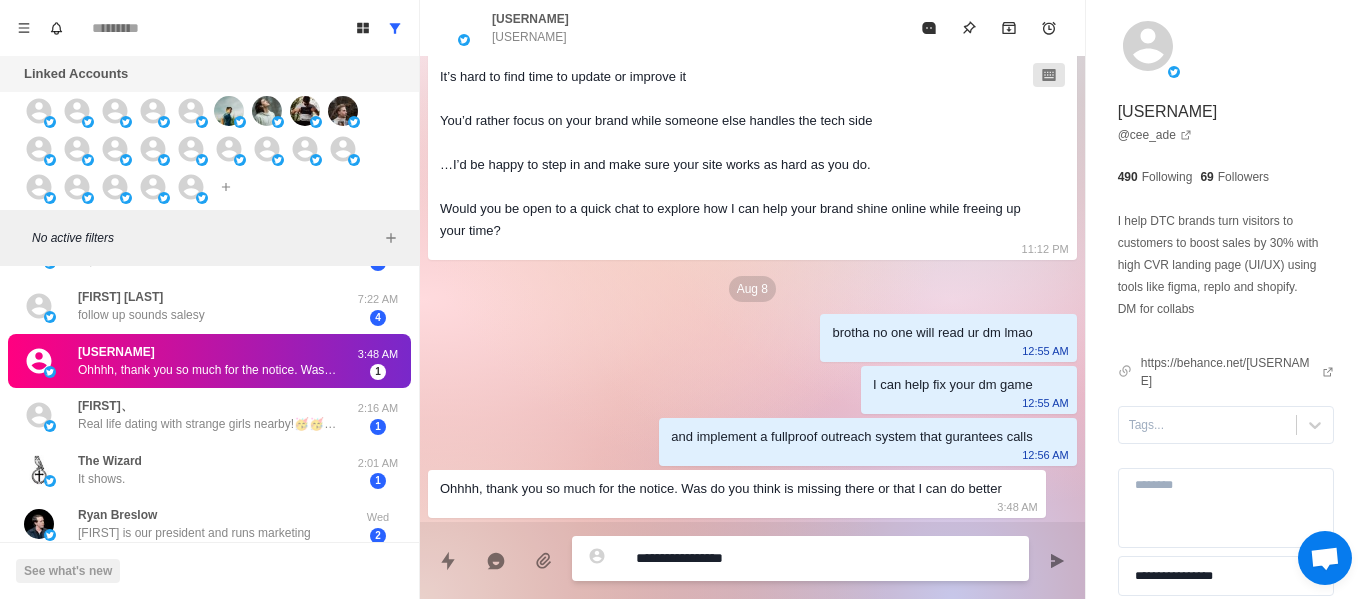 type on "**********" 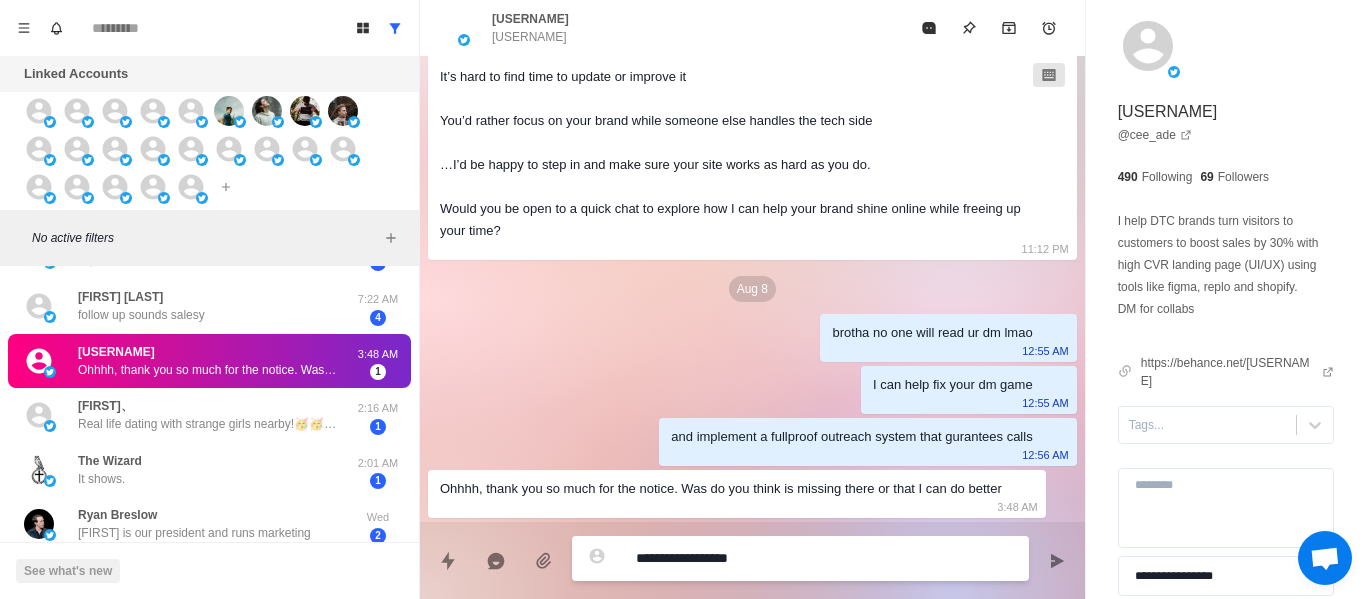 type on "**********" 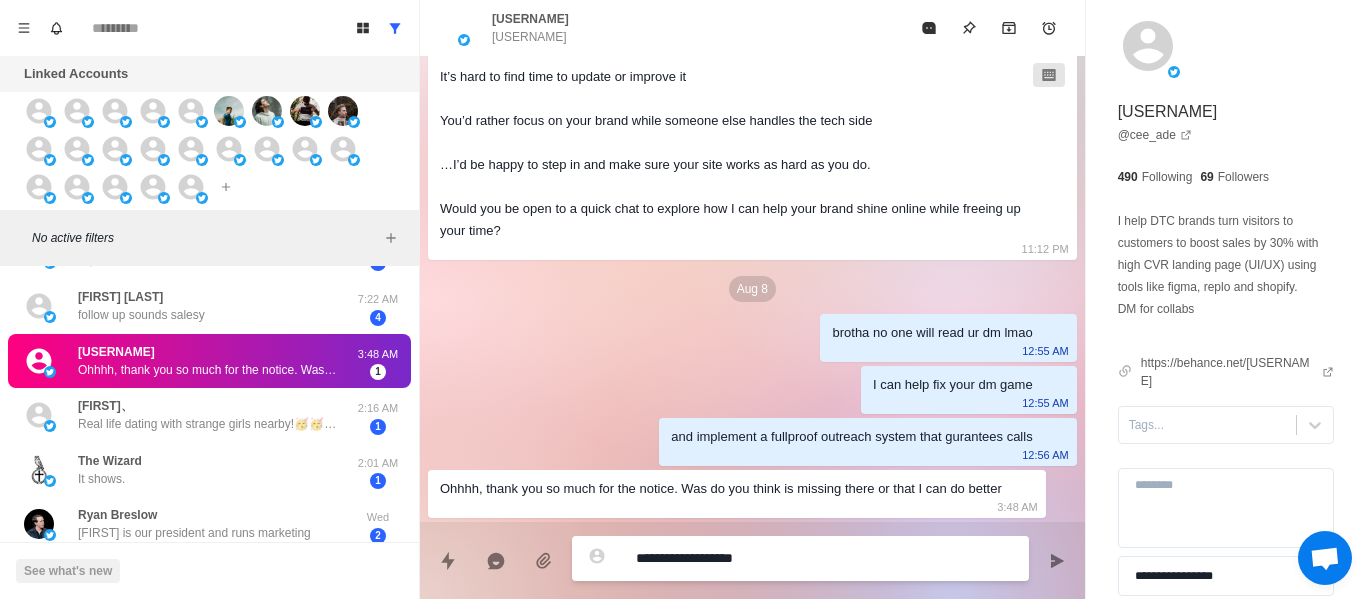 type on "**********" 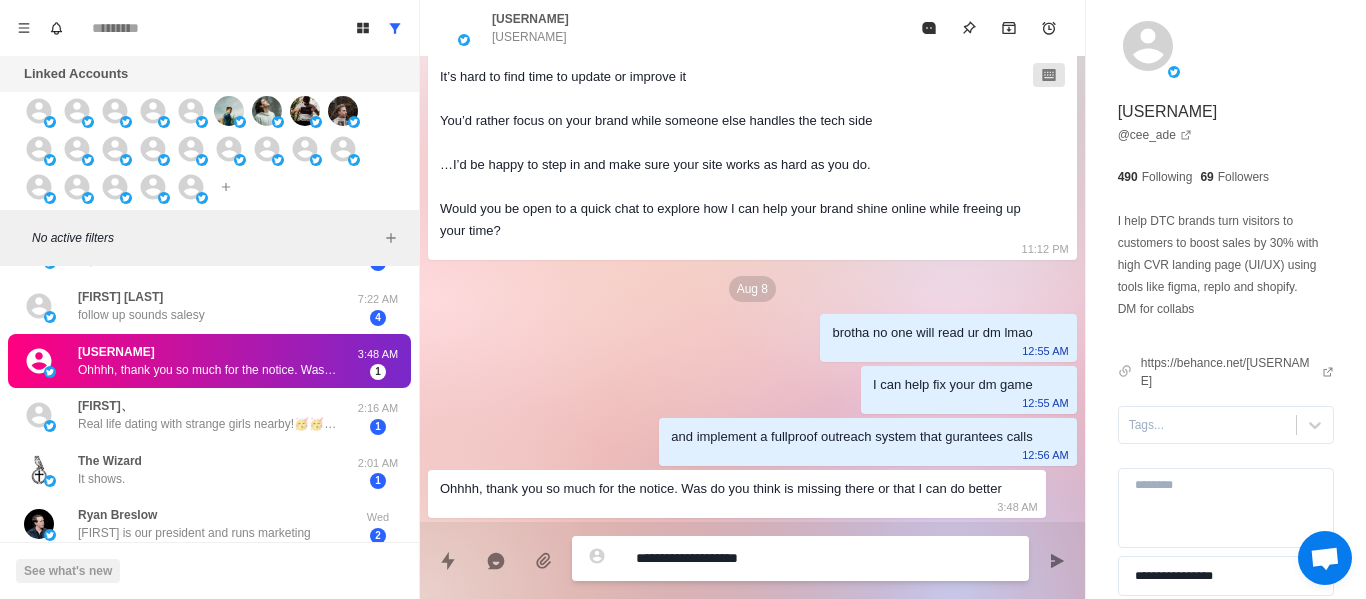 type on "**********" 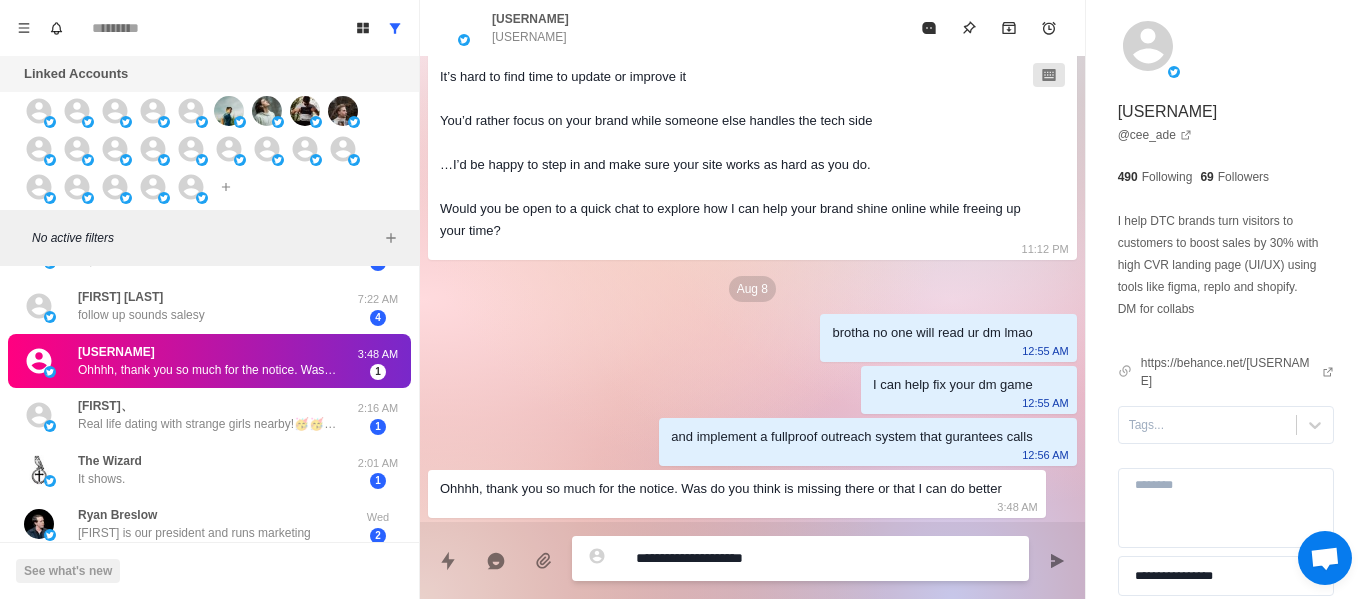 type on "**********" 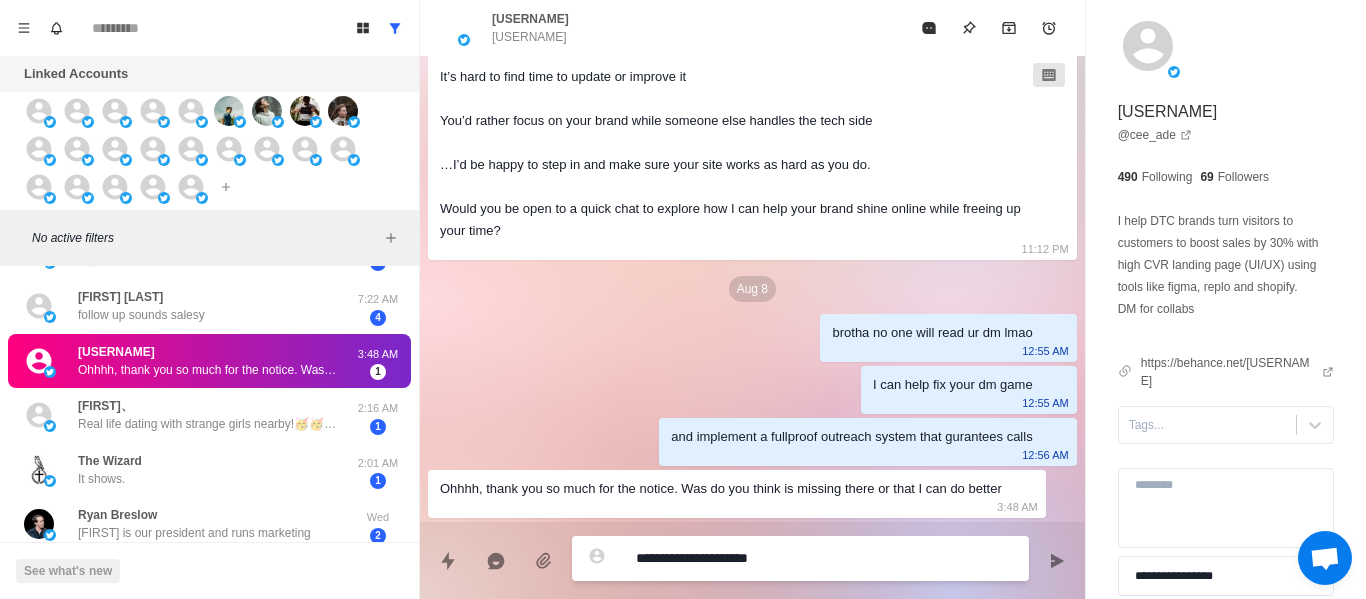 type on "**********" 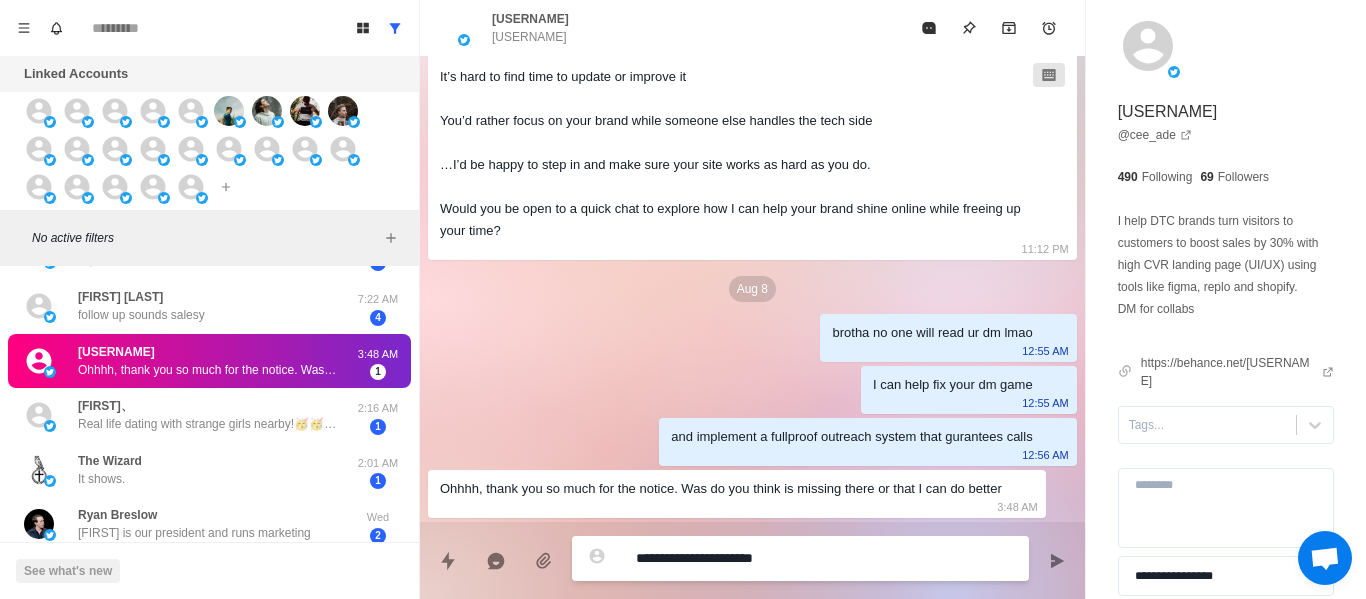 type on "**********" 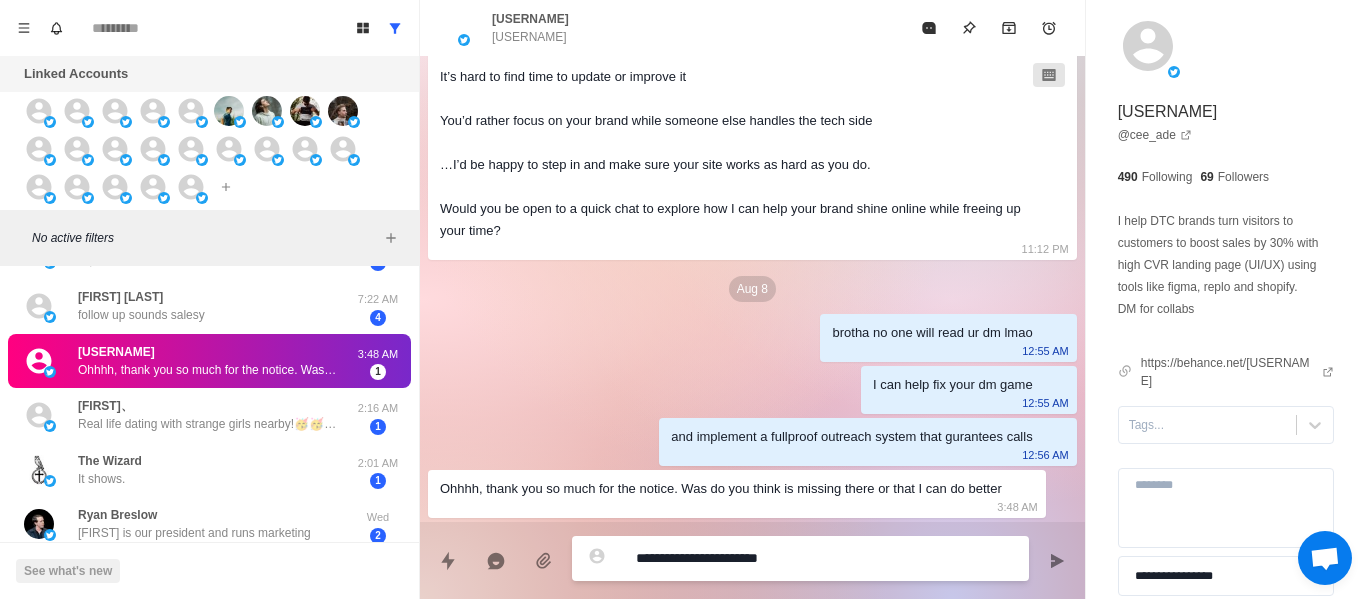type on "**********" 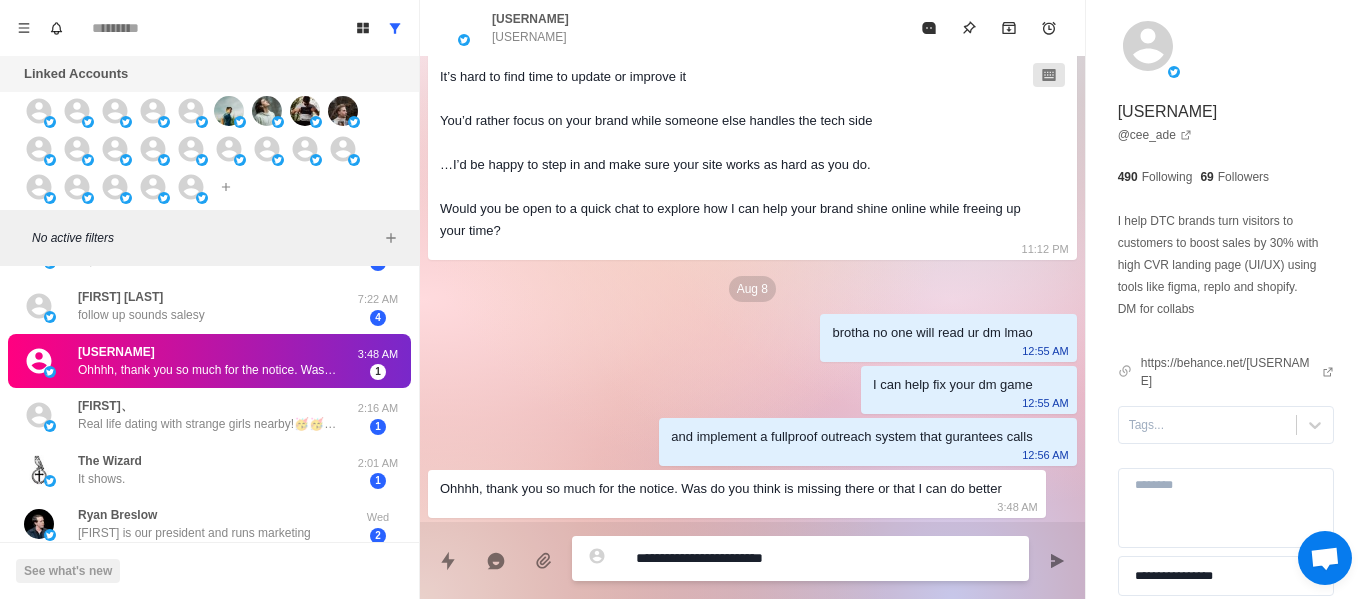 type on "**********" 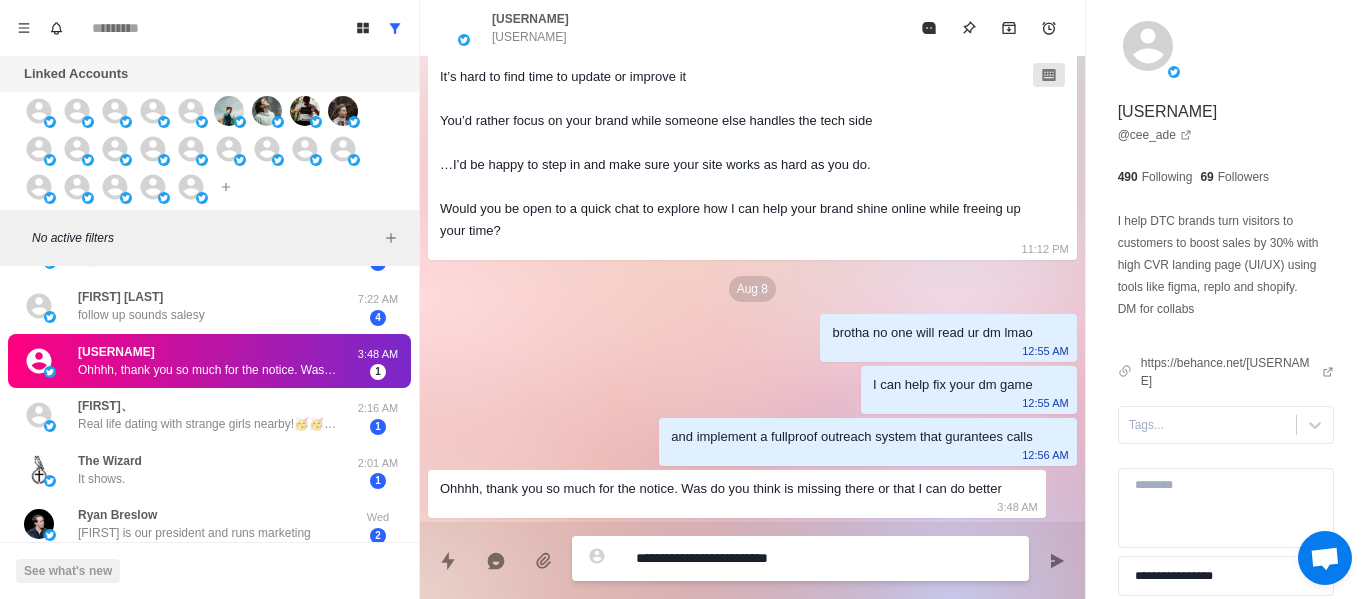 type on "**********" 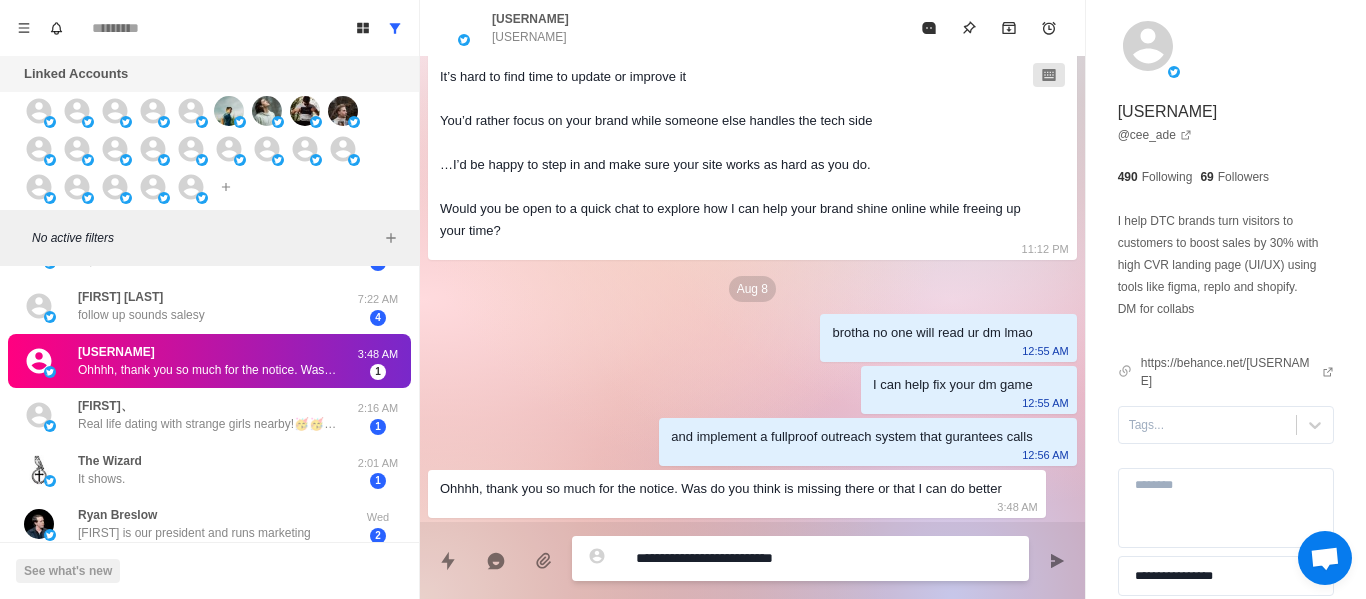 type on "**********" 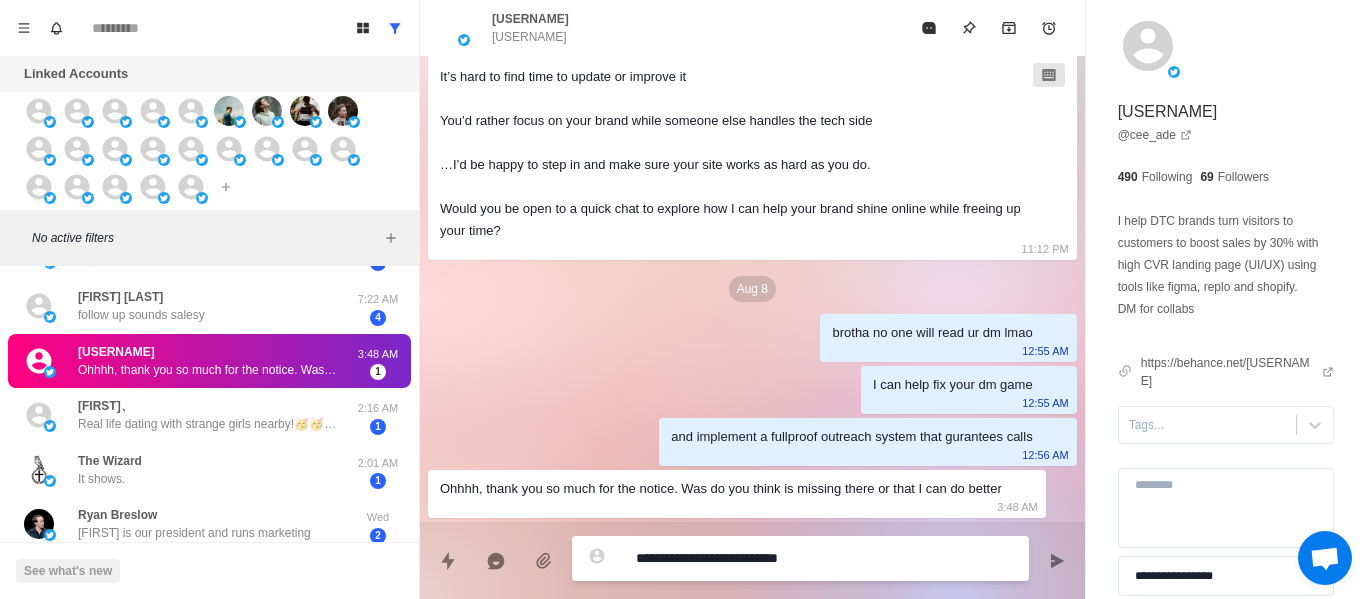 type on "**********" 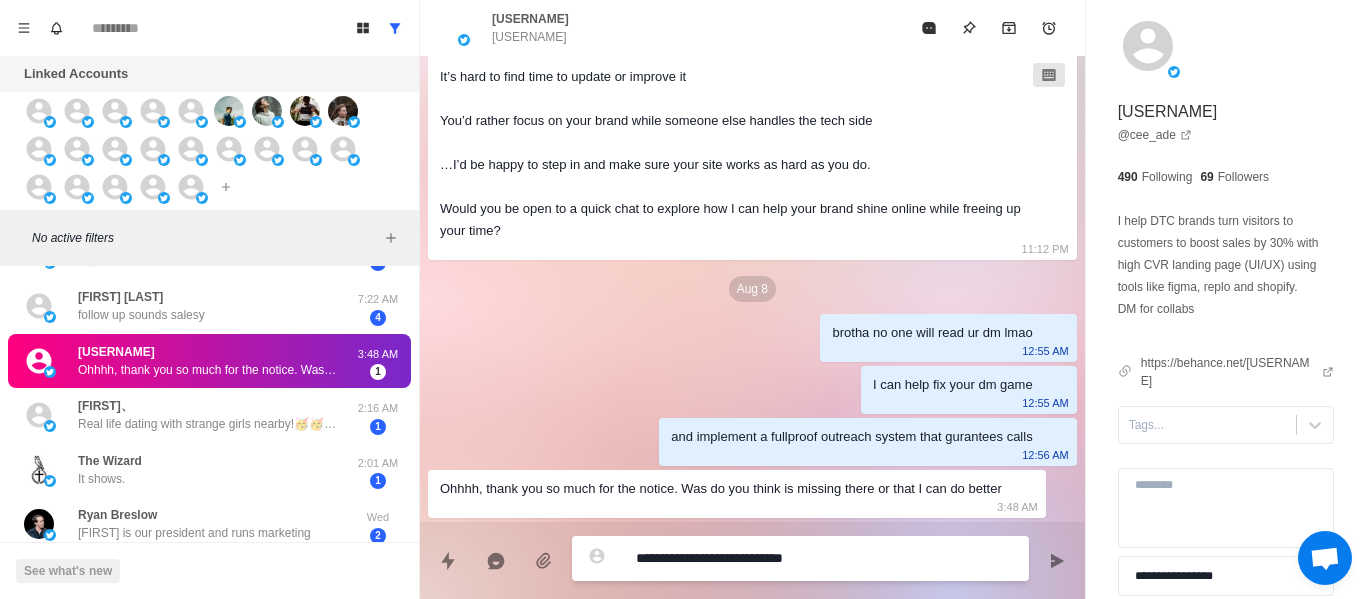 type on "*" 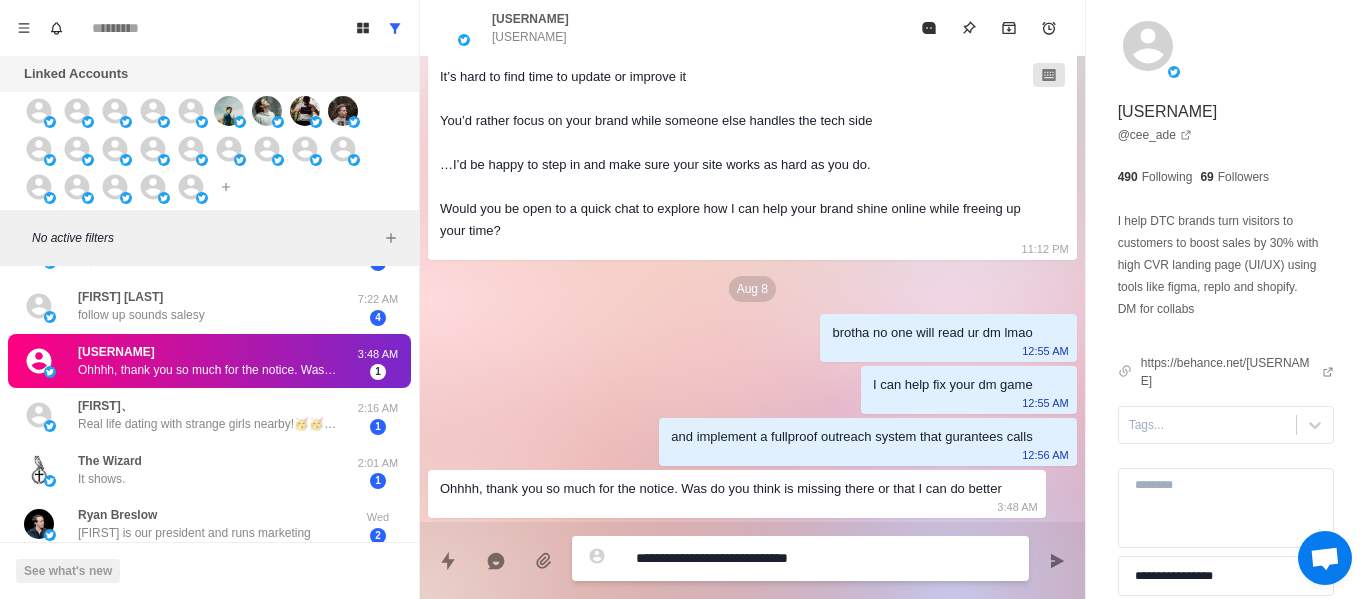 type on "**********" 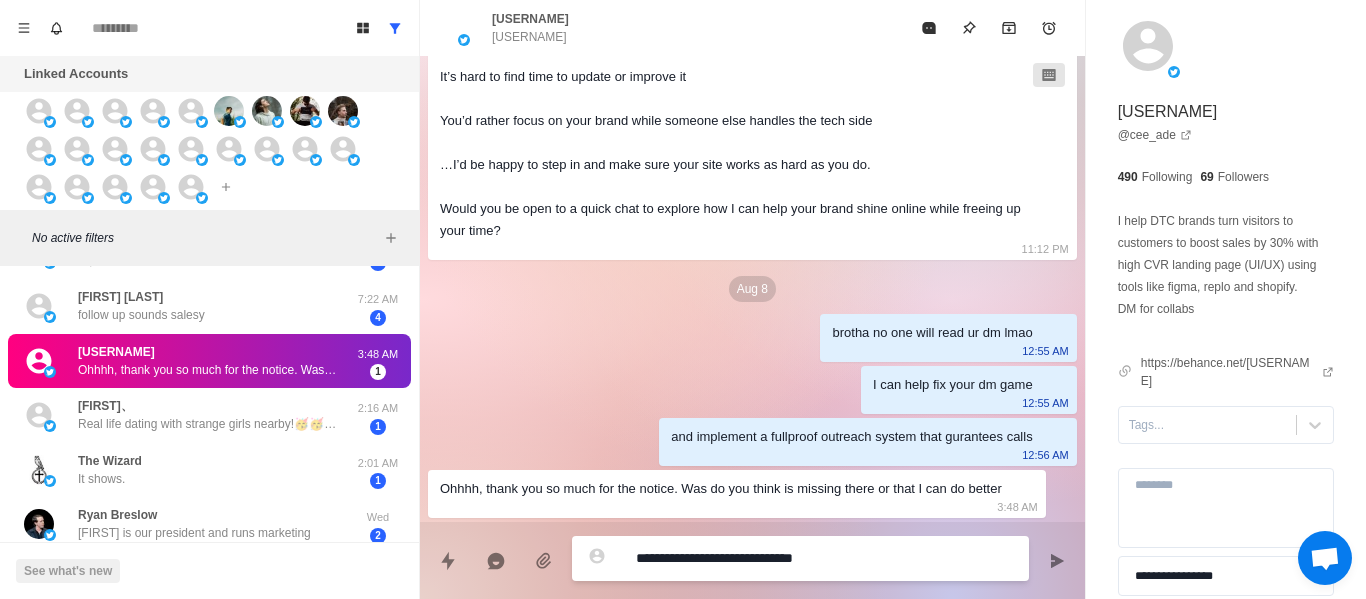 type on "**********" 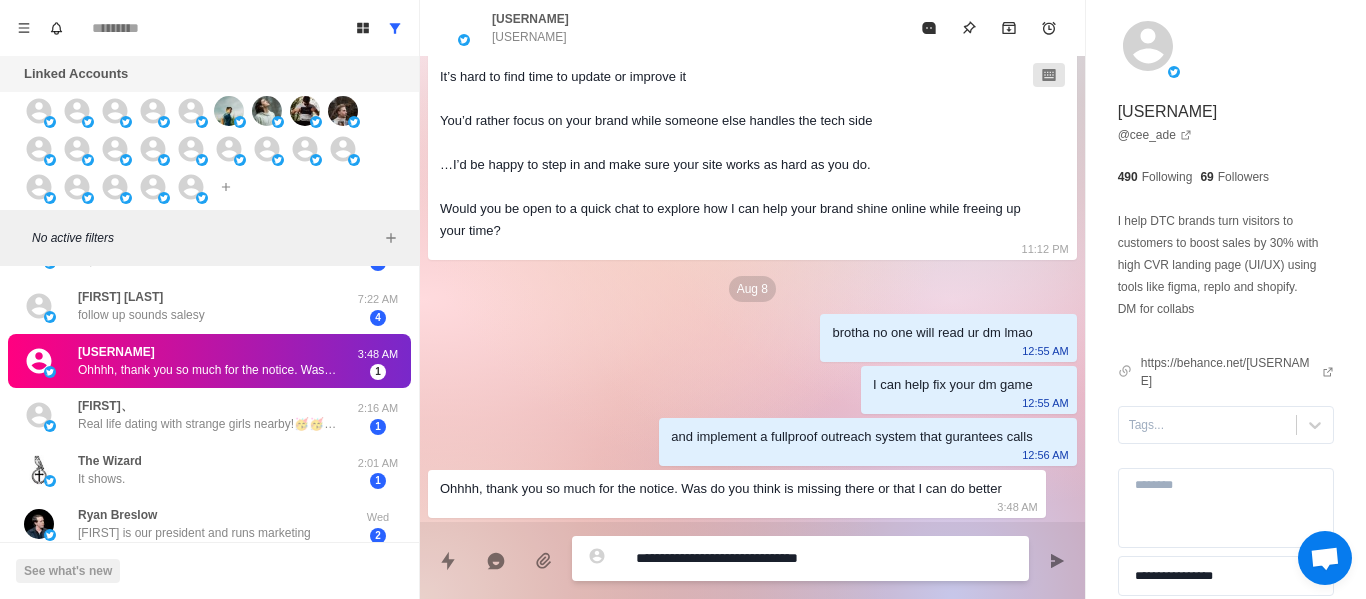 type on "**********" 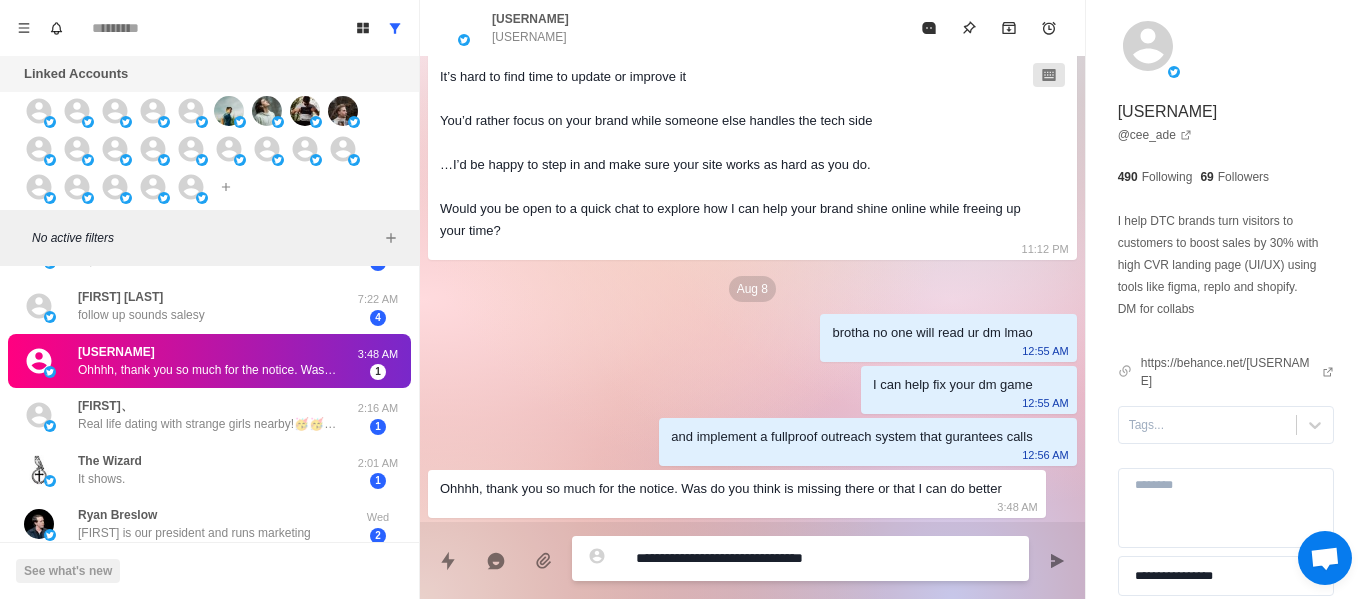 type on "**********" 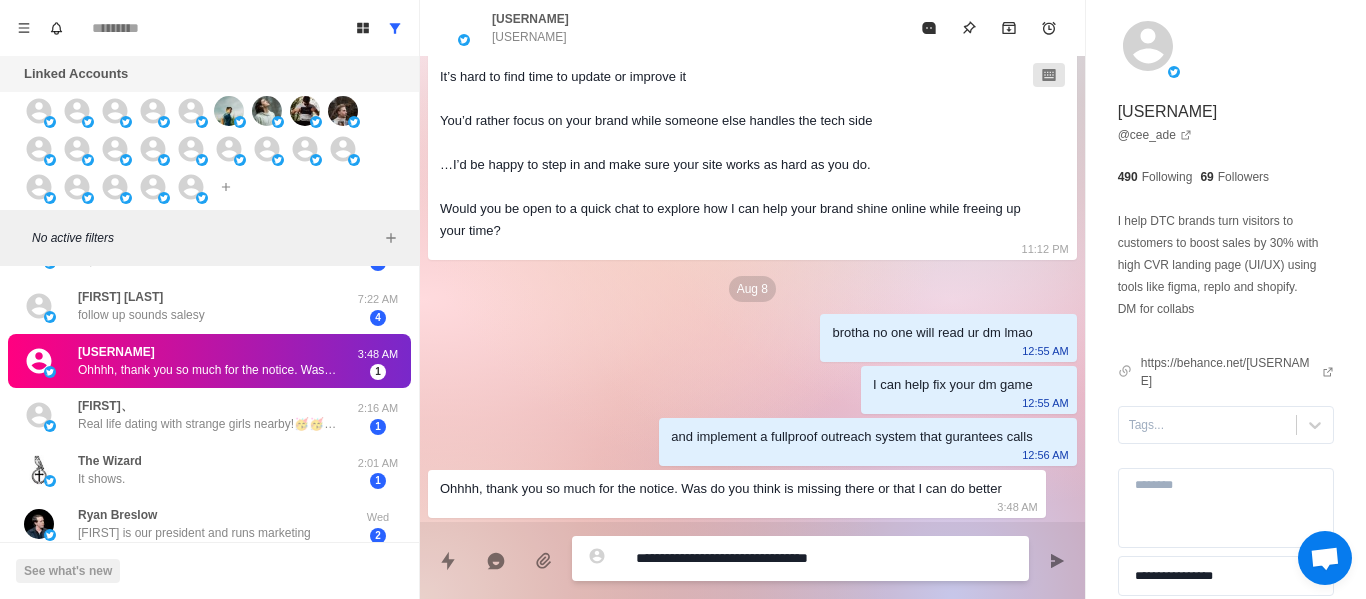 type on "**********" 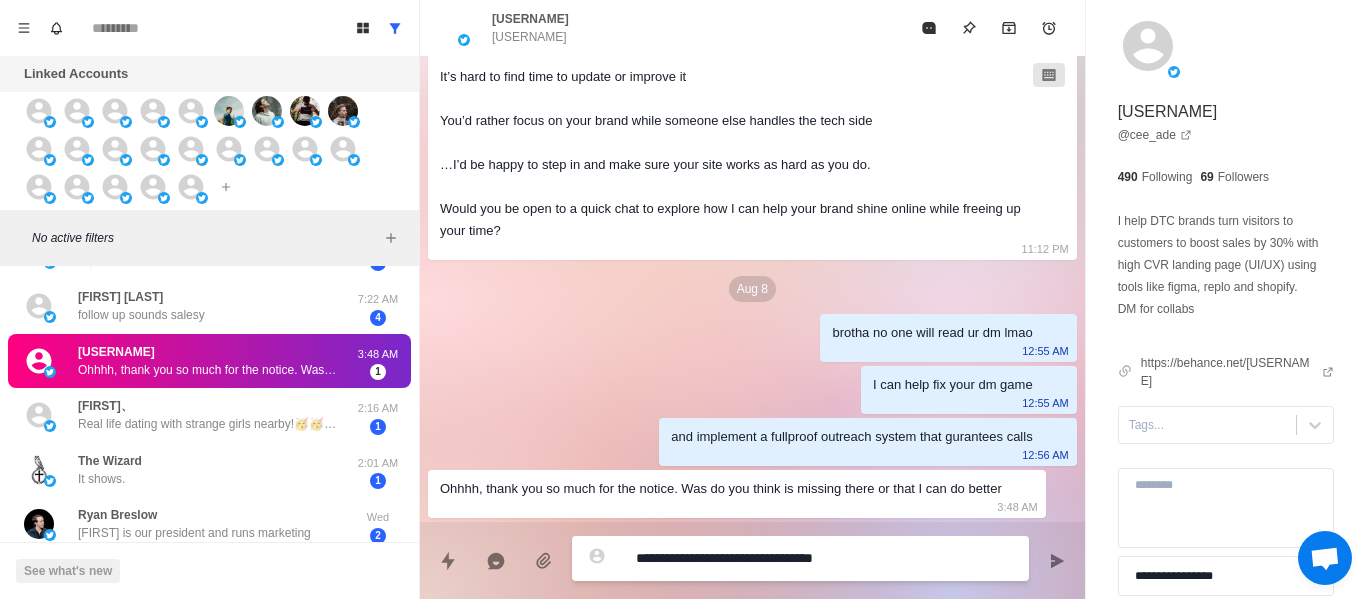 type on "**********" 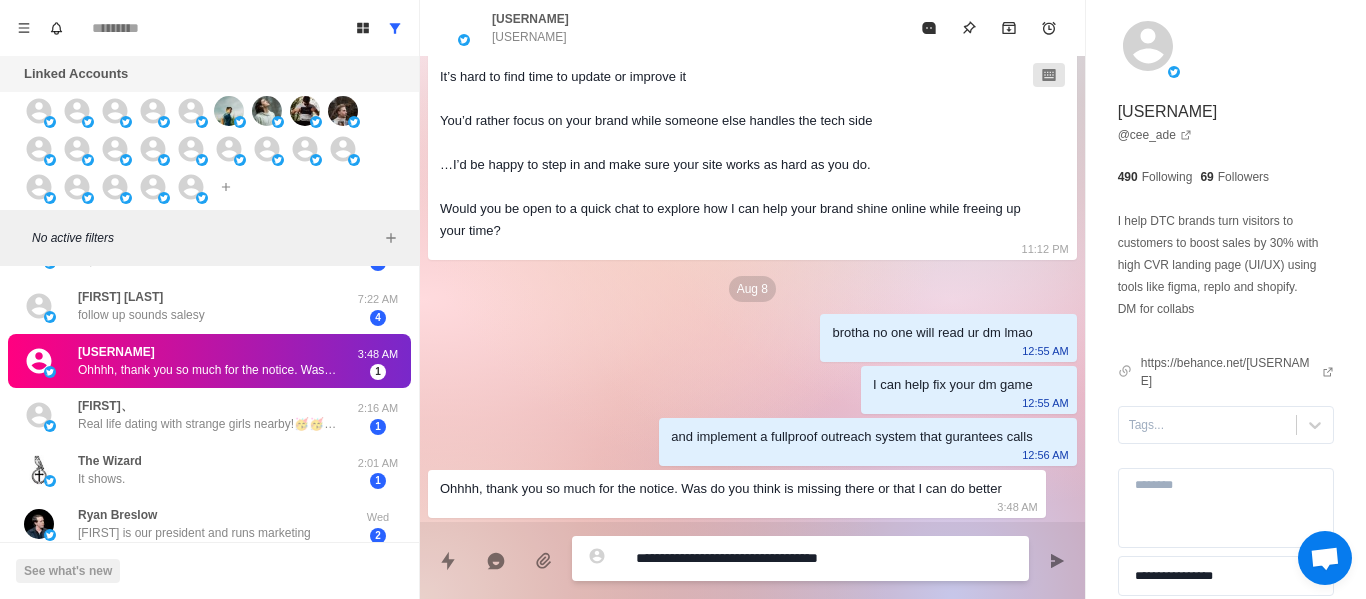 type on "*" 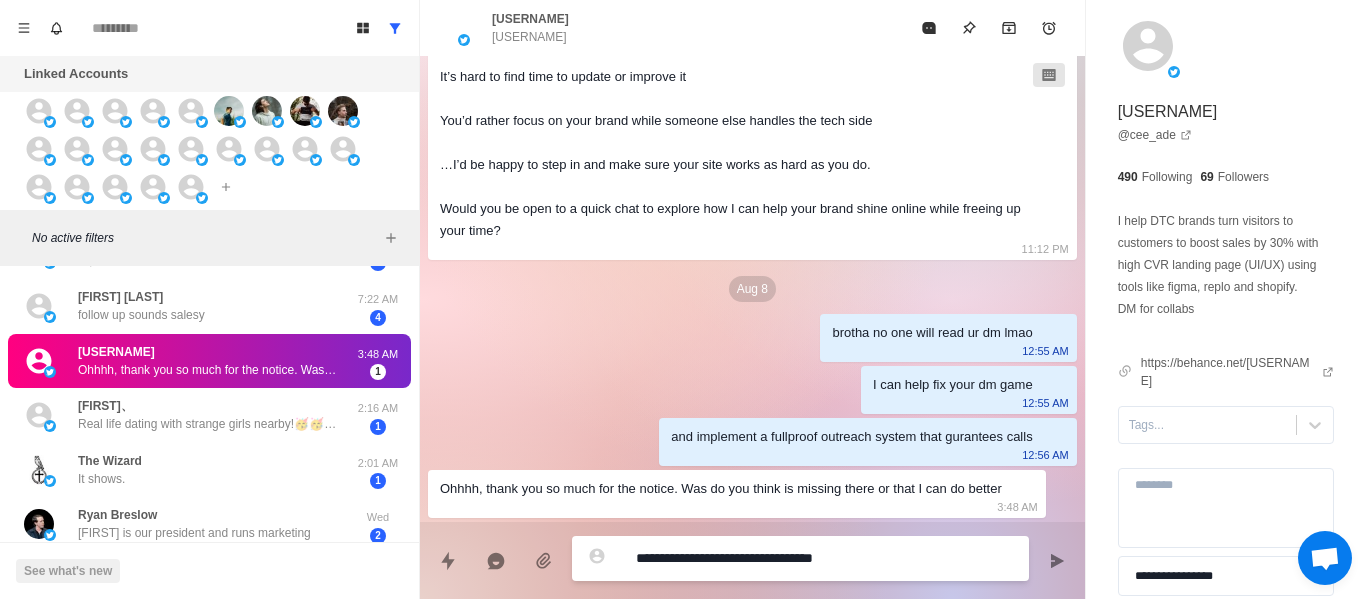 type on "**********" 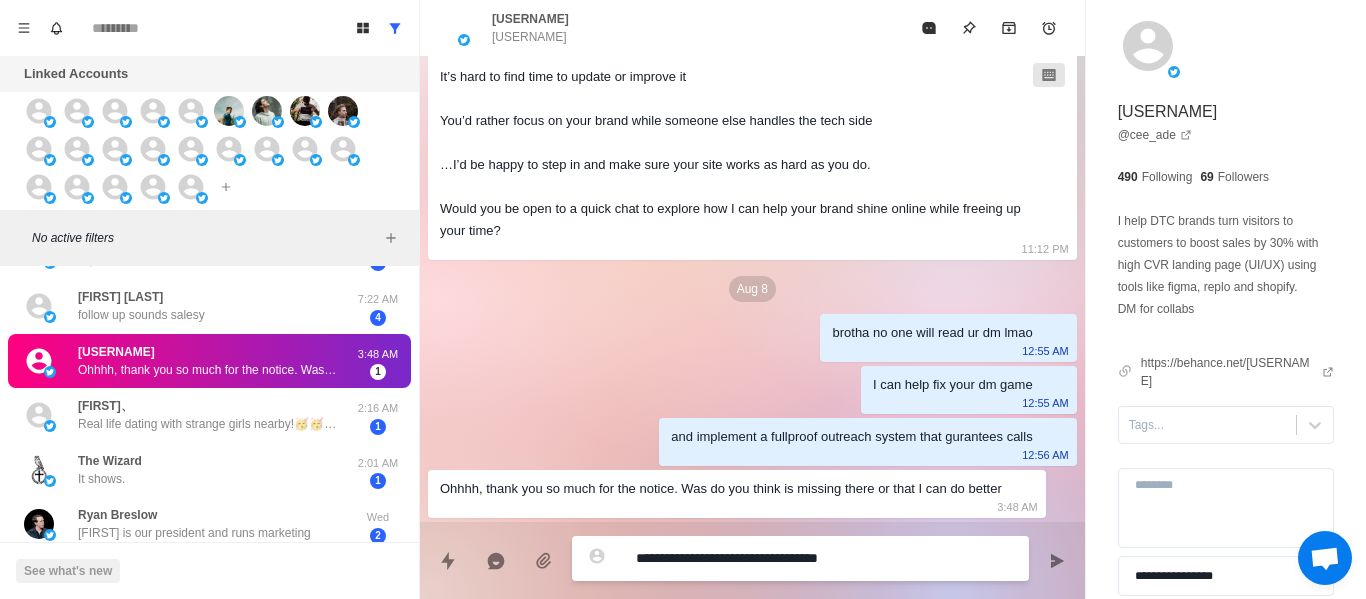type on "**********" 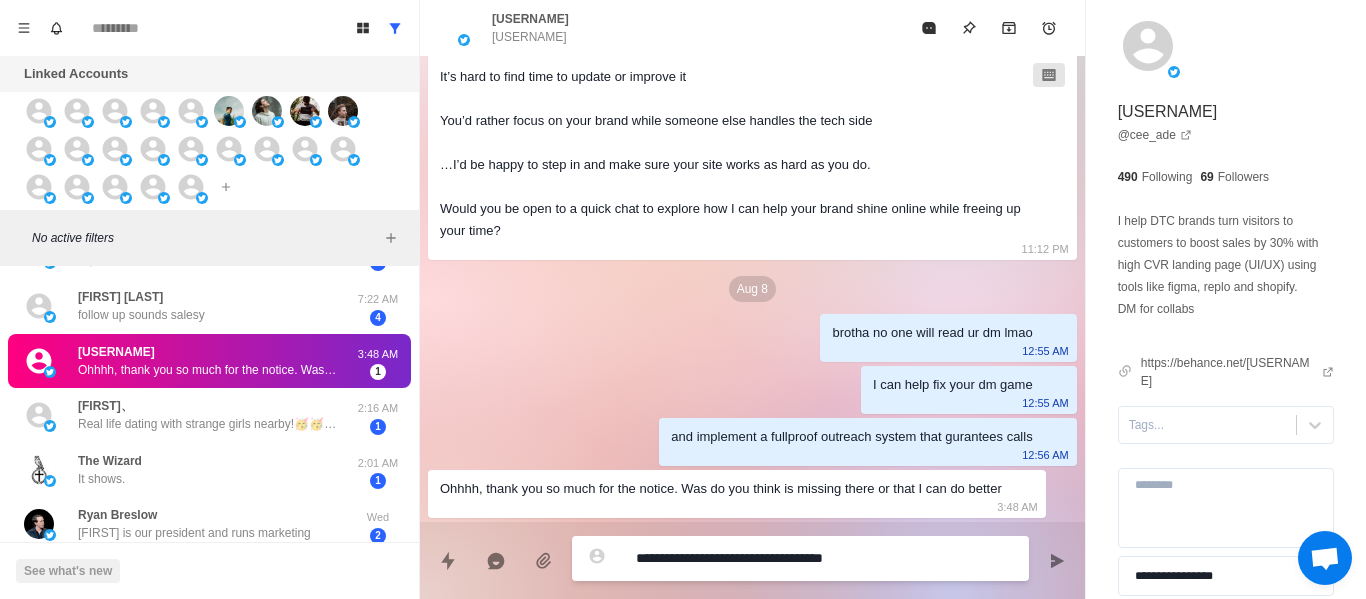 type on "*" 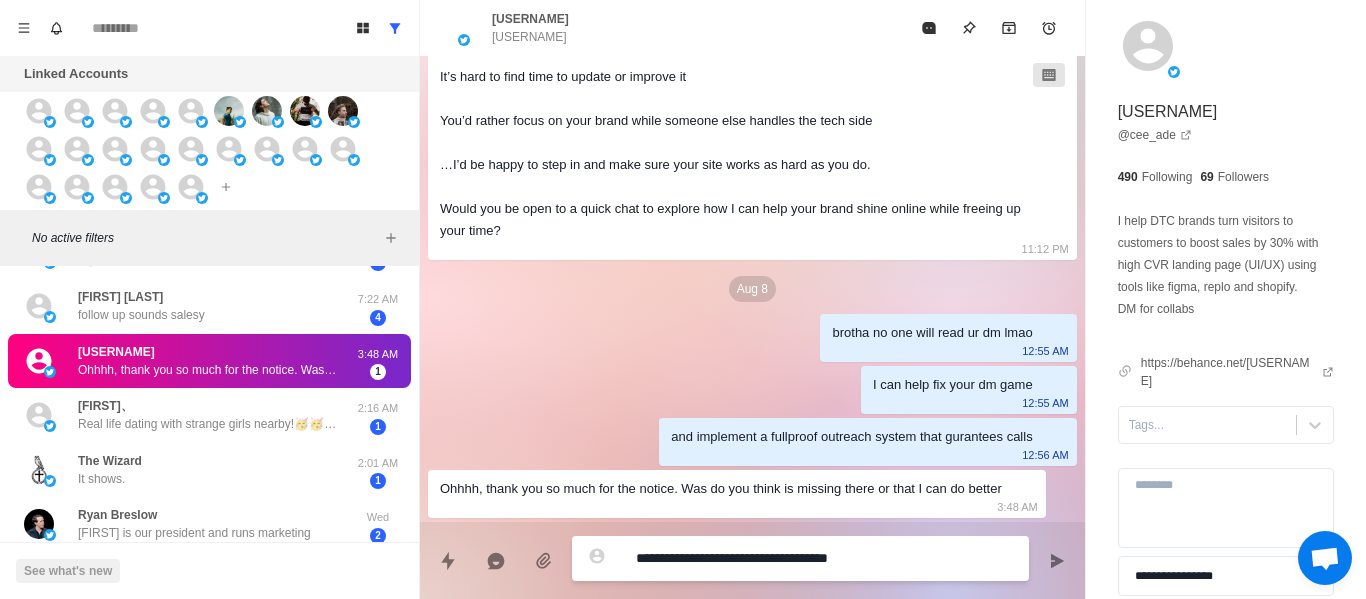 type on "**********" 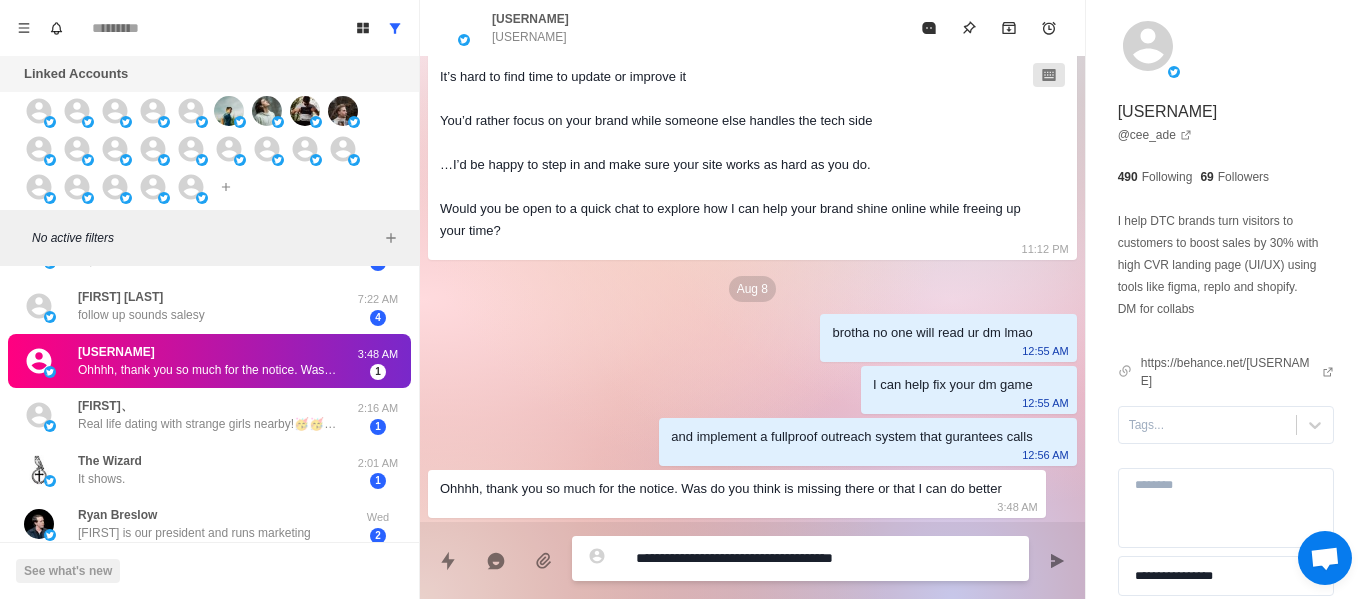 type on "**********" 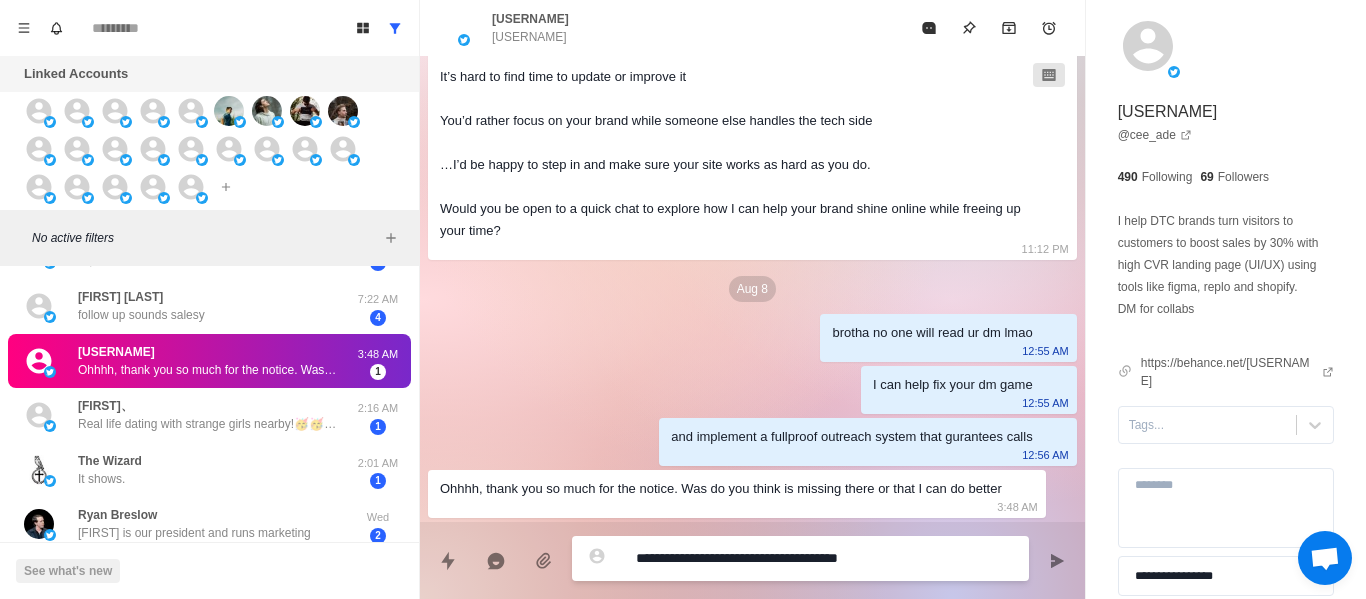 type on "**********" 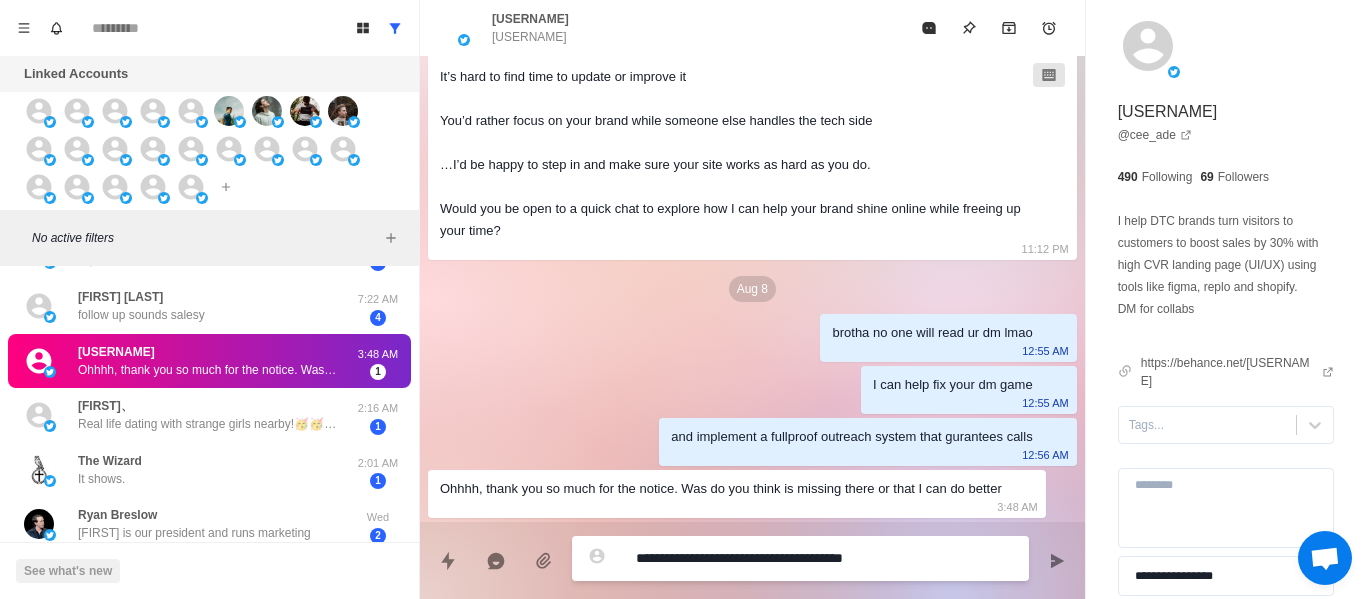 type on "**********" 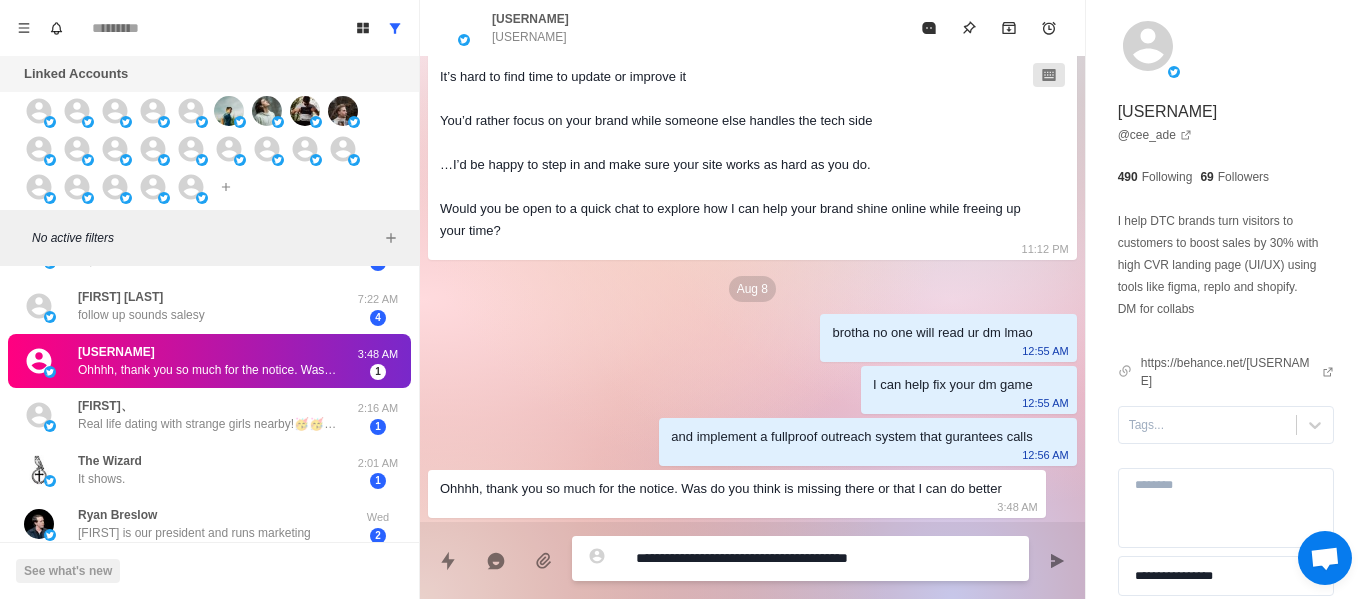 type on "**********" 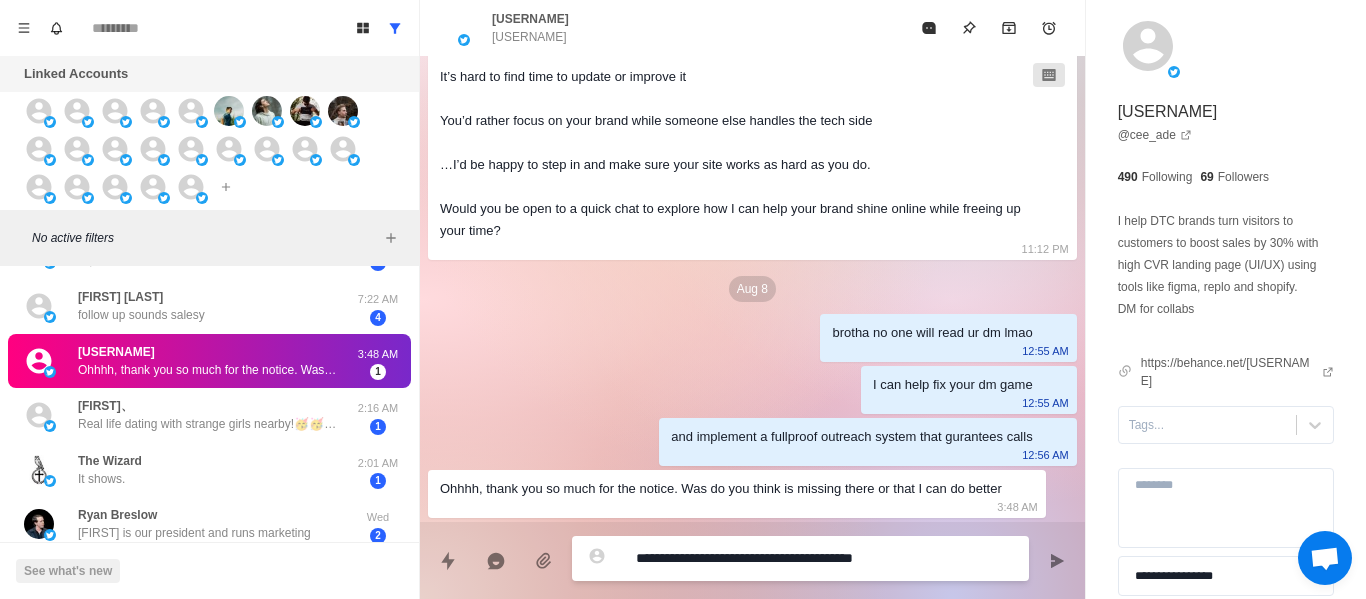 type on "**********" 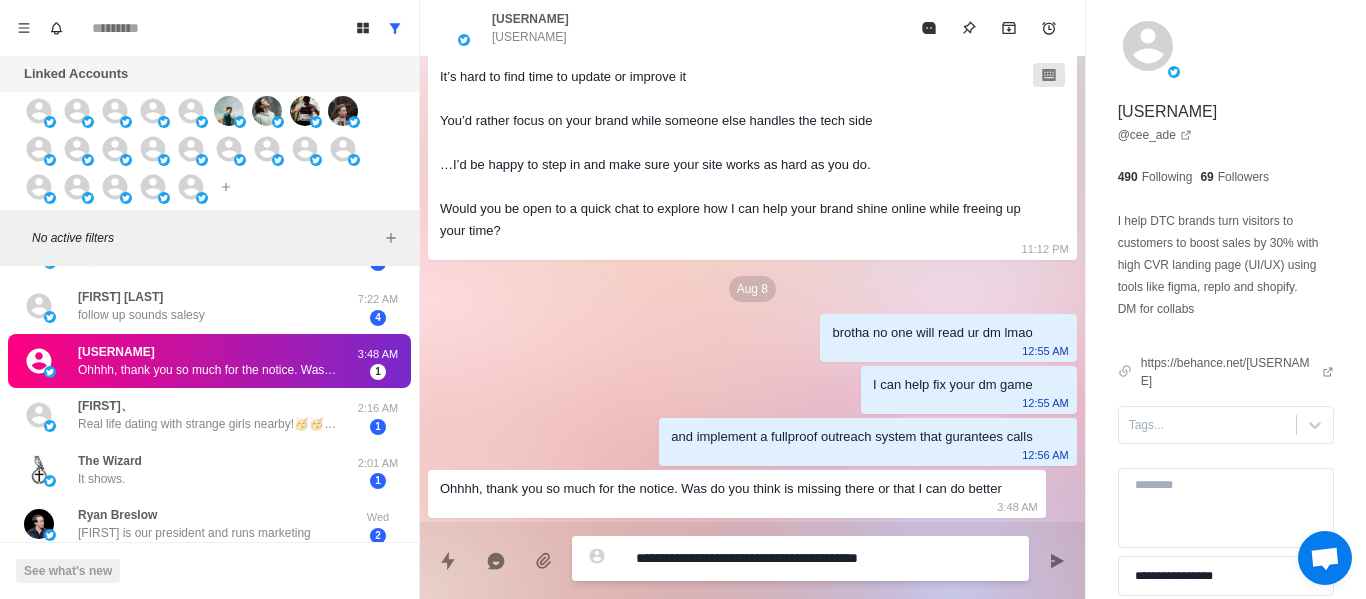 type on "**********" 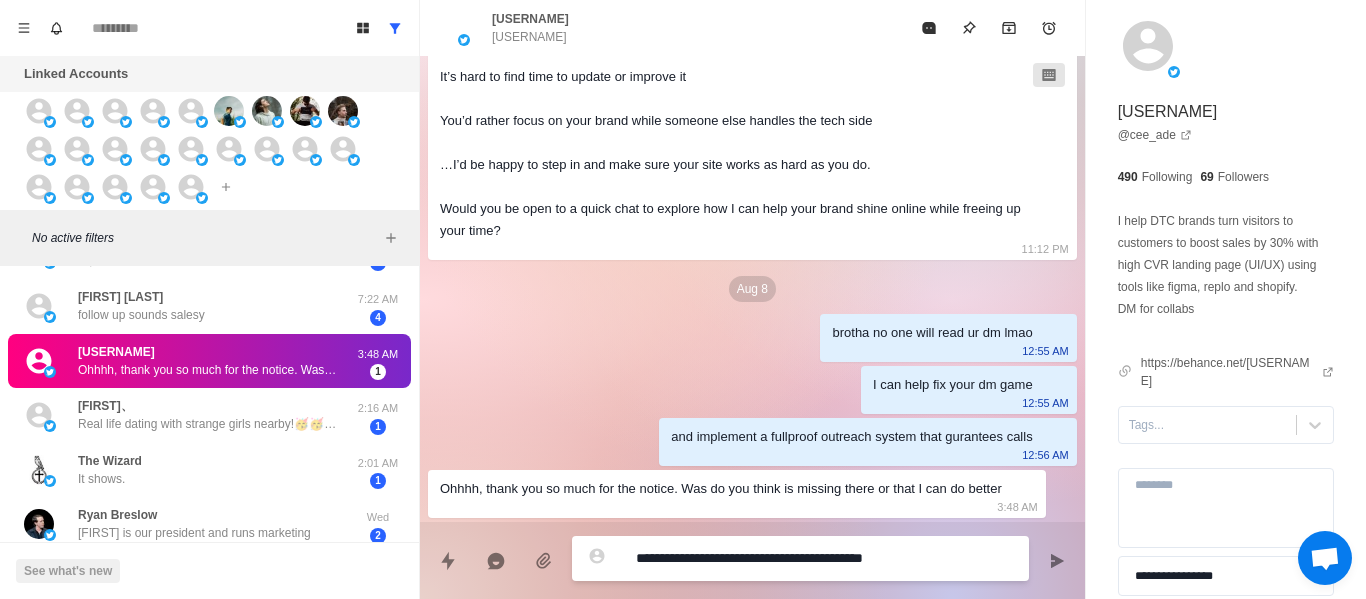 type on "**********" 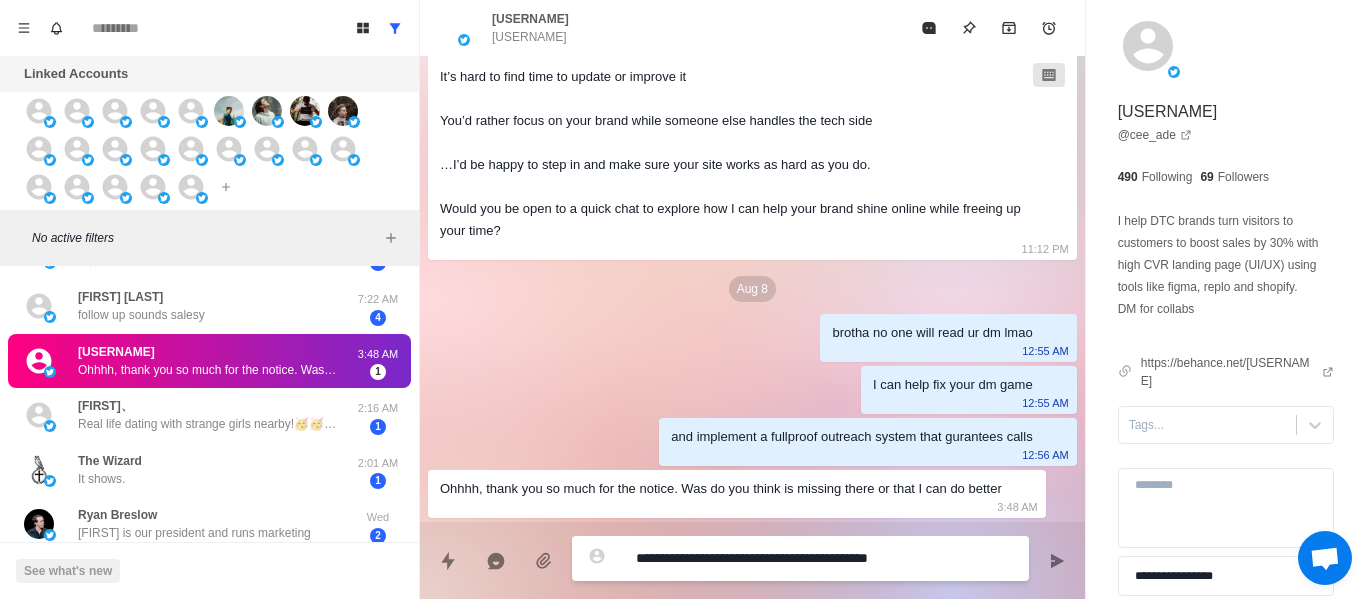 type on "**********" 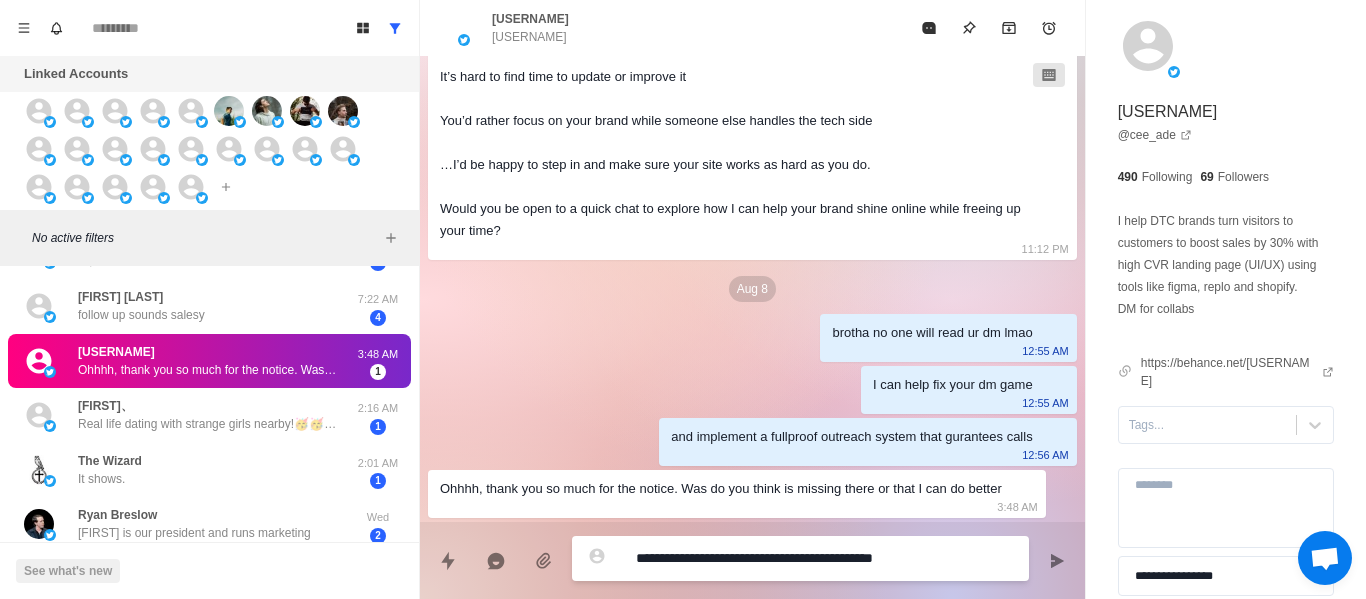 type on "**********" 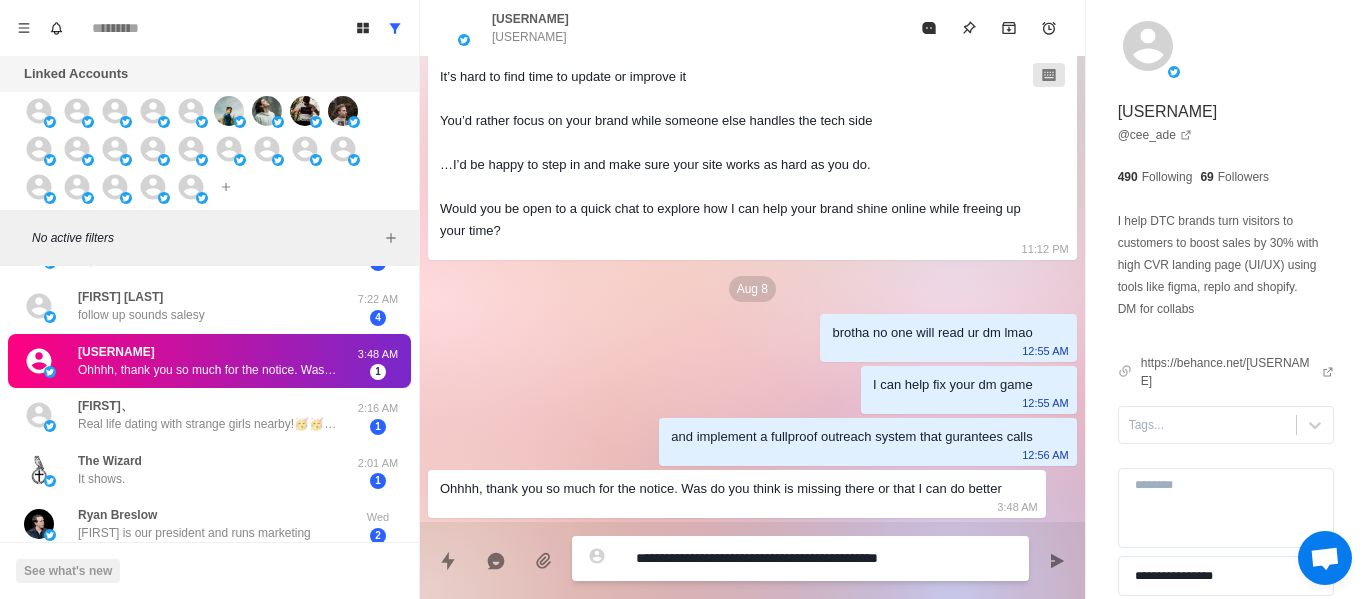 type on "**********" 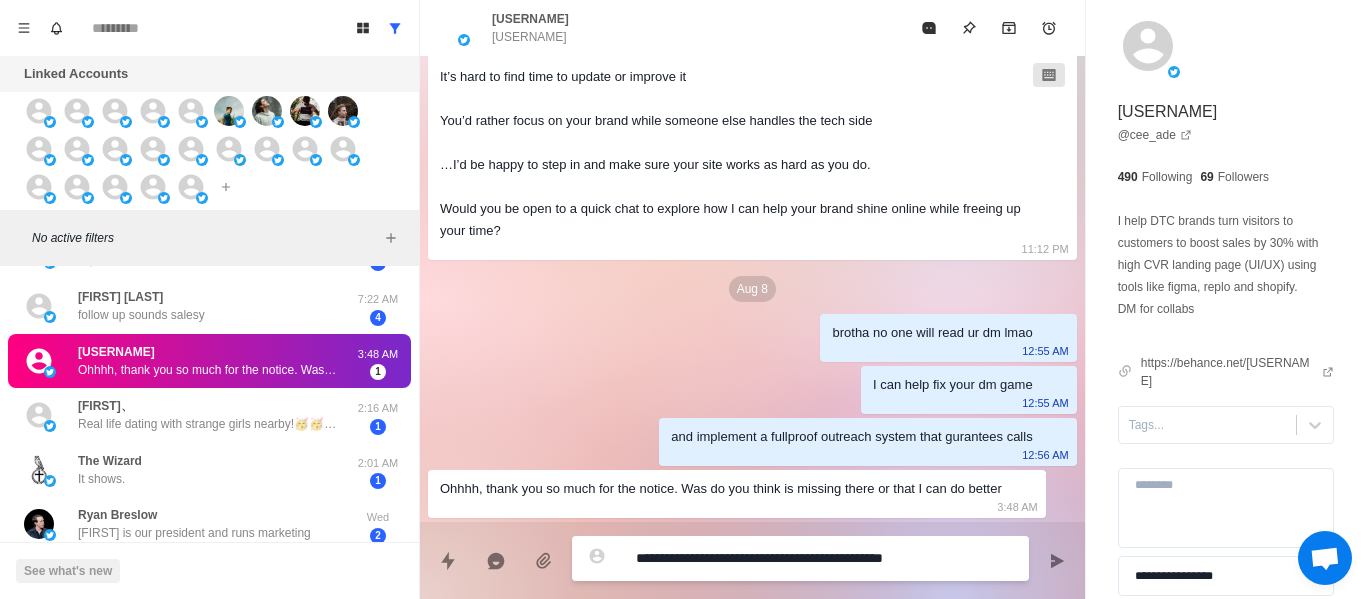 type on "**********" 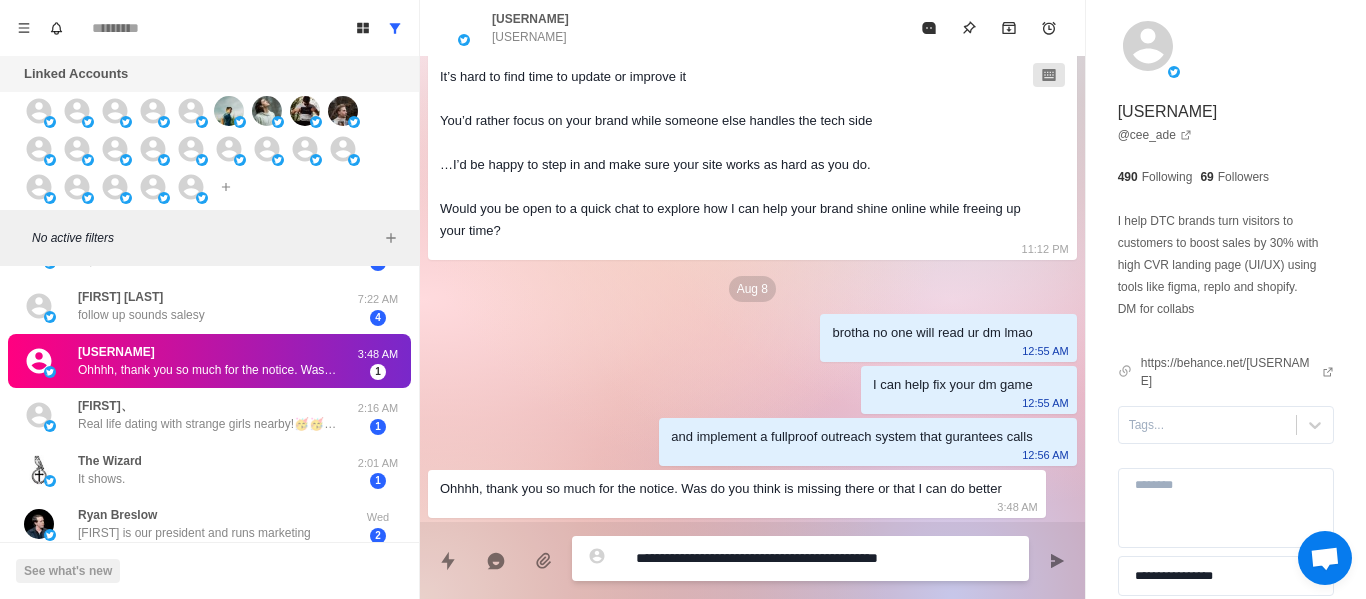 type on "**********" 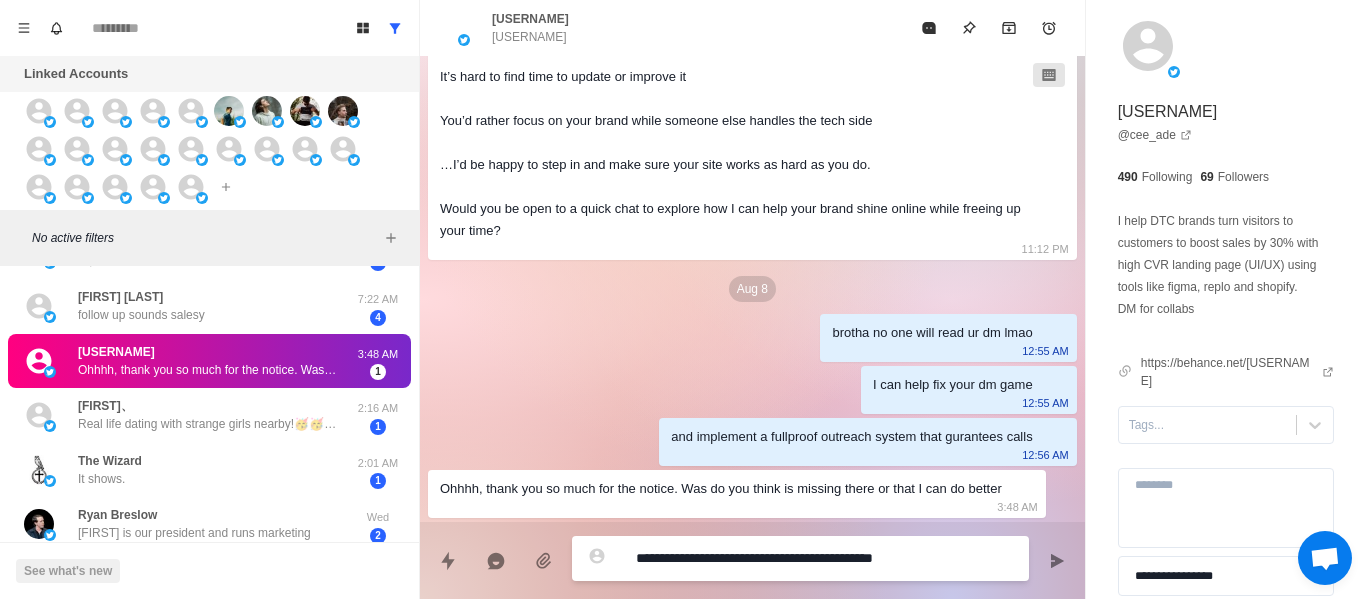 type on "**********" 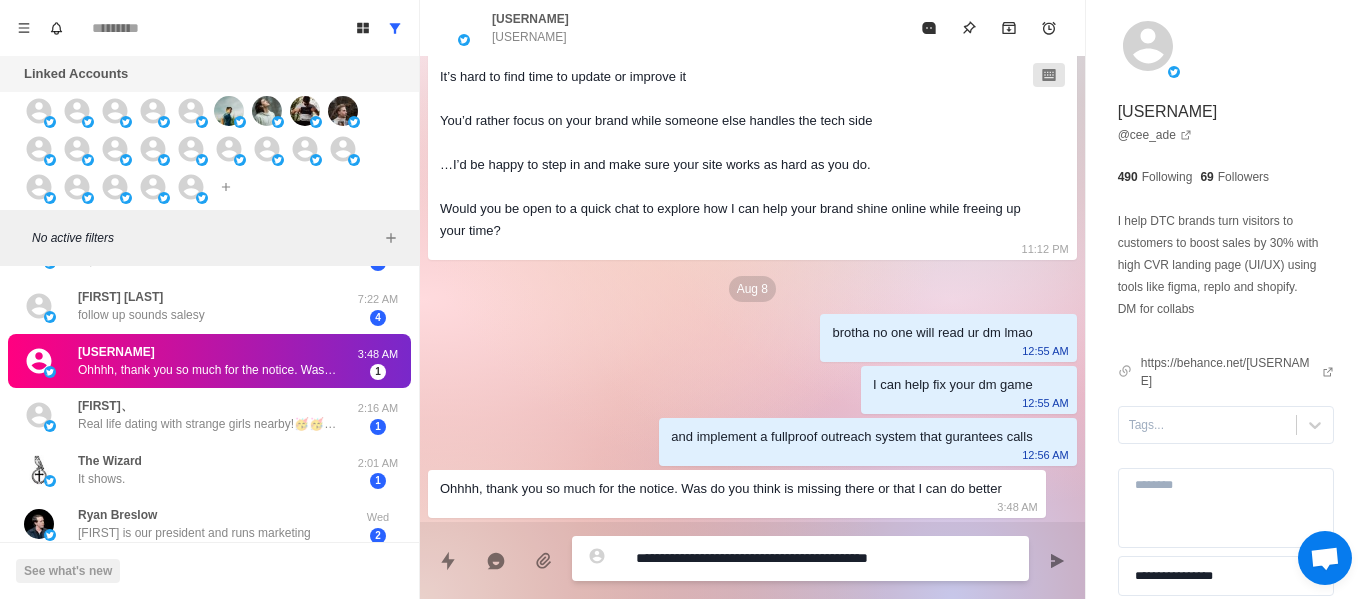 type on "**********" 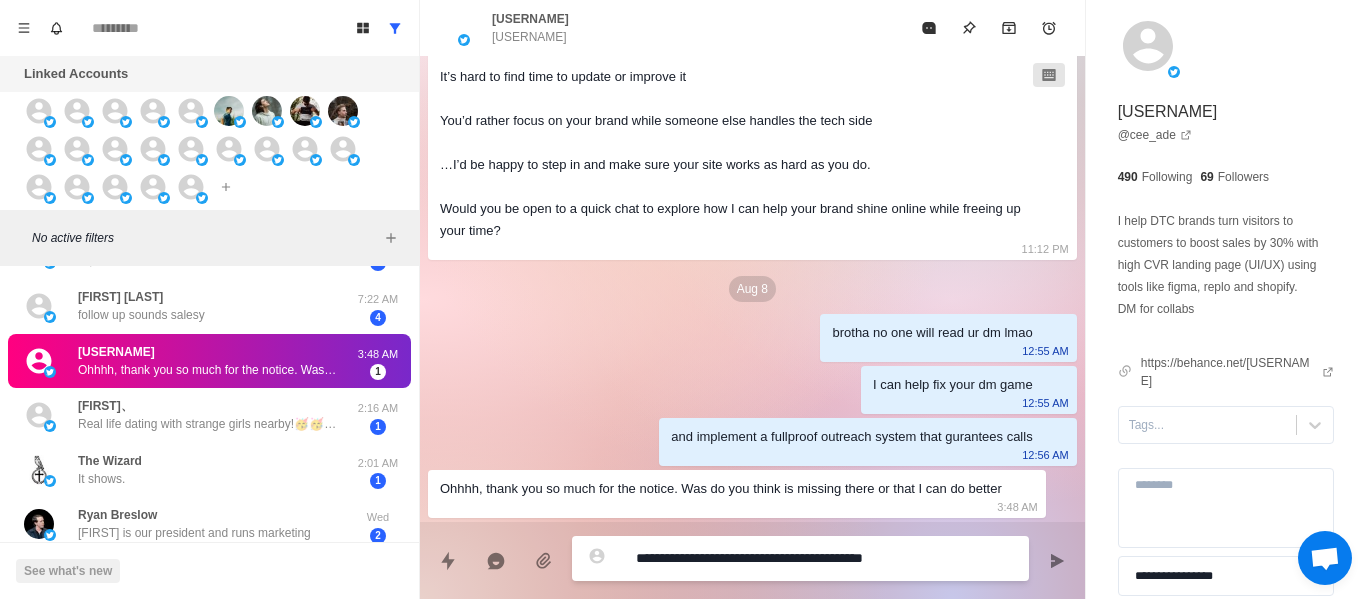 type on "**********" 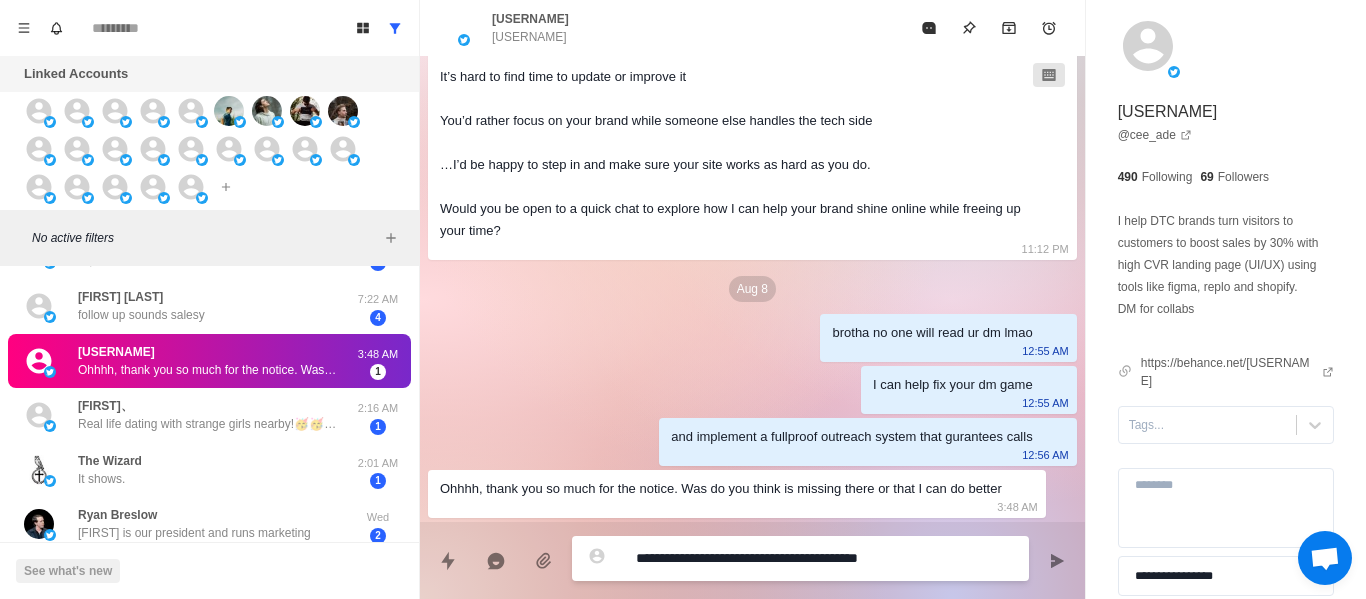 type on "**********" 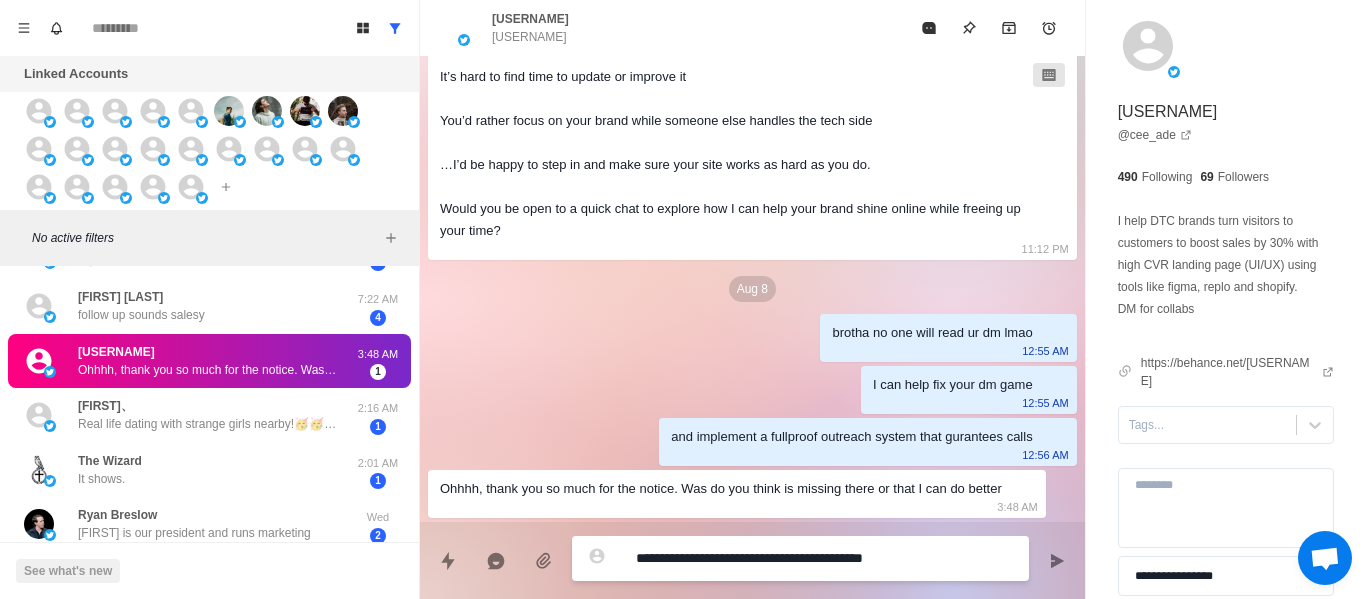 type on "**********" 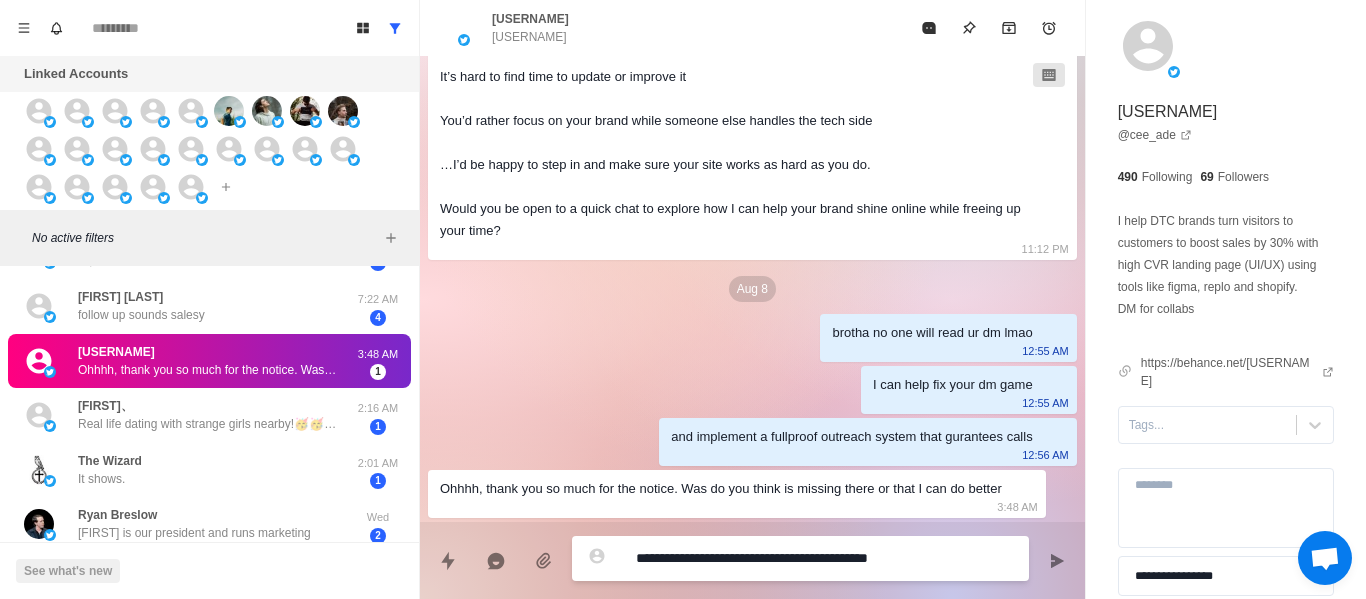 type on "**********" 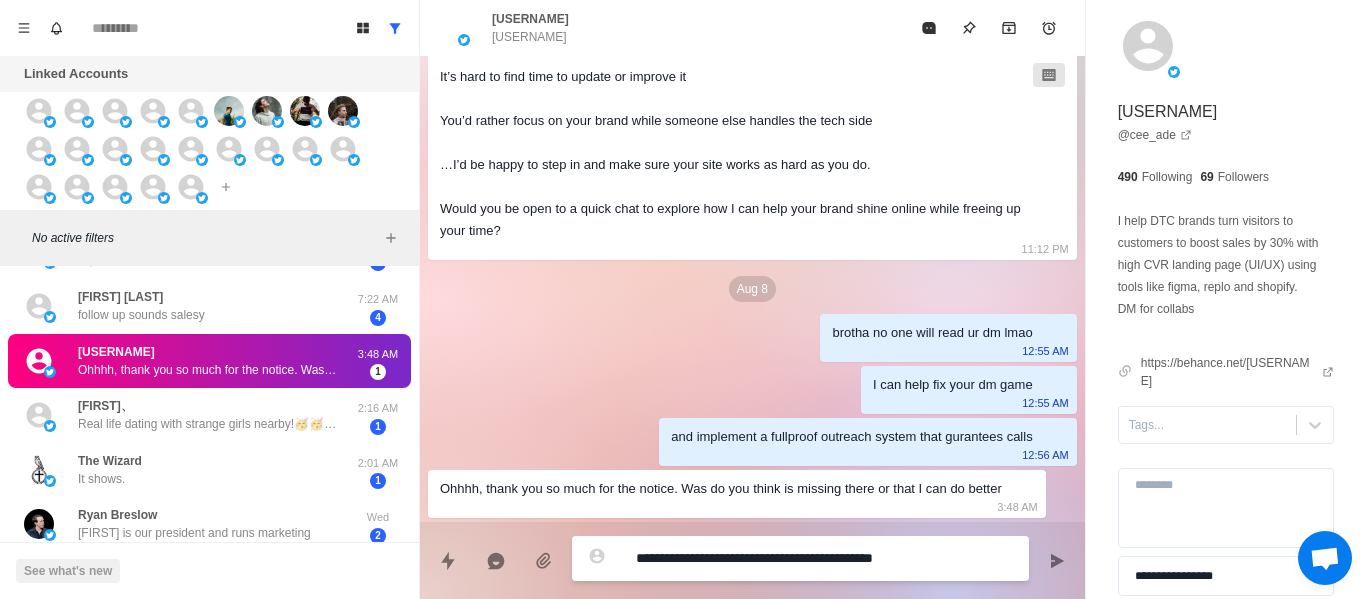 type on "**********" 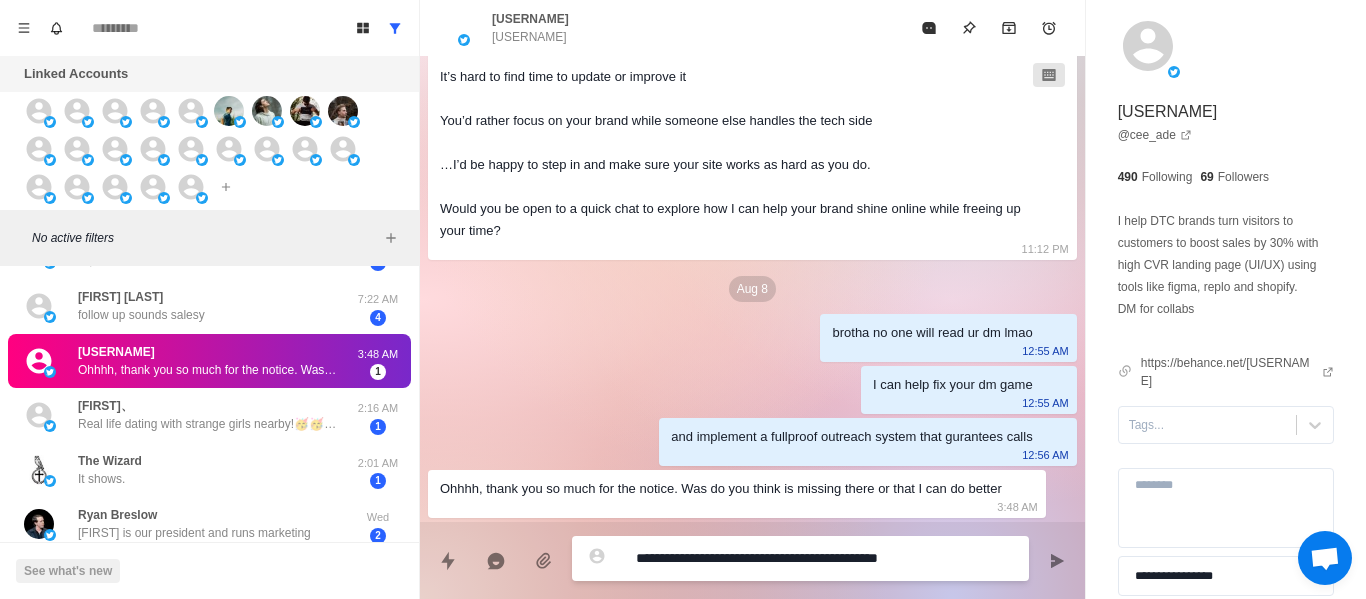 type on "**********" 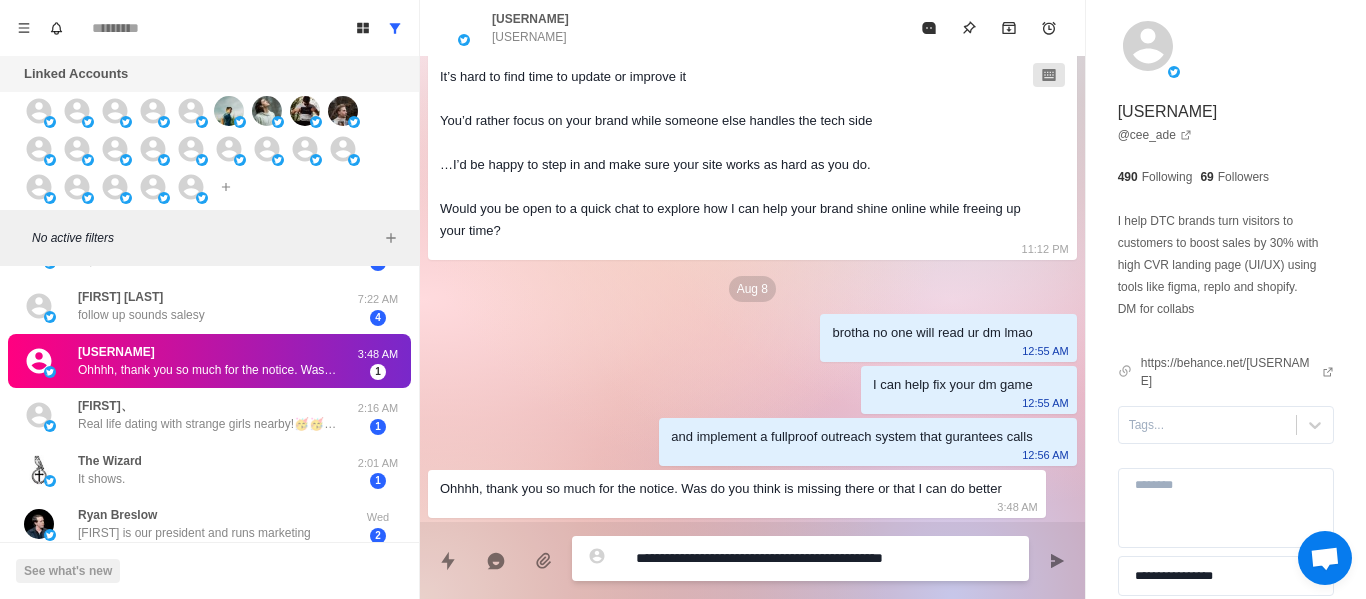 type on "**********" 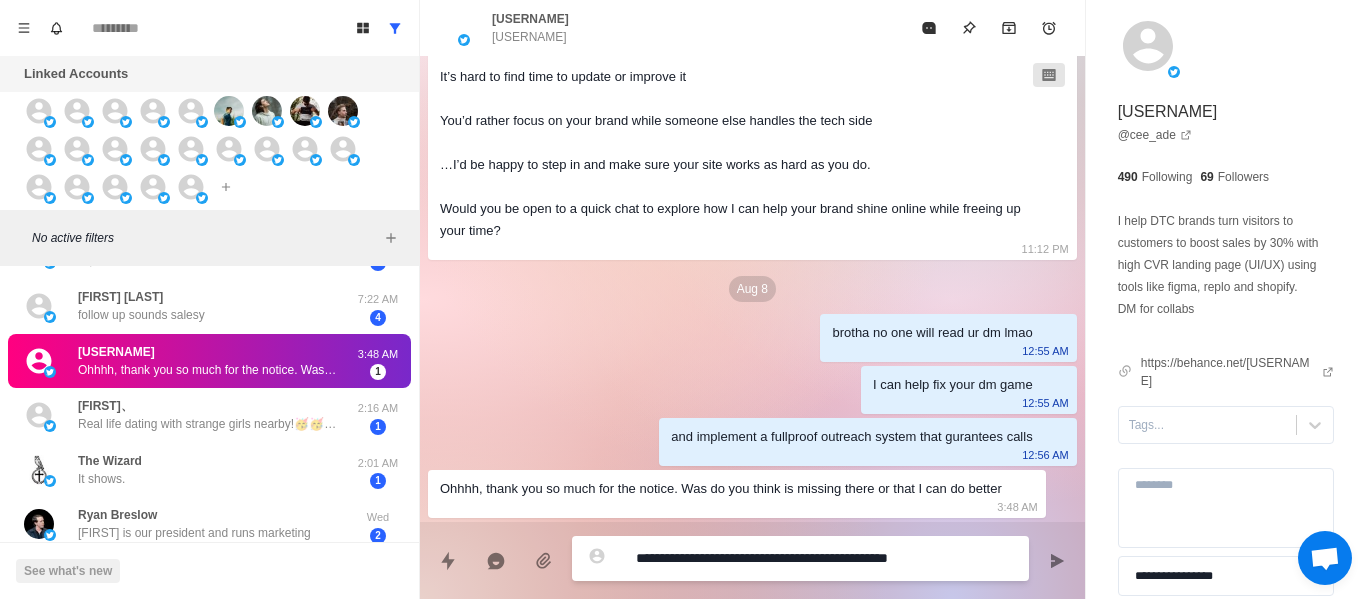 type on "**********" 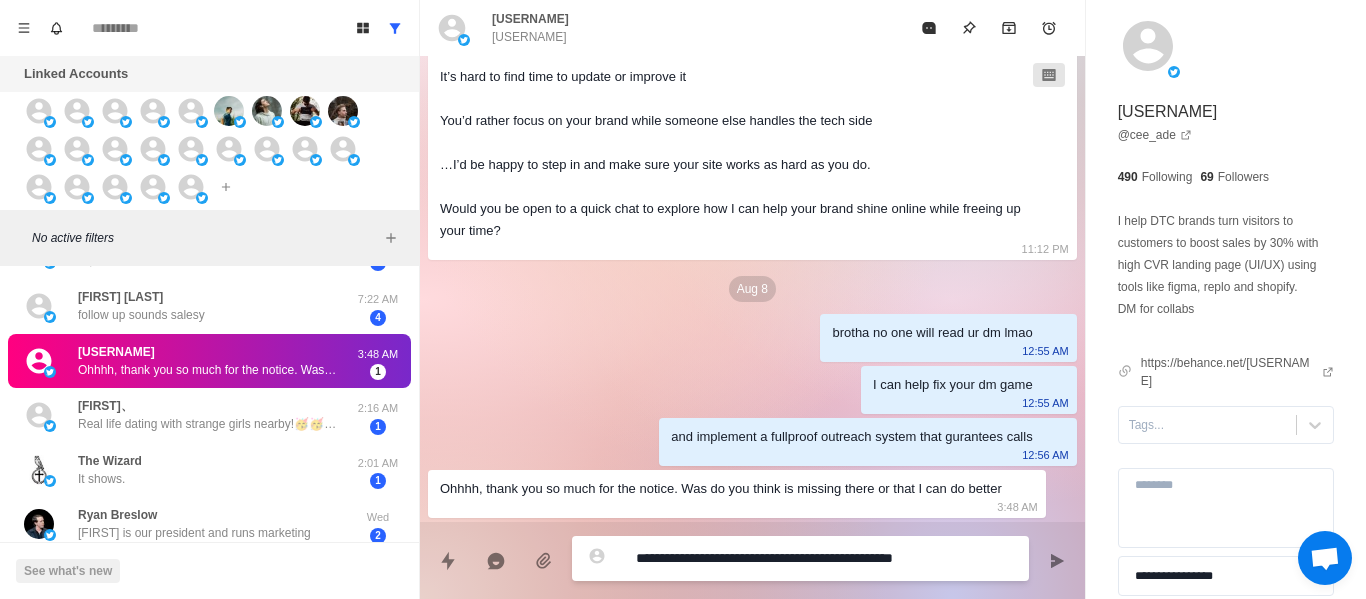 type on "**********" 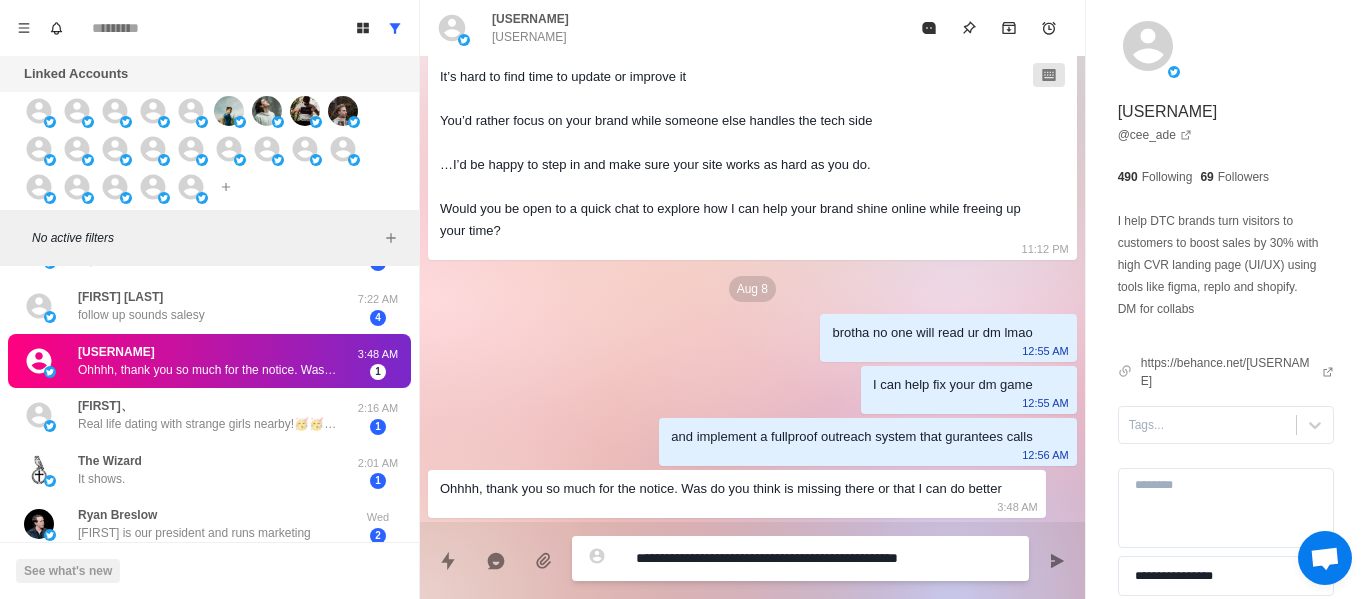 type on "**********" 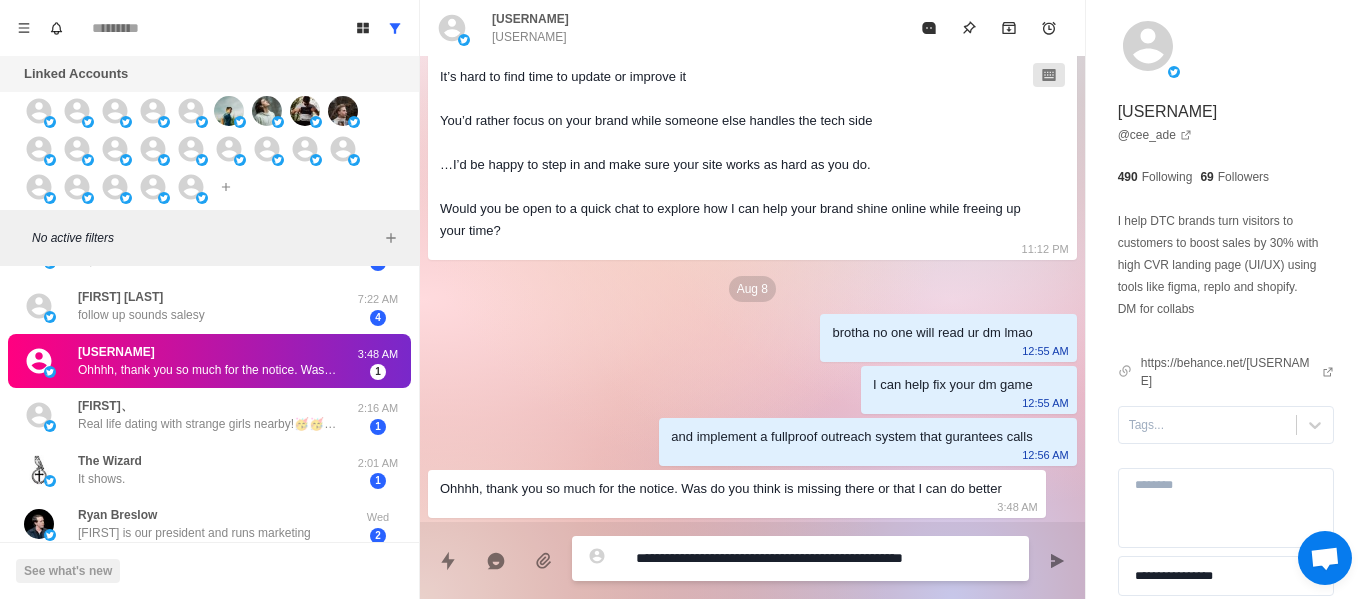 type on "**********" 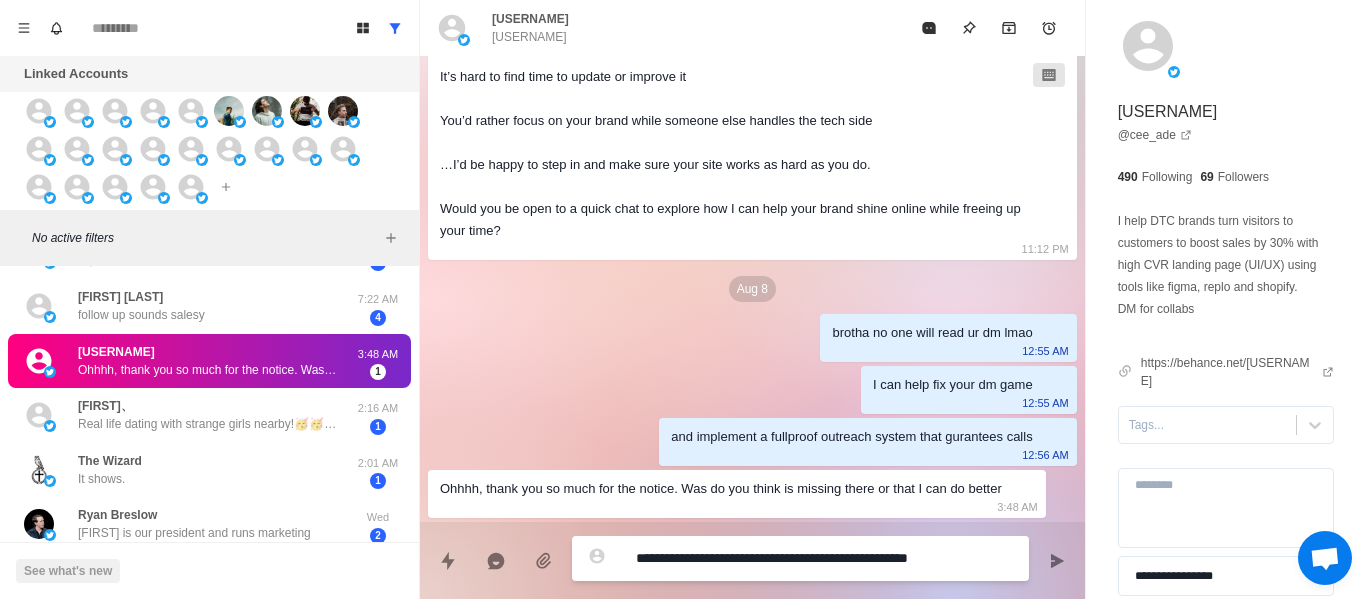 type on "*" 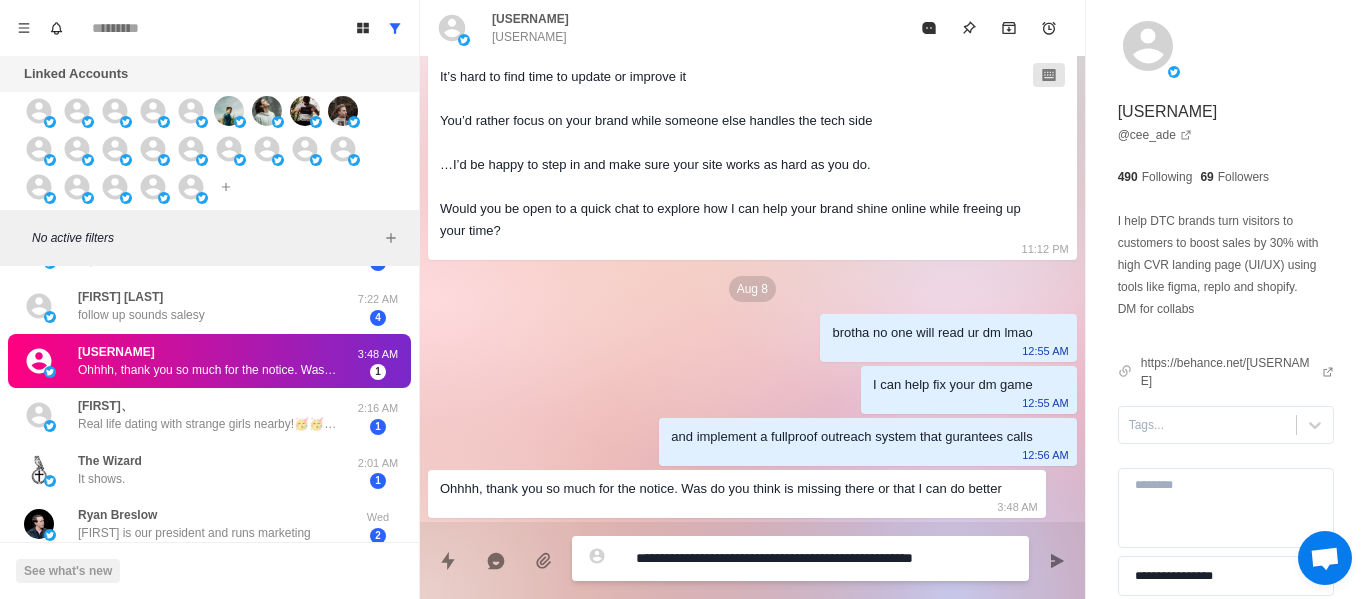 type on "**********" 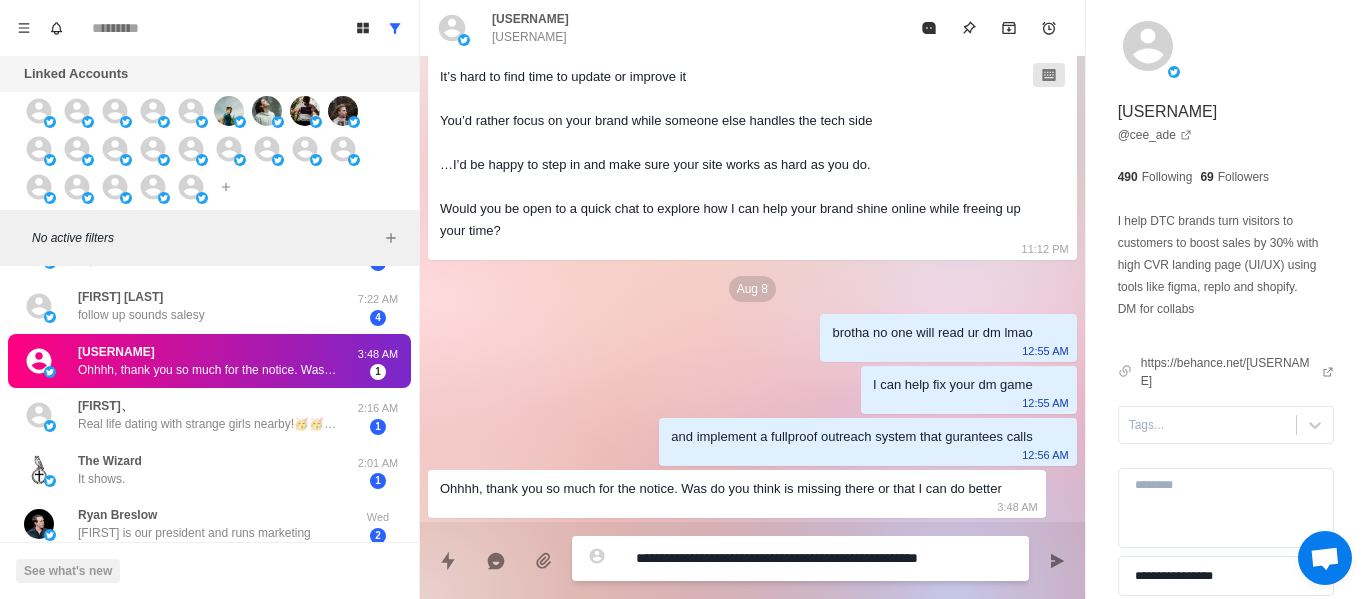 type on "**********" 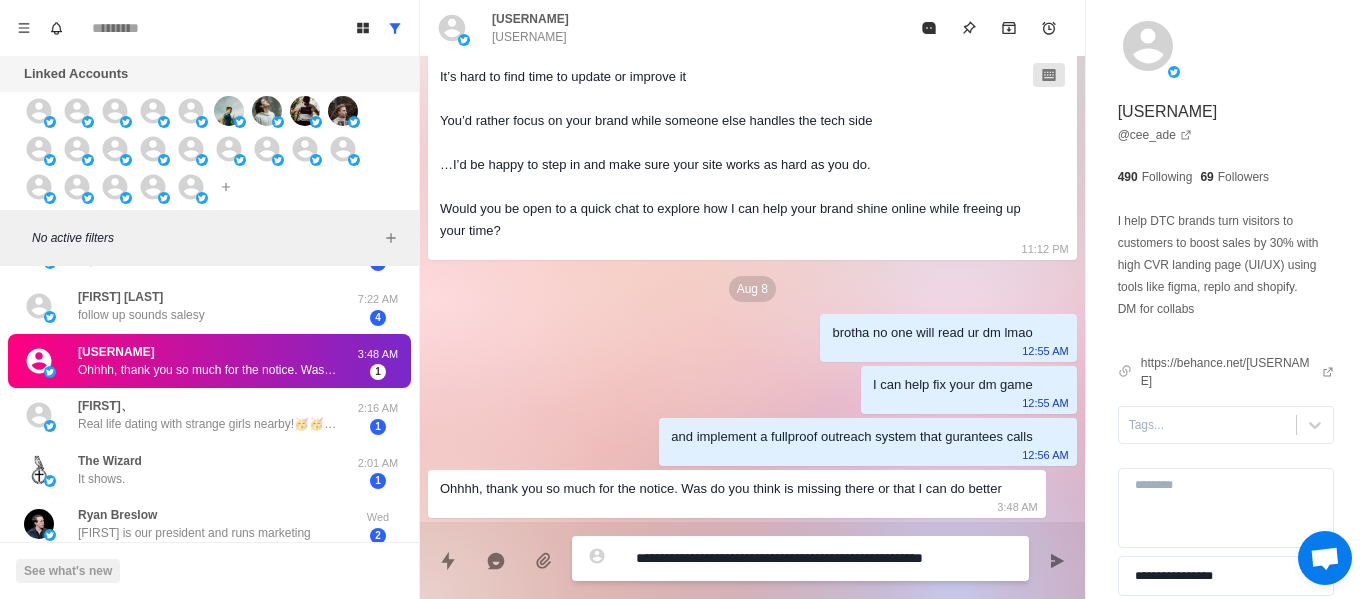 type on "*" 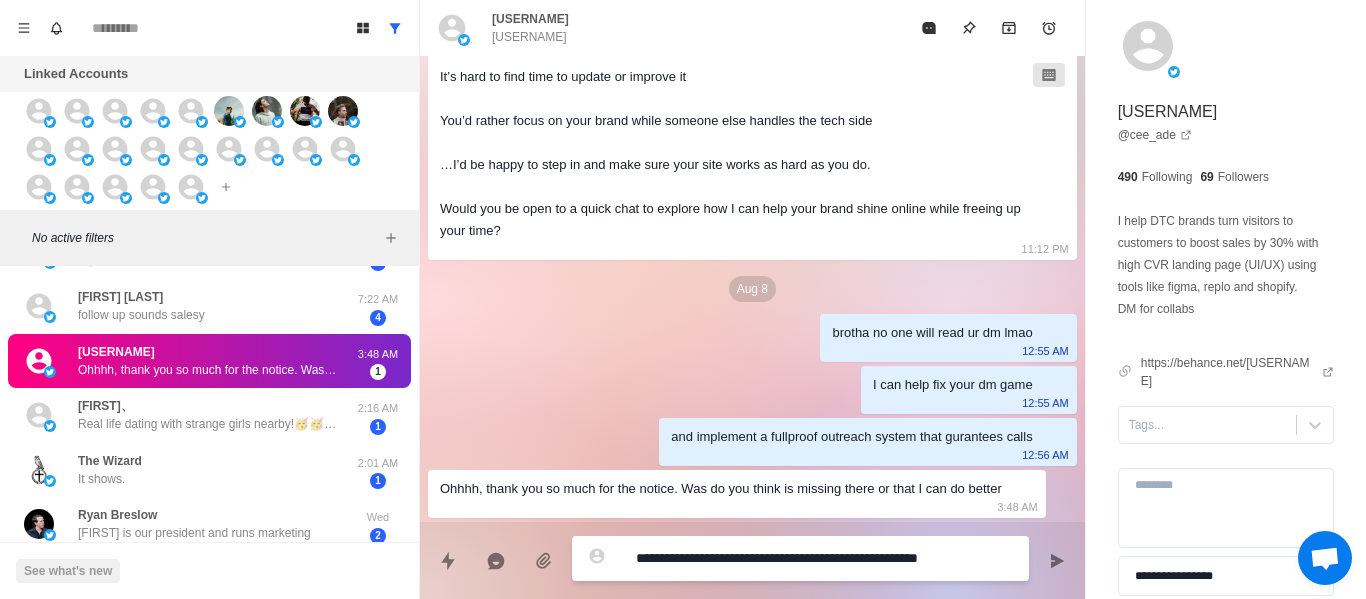 type on "**********" 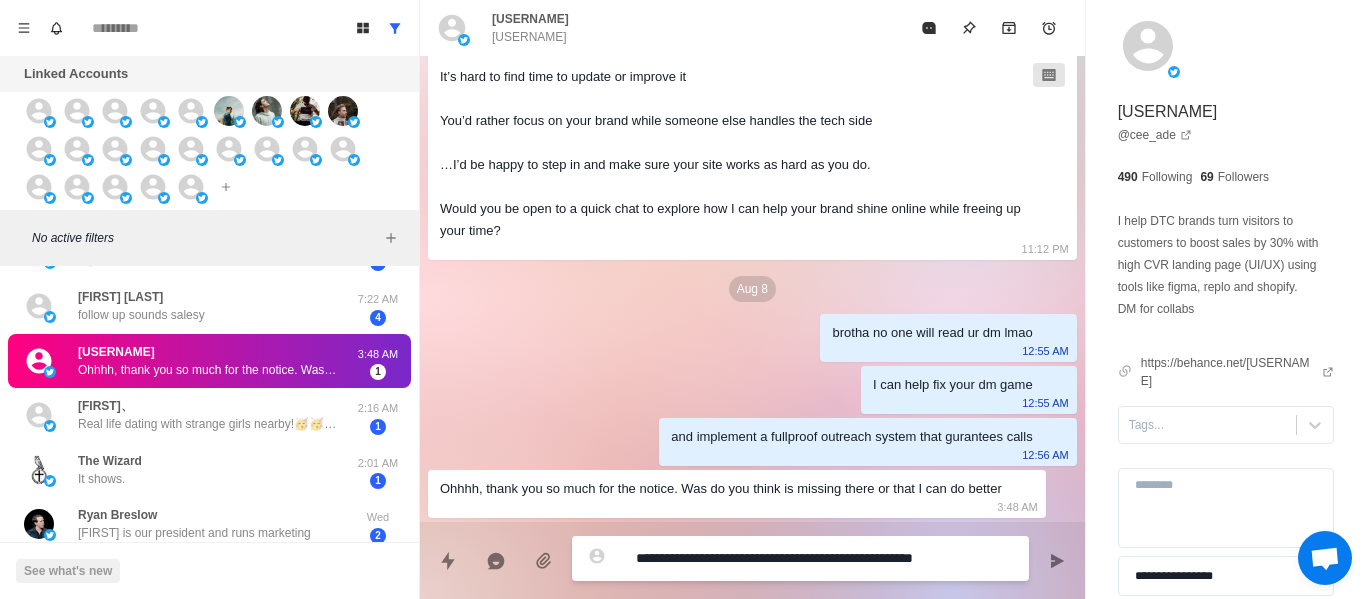 type on "**********" 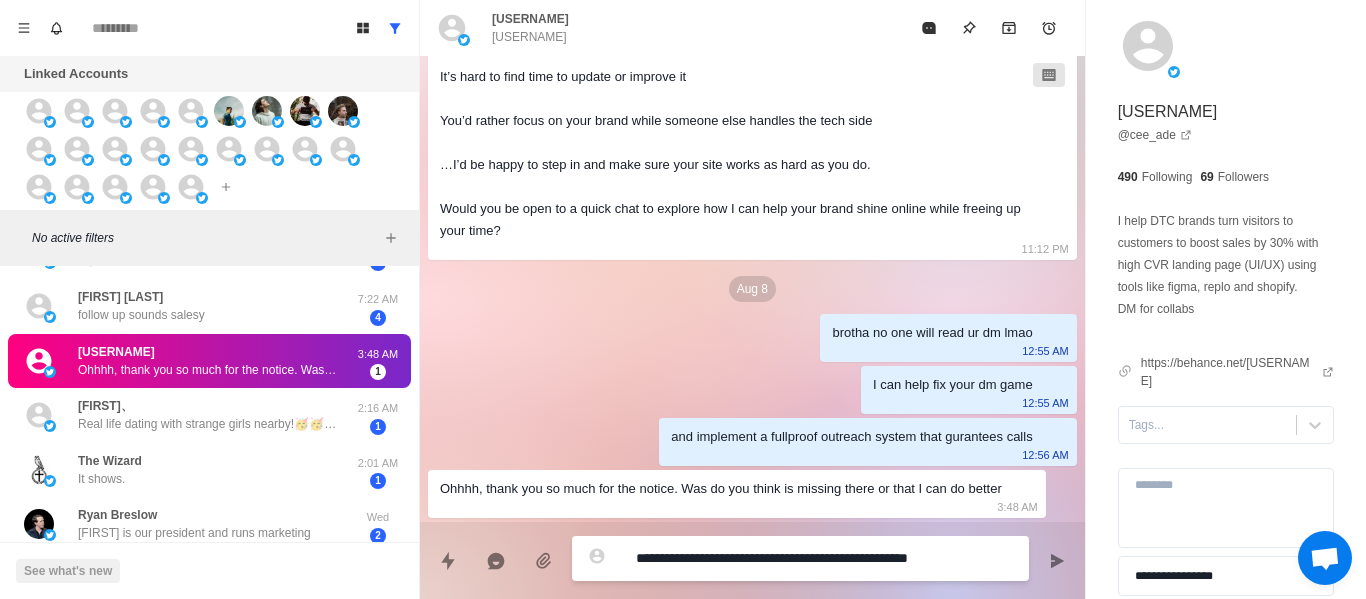 type on "**********" 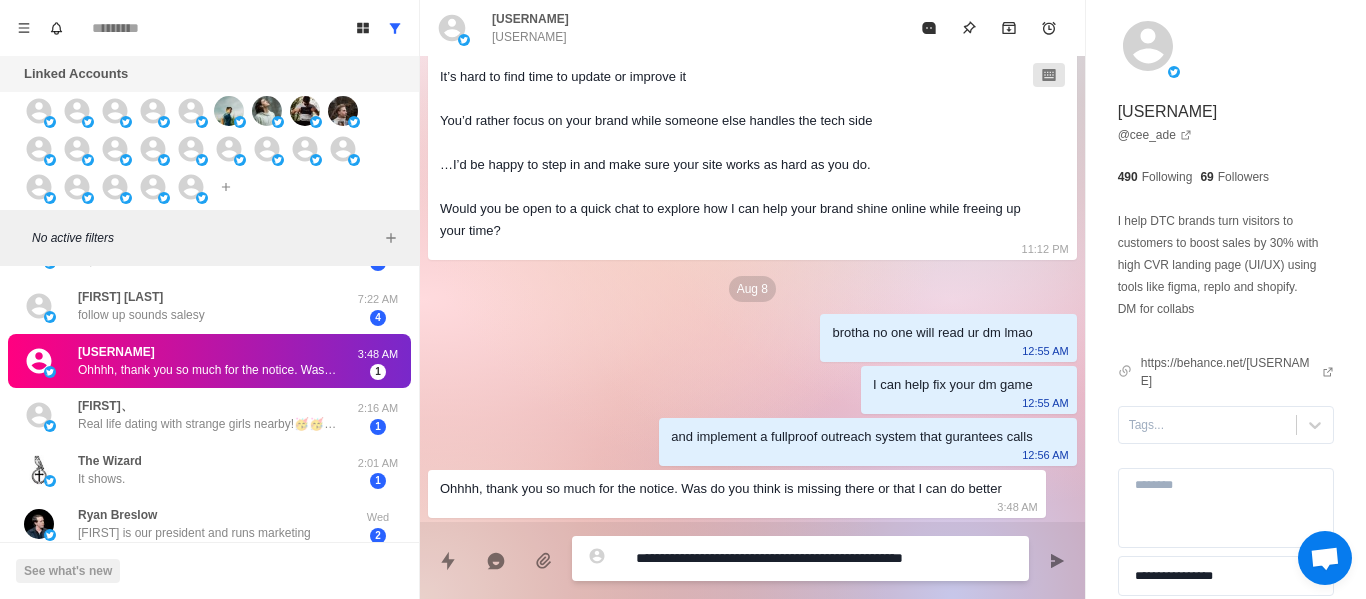 type on "**********" 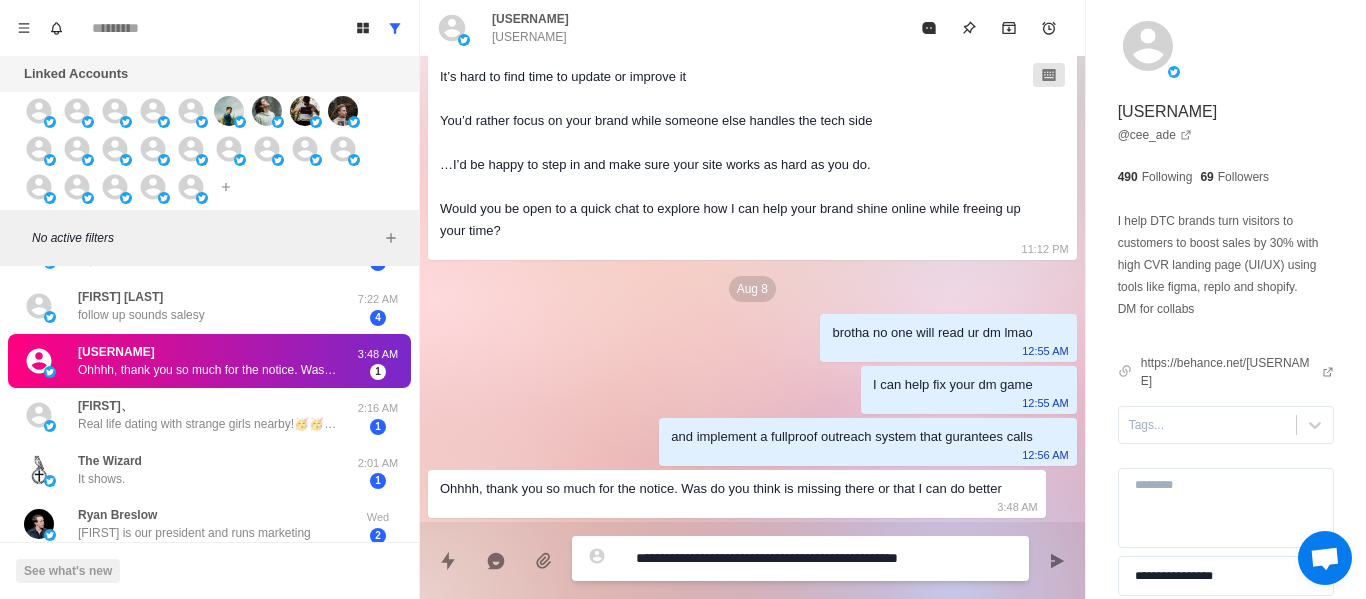 type on "**********" 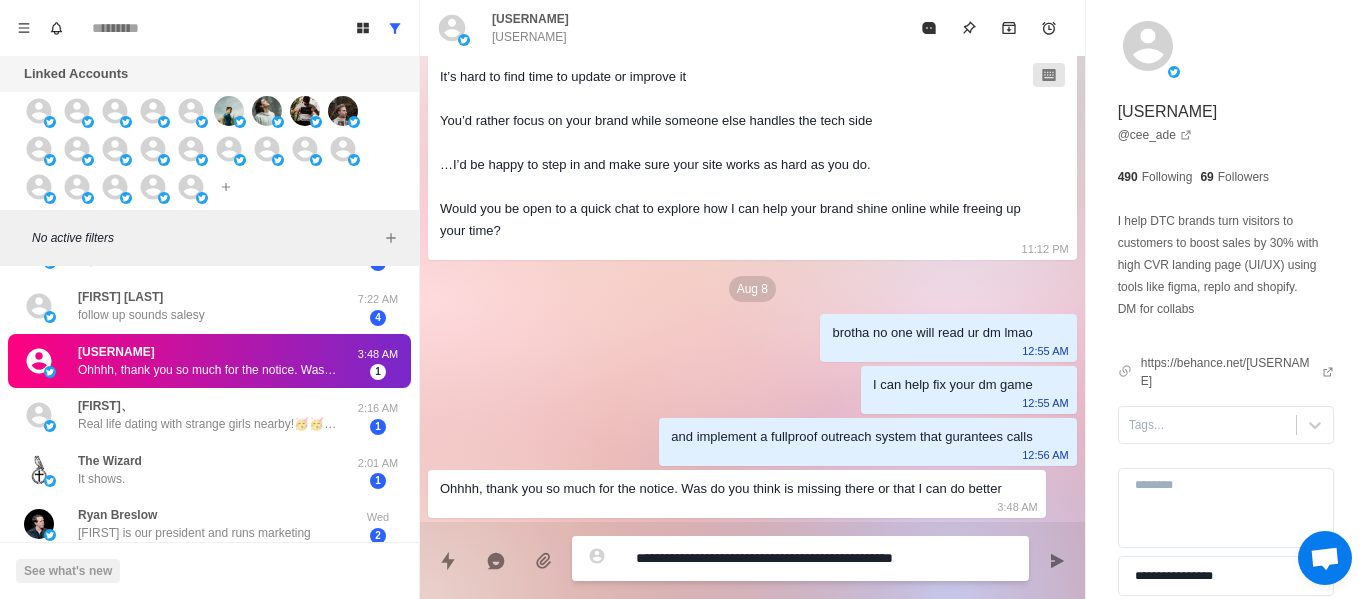 type on "**********" 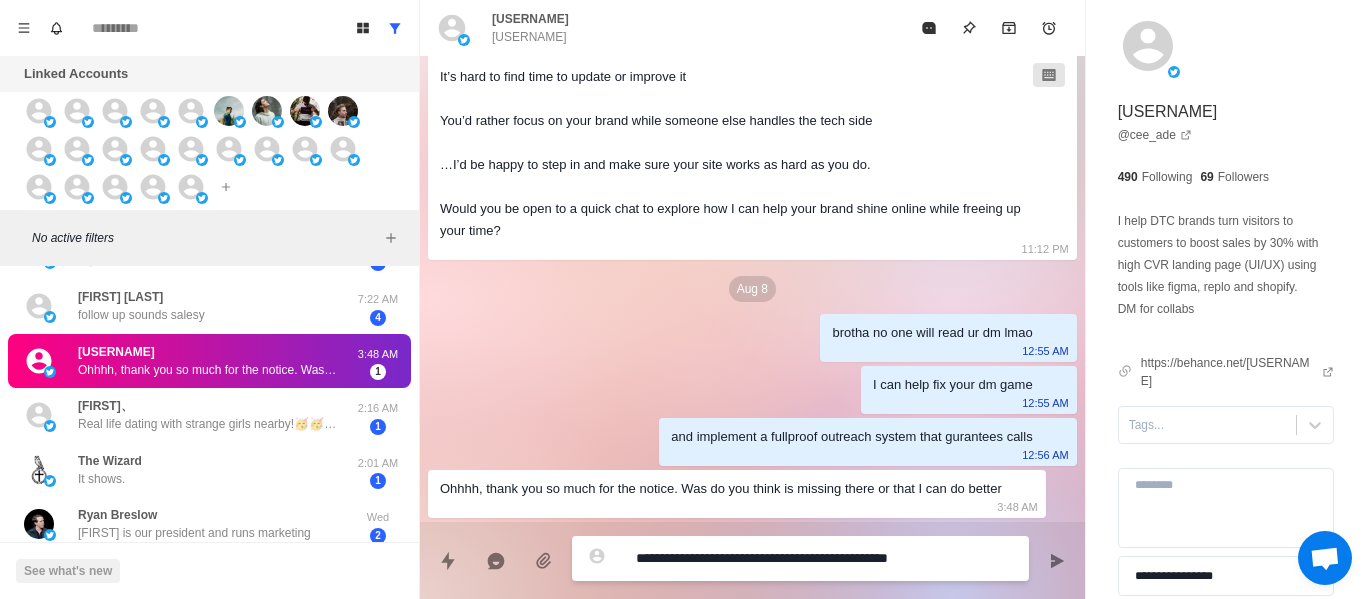 type on "**********" 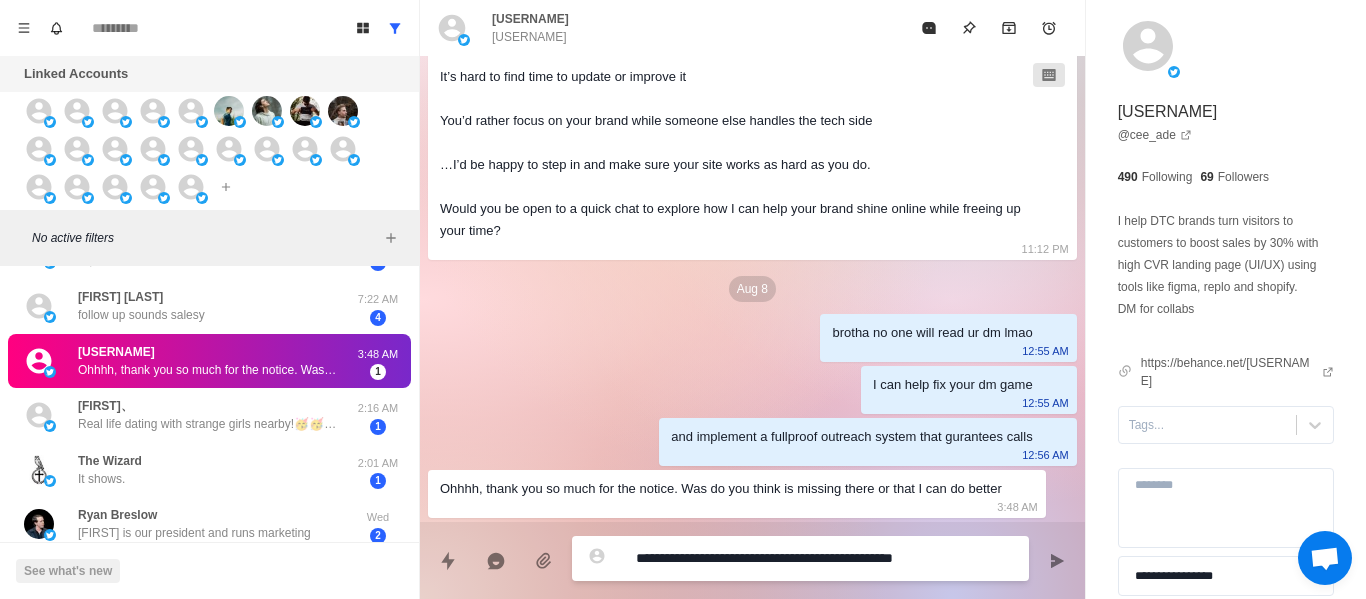 type on "**********" 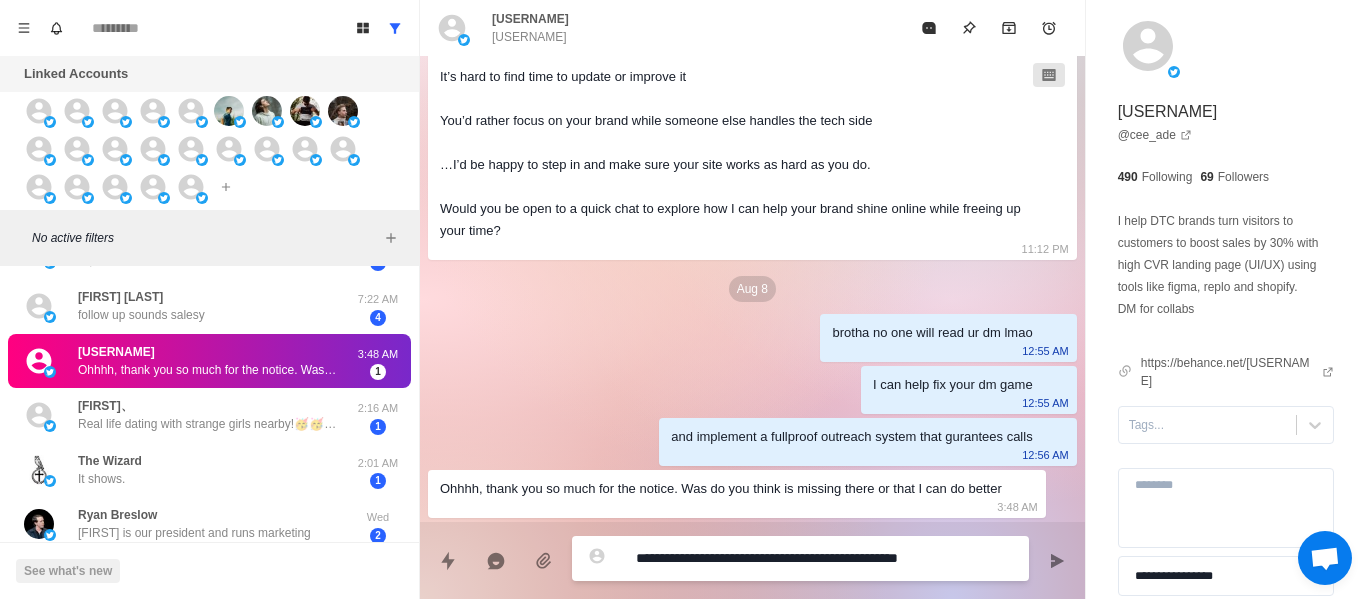 type on "**********" 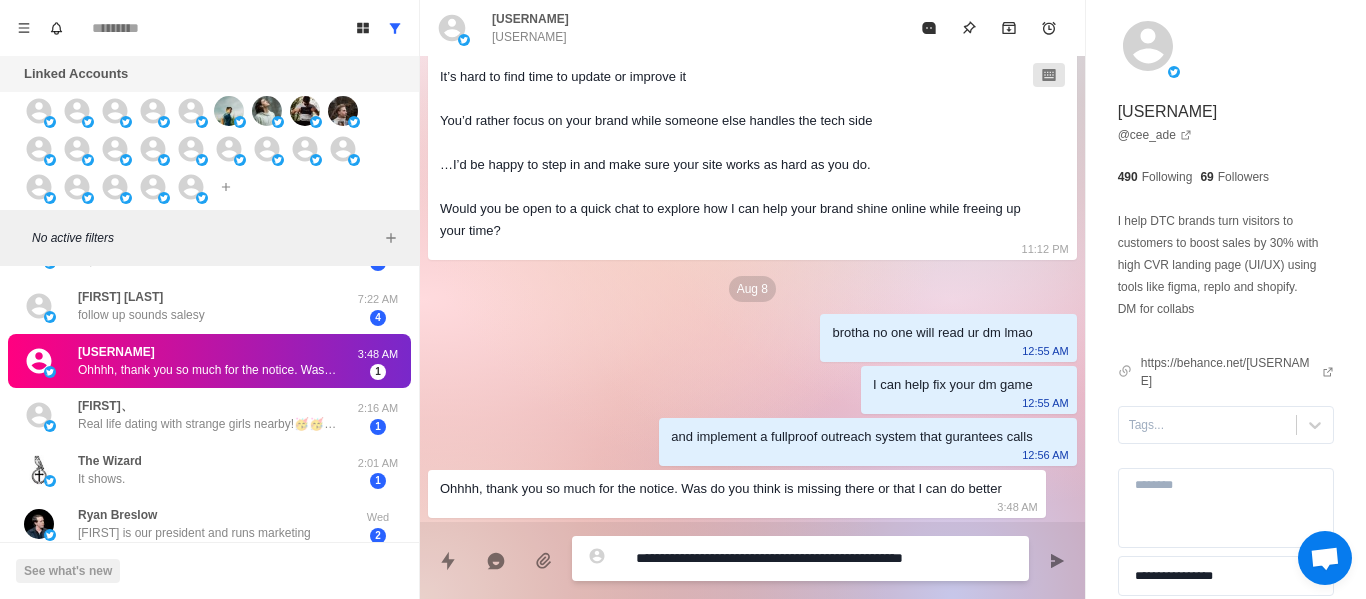 type on "**********" 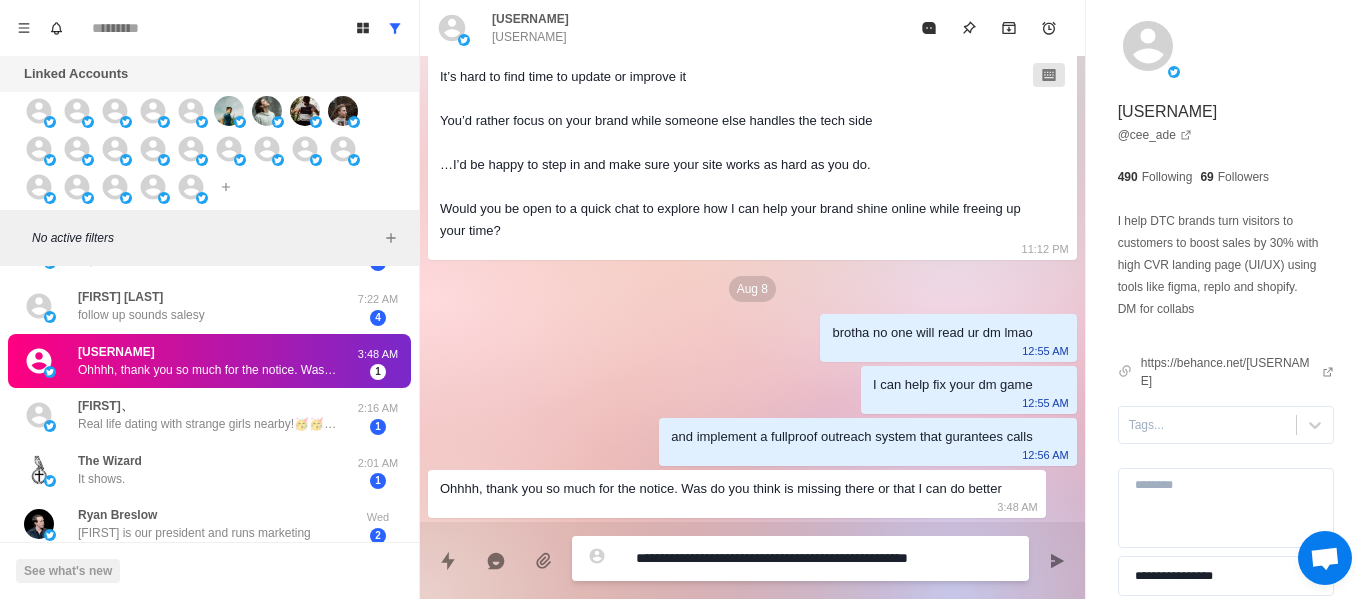 type on "**********" 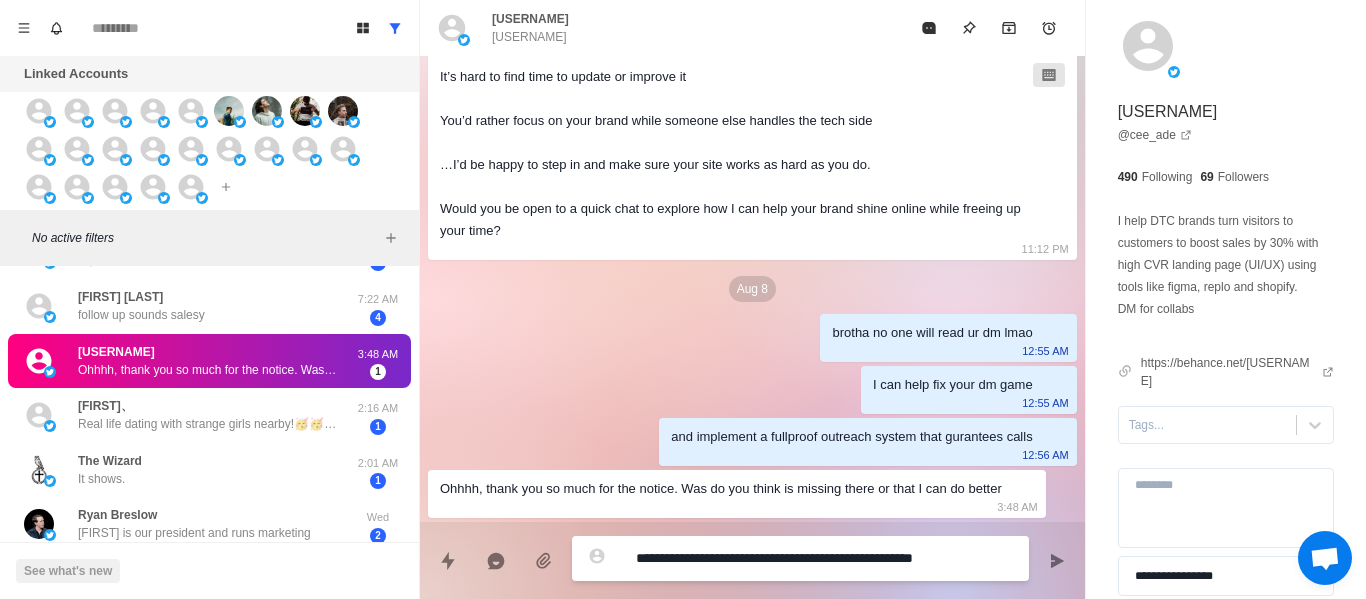 type on "**********" 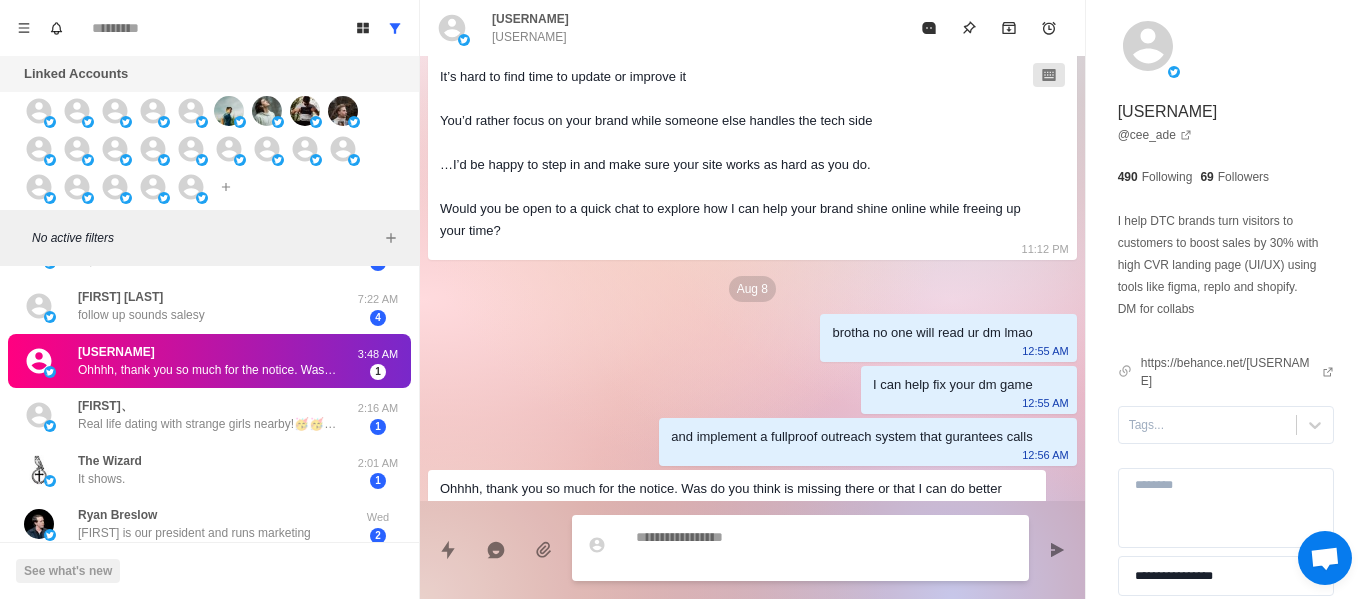 scroll, scrollTop: 498, scrollLeft: 0, axis: vertical 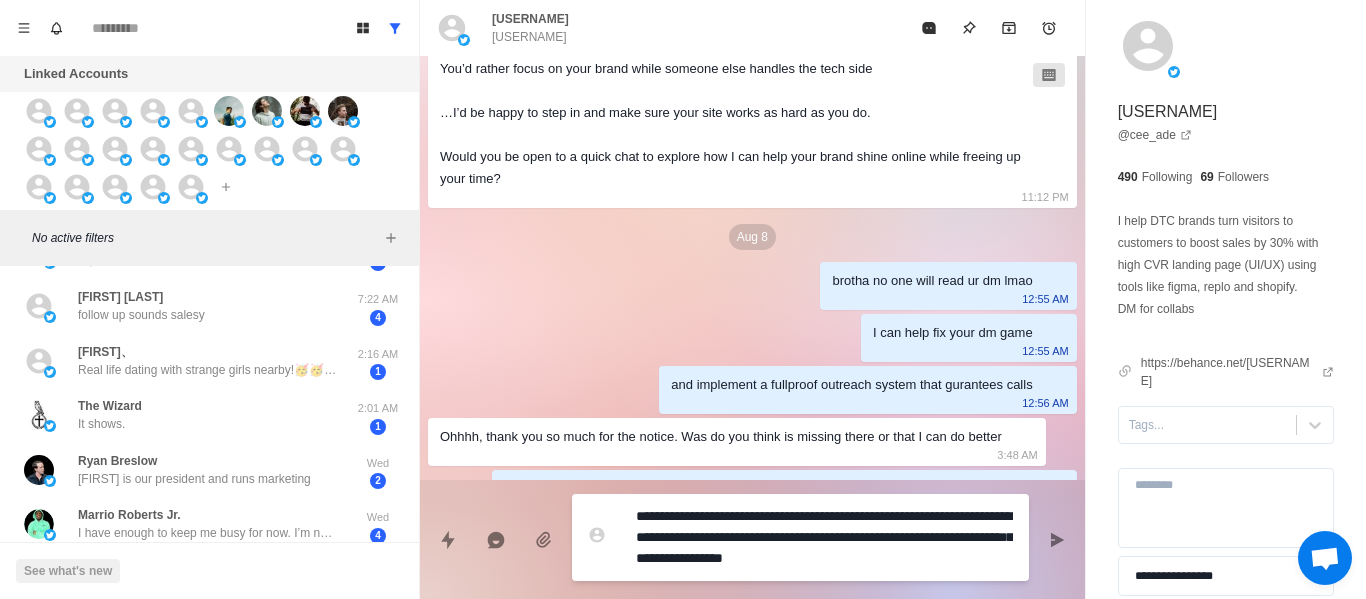 click at bounding box center [1057, 540] 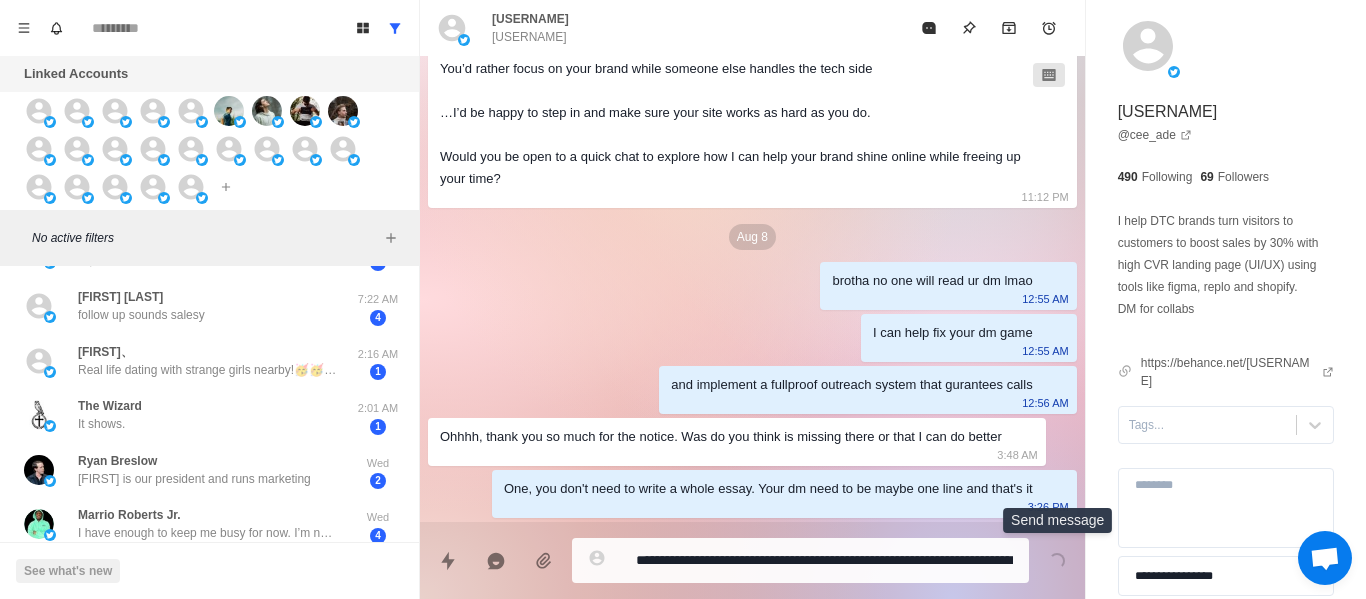 scroll, scrollTop: 572, scrollLeft: 0, axis: vertical 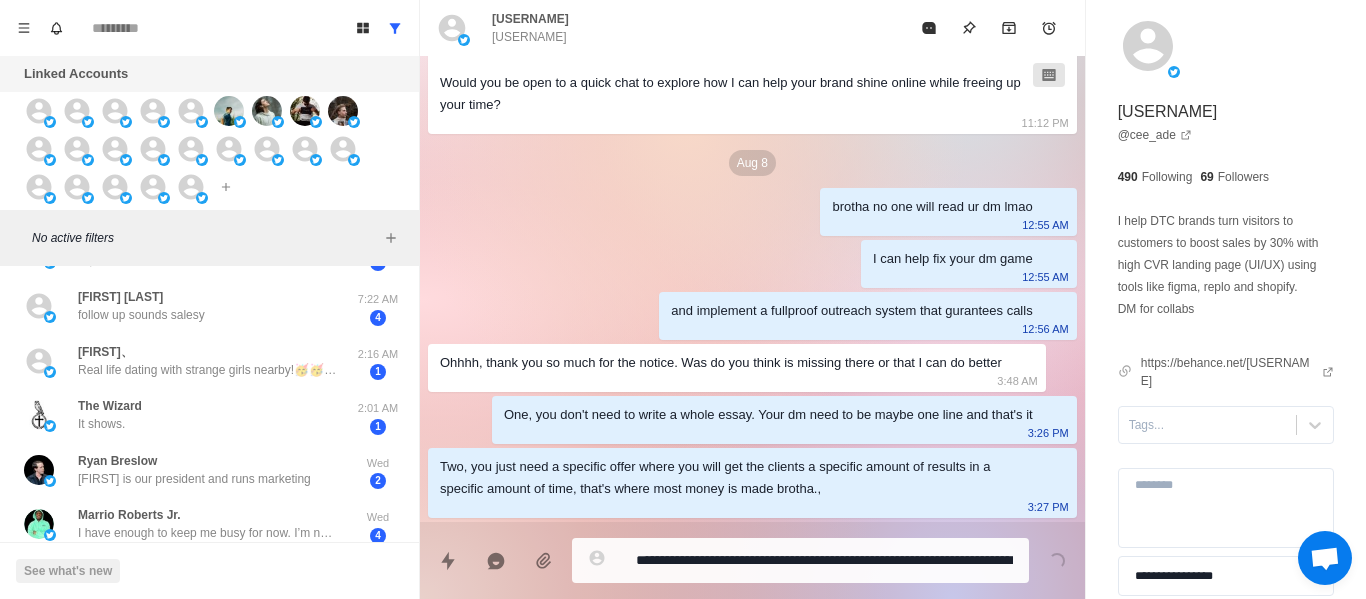 drag, startPoint x: 1043, startPoint y: 531, endPoint x: 775, endPoint y: 534, distance: 268.01678 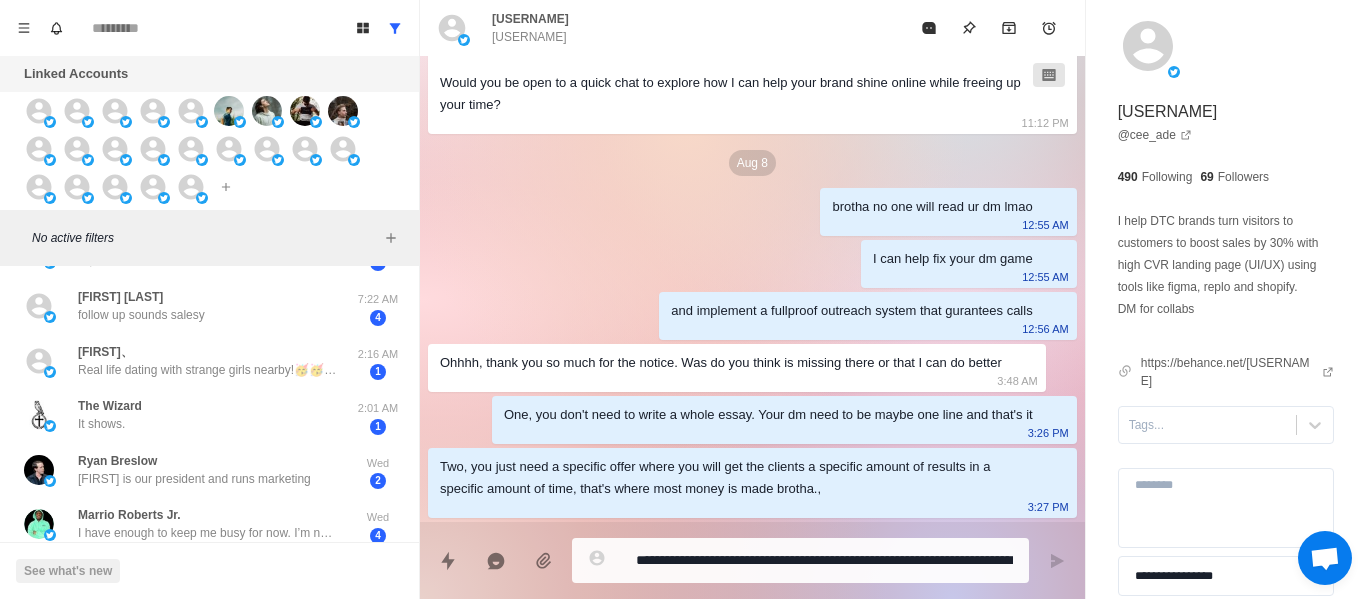 drag, startPoint x: 789, startPoint y: 546, endPoint x: 830, endPoint y: 577, distance: 51.40039 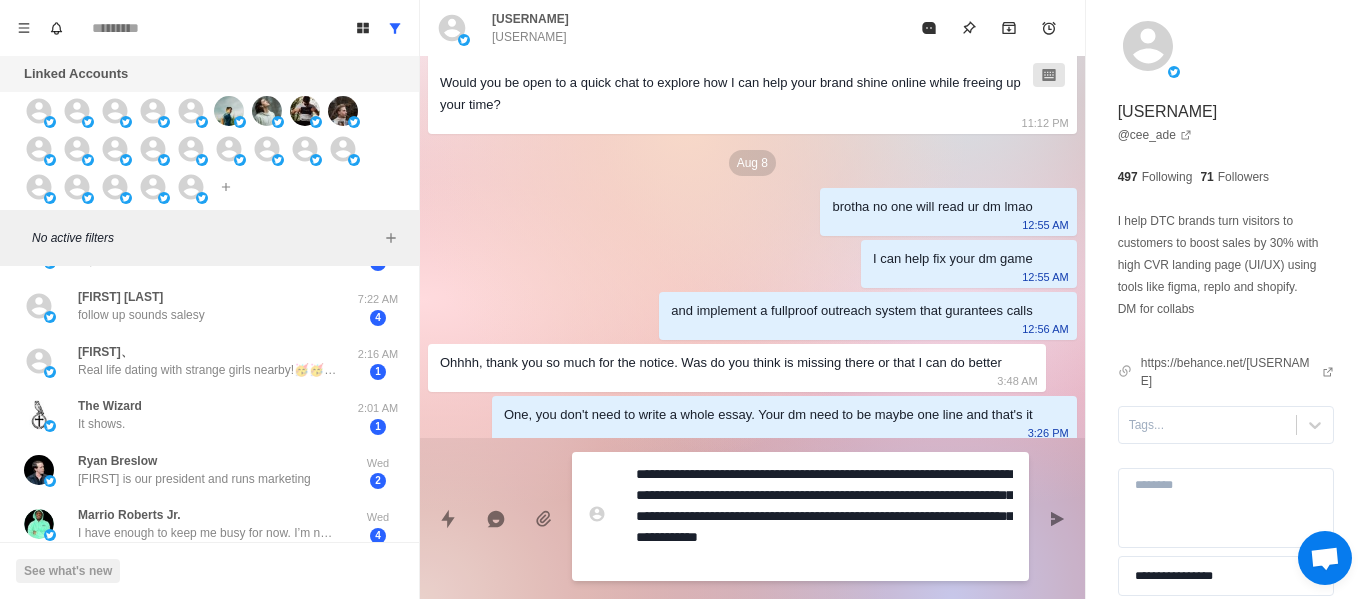 drag, startPoint x: 833, startPoint y: 520, endPoint x: 1092, endPoint y: 529, distance: 259.1563 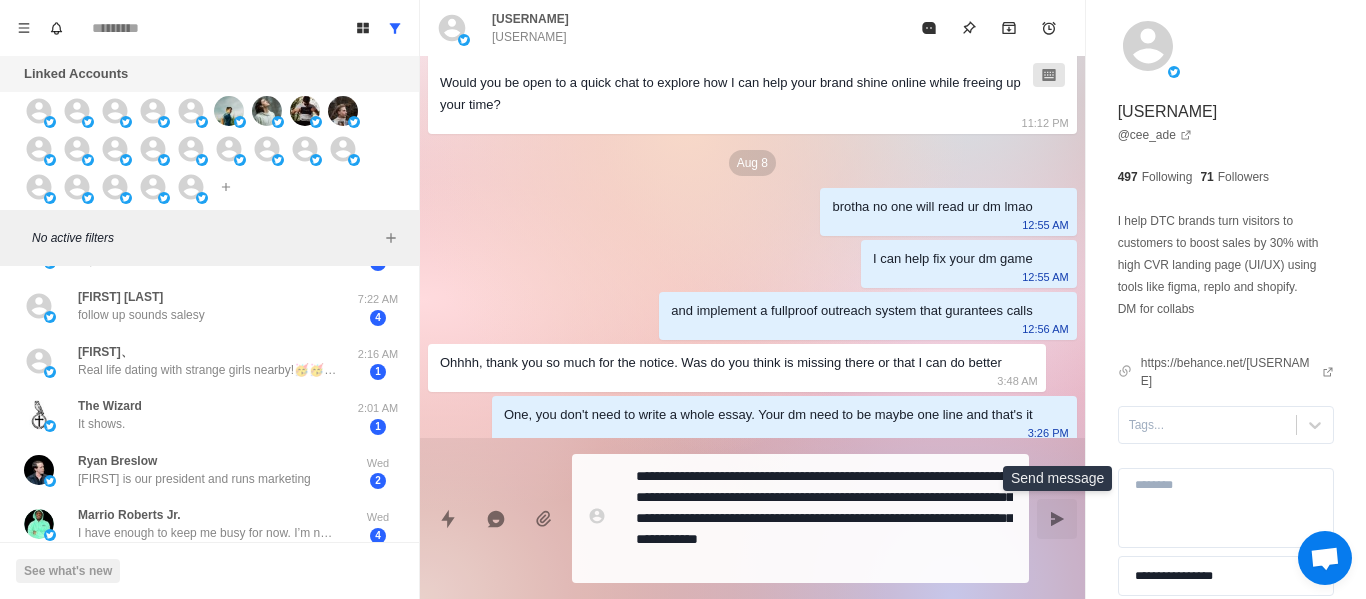 drag, startPoint x: 1061, startPoint y: 508, endPoint x: 1072, endPoint y: 312, distance: 196.30843 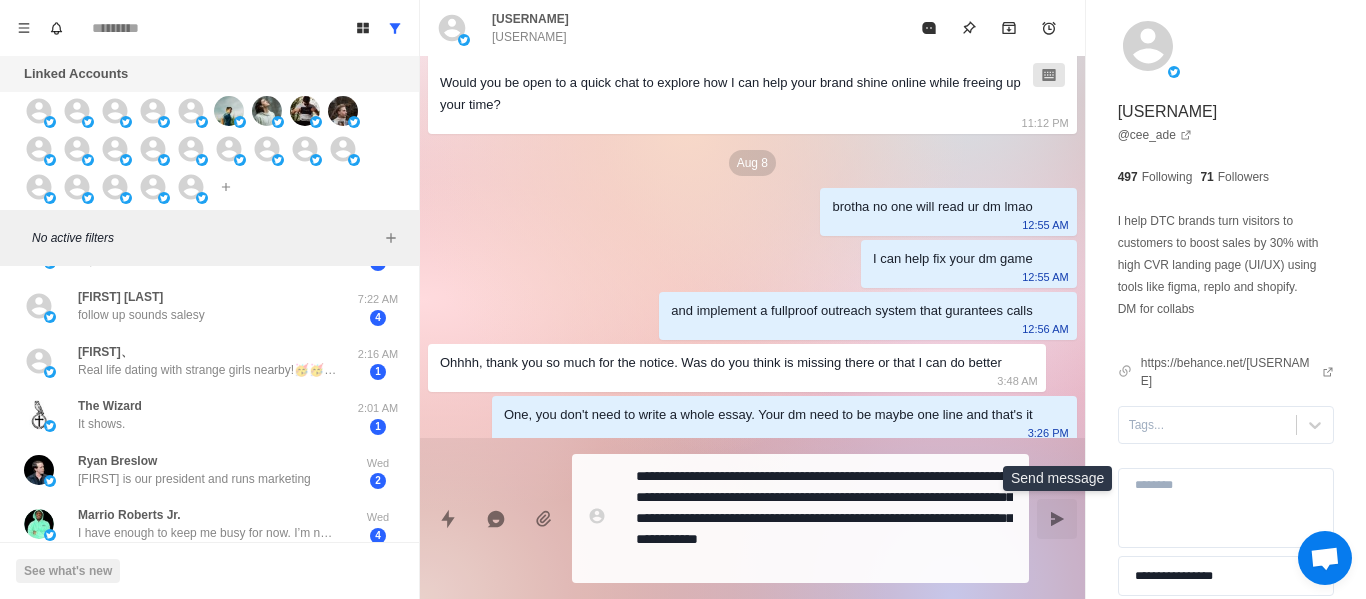 click at bounding box center [1057, 519] 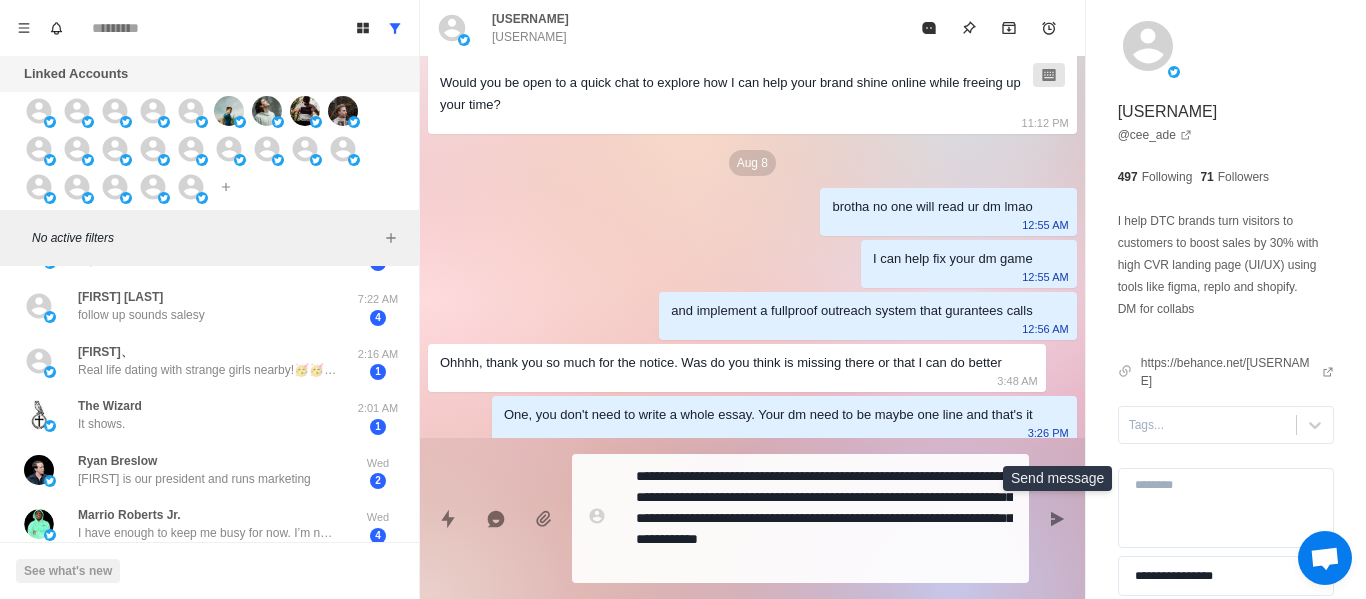 scroll, scrollTop: 668, scrollLeft: 0, axis: vertical 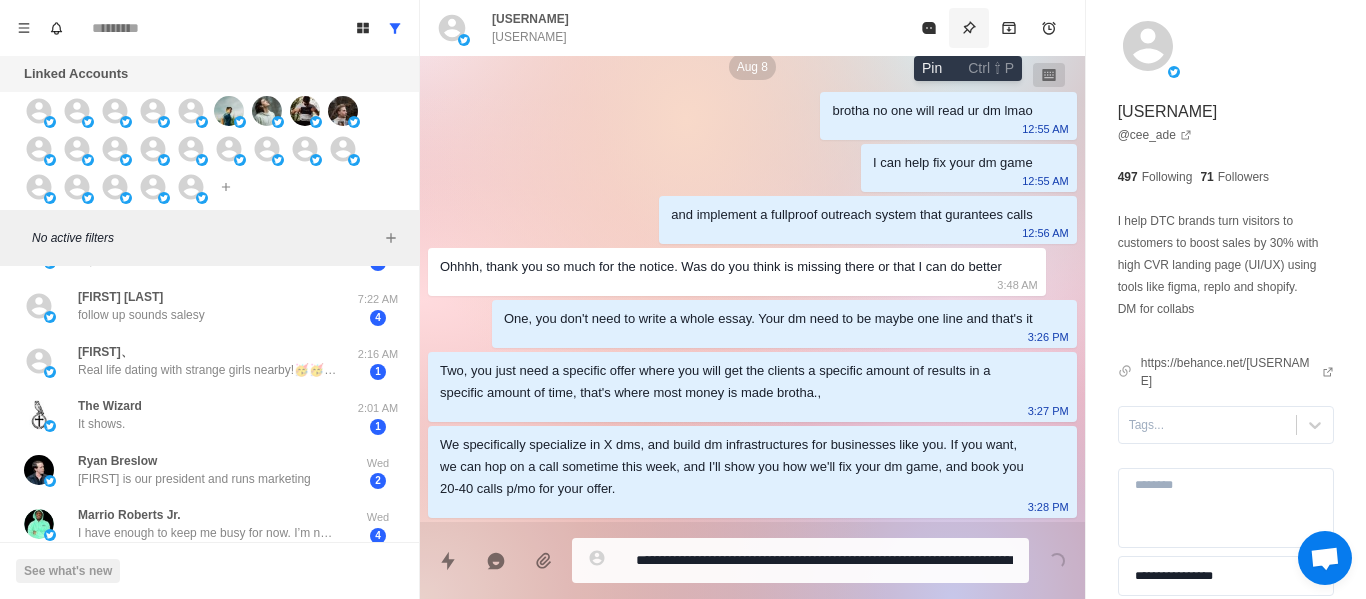 click 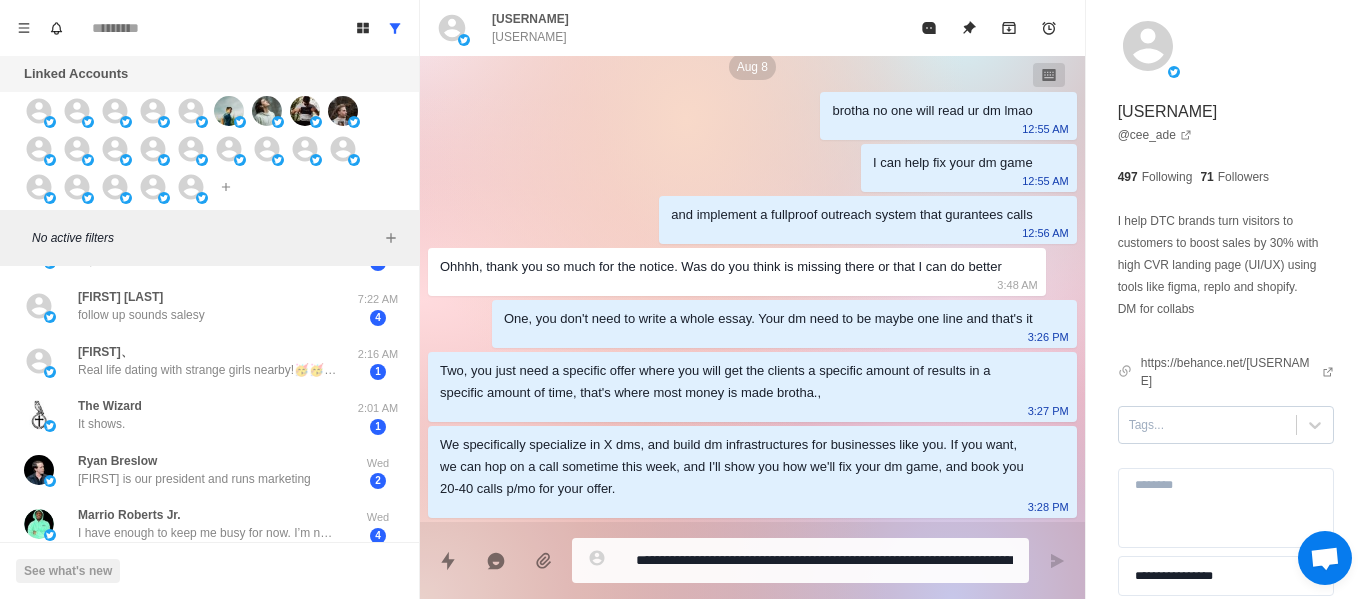 click at bounding box center (1207, 425) 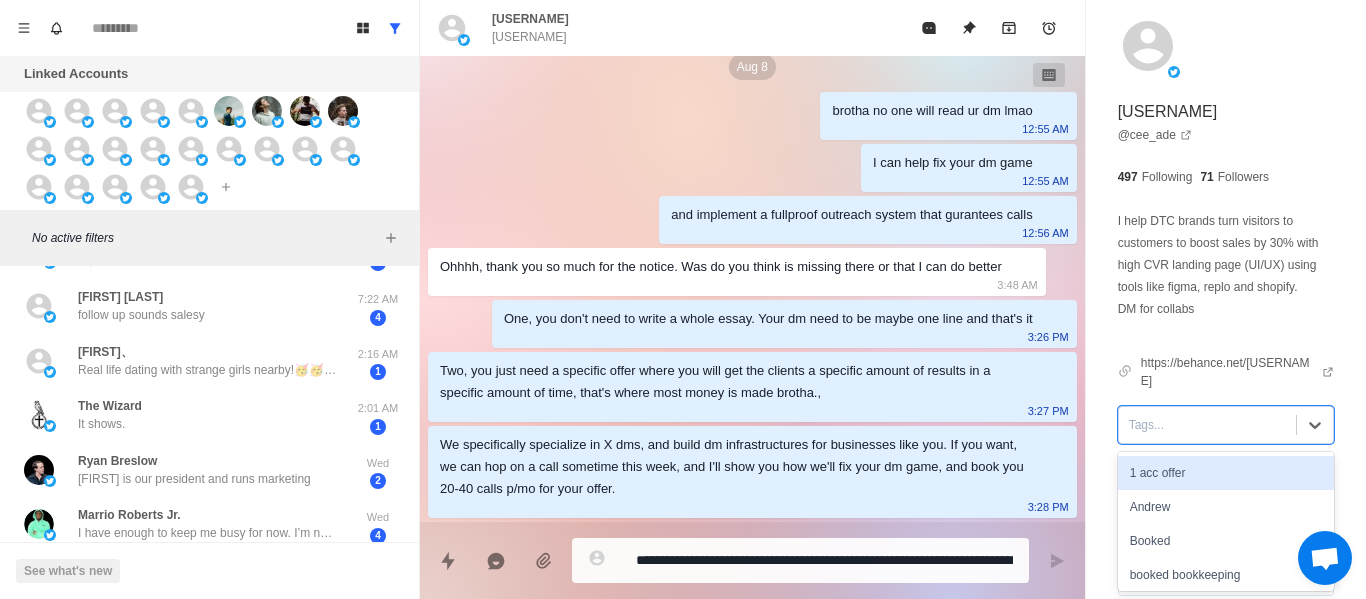 drag, startPoint x: 1177, startPoint y: 387, endPoint x: 1177, endPoint y: 421, distance: 34 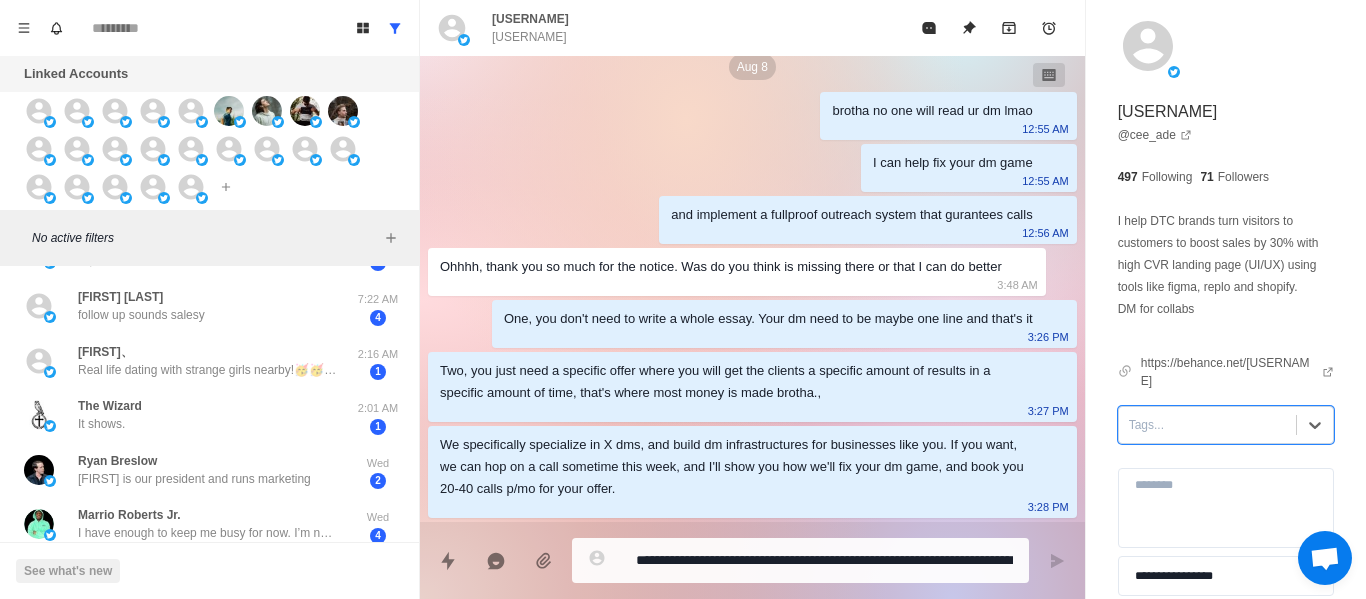 click at bounding box center (1207, 425) 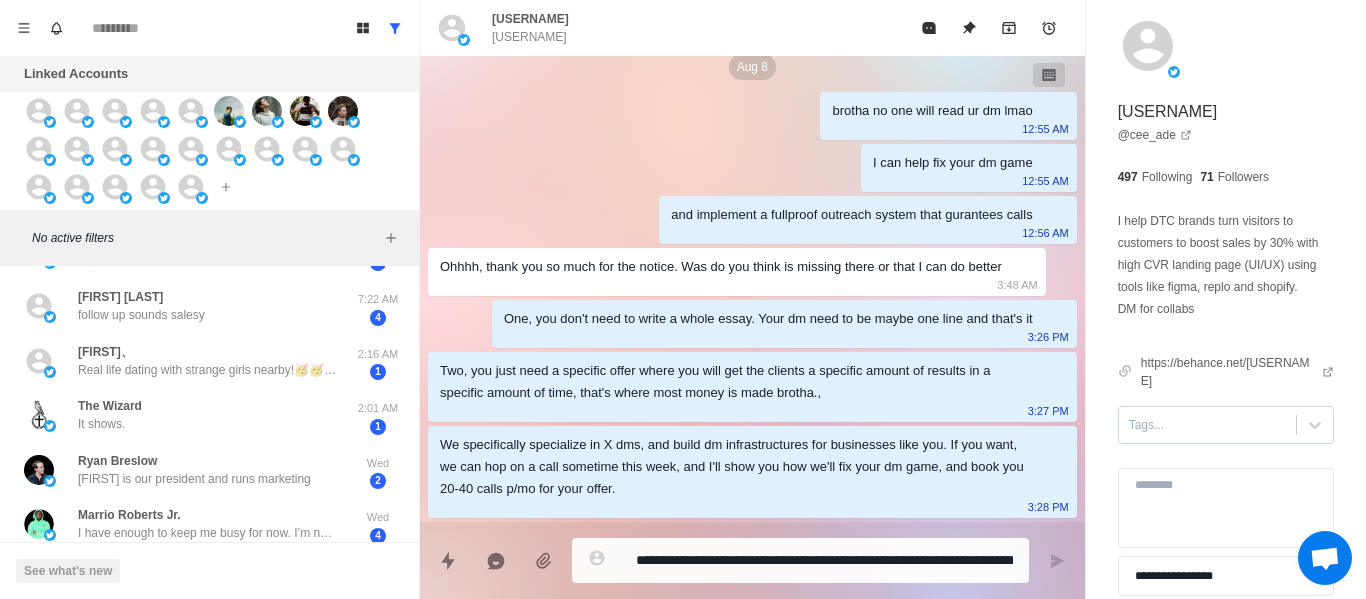 click on "Tags..." at bounding box center (1207, 425) 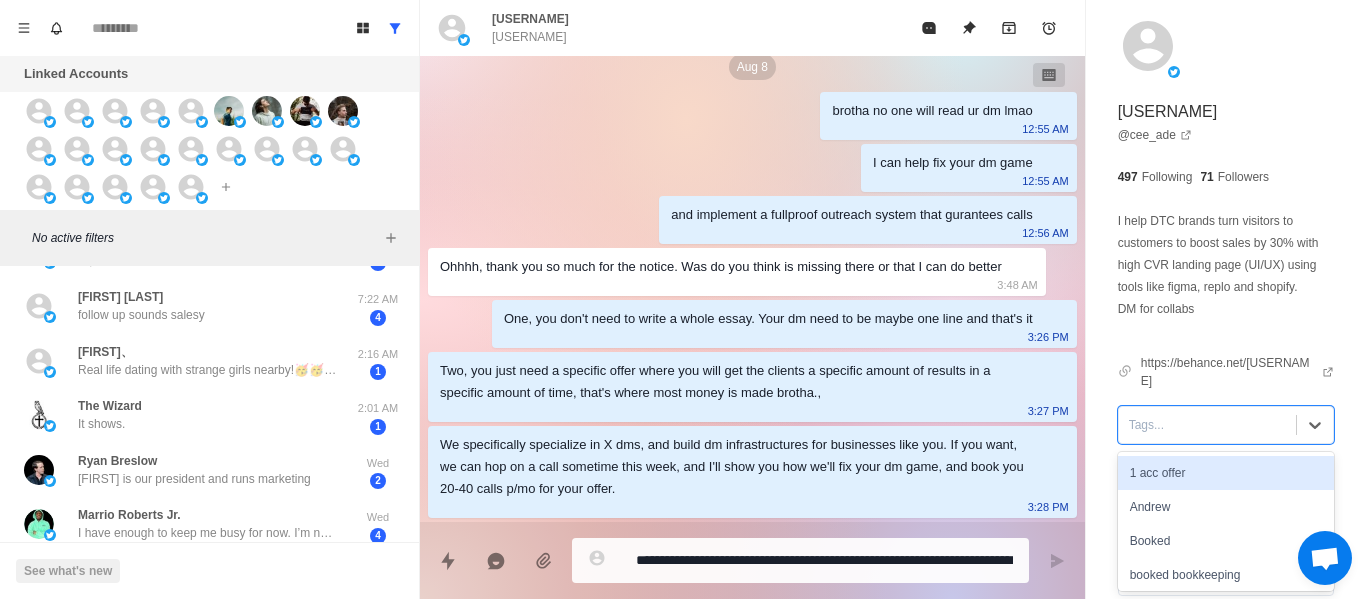 click on "**********" at bounding box center [1226, 352] 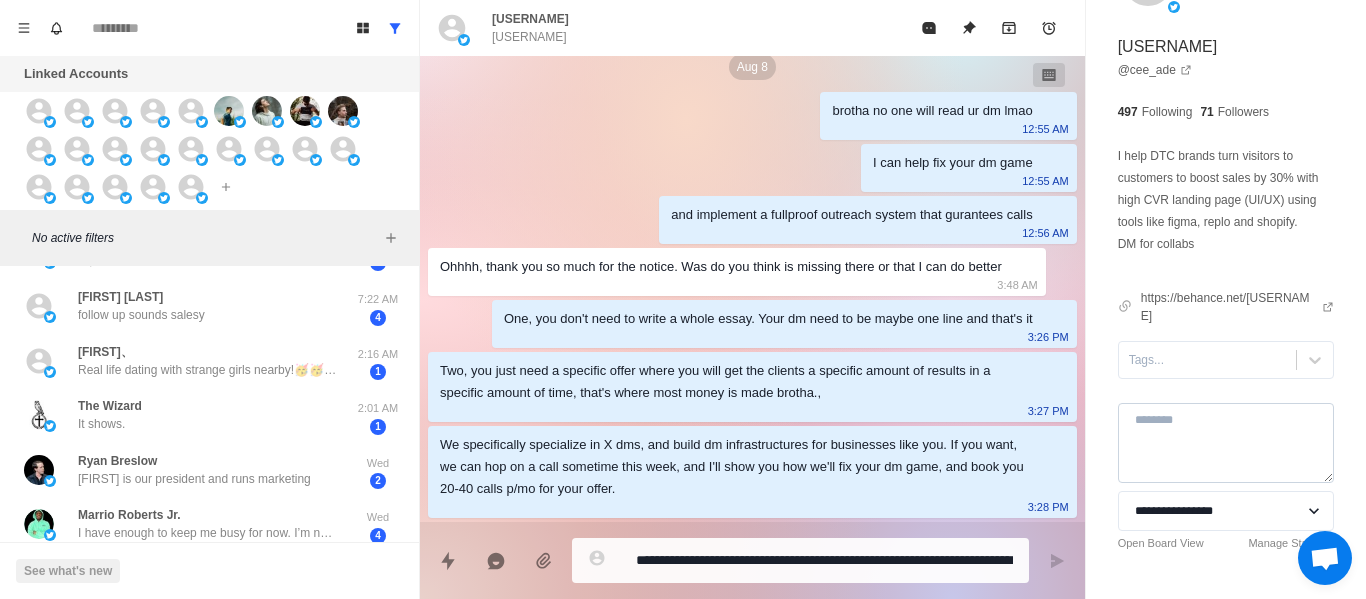 scroll, scrollTop: 100, scrollLeft: 0, axis: vertical 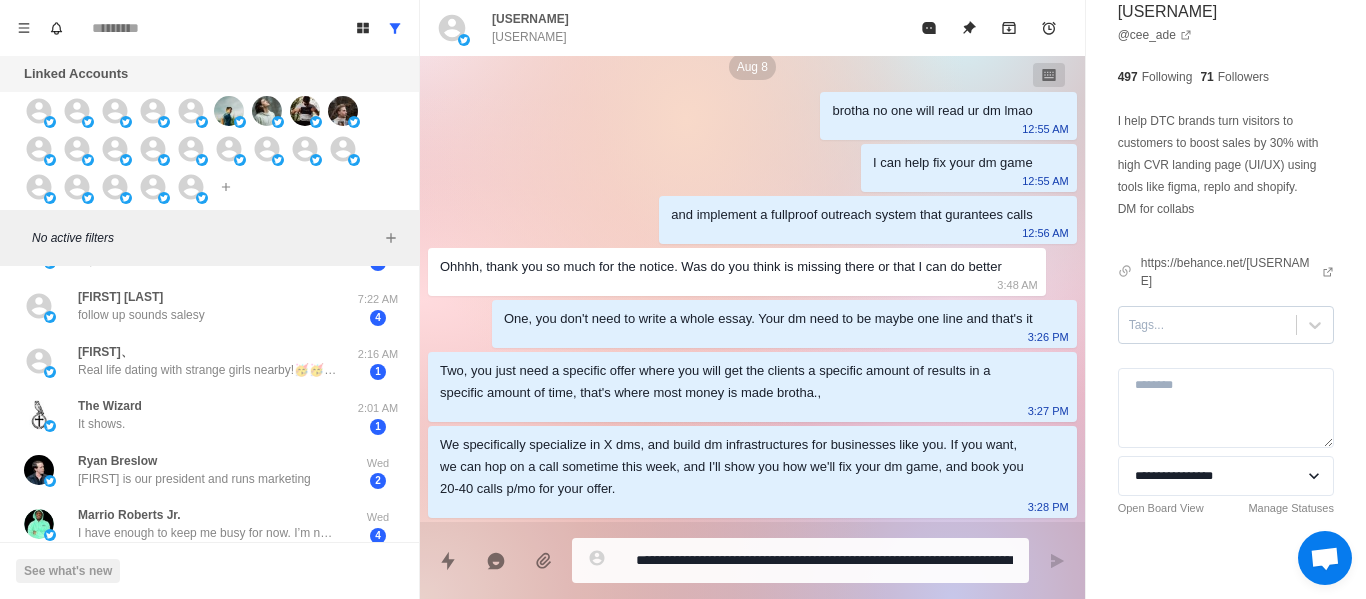 click at bounding box center (1207, 325) 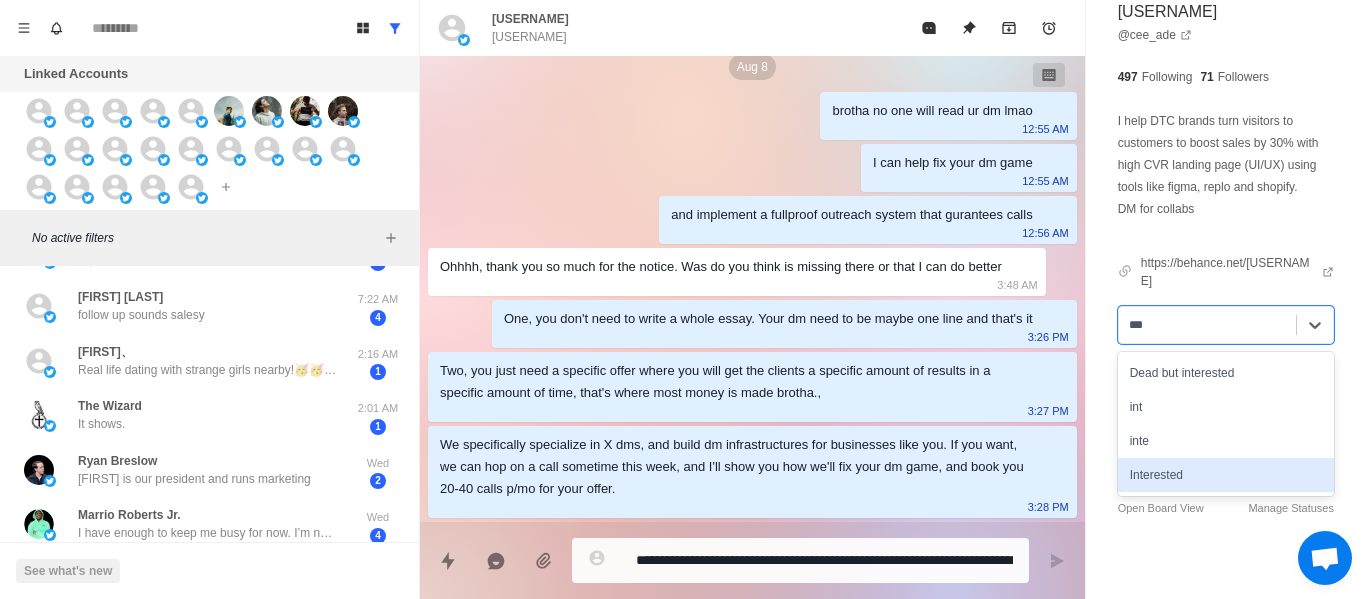 drag, startPoint x: 1170, startPoint y: 477, endPoint x: 868, endPoint y: 439, distance: 304.38135 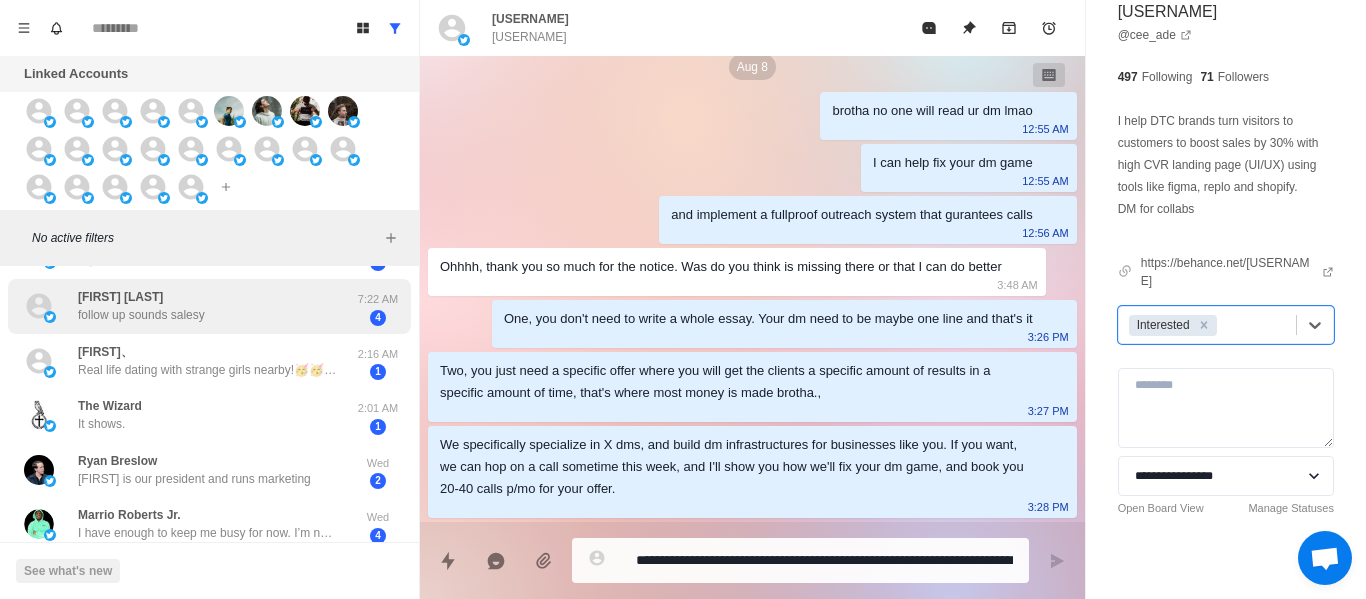 drag, startPoint x: 94, startPoint y: 324, endPoint x: 127, endPoint y: 333, distance: 34.20526 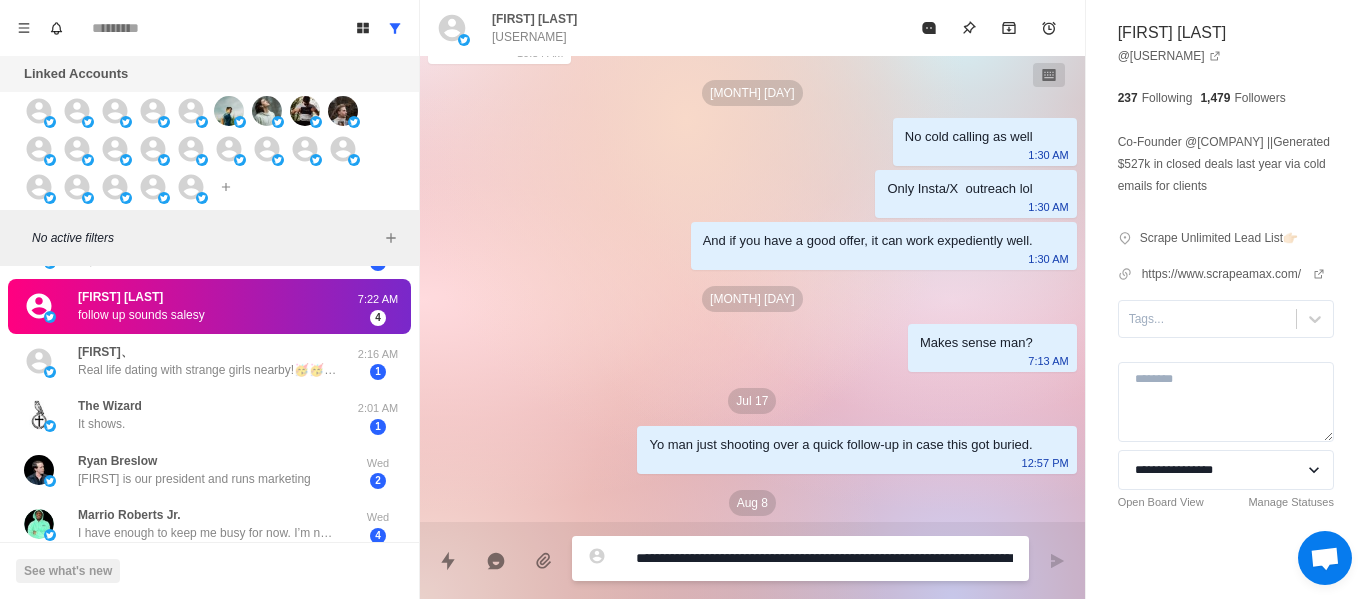 scroll, scrollTop: 904, scrollLeft: 0, axis: vertical 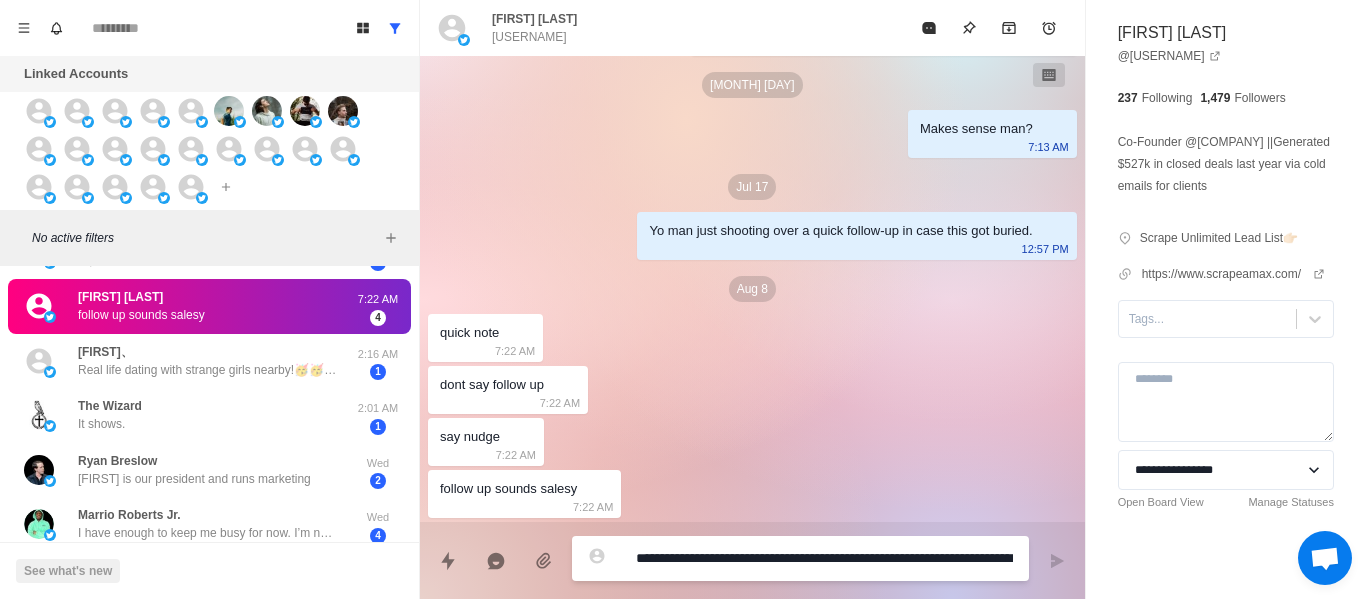 click on "follow up sounds salesy" at bounding box center [141, 315] 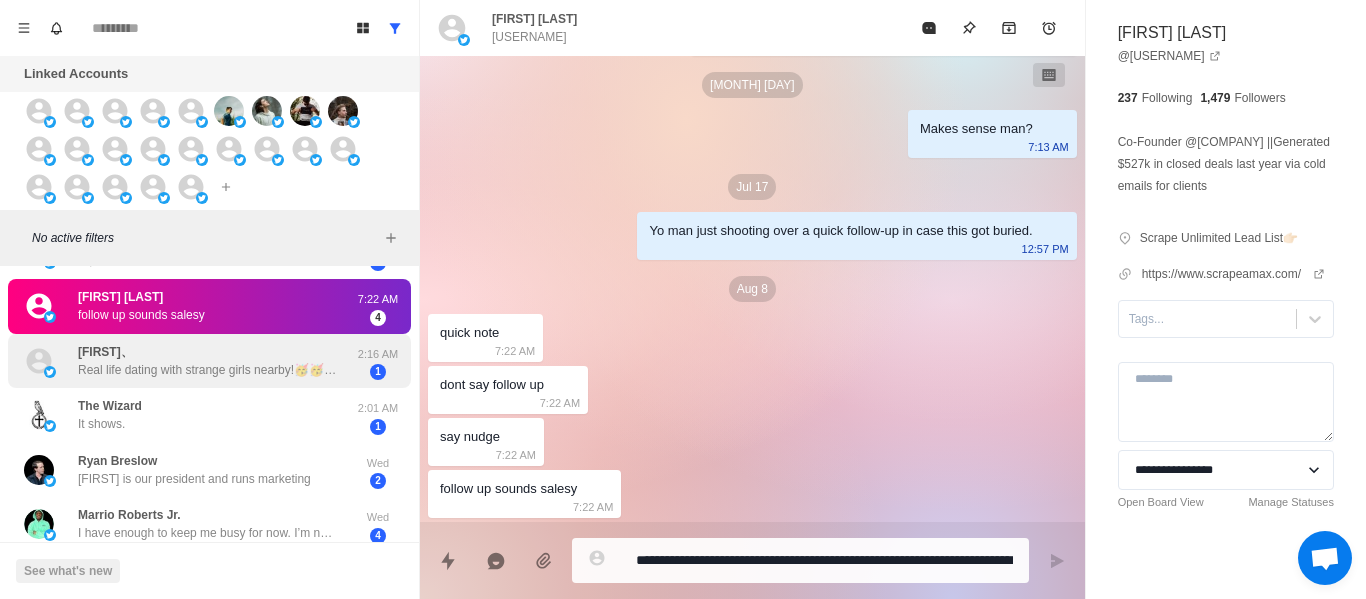click on "[FIRST] Real life dating with strange girls nearby!🥳🥳
🔞Various styles,🔞sexy and hot.
[URL]
Fill in the invitation code💖[CODE]💖
Unlock private one-on-one nude chat for free! 💦 💼" at bounding box center [208, 361] 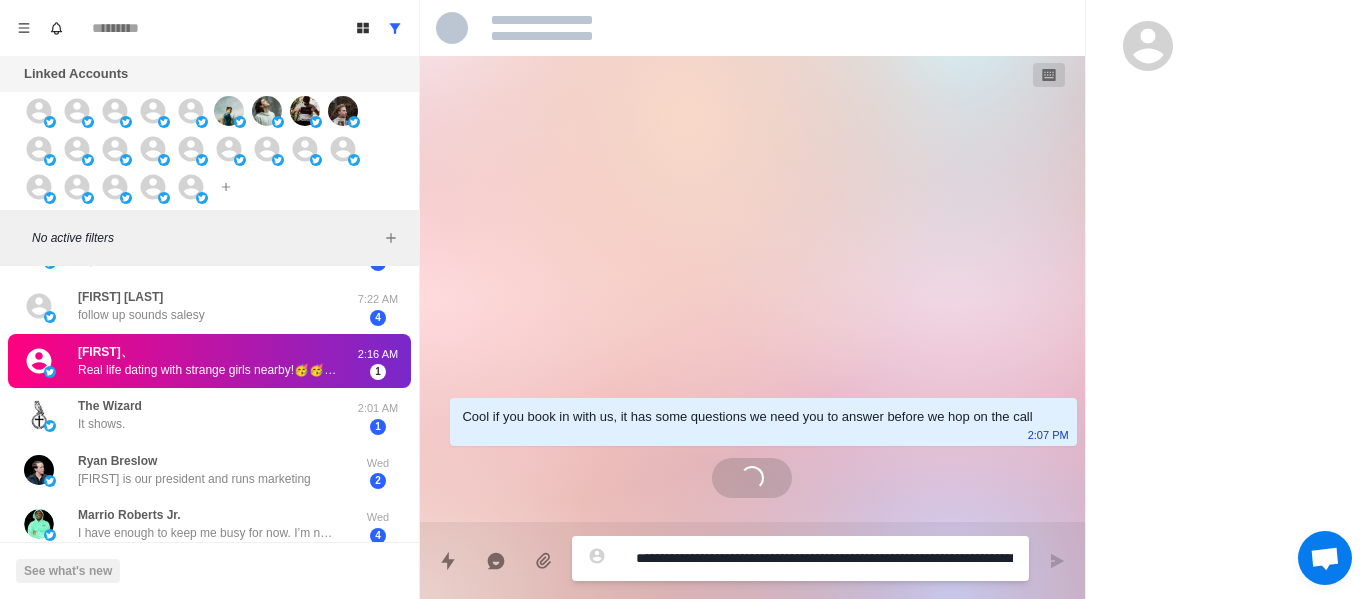 scroll, scrollTop: 0, scrollLeft: 0, axis: both 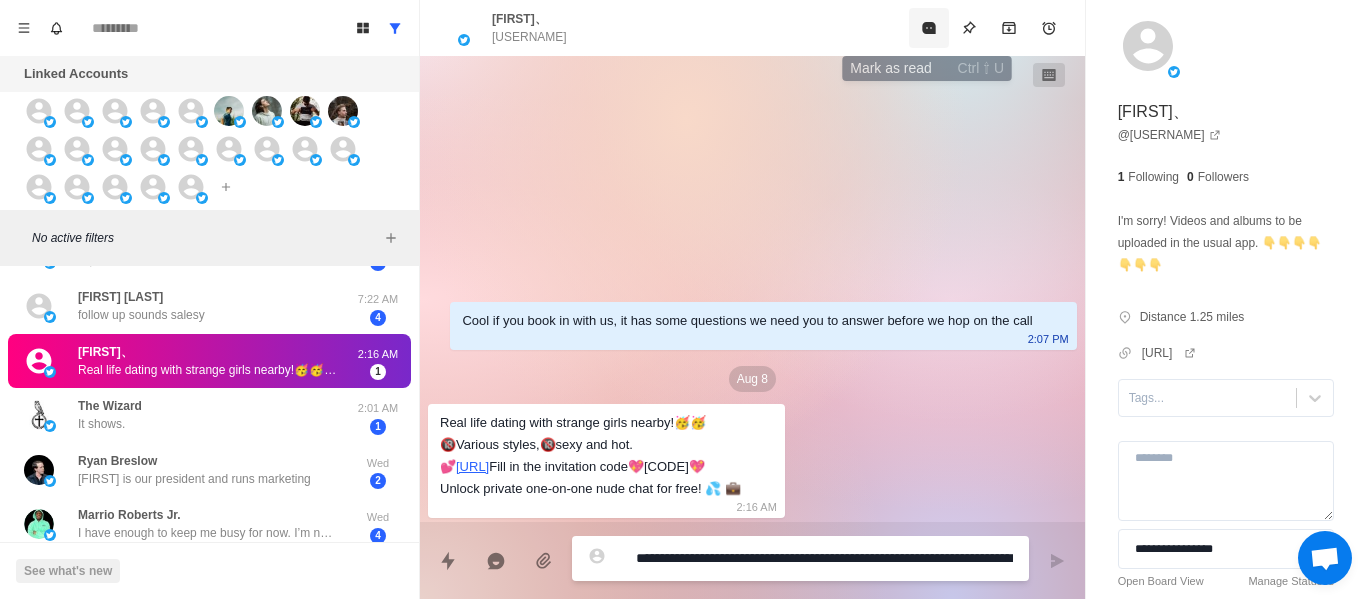click 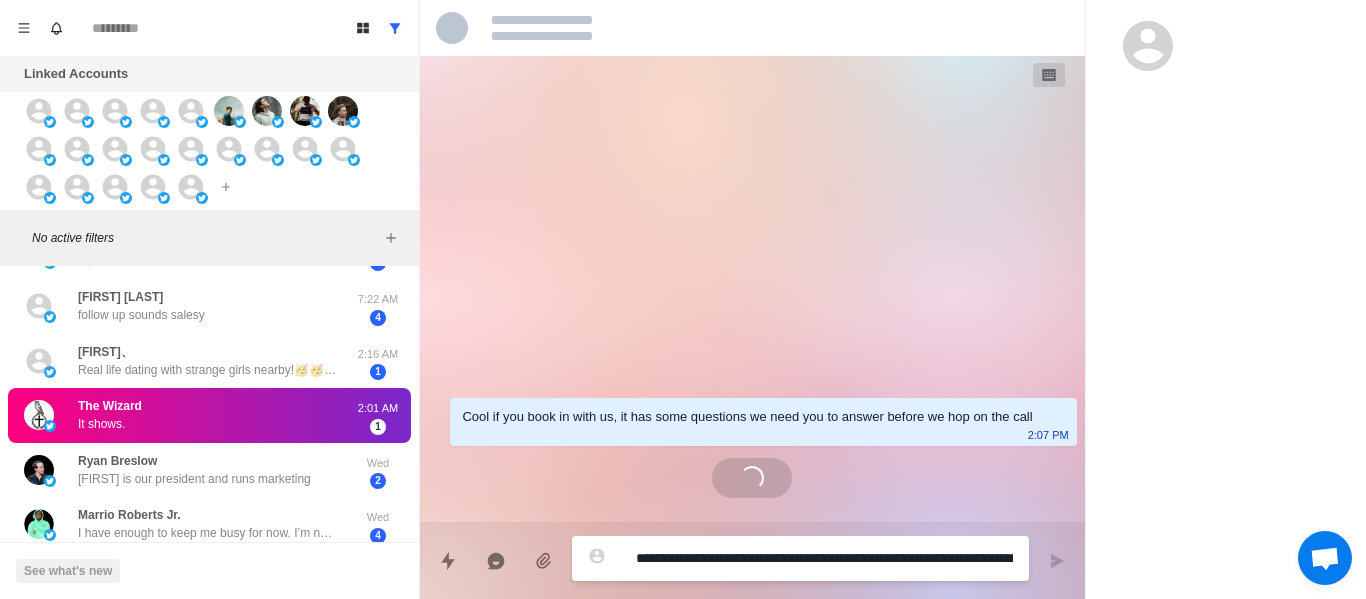 scroll, scrollTop: 470, scrollLeft: 0, axis: vertical 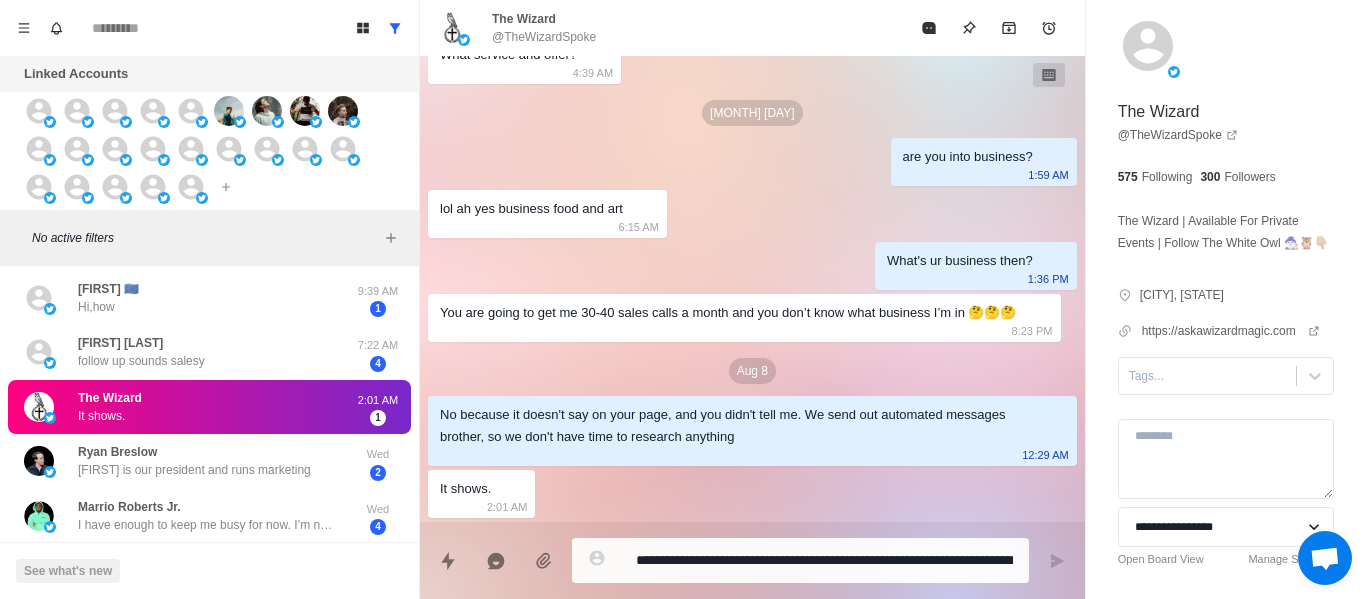 click on "**********" at bounding box center (1226, 328) 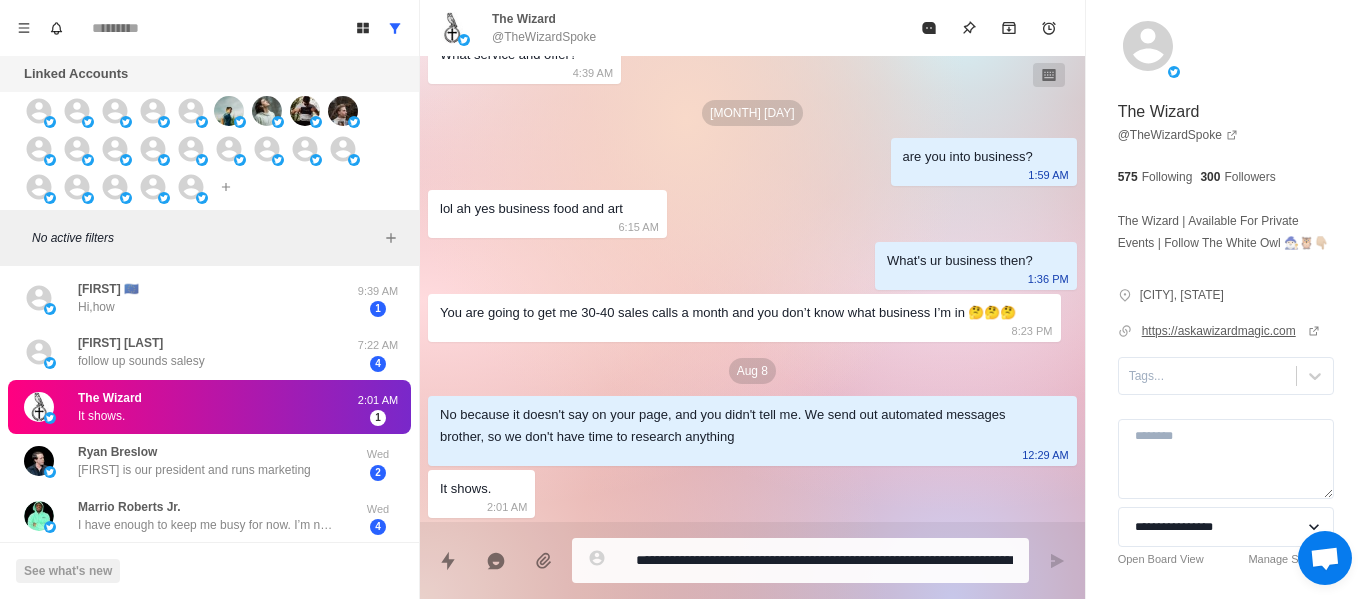 click on "https://askawizardmagic.com" at bounding box center [1231, 331] 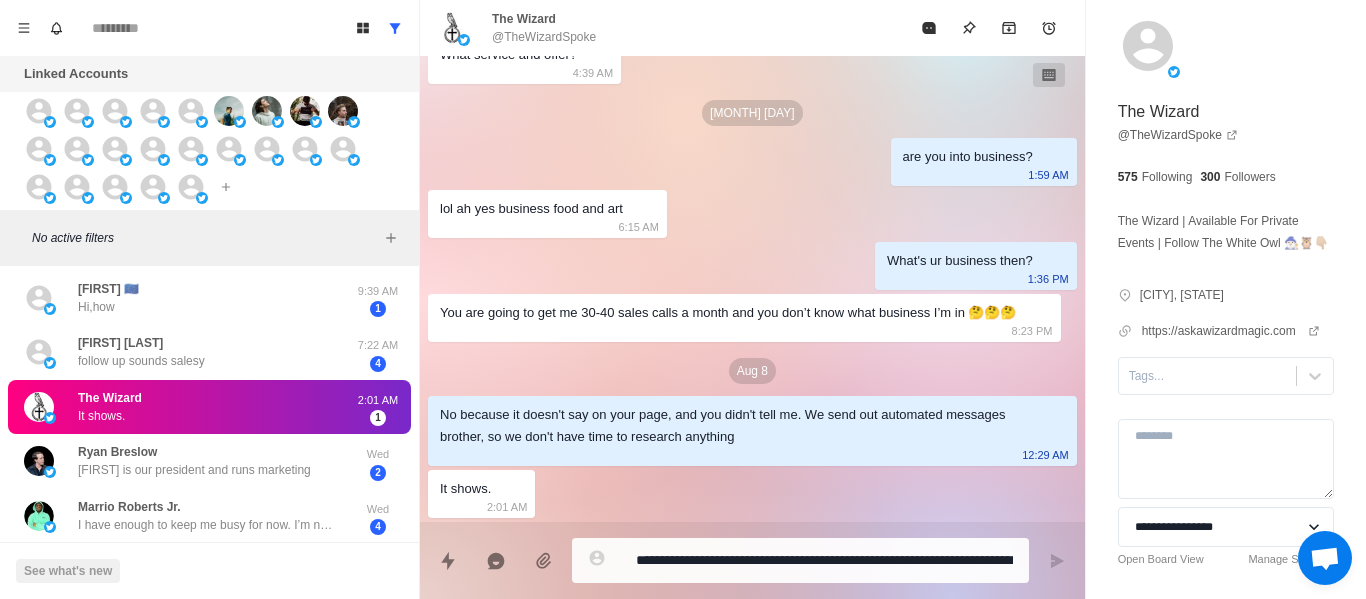 drag, startPoint x: 187, startPoint y: 425, endPoint x: 563, endPoint y: 501, distance: 383.60397 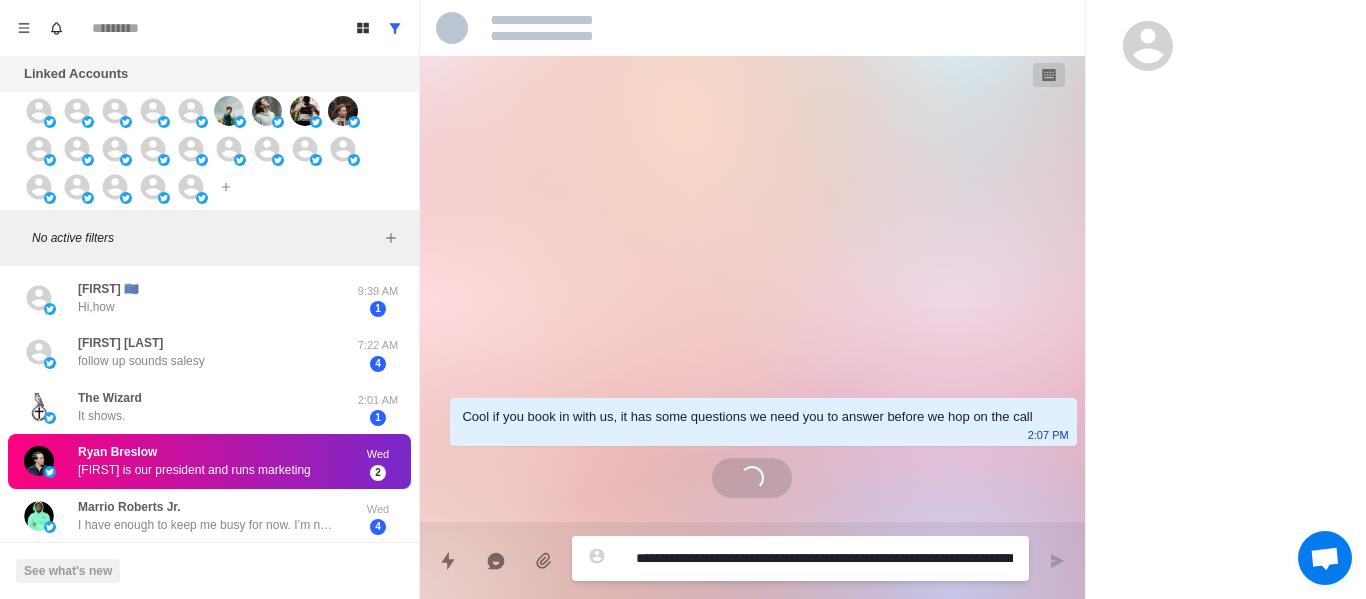 scroll, scrollTop: 80, scrollLeft: 0, axis: vertical 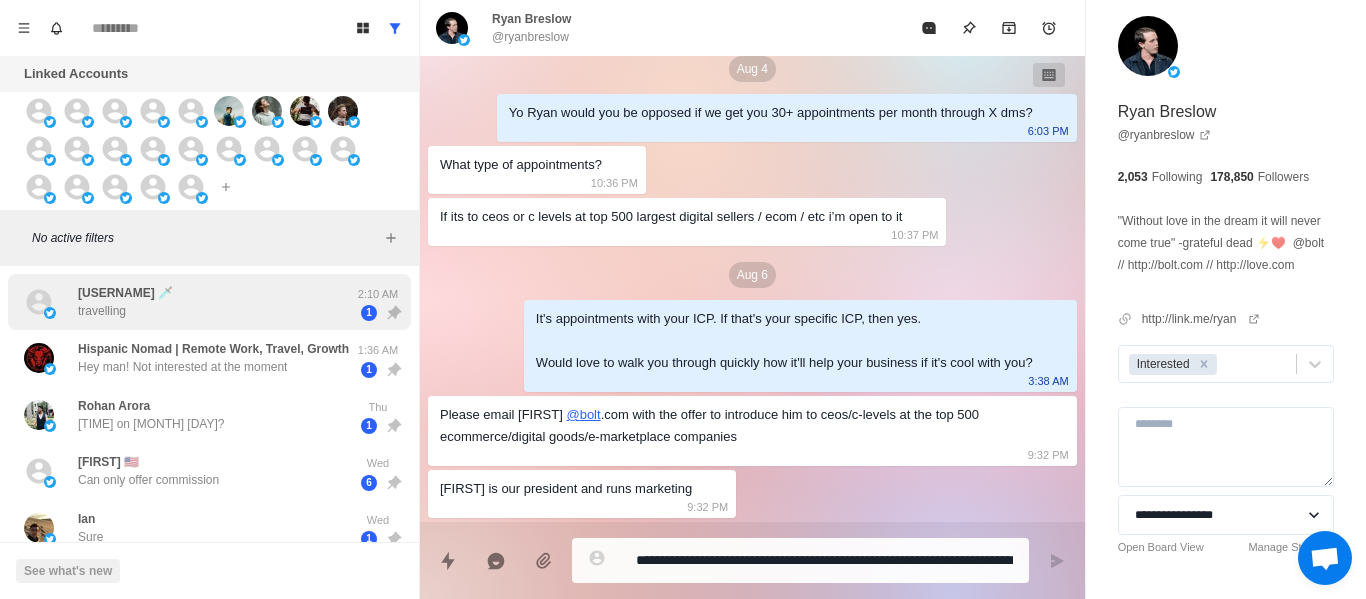 drag, startPoint x: 214, startPoint y: 289, endPoint x: 227, endPoint y: 294, distance: 13.928389 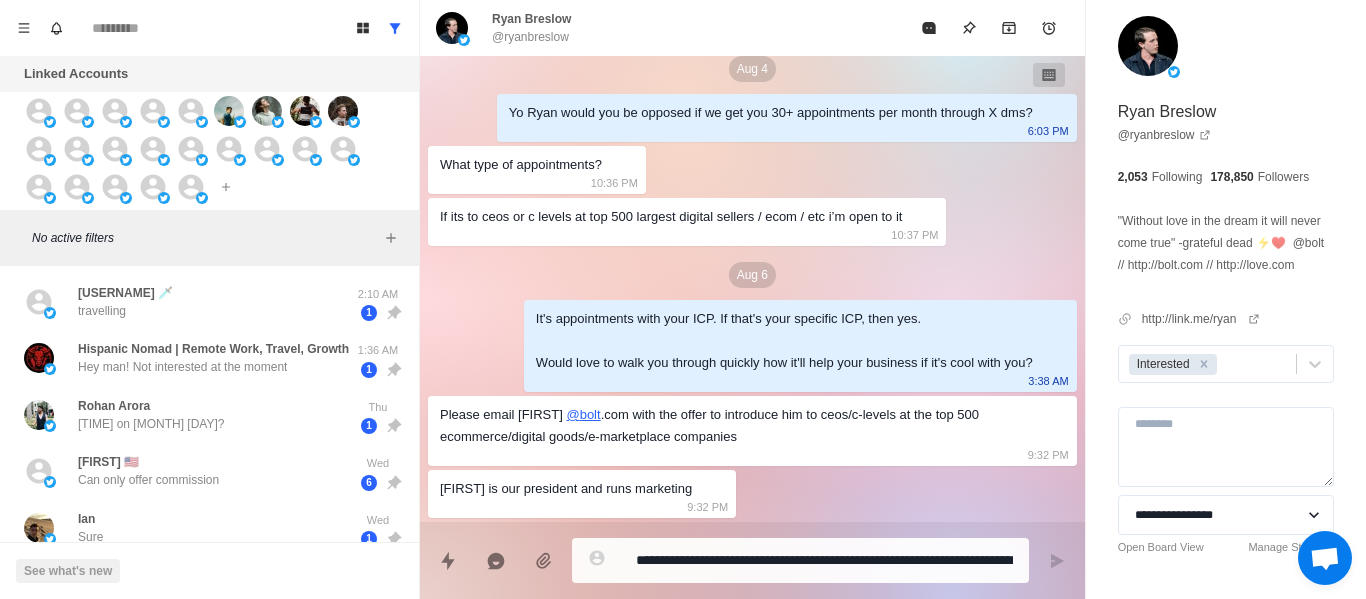scroll, scrollTop: 0, scrollLeft: 0, axis: both 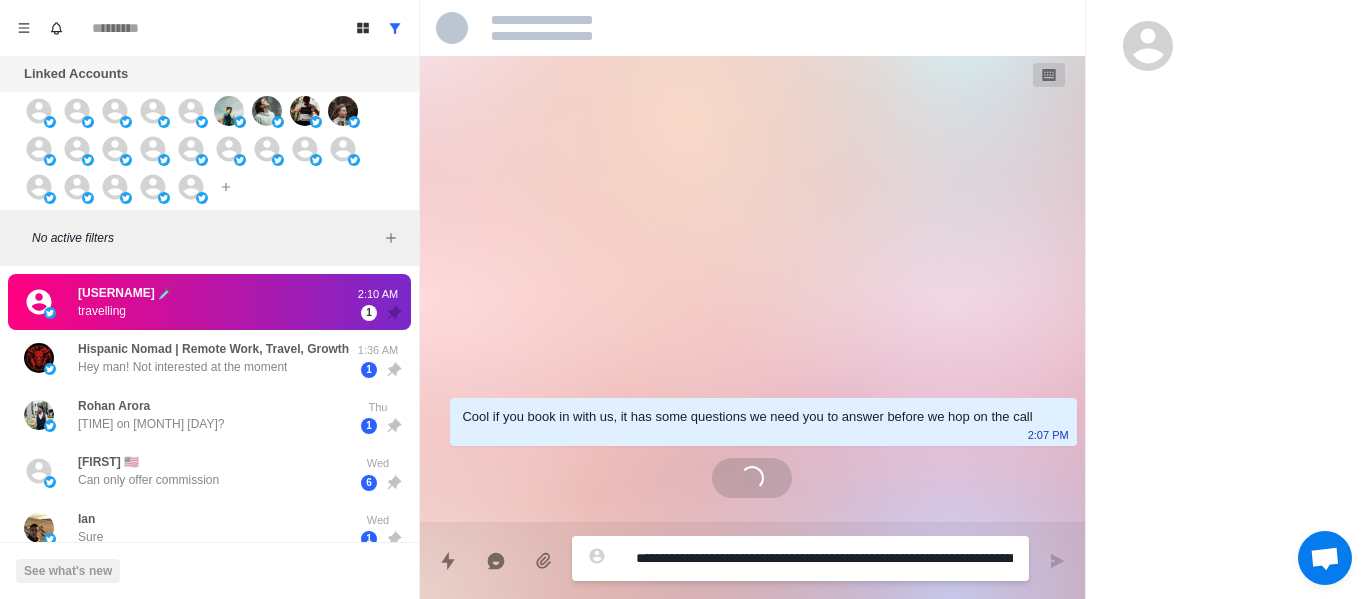 click on "**********" at bounding box center (800, 558) 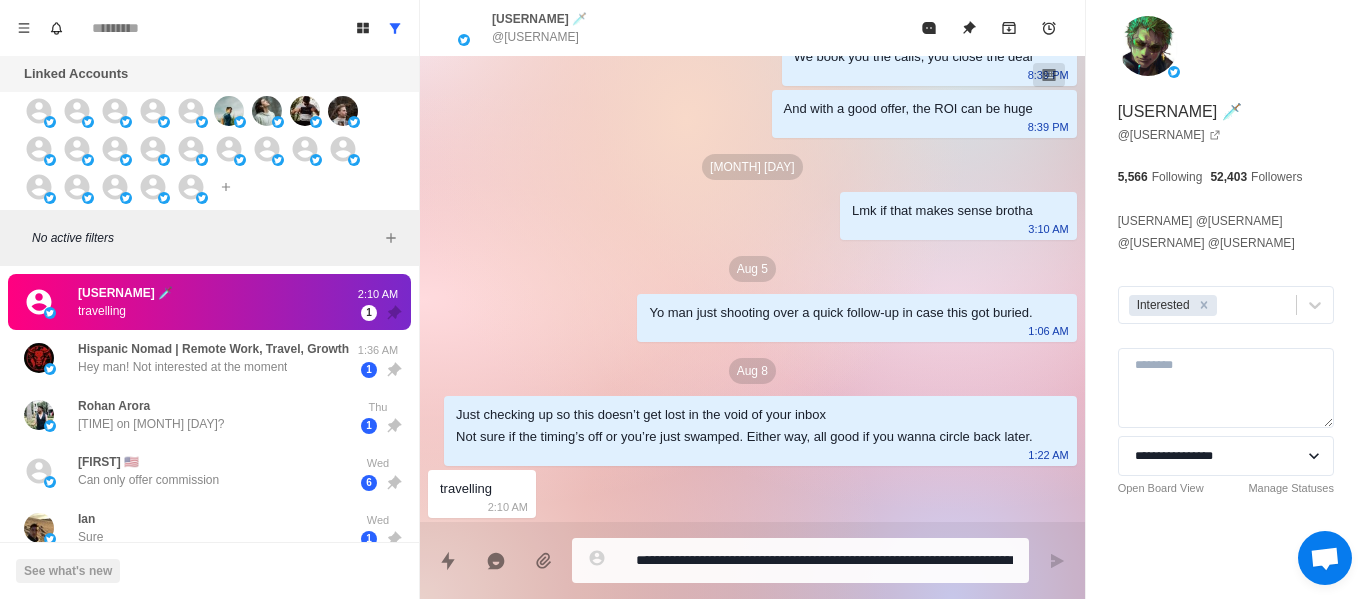 click on "**********" at bounding box center [824, 560] 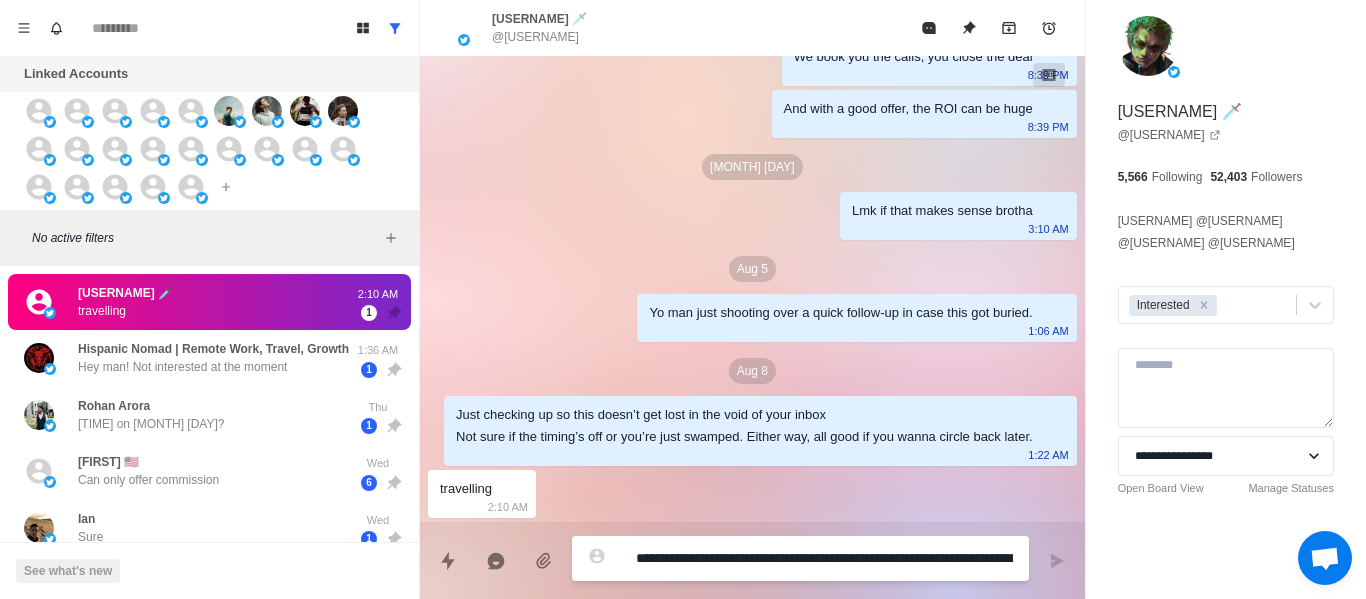 click on "**********" at bounding box center (824, 558) 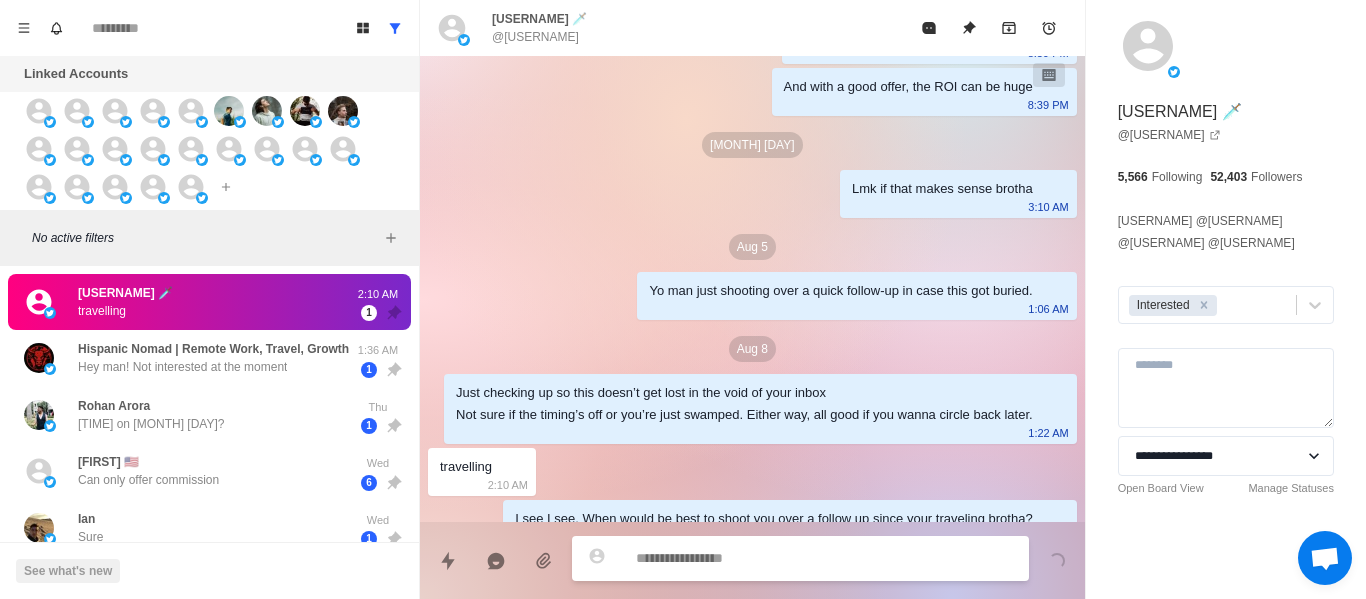 scroll, scrollTop: 704, scrollLeft: 0, axis: vertical 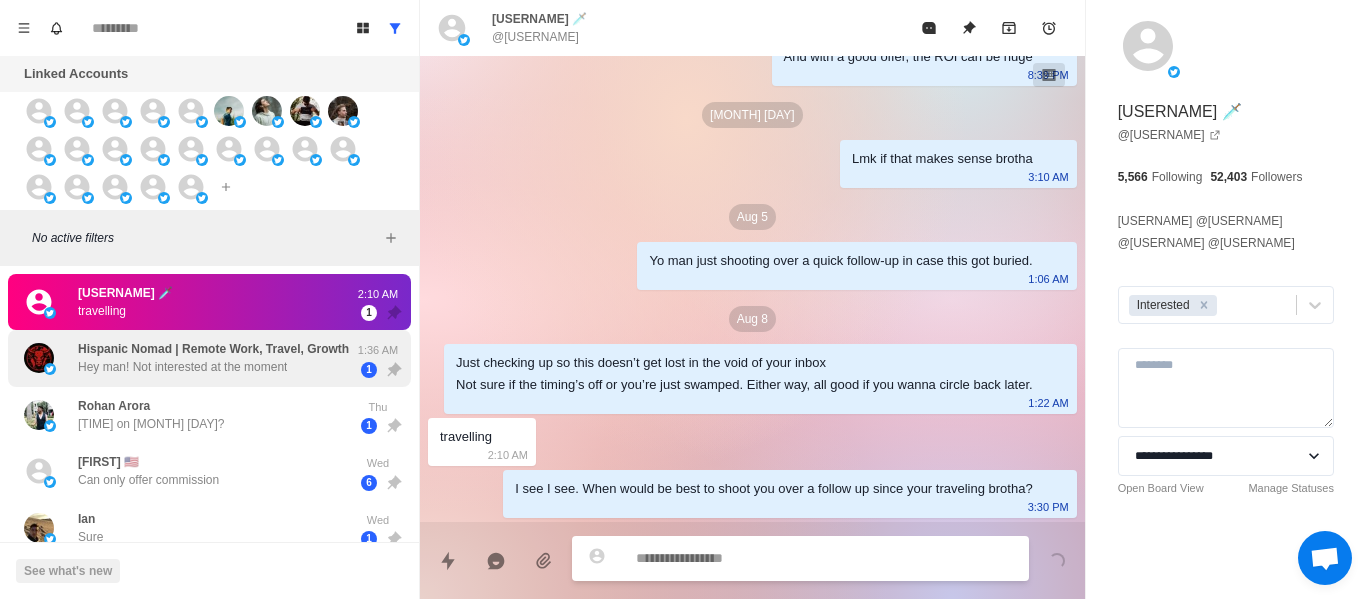 click on "Hispanic Nomad | Remote Work, Travel, Growth Hey man! Not interested at the moment [TIME] [NUMBER]" at bounding box center [209, 358] 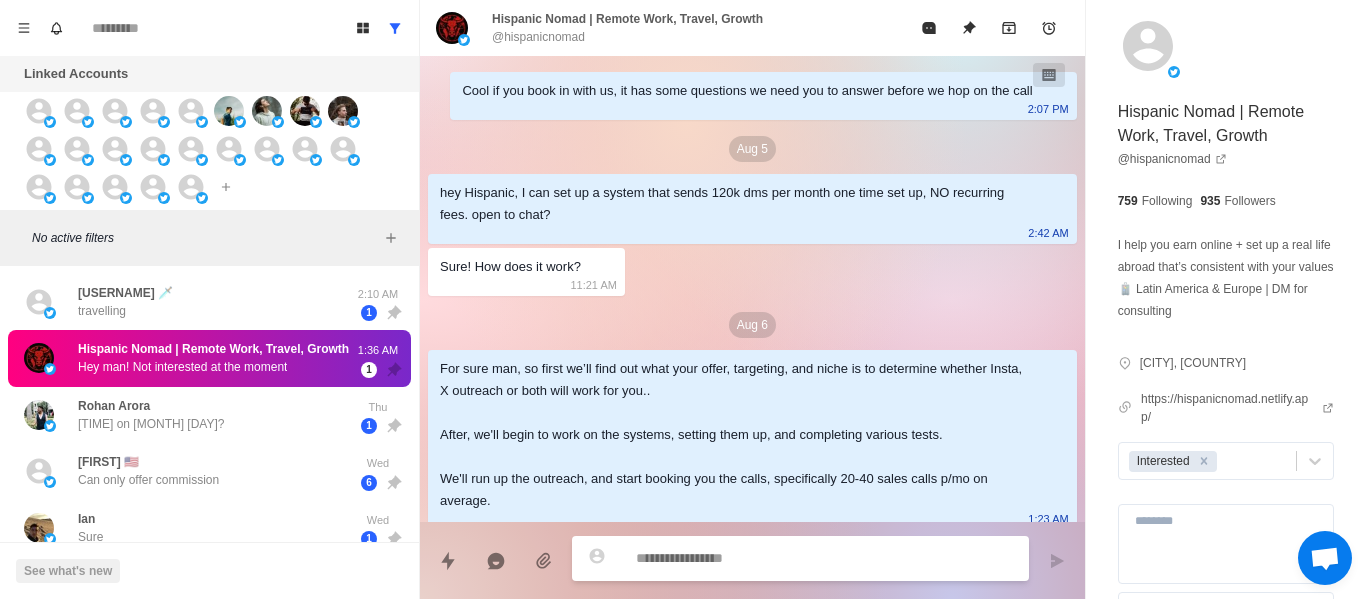 scroll, scrollTop: 476, scrollLeft: 0, axis: vertical 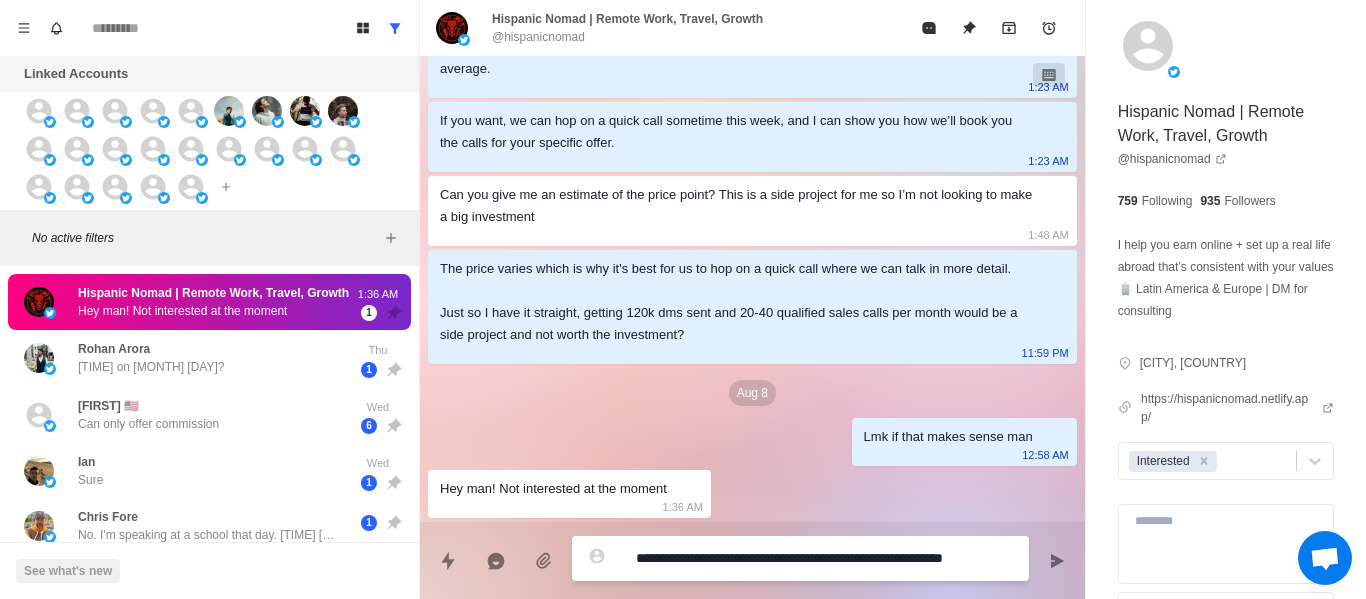 click on "**********" at bounding box center (824, 558) 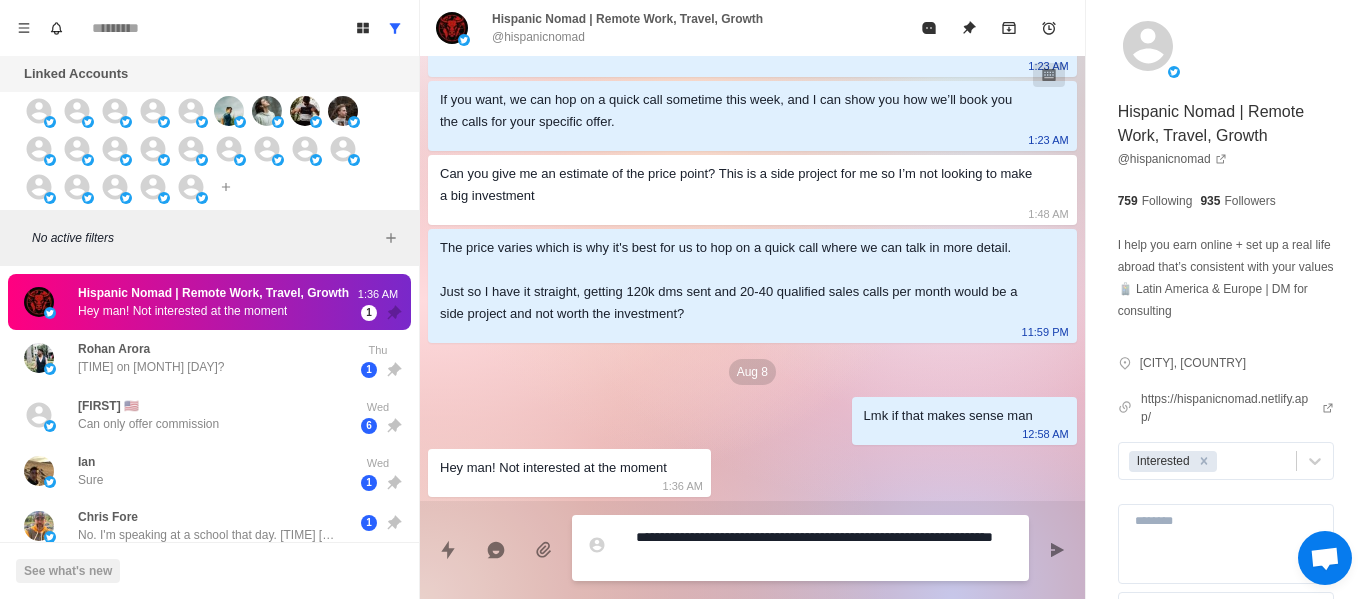 click on "**********" at bounding box center (824, 548) 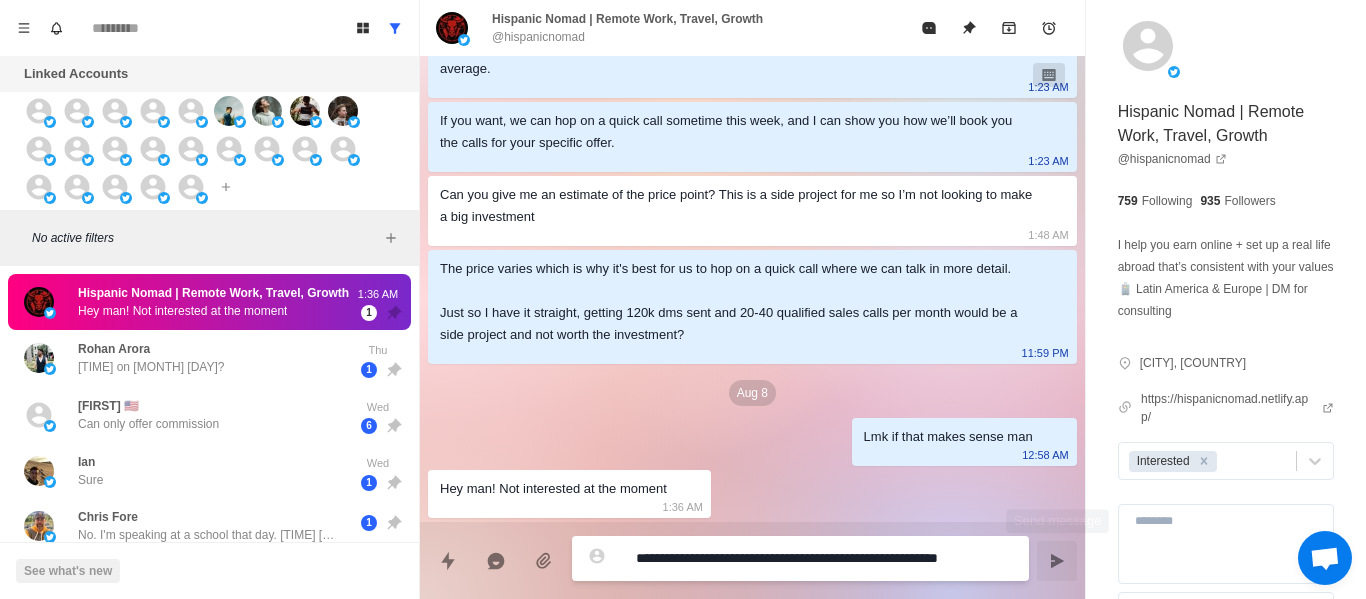 click at bounding box center [1057, 561] 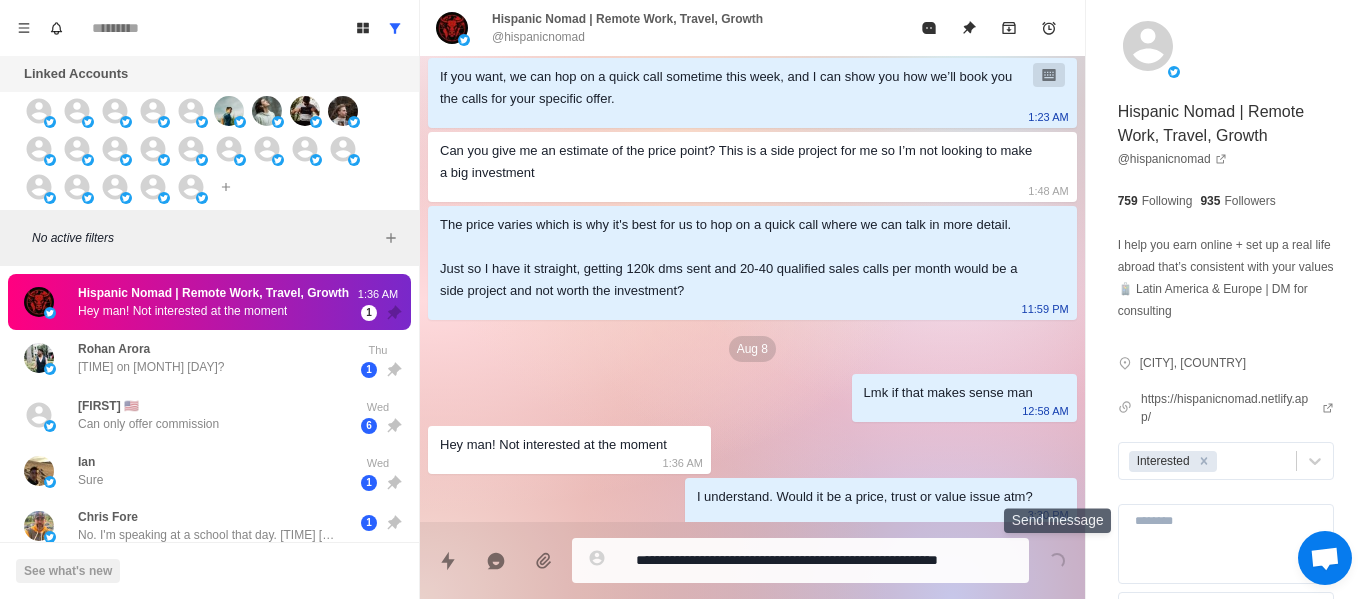scroll, scrollTop: 528, scrollLeft: 0, axis: vertical 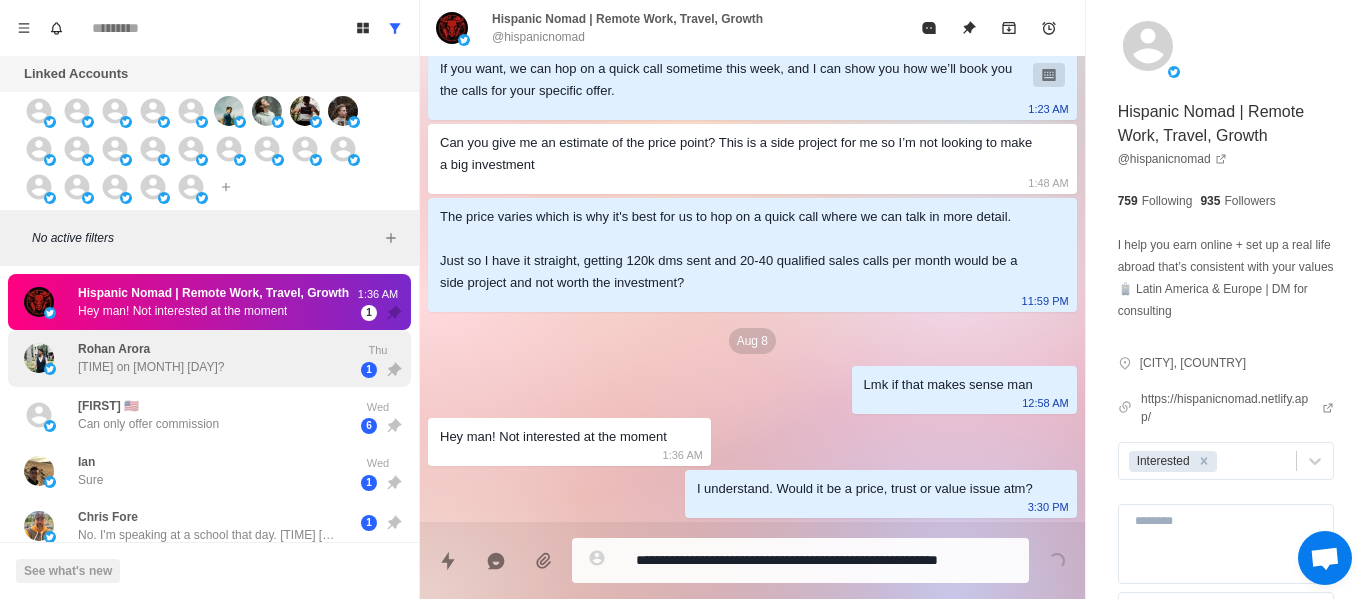 drag, startPoint x: 101, startPoint y: 338, endPoint x: 139, endPoint y: 368, distance: 48.414875 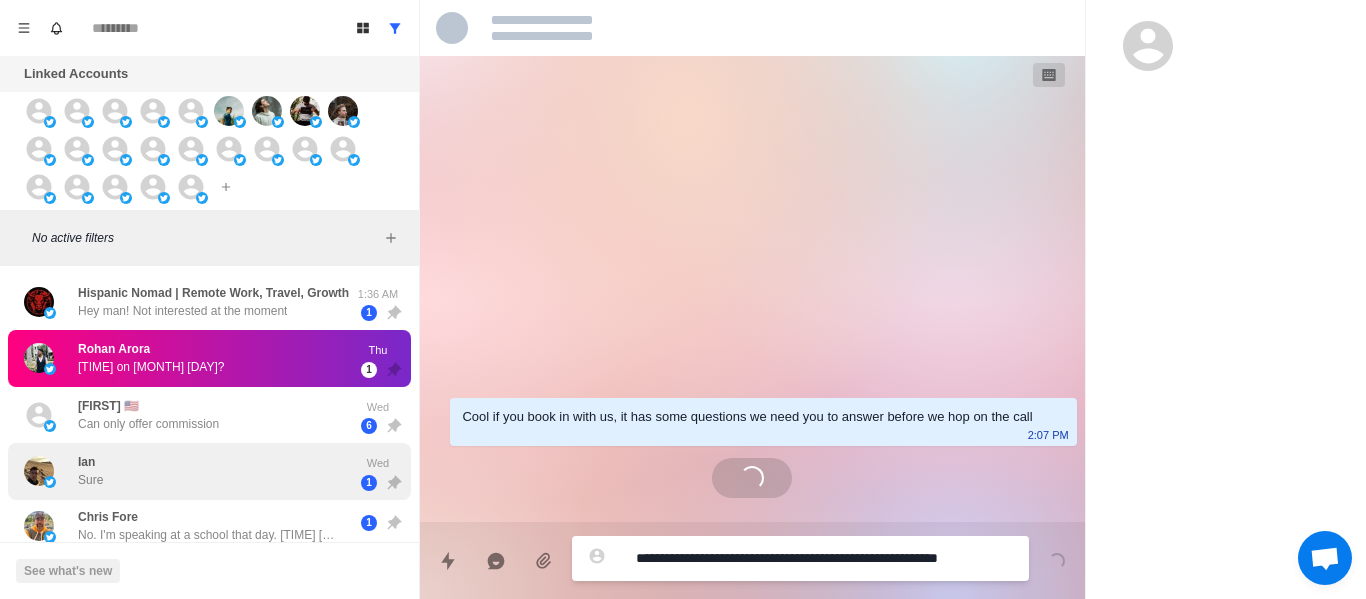 scroll, scrollTop: 0, scrollLeft: 0, axis: both 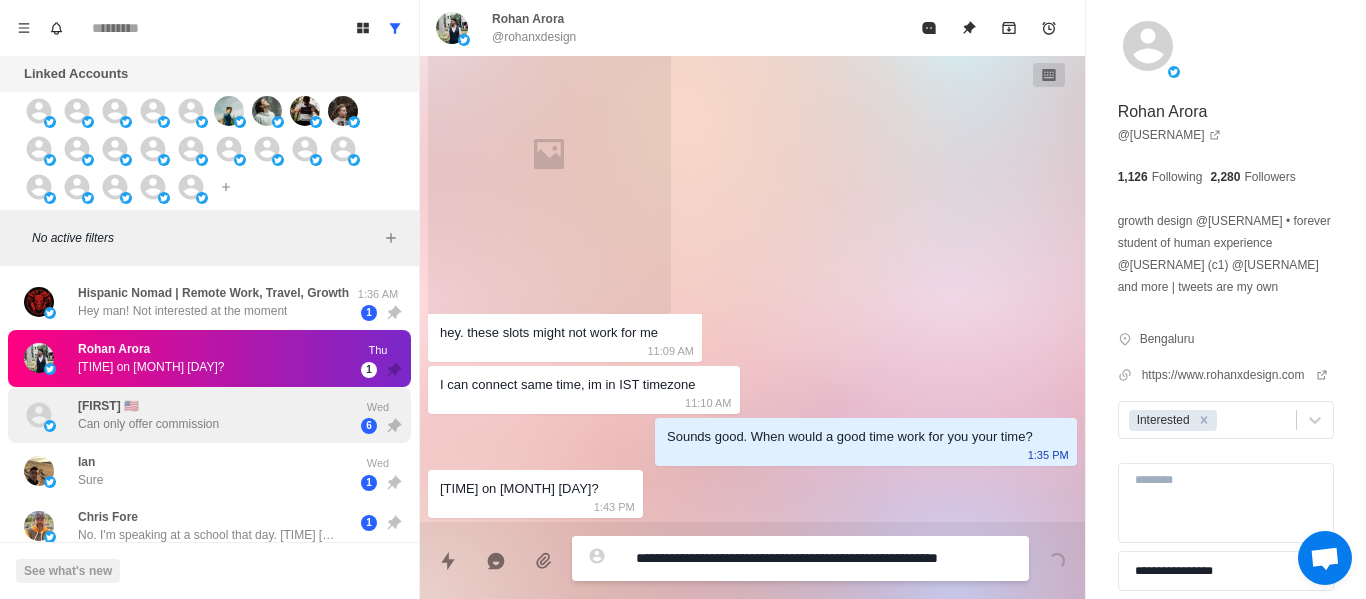 drag, startPoint x: 256, startPoint y: 455, endPoint x: 223, endPoint y: 421, distance: 47.38143 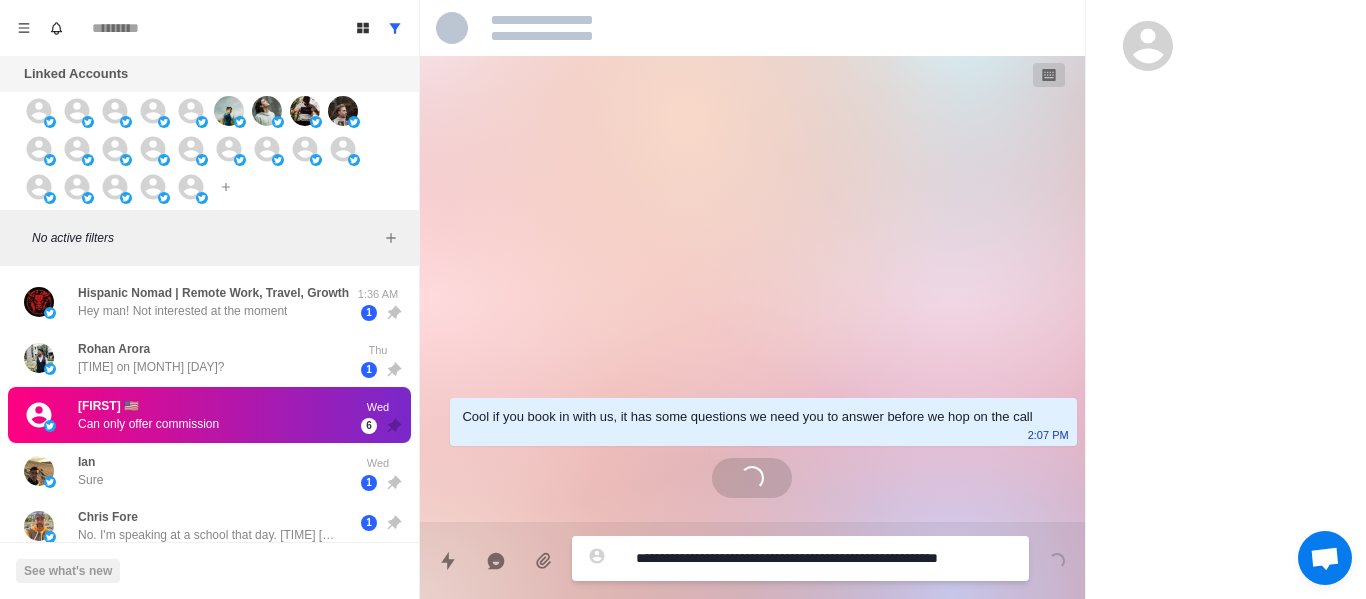 click on "AlphaShark 🇺🇸 Can only offer commission" at bounding box center [188, 415] 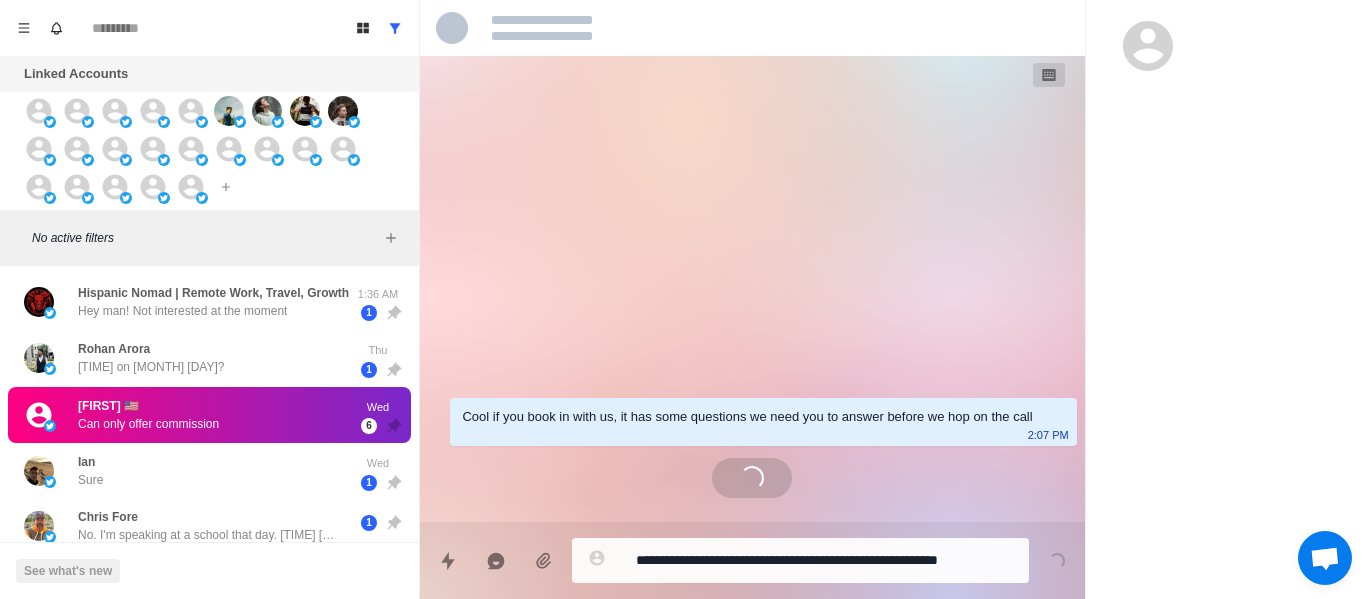 drag, startPoint x: 204, startPoint y: 476, endPoint x: 218, endPoint y: 404, distance: 73.34848 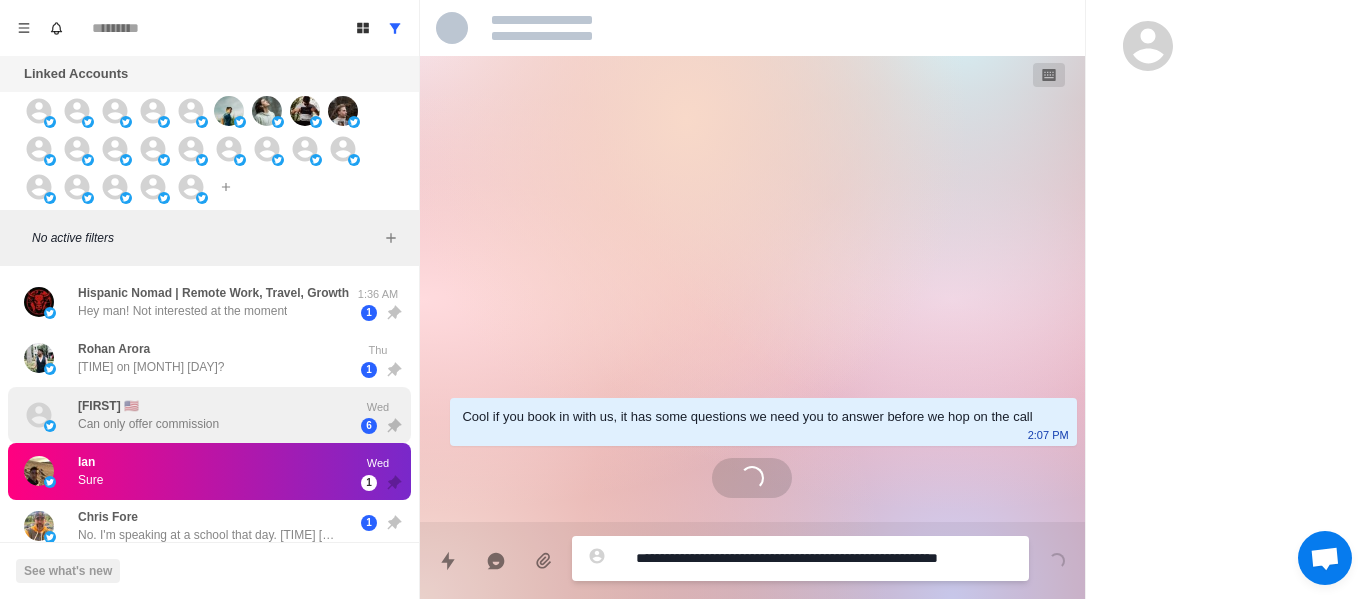 scroll, scrollTop: 0, scrollLeft: 0, axis: both 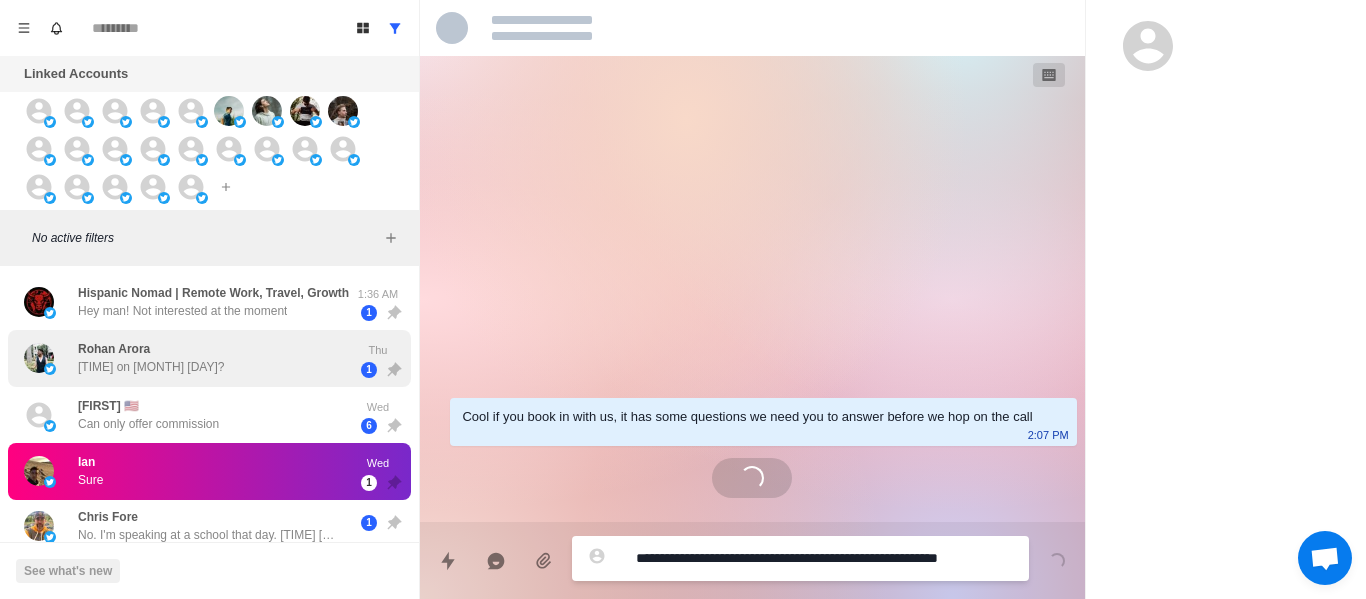 drag, startPoint x: 218, startPoint y: 404, endPoint x: 221, endPoint y: 381, distance: 23.194826 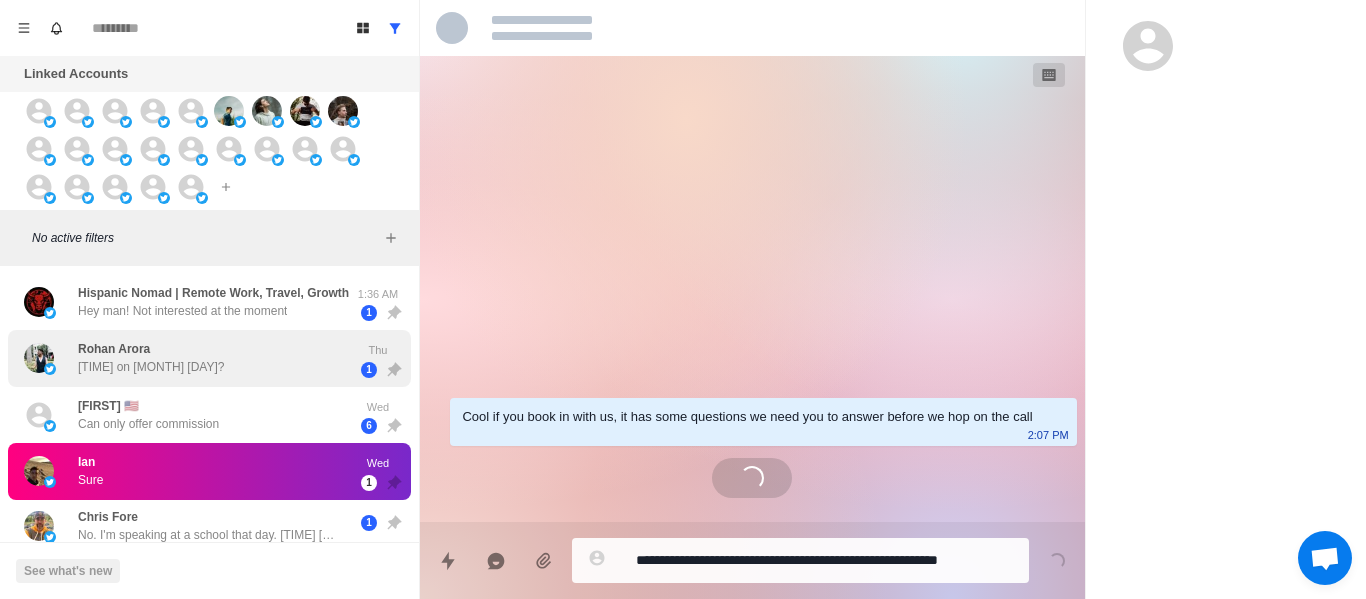 drag, startPoint x: 110, startPoint y: 335, endPoint x: 212, endPoint y: 366, distance: 106.60675 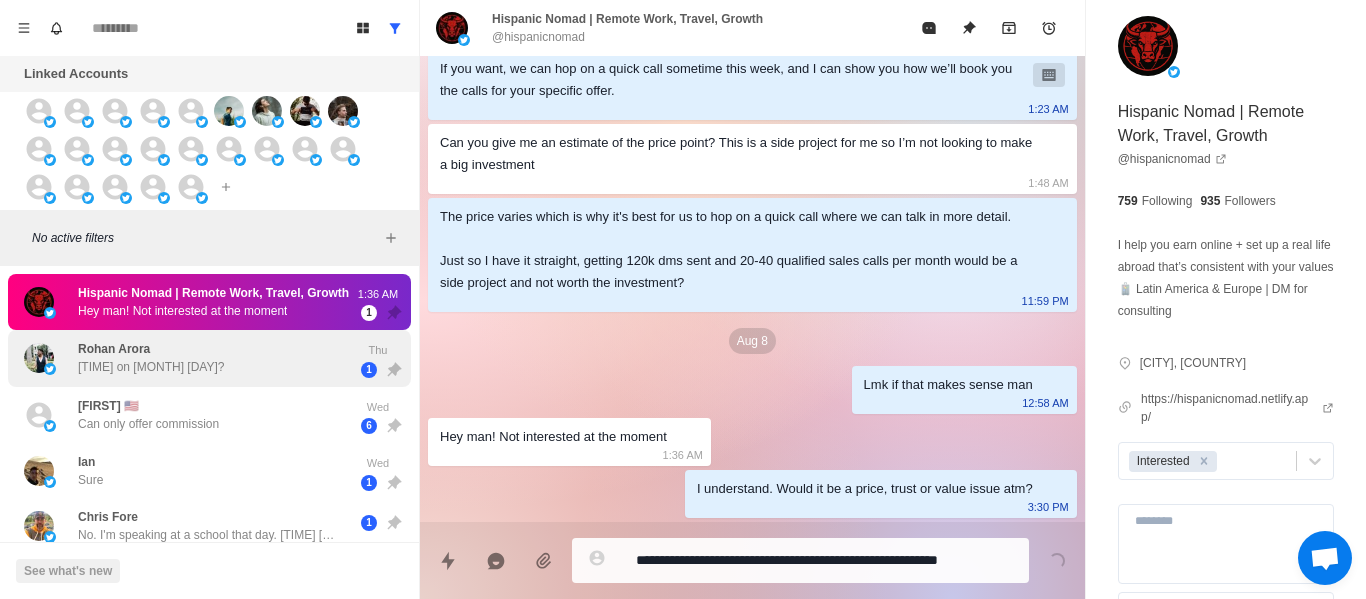 click on "[FIRST] [LAST] 12:30 PM on [DATE]? Thu 1" at bounding box center [209, 358] 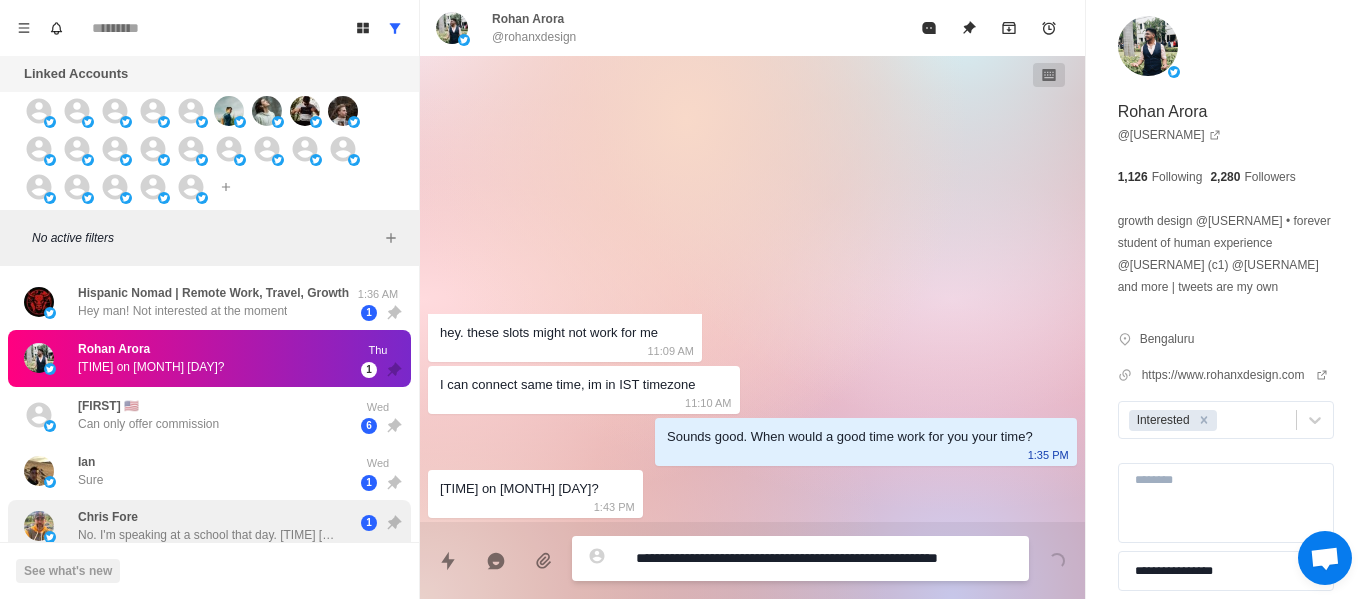 scroll, scrollTop: 100, scrollLeft: 0, axis: vertical 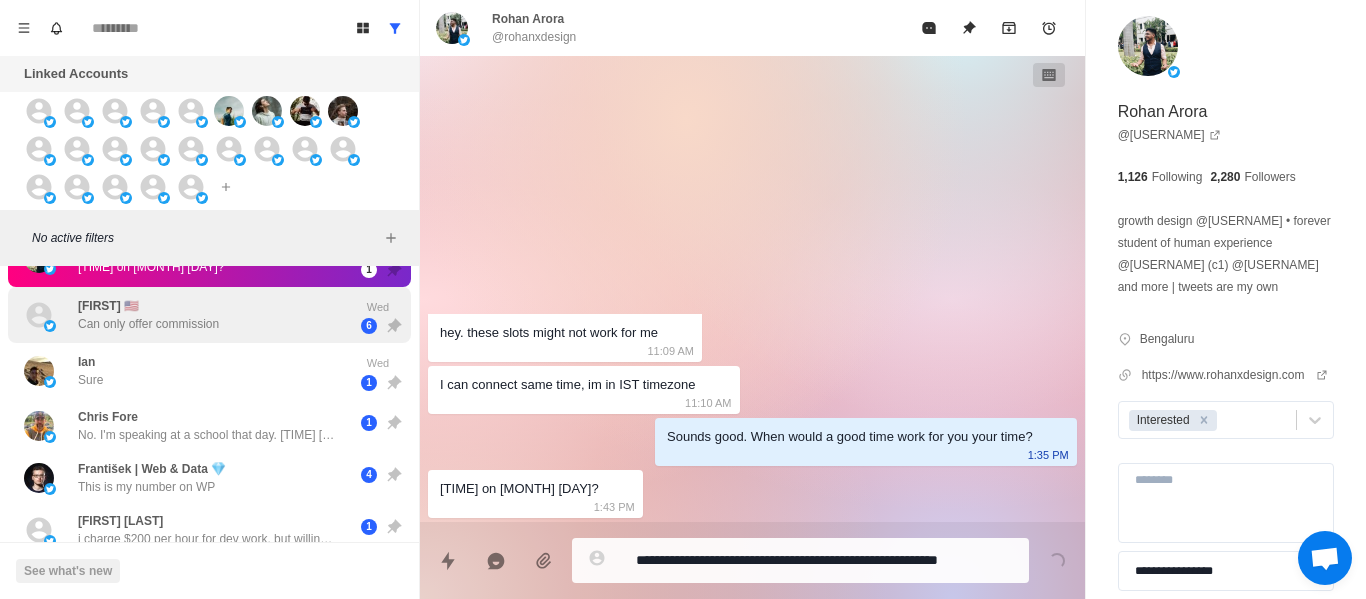 click on "AlphaShark 🇺🇸 Can only offer commission" at bounding box center [188, 315] 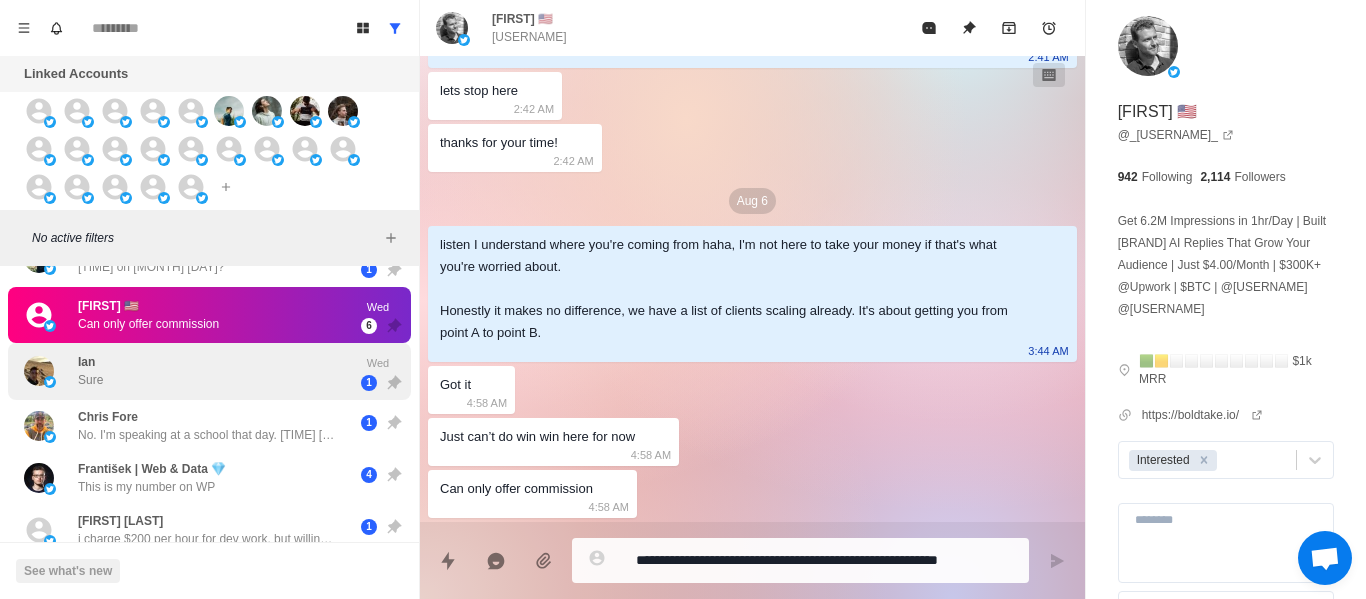 drag, startPoint x: 226, startPoint y: 382, endPoint x: 229, endPoint y: 401, distance: 19.235384 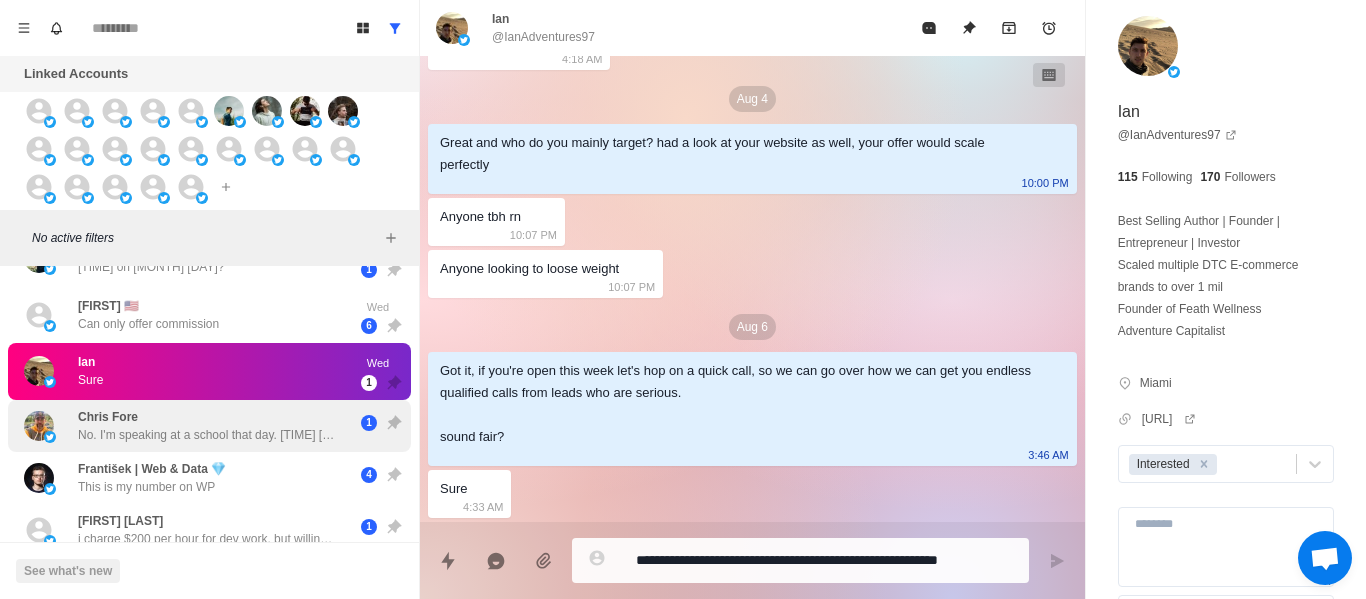 click on "No. I'm speaking at a school that day. [TIME] [TIME]" at bounding box center (208, 435) 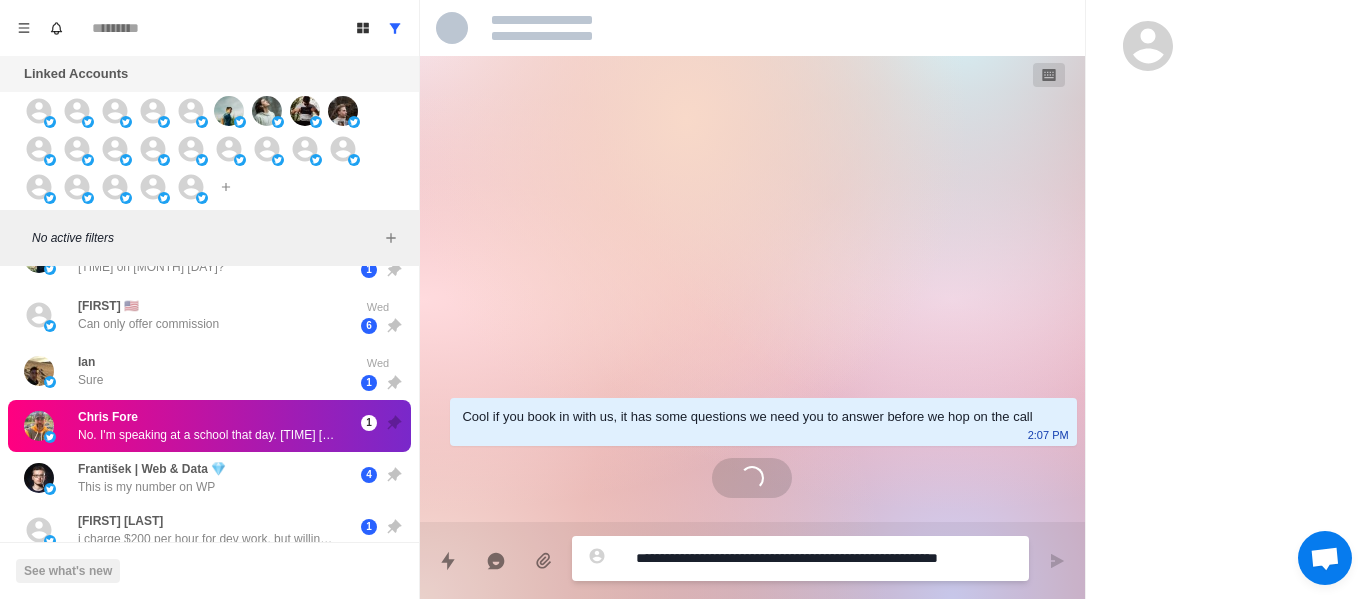 scroll, scrollTop: 300, scrollLeft: 0, axis: vertical 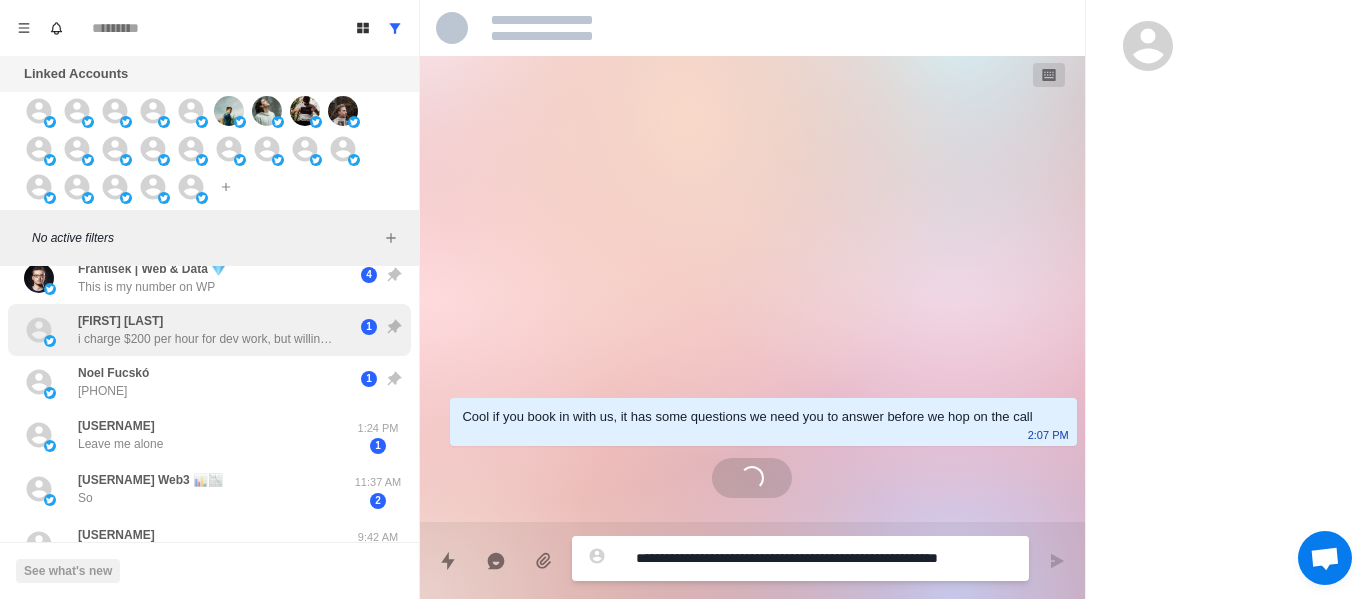 click on "i charge $200 per hour for dev work, but willing to do $50 to $100 for 30-60 min meetings as long as they pay upfront. u can sell it for whatever u want above that rate" at bounding box center [208, 339] 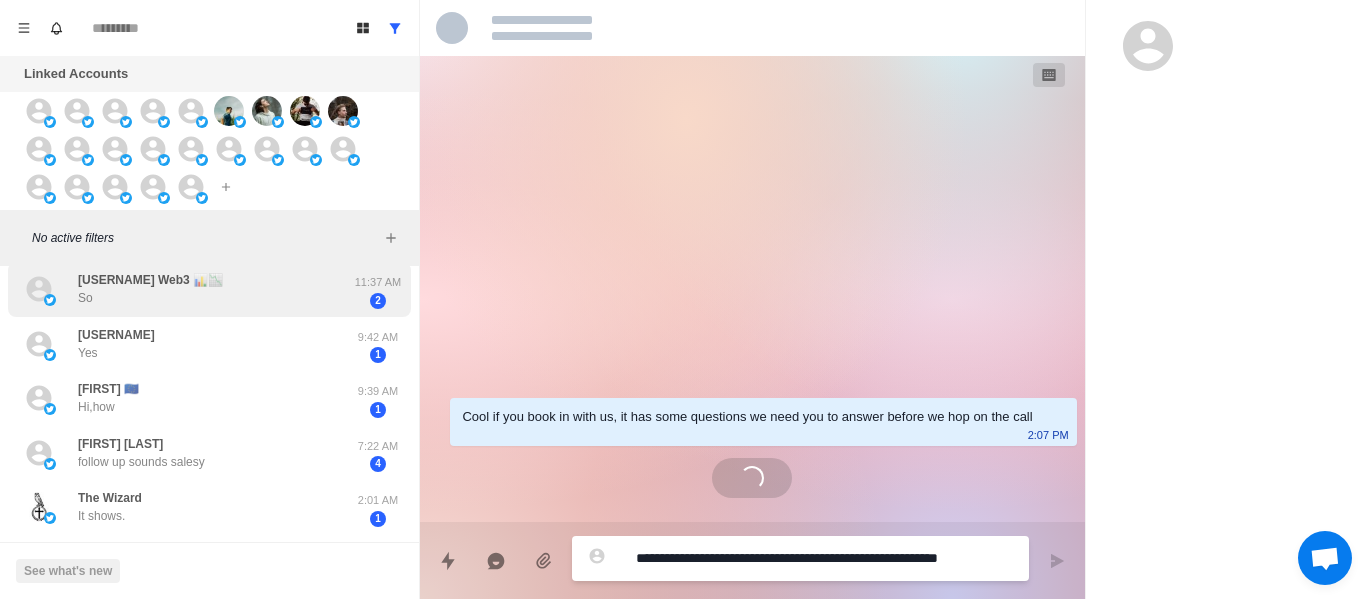 click on "[USERNAME] Web3 📊📉 So 11:37 AM 2" at bounding box center [209, 289] 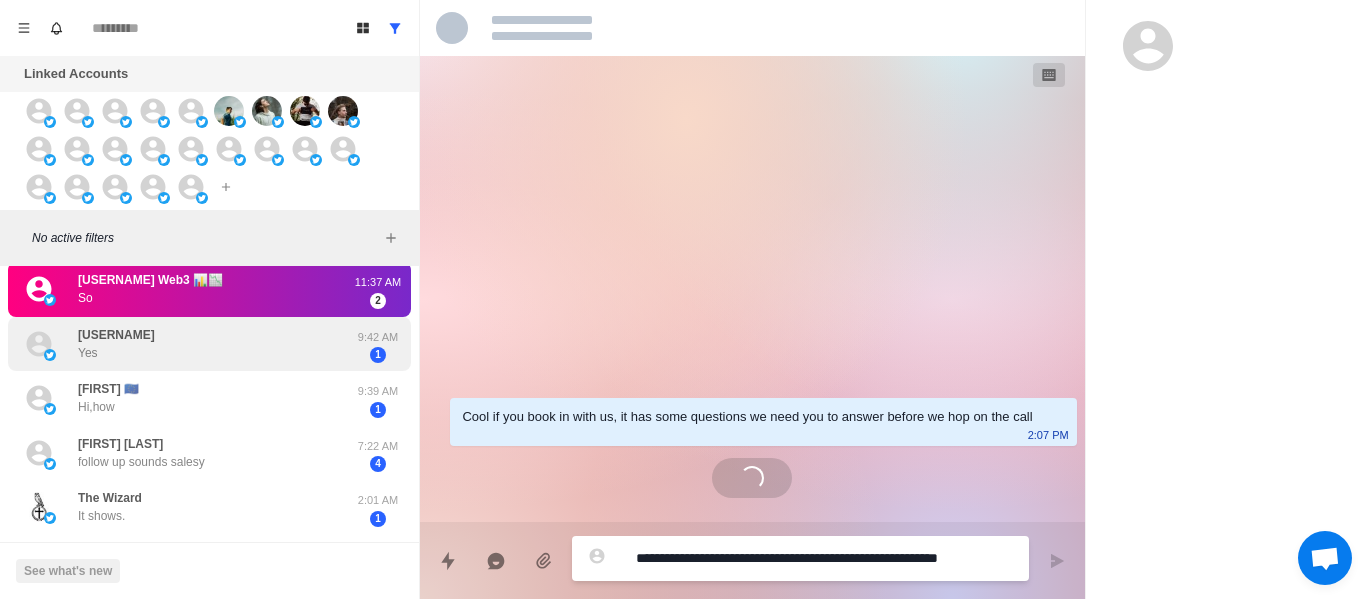 scroll, scrollTop: 430, scrollLeft: 0, axis: vertical 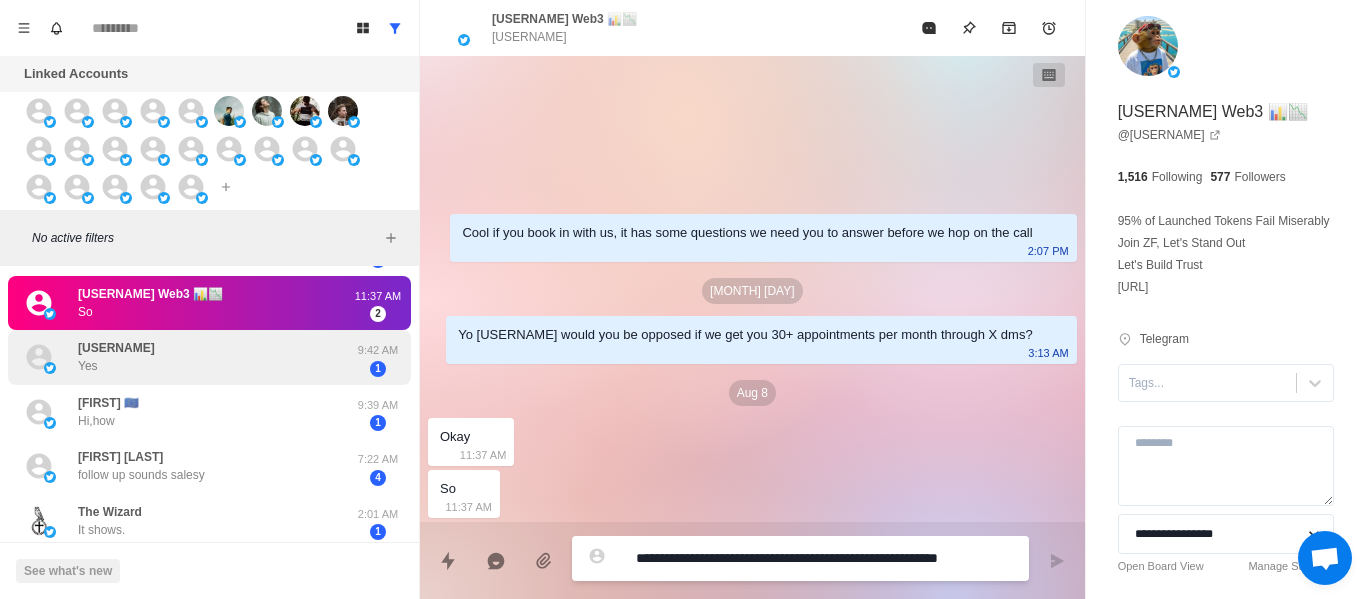 click on "[USERNAME] Yes" at bounding box center [188, 357] 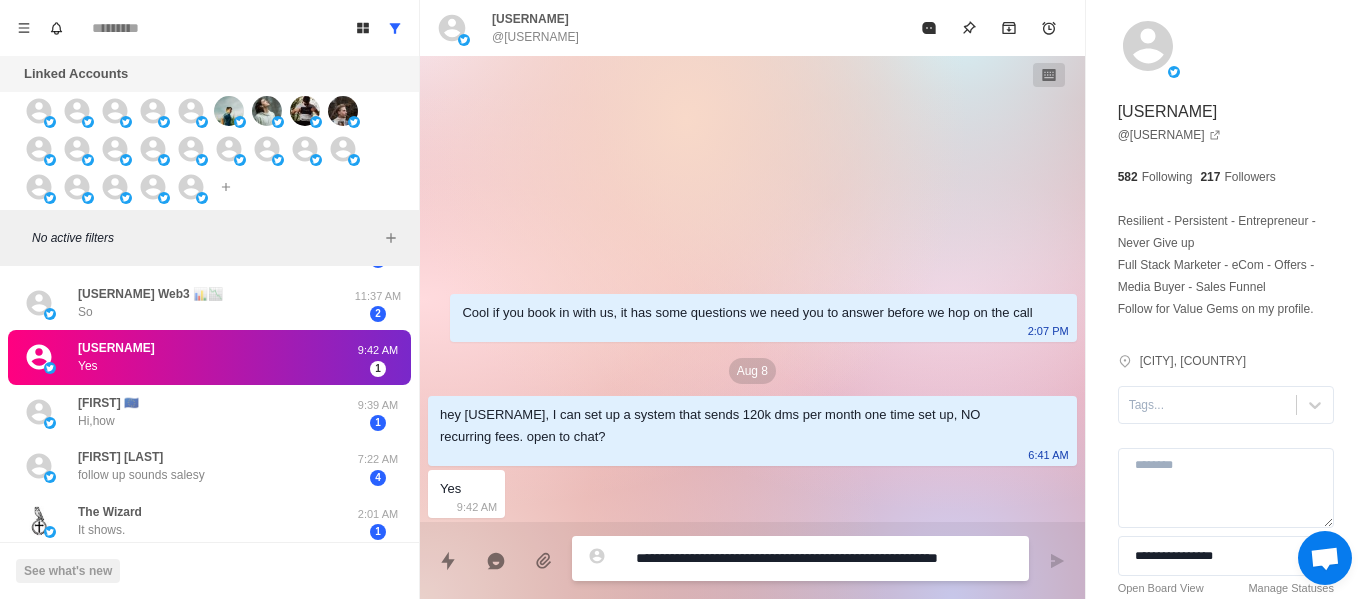 click on "No active filters" at bounding box center [209, 238] 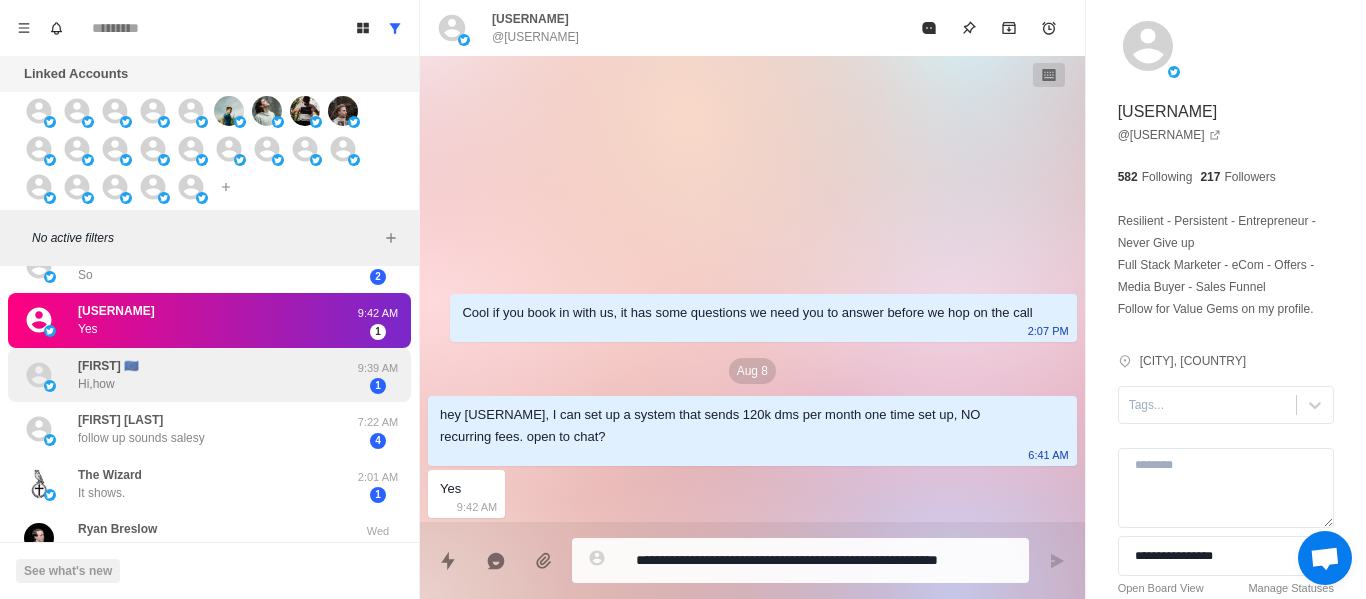 scroll, scrollTop: 559, scrollLeft: 0, axis: vertical 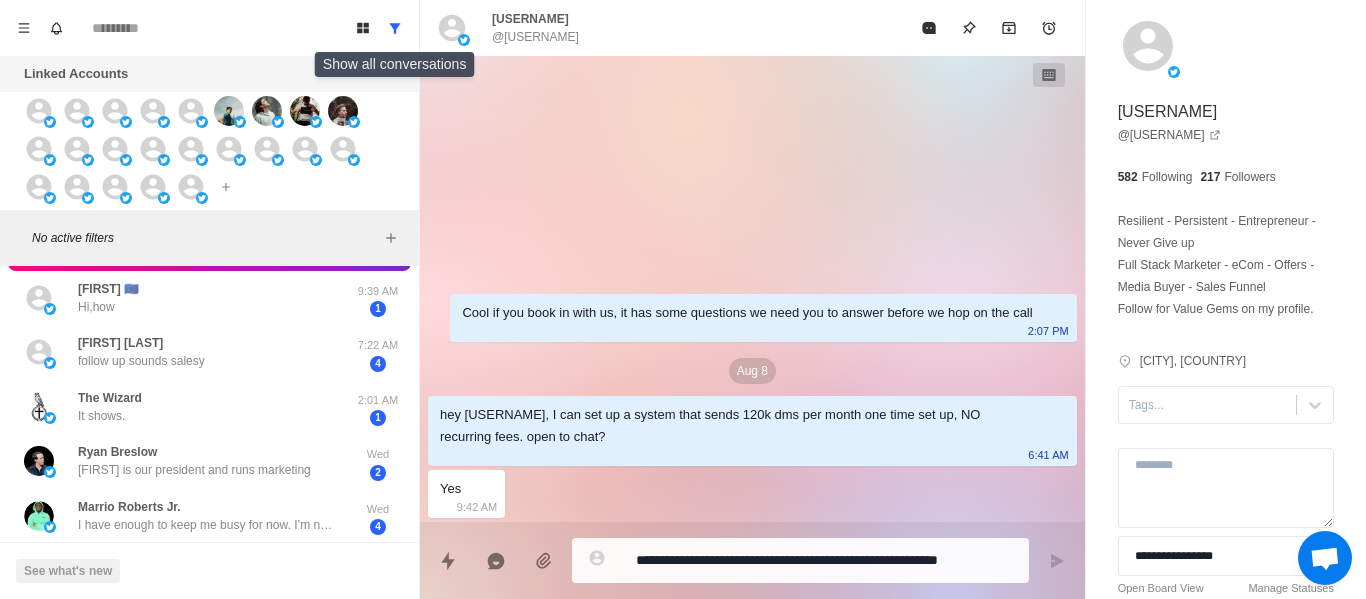 drag, startPoint x: 390, startPoint y: 28, endPoint x: 421, endPoint y: 7, distance: 37.44329 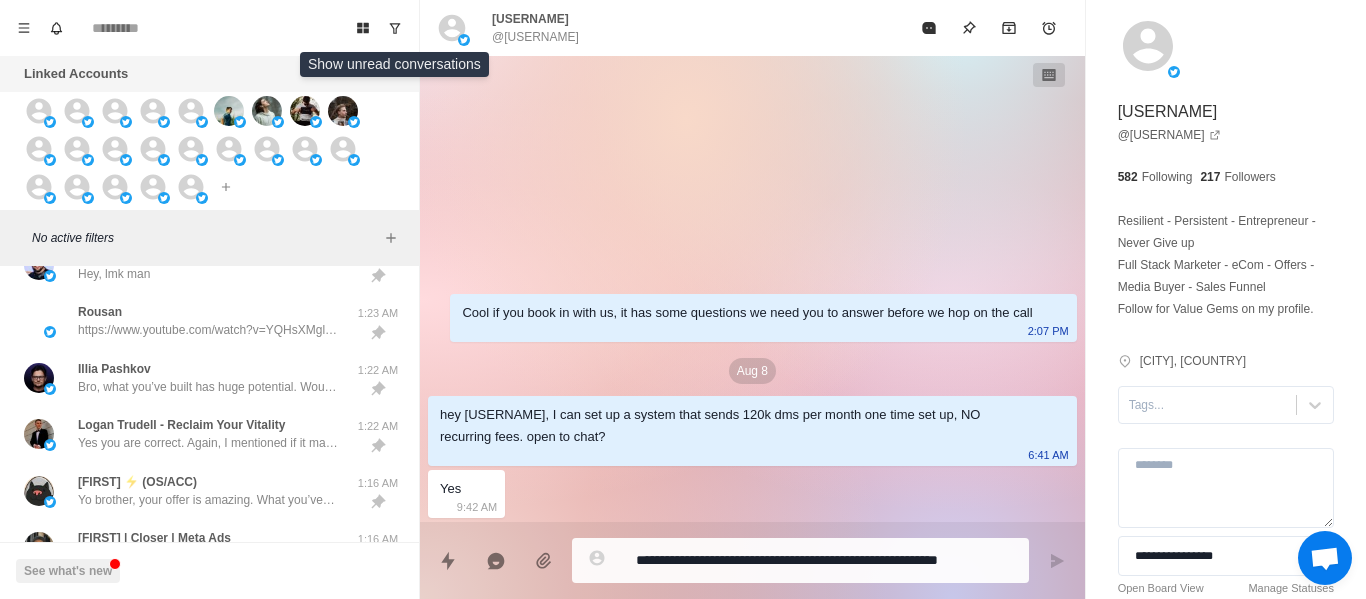 scroll, scrollTop: 935, scrollLeft: 0, axis: vertical 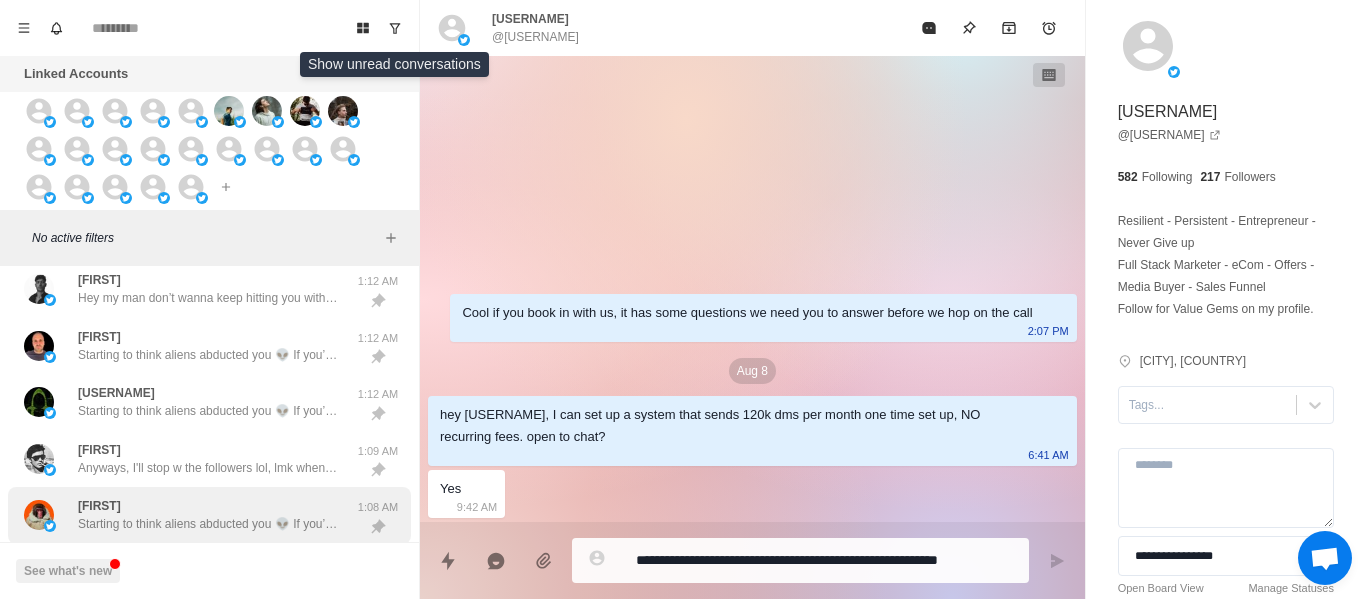 click on "[FIRST] Starting to think aliens abducted you 👽
If you’re trapped on Mars with no Wi-Fi, just send me a smoke signal. I got you." at bounding box center (208, 515) 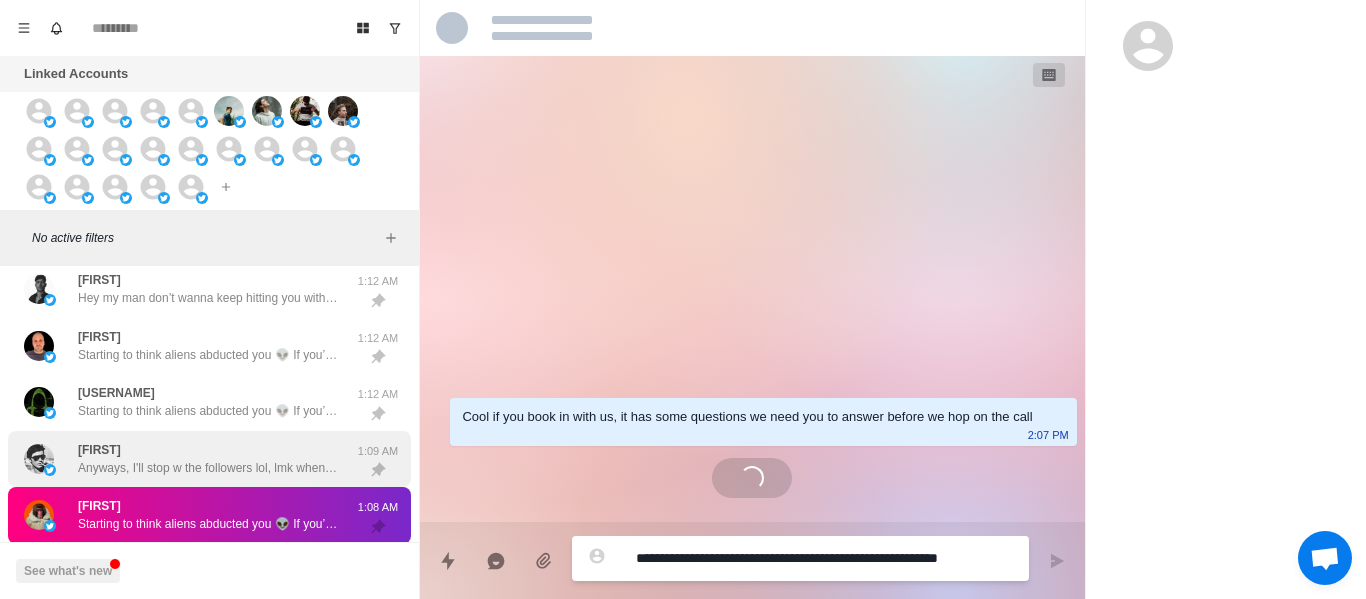 click on "[FIRST] Anyways, I'll stop w the followers lol, lmk when you get back. Hope you had an amazing vacation" at bounding box center [208, 459] 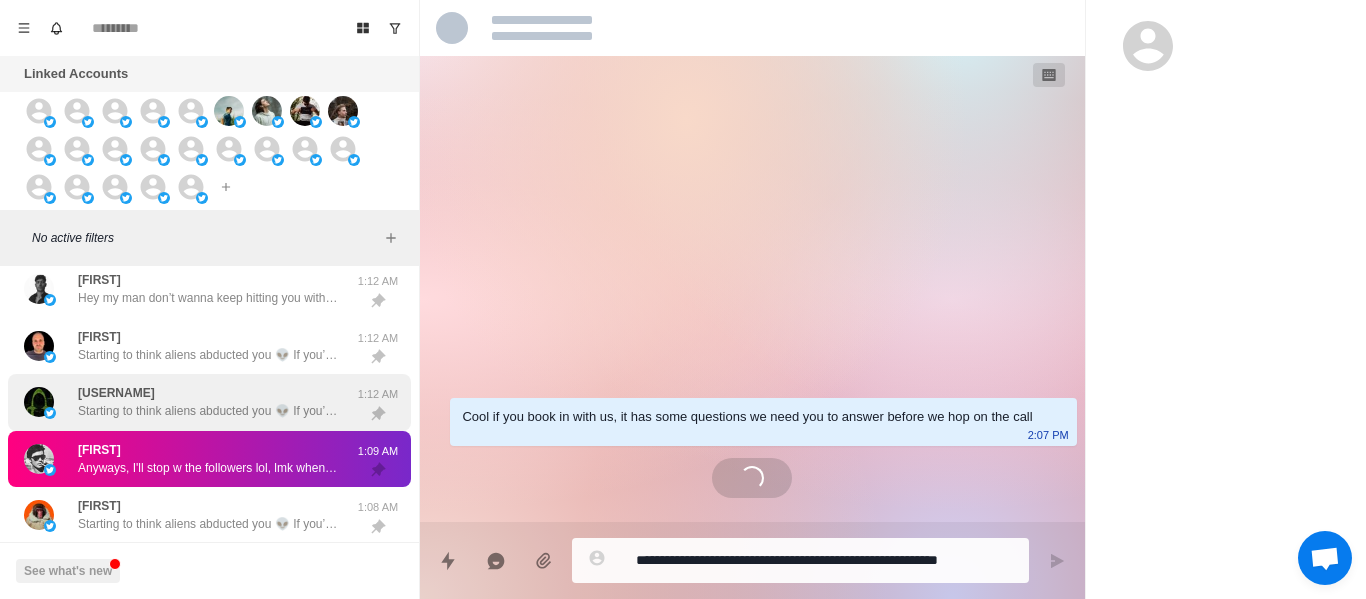 click on "Starting to think aliens abducted you 👽
If you’re trapped on Mars with no Wi-Fi, just send me a smoke signal. I got you." at bounding box center [208, 411] 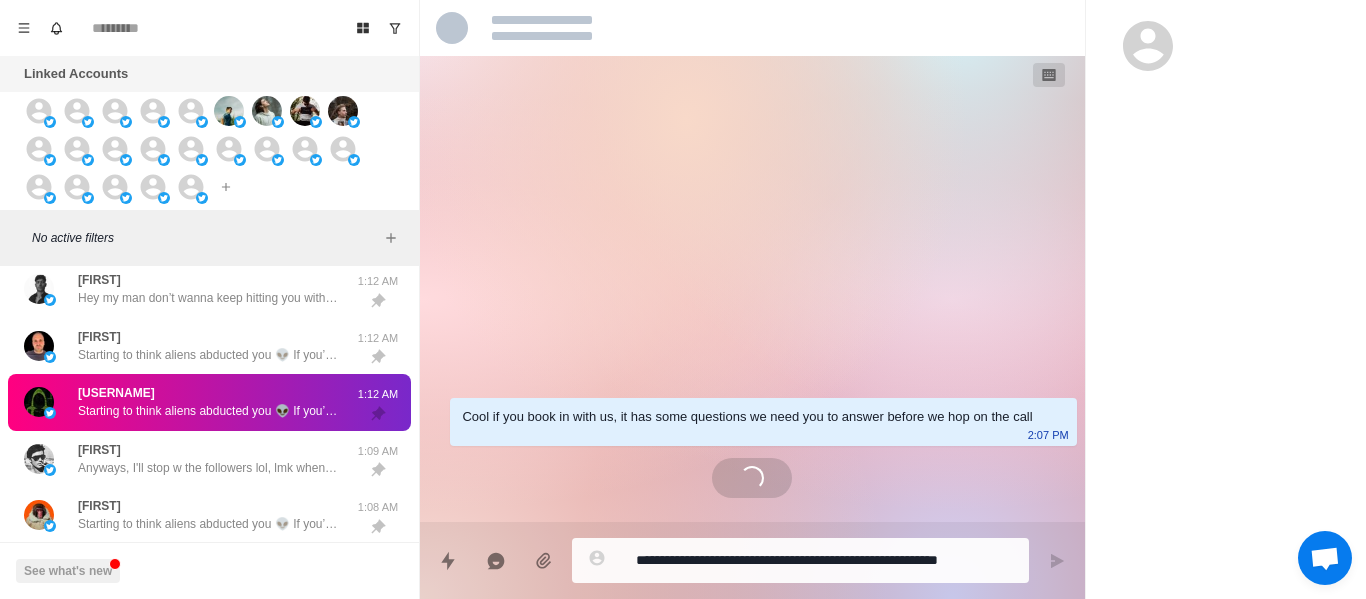 click on "Starting to think aliens abducted you 👽
If you’re trapped on Mars with no Wi-Fi, just send me a smoke signal. I got you." at bounding box center [208, 411] 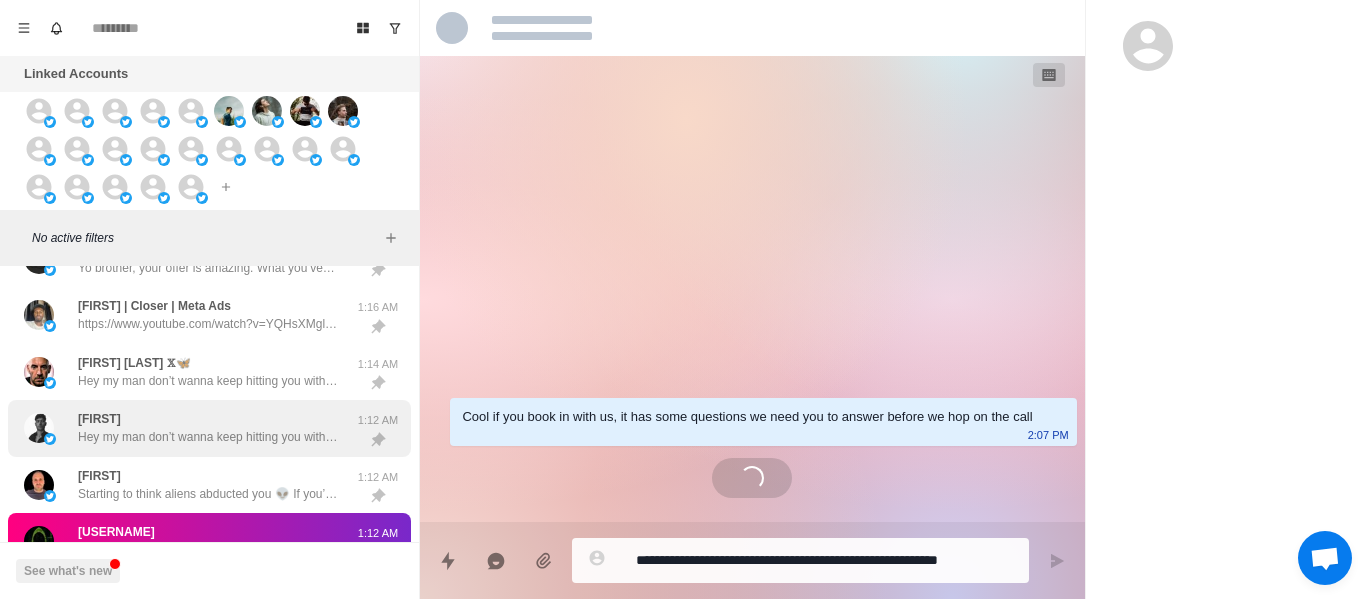 scroll, scrollTop: 735, scrollLeft: 0, axis: vertical 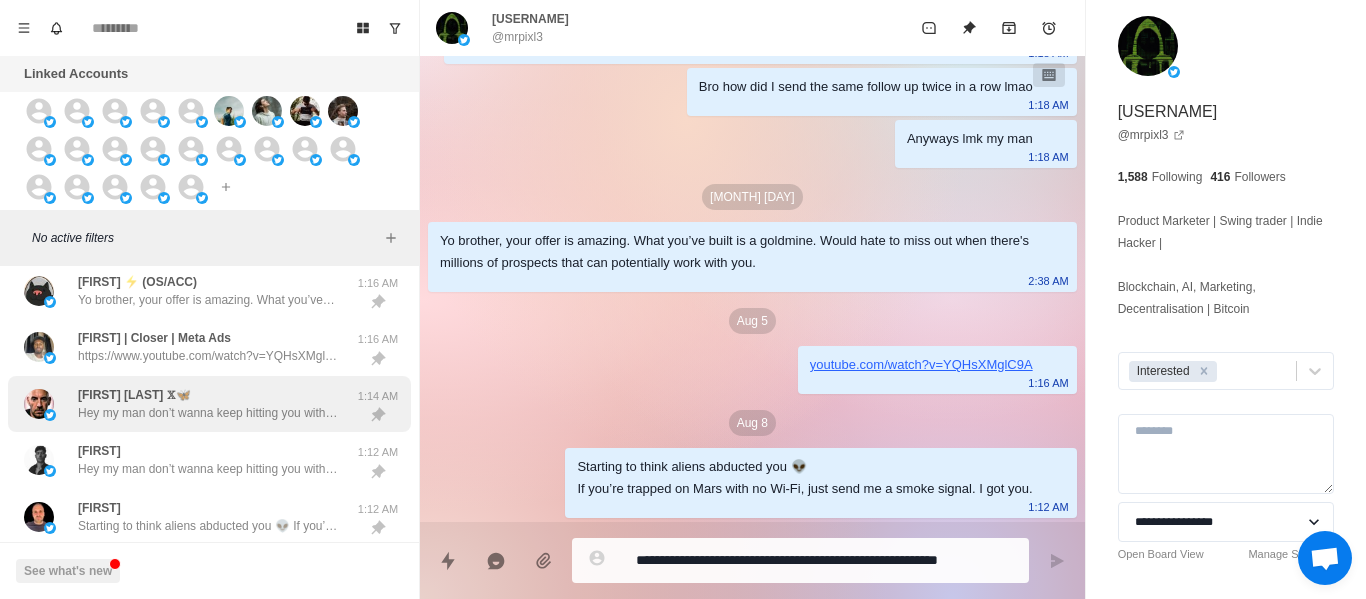 click on "@undefined 3MR I mean we can be your main guy if you let us show how we'll book you the calls through our infra 2:09 PM [FIRST] [LAST] https://cal.com/polardm/30min 2:07 PM Leon Sounds good brother 2:05 PM 0xMistBlade 🗡️ travelling 2:10 AM 1 Hispanic Nomad | Remote Work, Travel, Growth Hey man! Not interested at the moment 1:36 AM 1 Adam | Facebook Ads So your saying you can work on the pay per call method? 1:35 AM Seezer Lmk brotha 1:24 AM [FIRST] [LAST] Just checking up so this doesn’t get lost in the void of your inbox
Not sure if the timing’s off or you’re just swamped. Either way, all good if you wanna circle back later.
1:24 AM Vito Glazers Hey, lmk man 1:23 AM Rousan https://www.youtube.com/watch?v=YQHsXMglC9A 1:23 AM [FIRST] [LAST] Bro, what you’ve built has huge potential. Would hate to see you miss out on the thousands of prospects waiting out there. 1:22 AM [FIRST] [LAST] - Reclaim Your Vitality 1:22 AM Patrick ⚡ (𝗼𝘀𝘀/𝗮𝗰𝗰) 1:16 AM 1:16 AM Nim Eshed 𝕏🦋 1:14 AM" at bounding box center [209, 155] 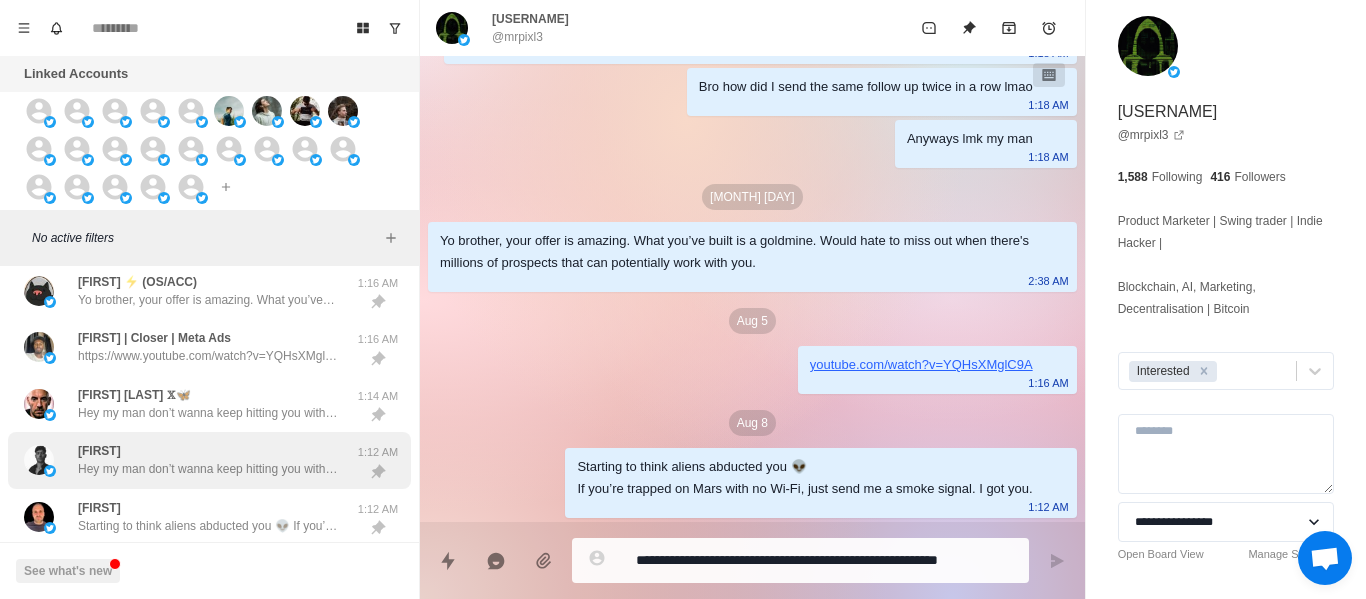 click on "[FIRST] Hey my man don’t wanna keep hitting you with these dumb follow-ups hahaha.
But whenever you're back, shoot me a quick reply. Can still help you flood your calendar with leads.
1:12 AM" at bounding box center (209, 460) 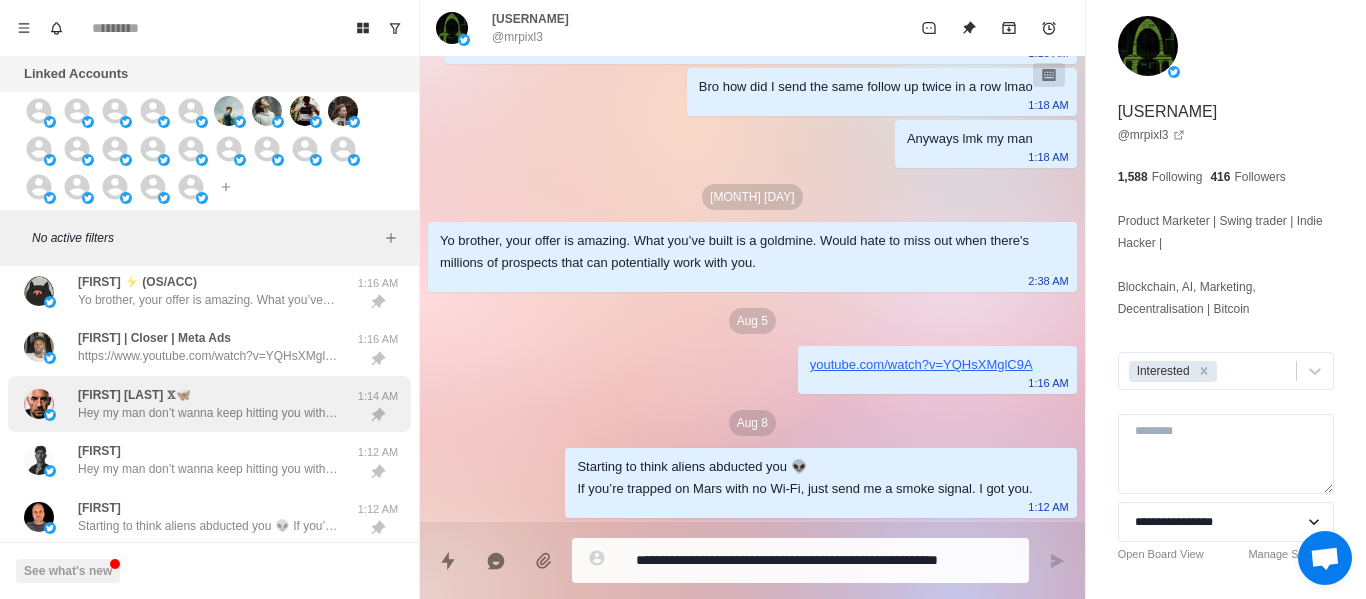 scroll, scrollTop: 0, scrollLeft: 0, axis: both 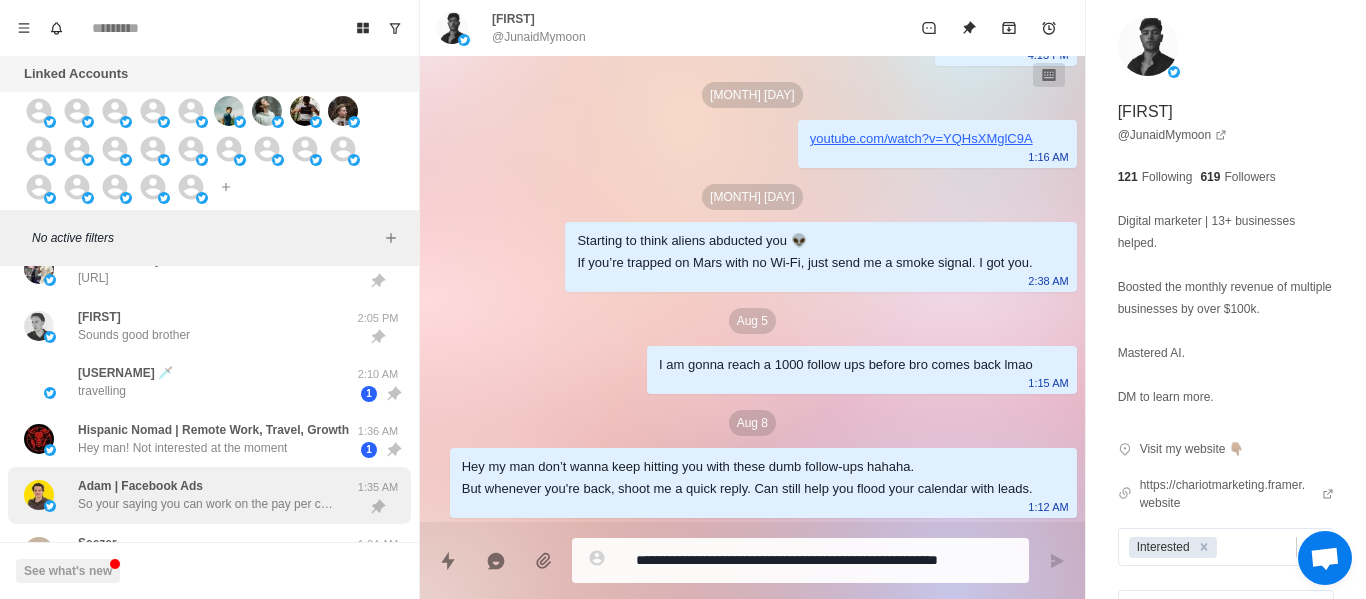 click on "[FIRST] | Facebook Ads So your saying you can work on the pay per call method?" at bounding box center [208, 495] 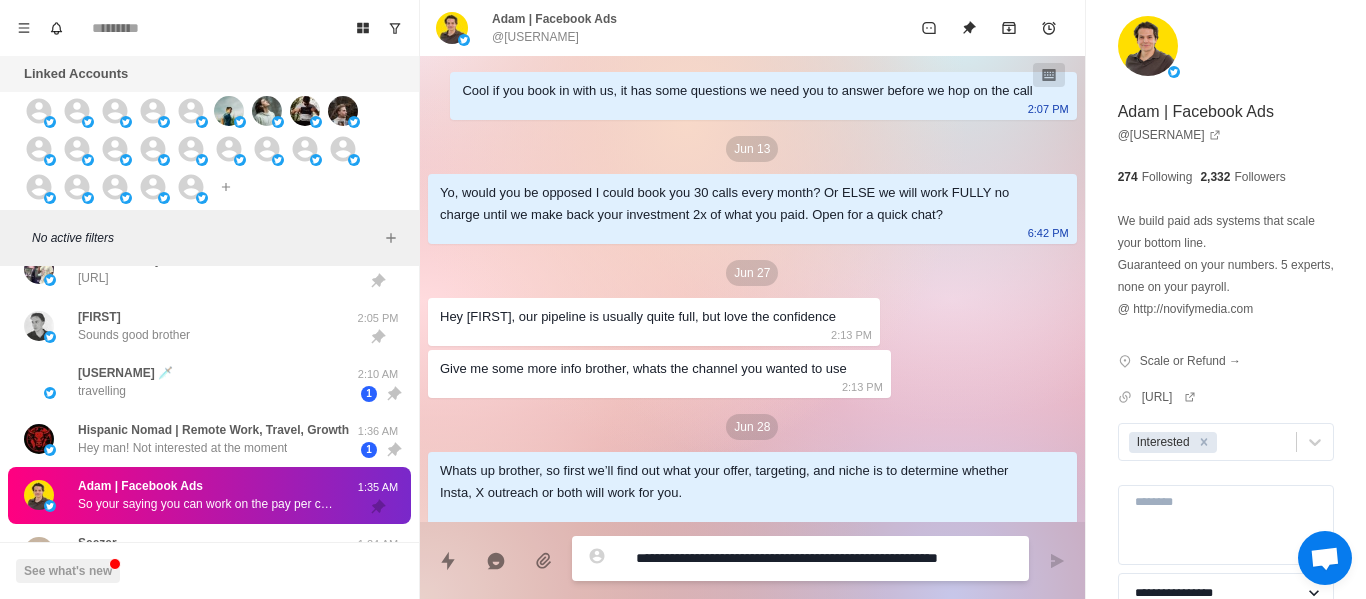 scroll, scrollTop: 3286, scrollLeft: 0, axis: vertical 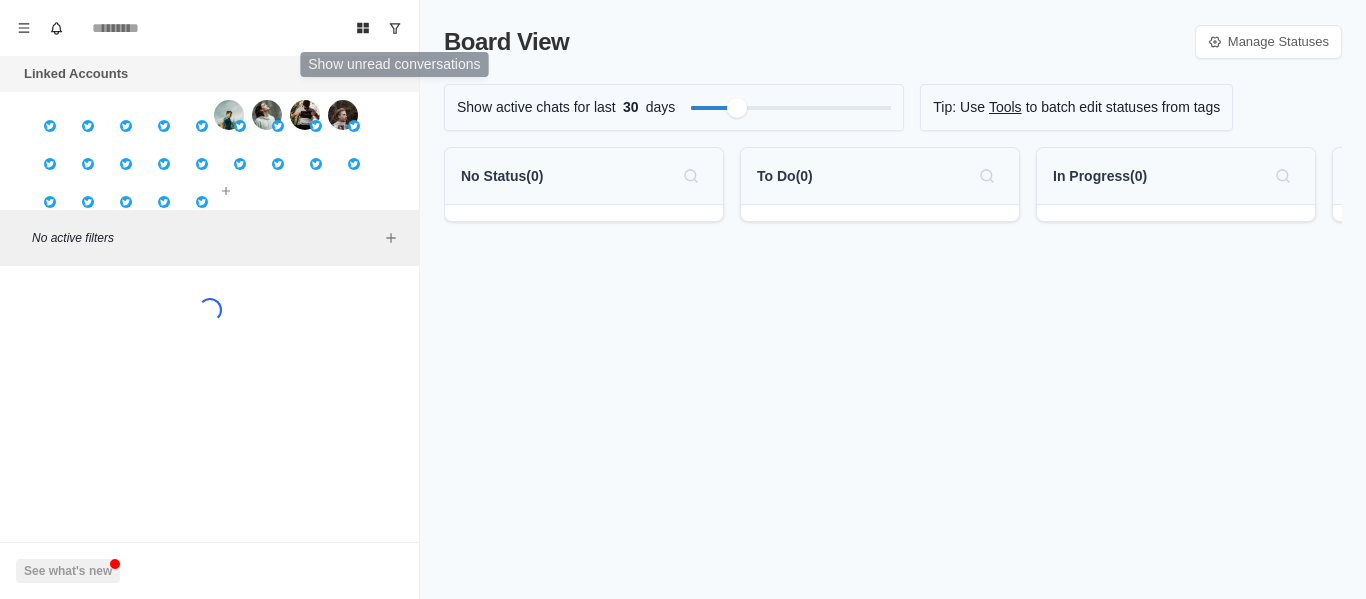 drag, startPoint x: 403, startPoint y: 25, endPoint x: 363, endPoint y: 253, distance: 231.48218 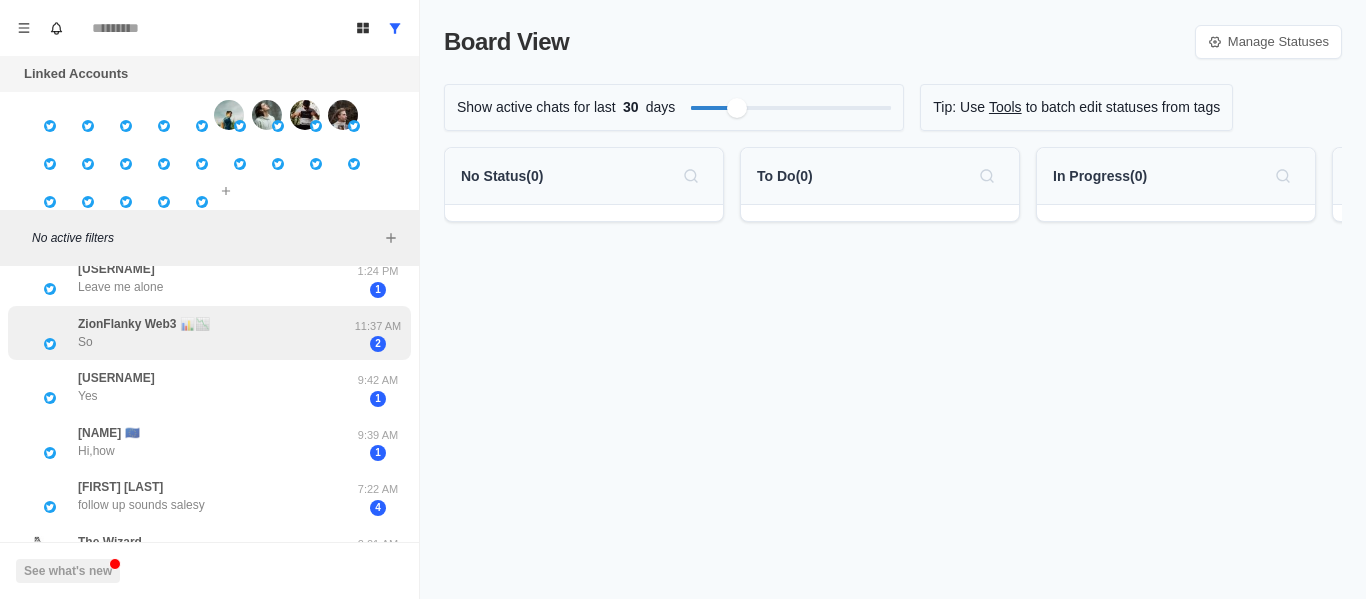 scroll, scrollTop: 559, scrollLeft: 0, axis: vertical 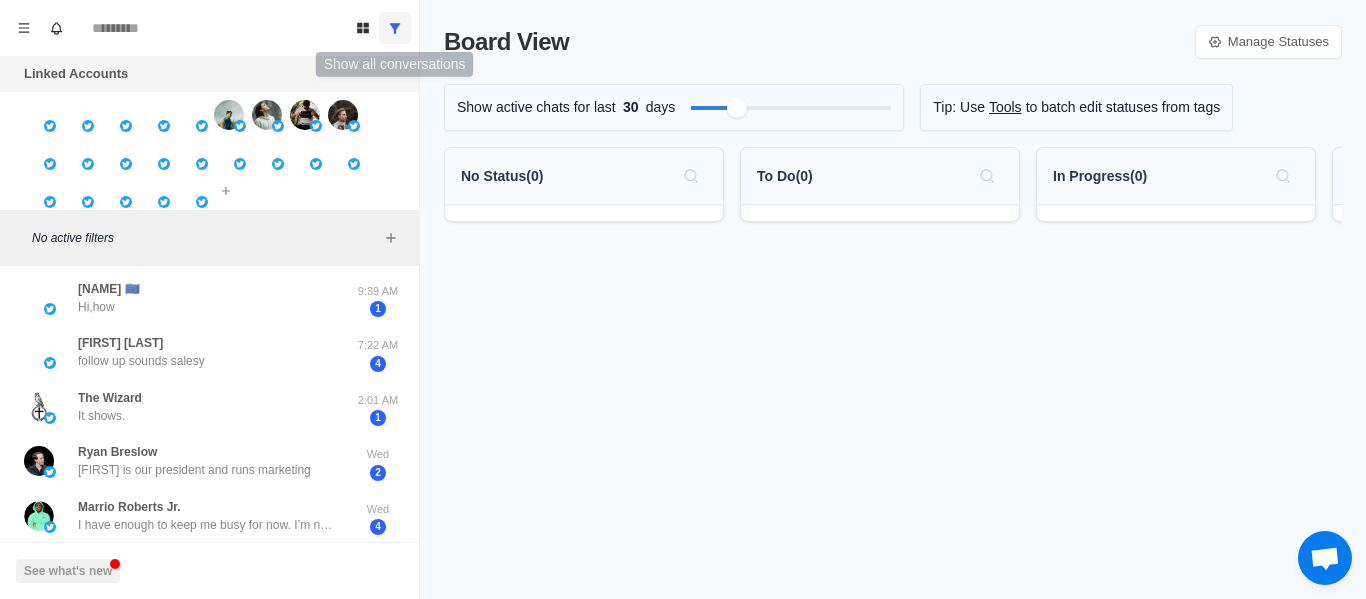 click at bounding box center (395, 28) 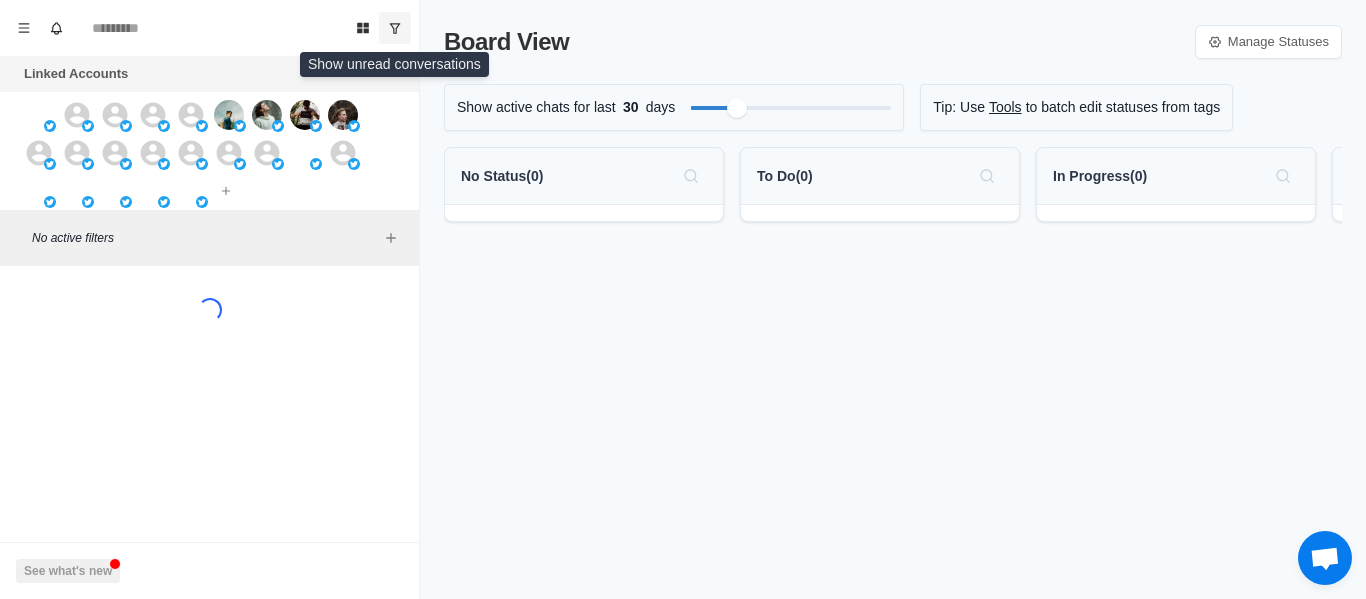 drag, startPoint x: 397, startPoint y: 25, endPoint x: 358, endPoint y: 248, distance: 226.38463 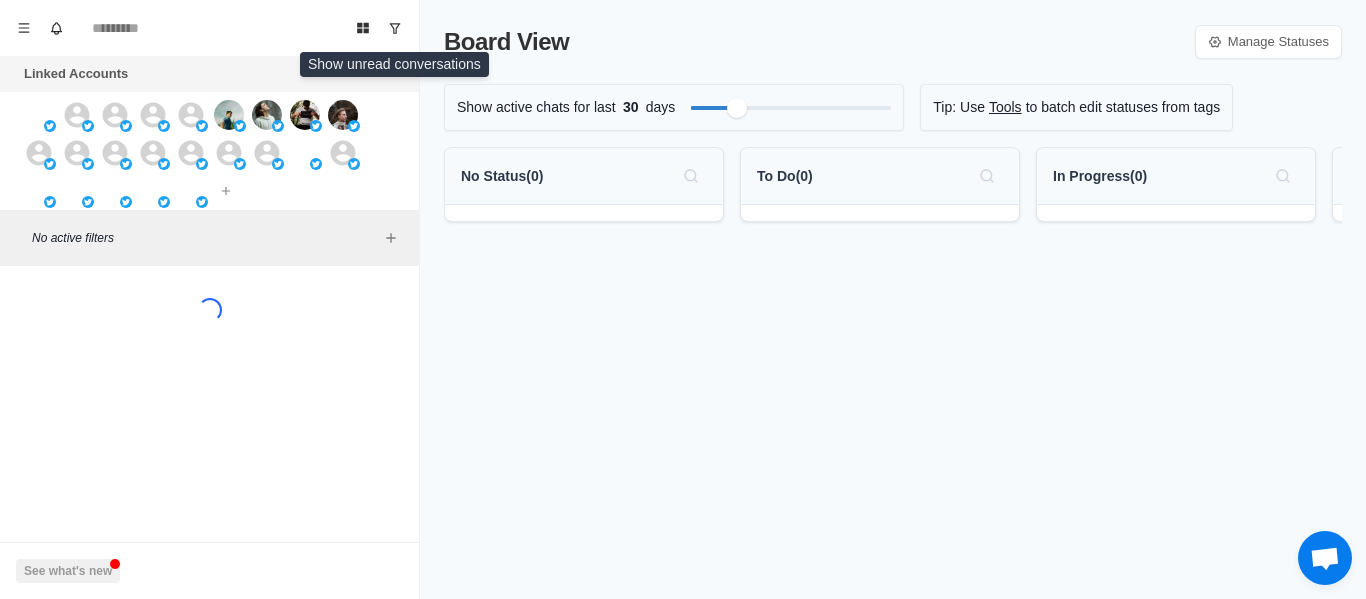 click 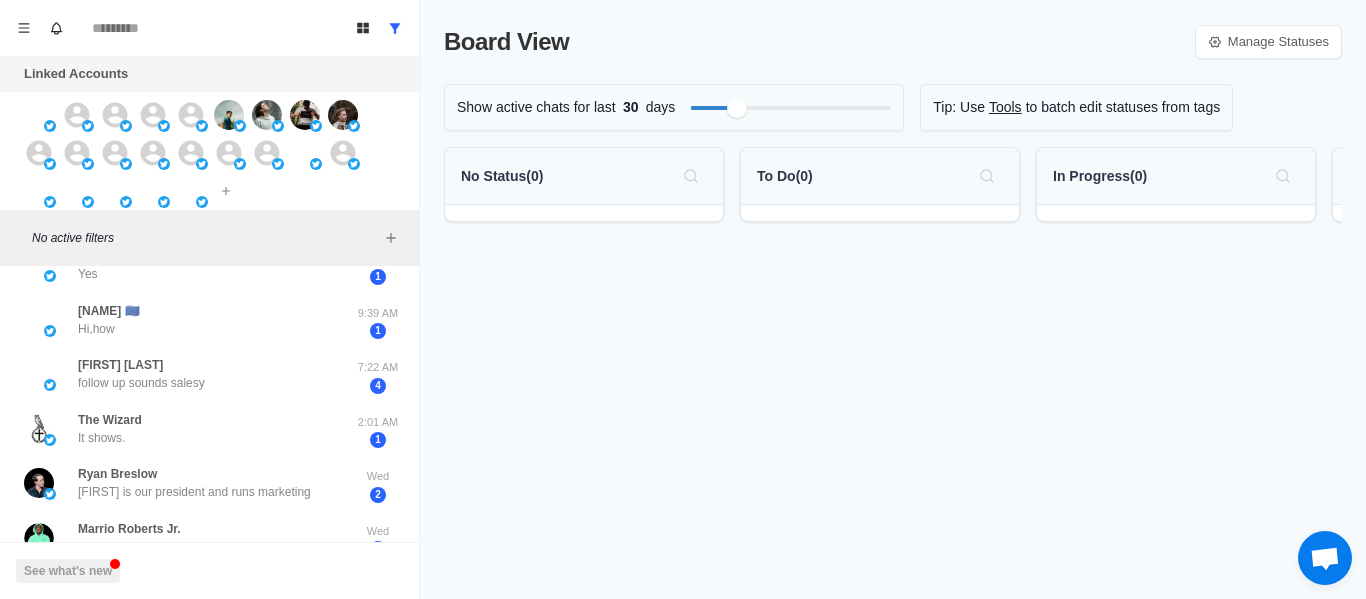scroll, scrollTop: 559, scrollLeft: 0, axis: vertical 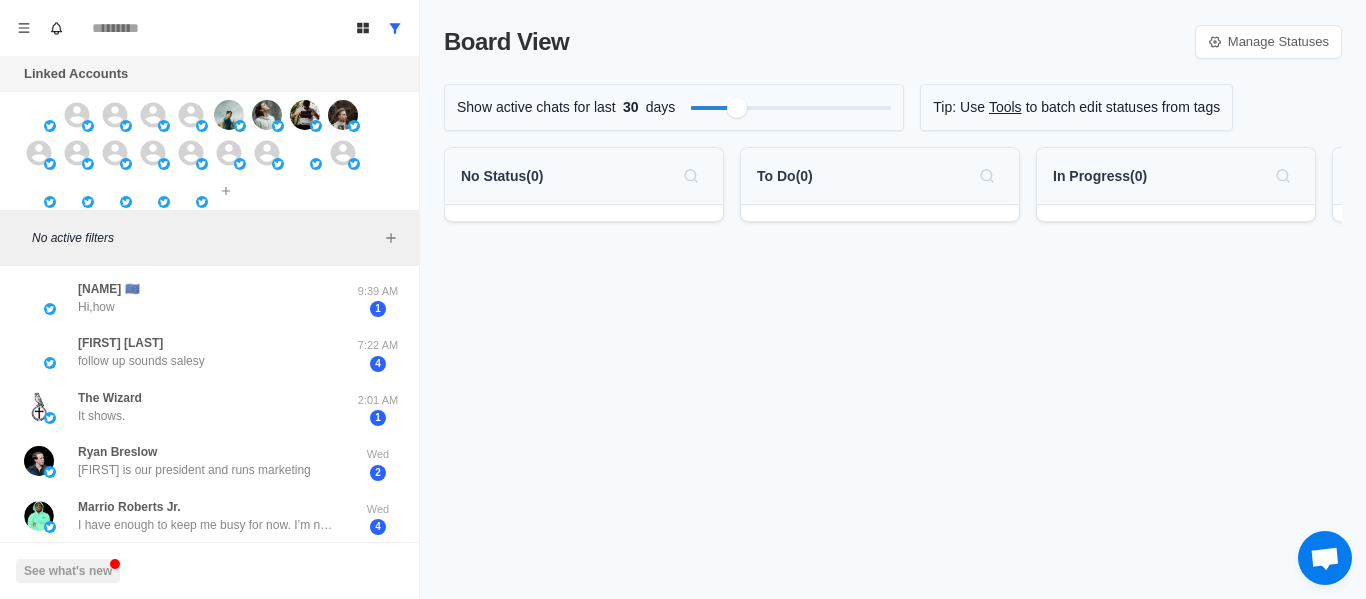 click on "[NAME] 🇪🇺 Hi,how" at bounding box center [188, 298] 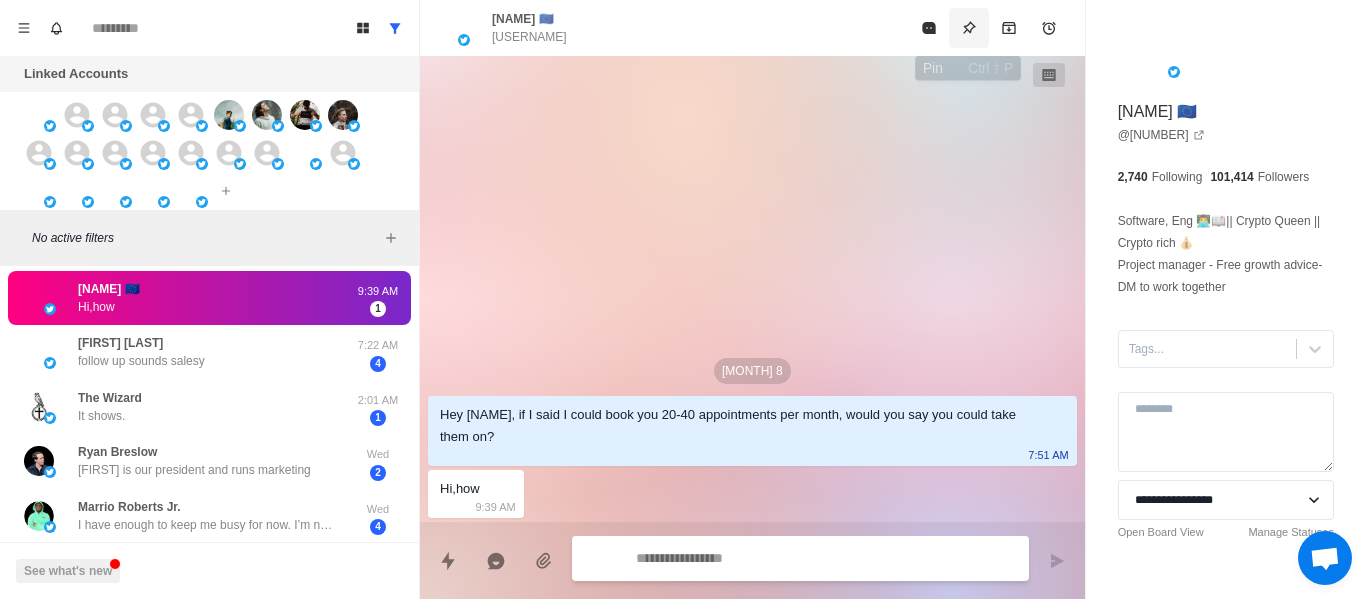 drag, startPoint x: 959, startPoint y: 24, endPoint x: 1171, endPoint y: 320, distance: 364.0879 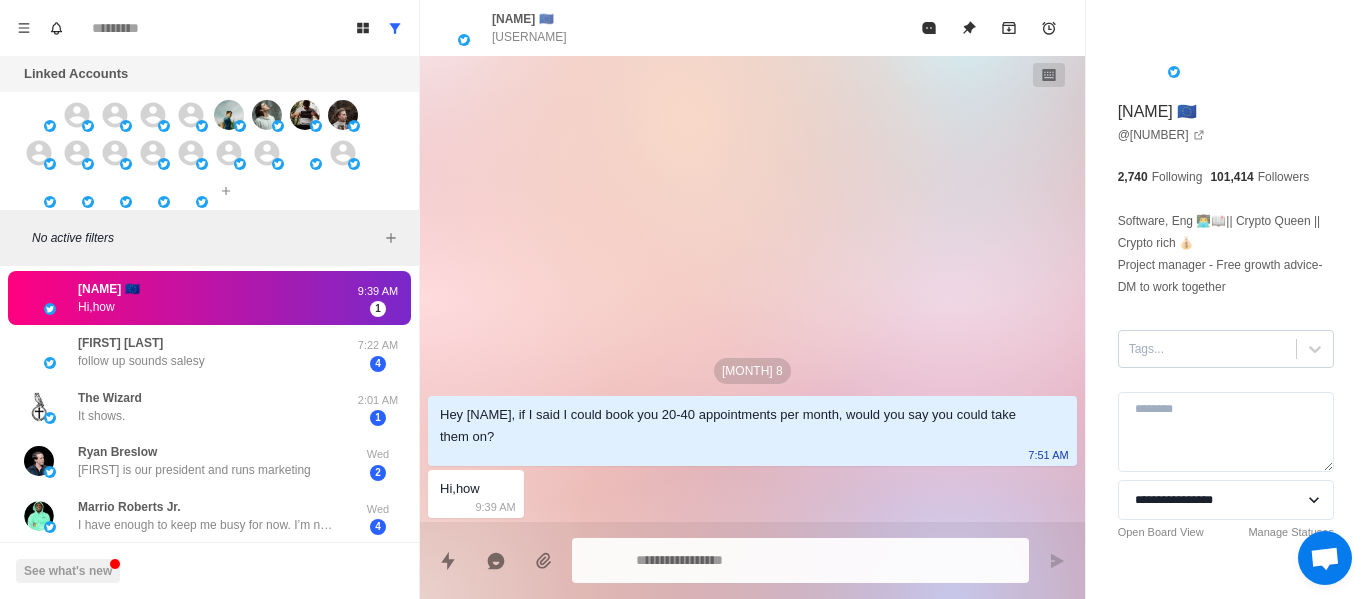 click at bounding box center [1207, 349] 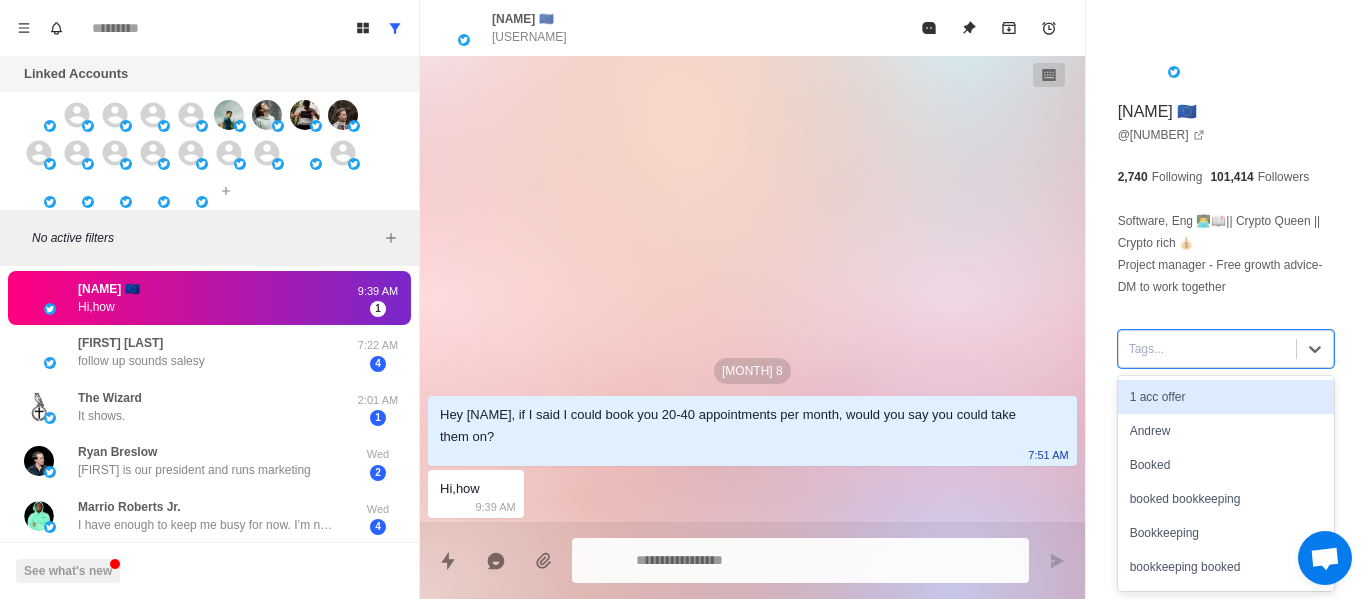 type on "*" 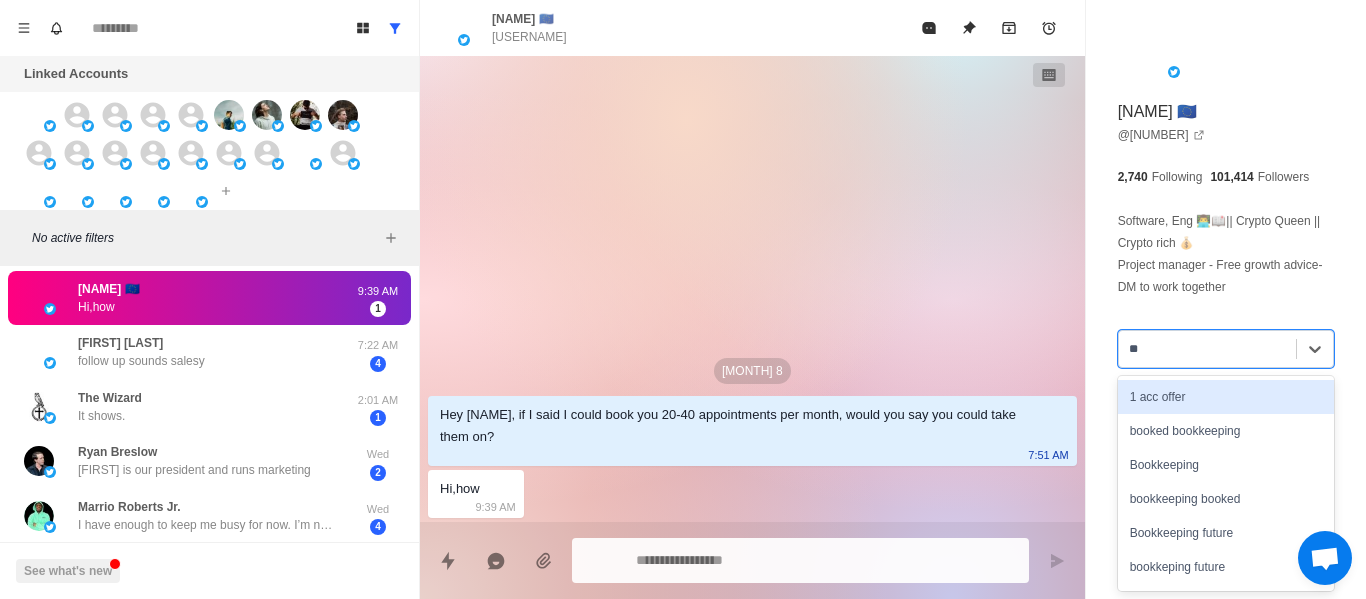type on "***" 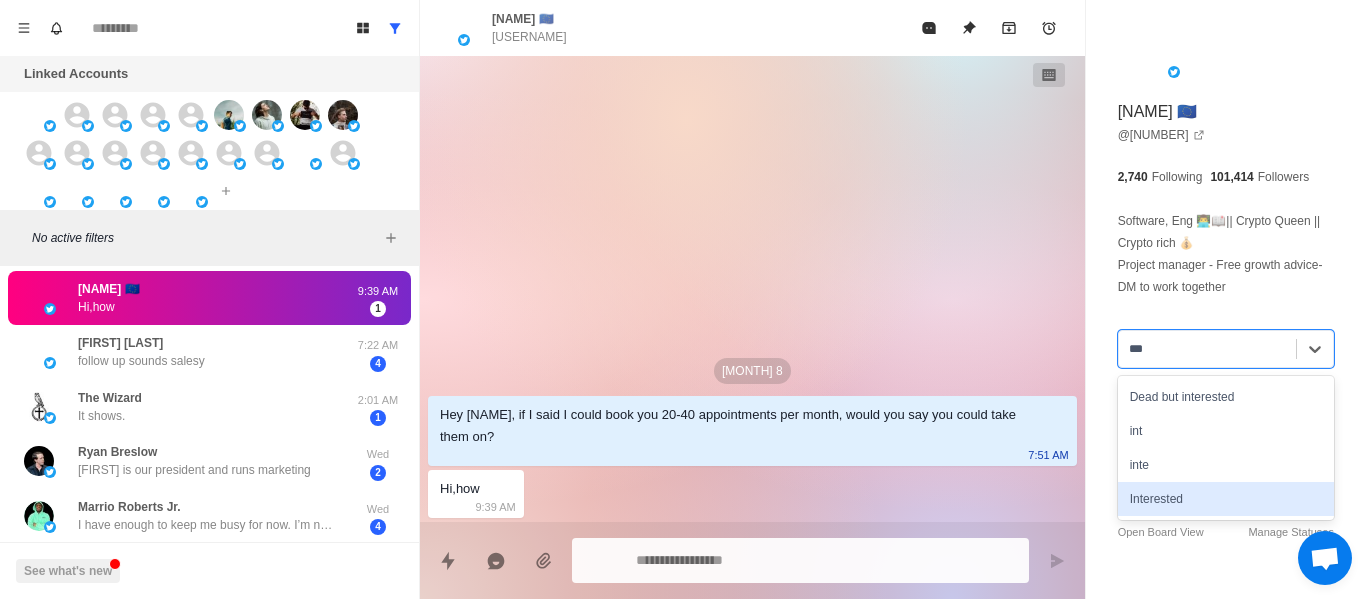 drag, startPoint x: 1177, startPoint y: 509, endPoint x: 892, endPoint y: 401, distance: 304.77698 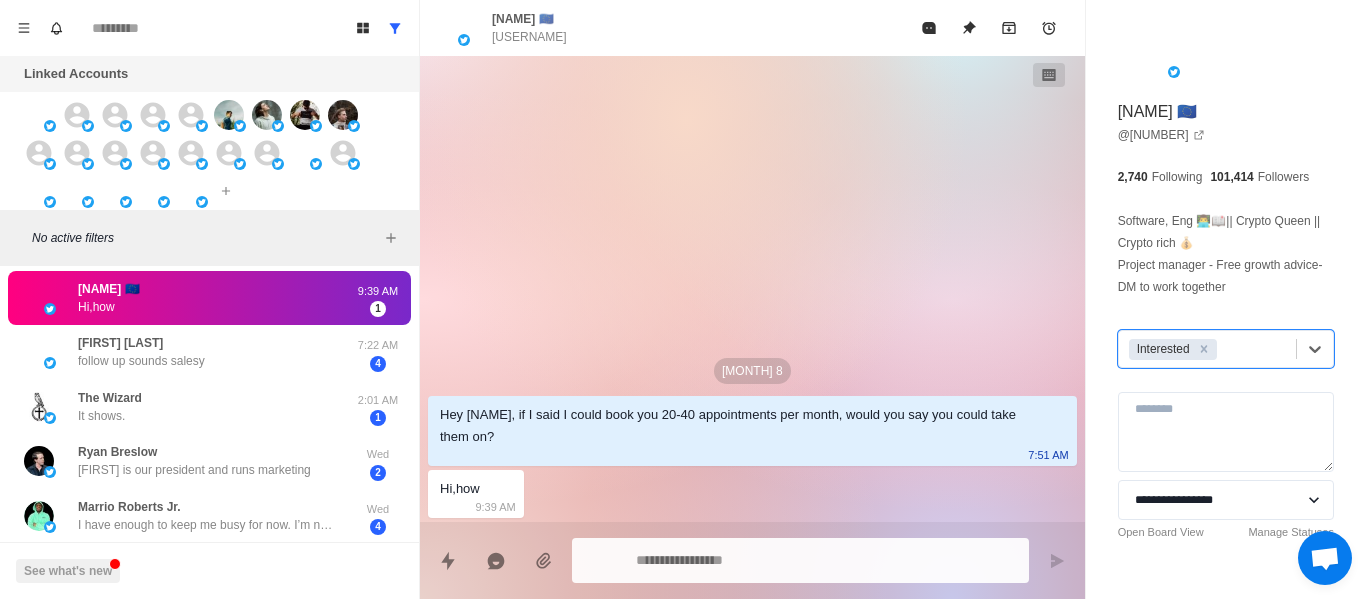 drag, startPoint x: 867, startPoint y: 387, endPoint x: 876, endPoint y: 563, distance: 176.22997 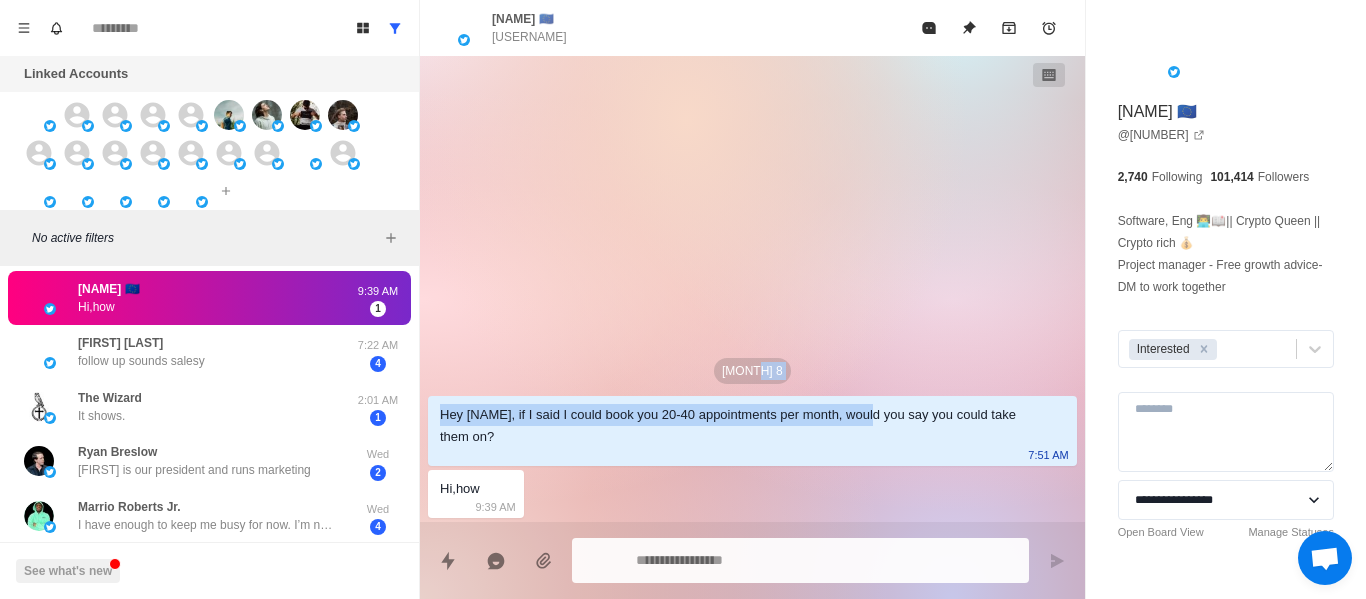 click at bounding box center [824, 560] 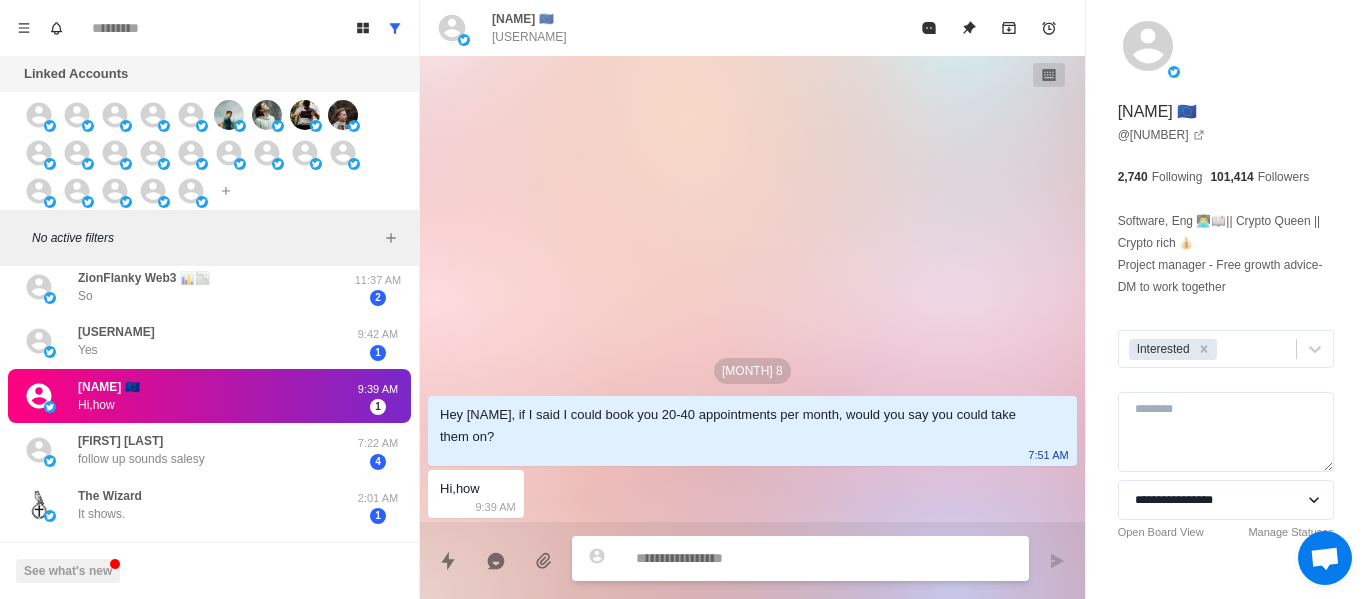 scroll, scrollTop: 685, scrollLeft: 0, axis: vertical 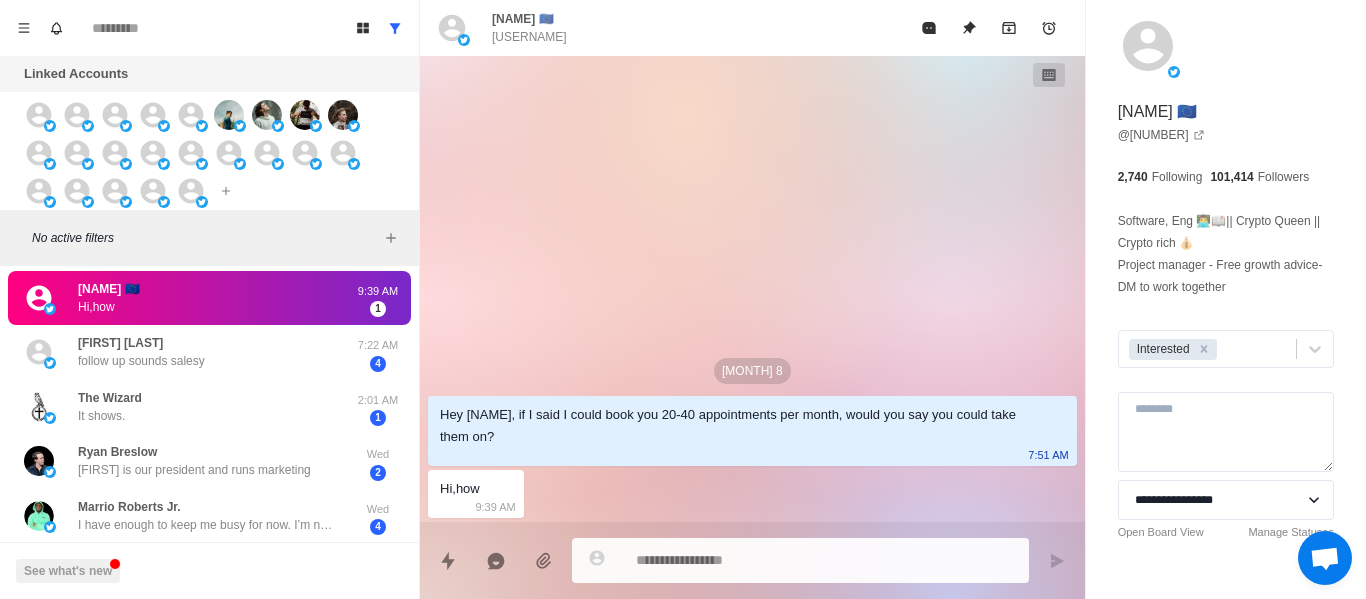 type on "*" 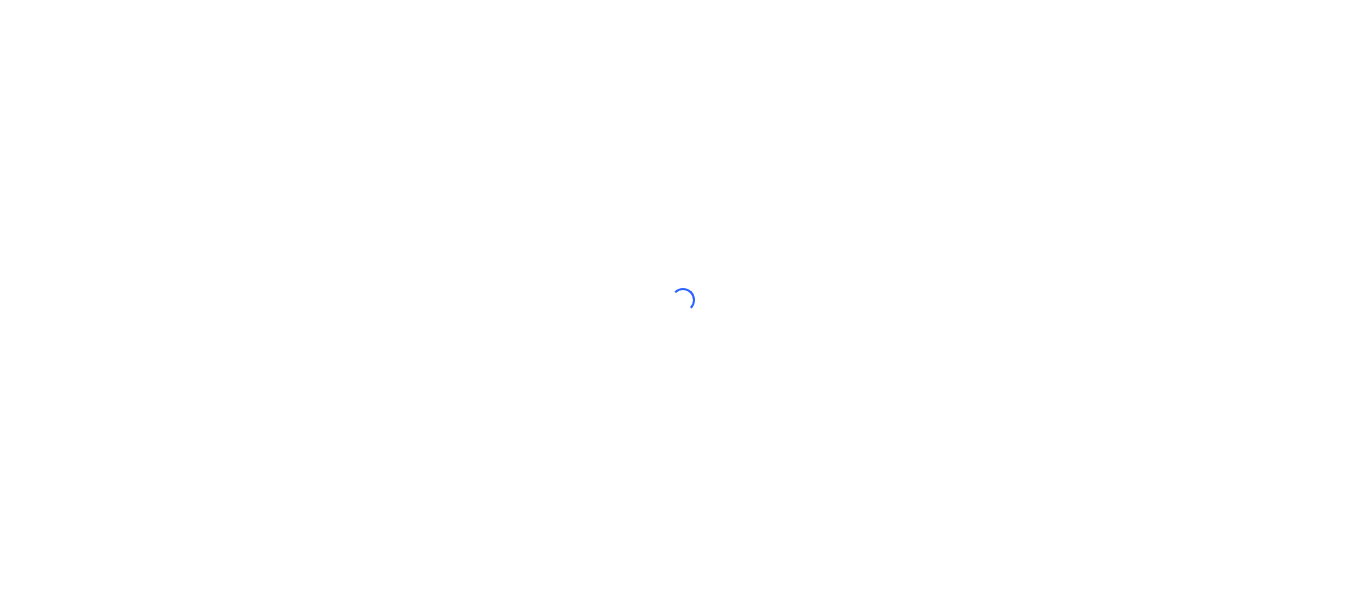 scroll, scrollTop: 0, scrollLeft: 0, axis: both 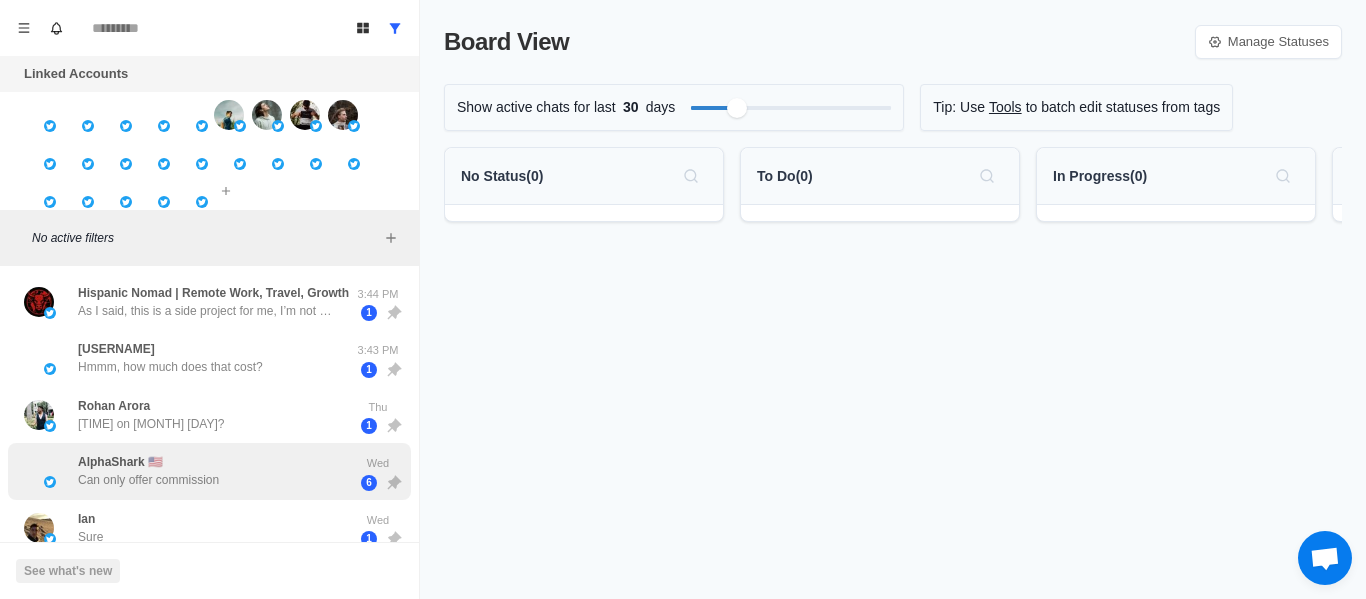 drag, startPoint x: 242, startPoint y: 307, endPoint x: 370, endPoint y: 481, distance: 216.00926 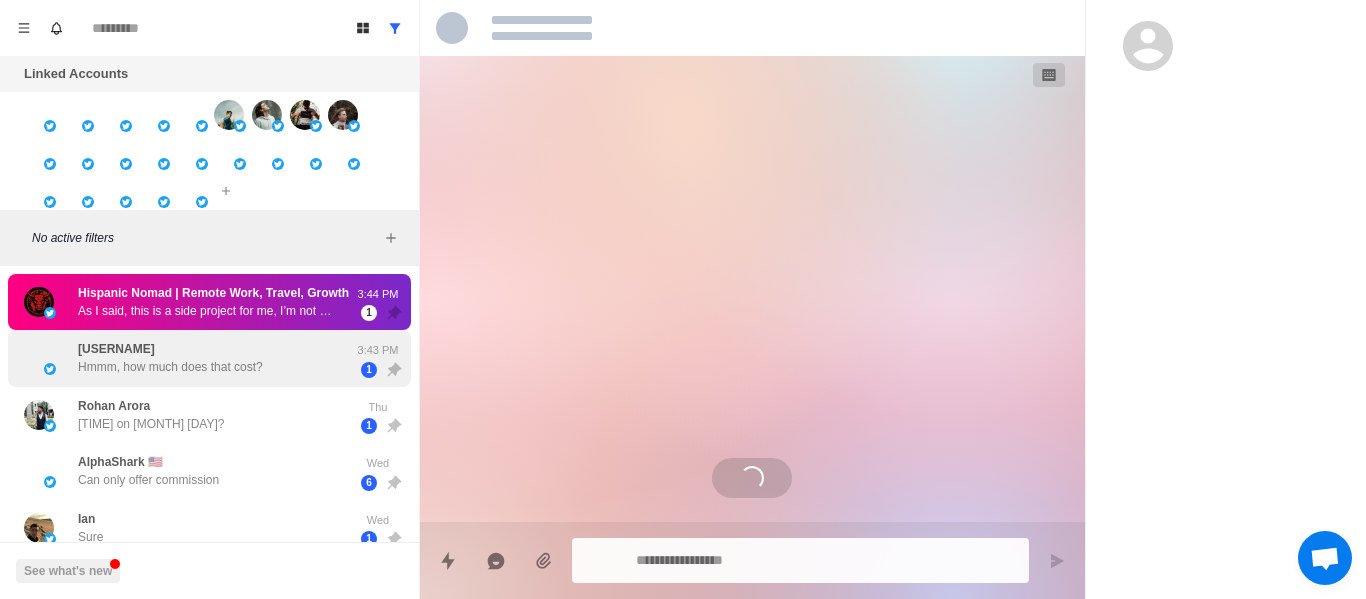 drag, startPoint x: 243, startPoint y: 359, endPoint x: 251, endPoint y: 379, distance: 21.540659 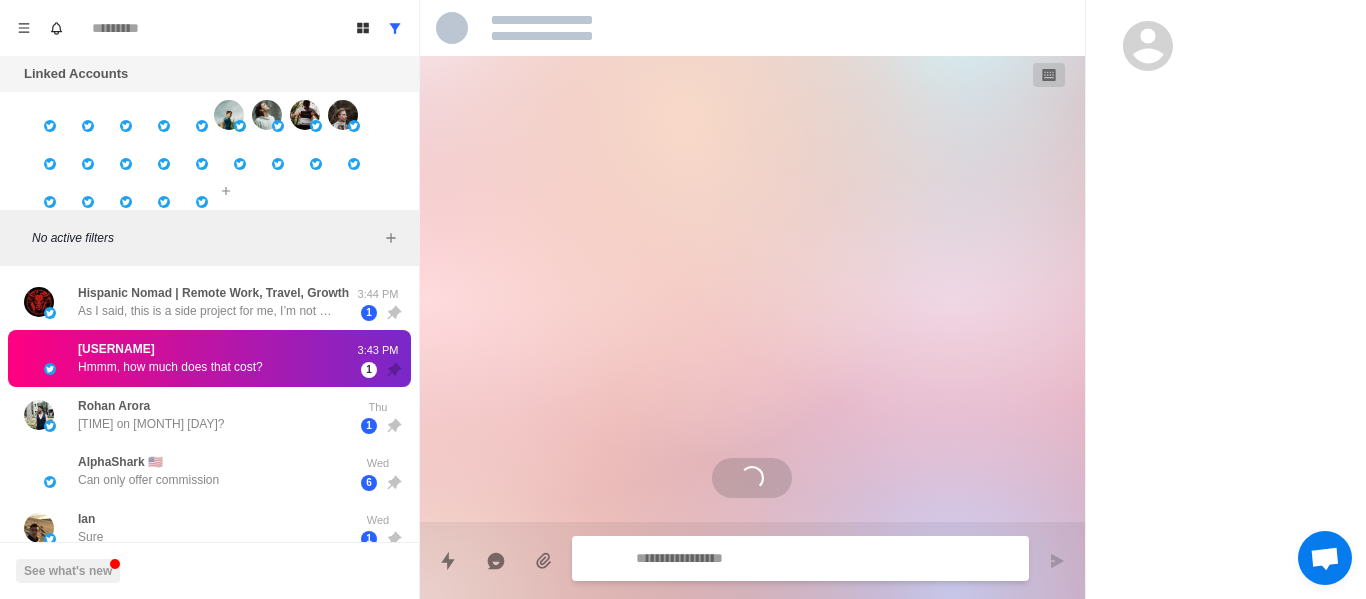 click on "Hispanic Nomad | Remote Work, Travel, Growth As I said, this is a side project for me, I’m not even monetizing it yet" at bounding box center (213, 302) 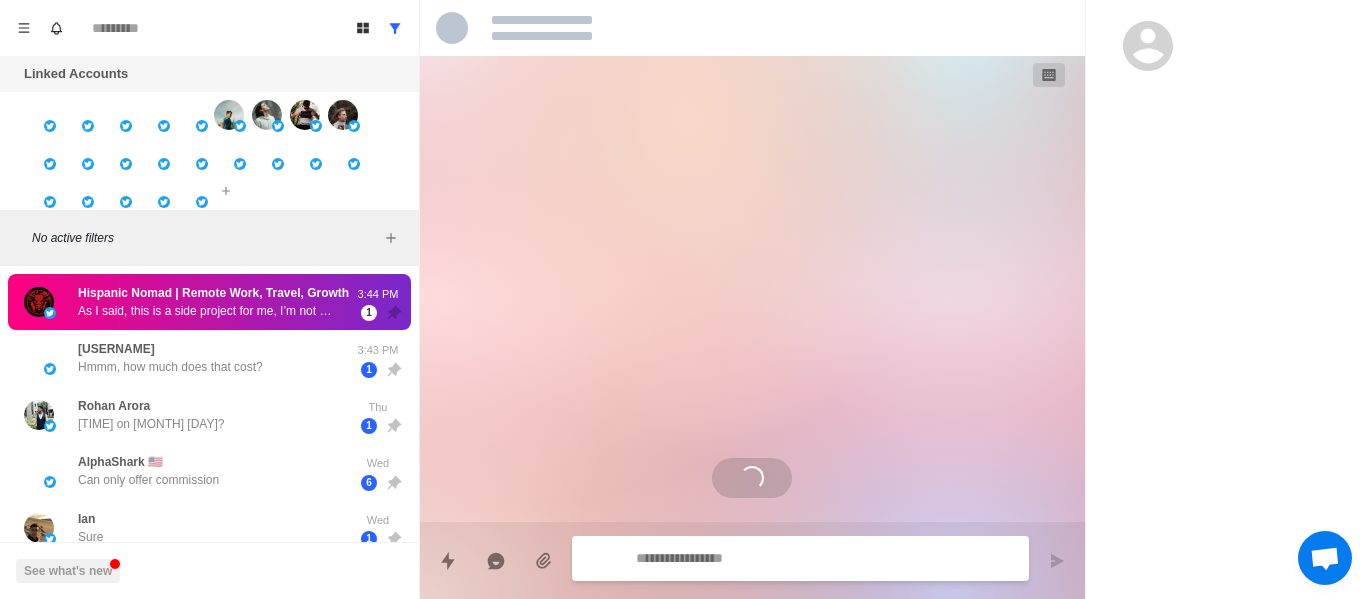scroll, scrollTop: 528, scrollLeft: 0, axis: vertical 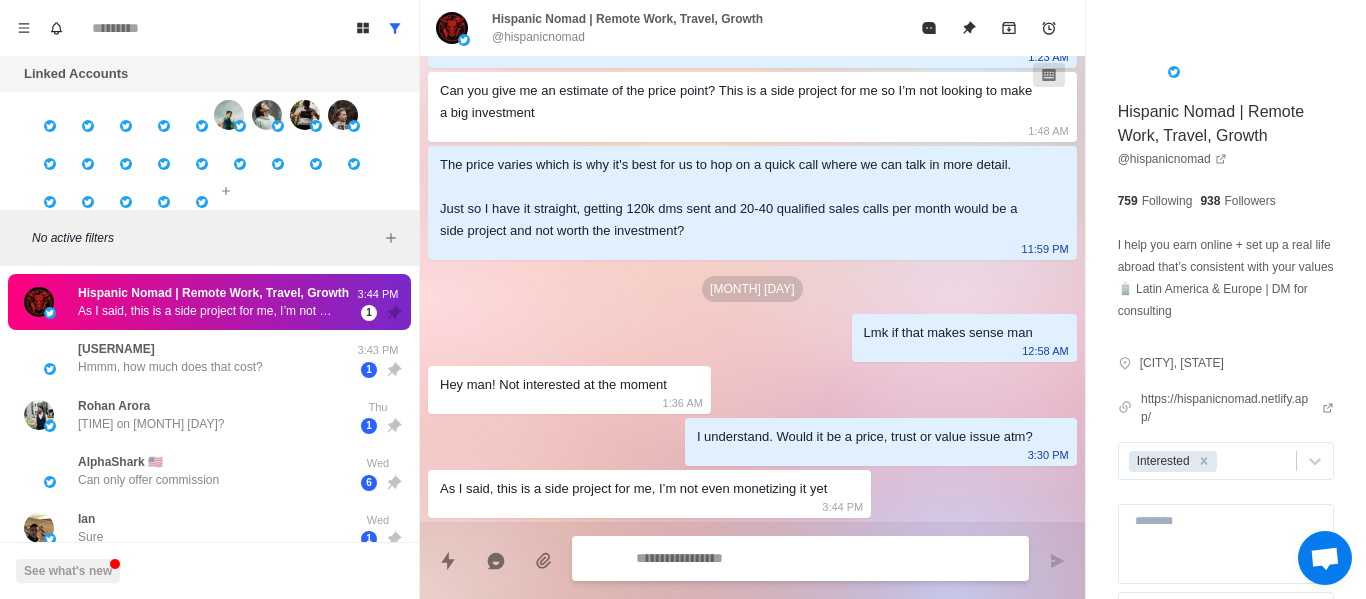 click at bounding box center (824, 558) 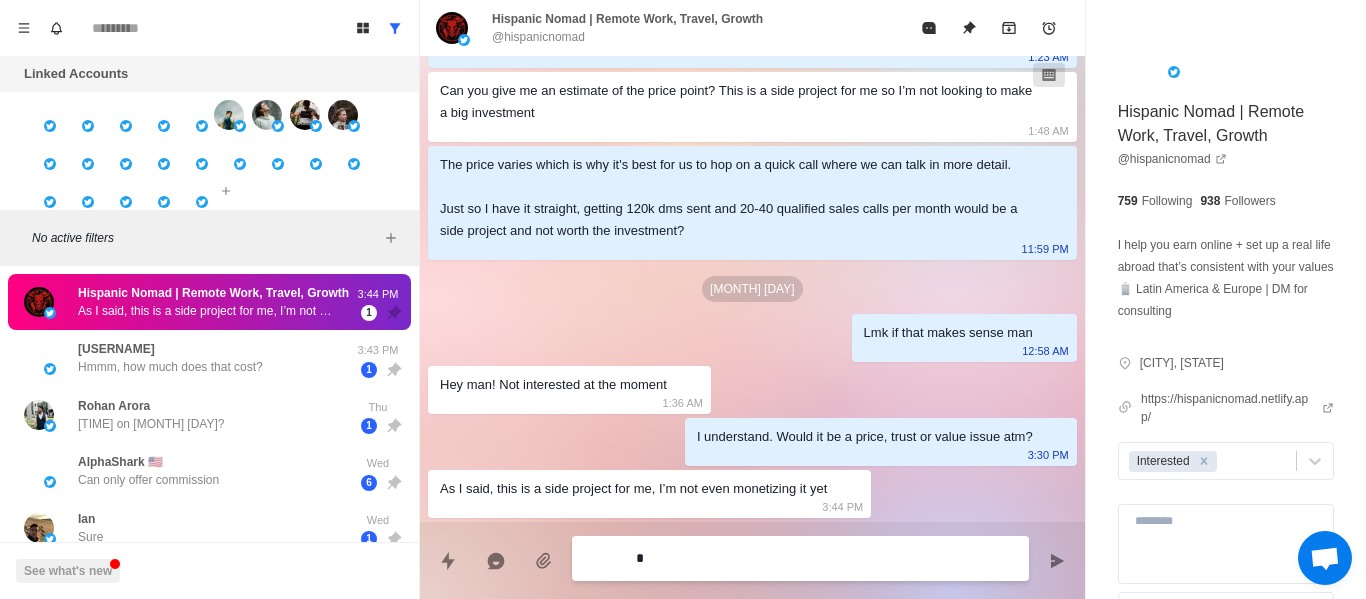 type on "*" 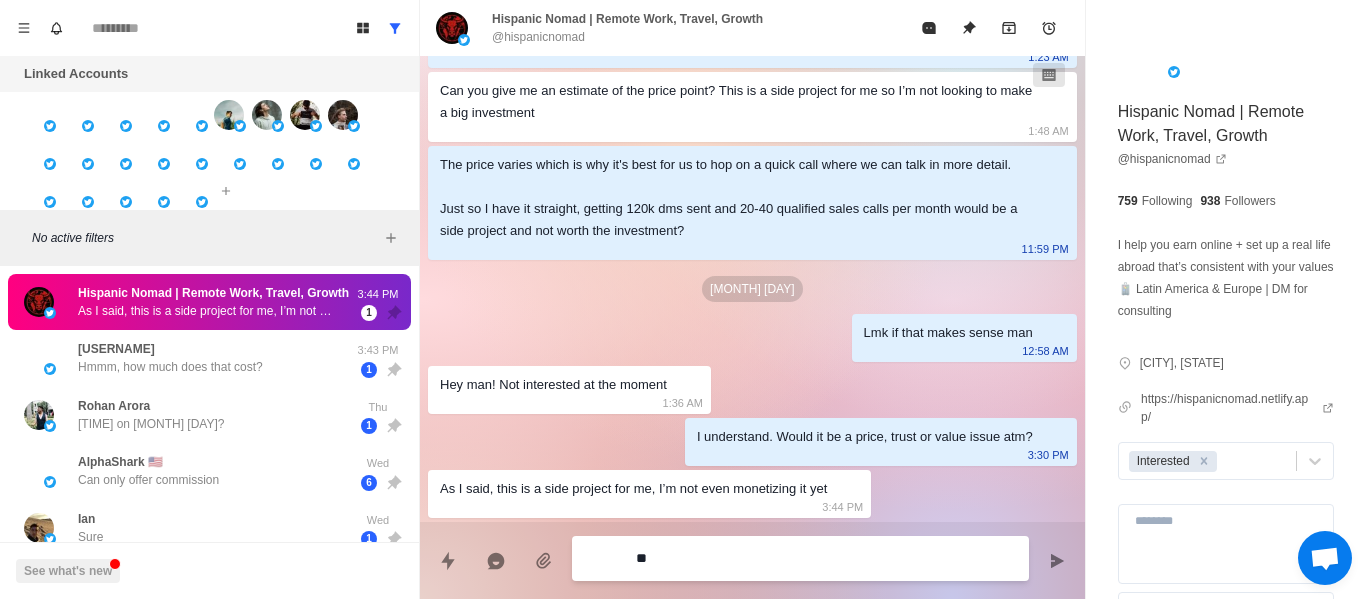 type on "*" 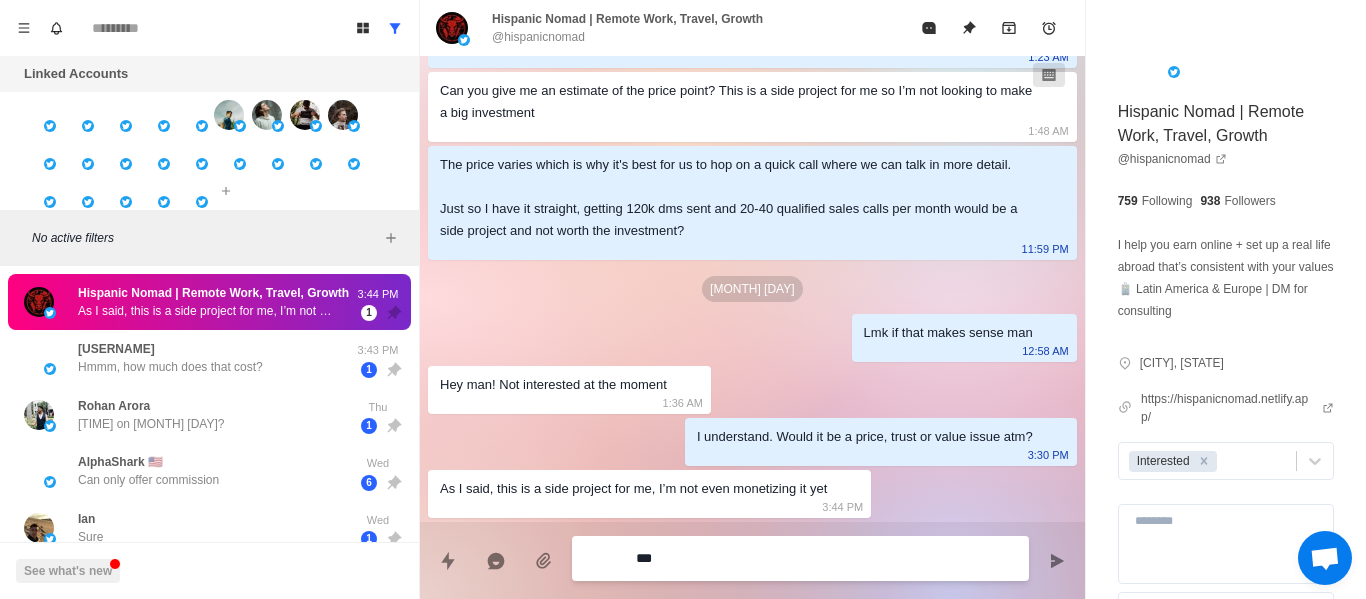 type on "*" 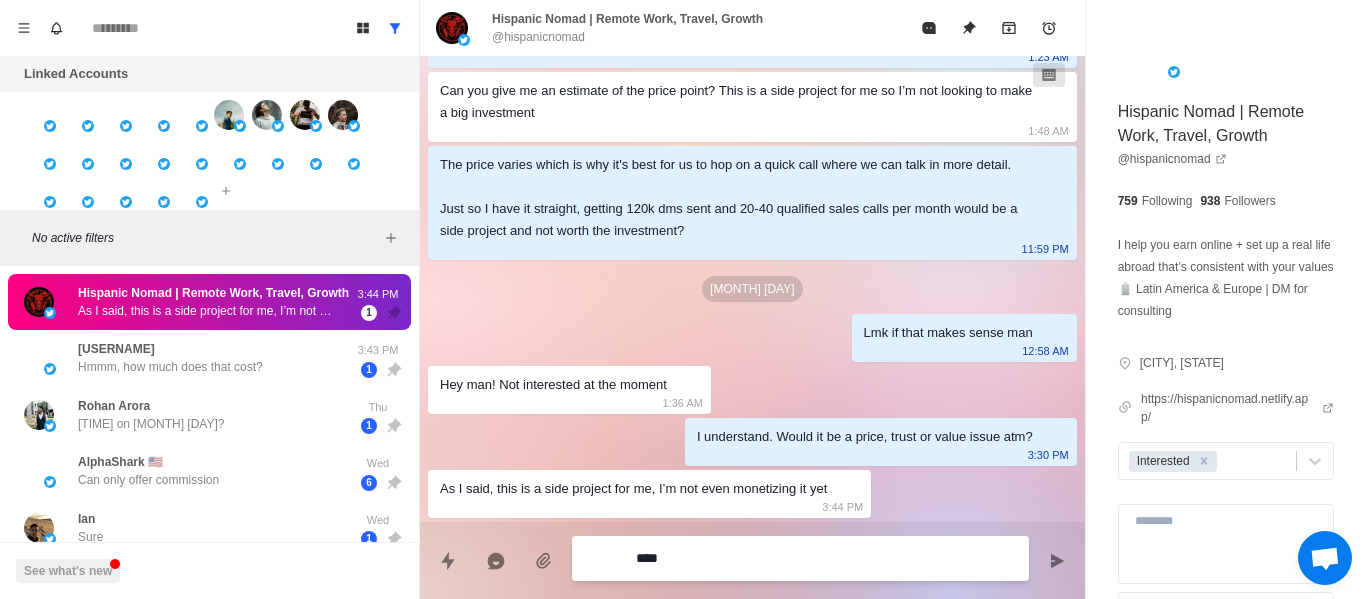 type on "*" 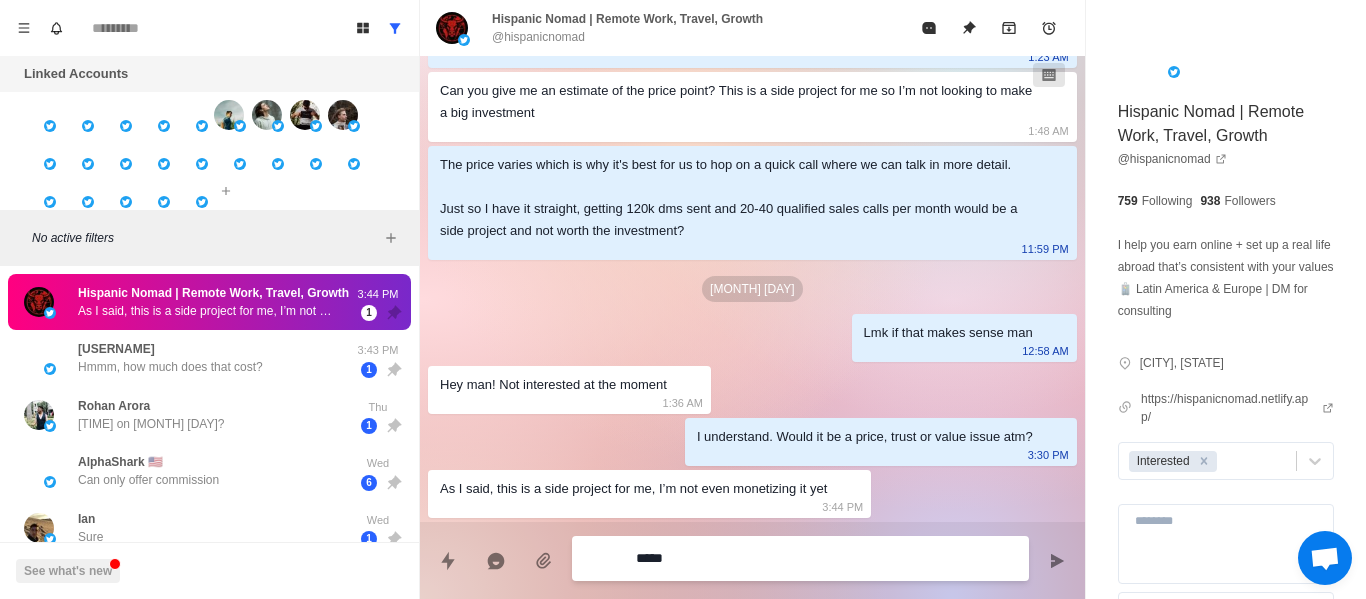 type on "*" 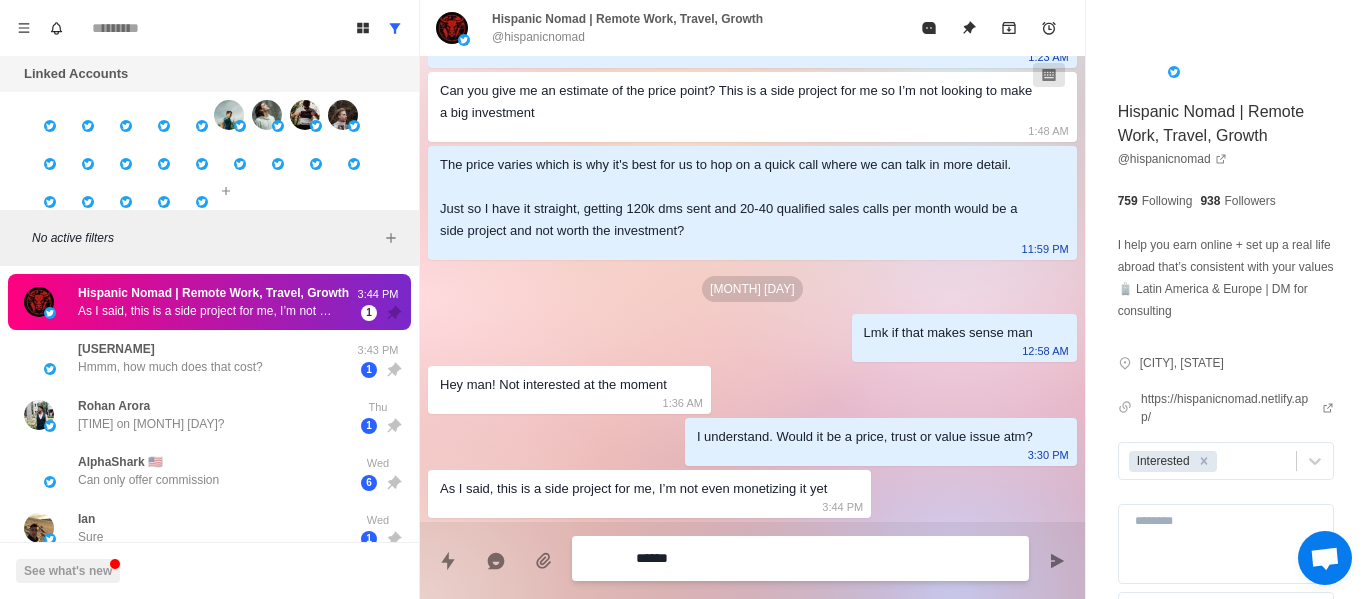 type on "*" 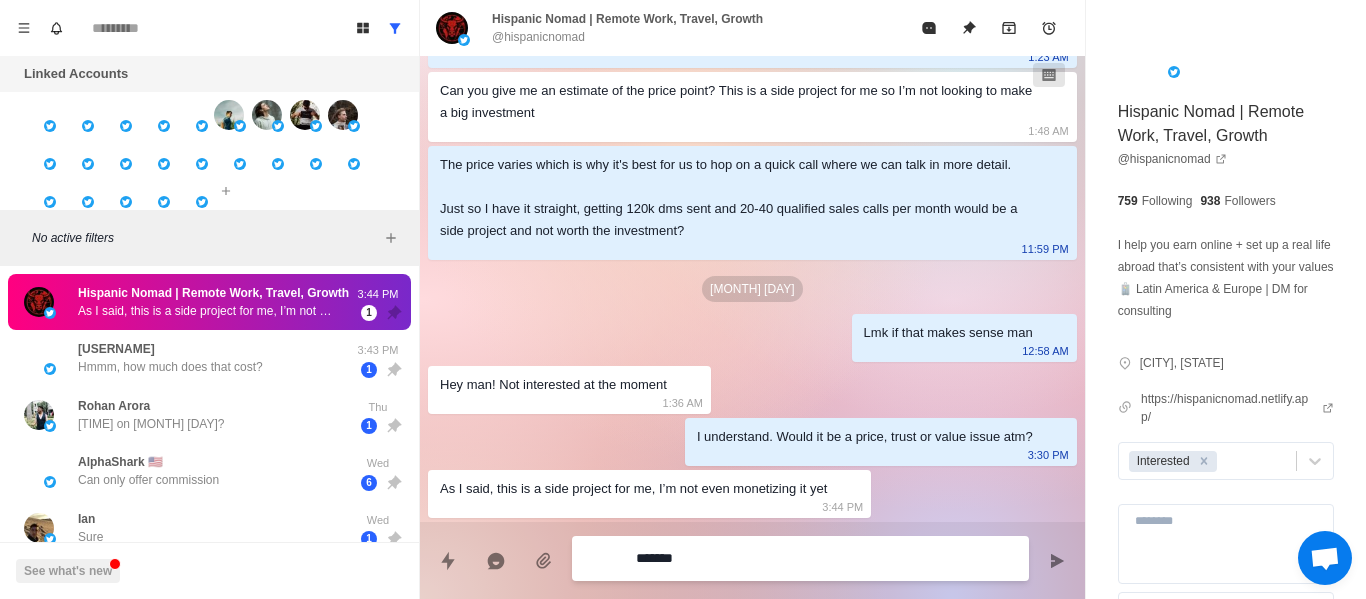 type on "*" 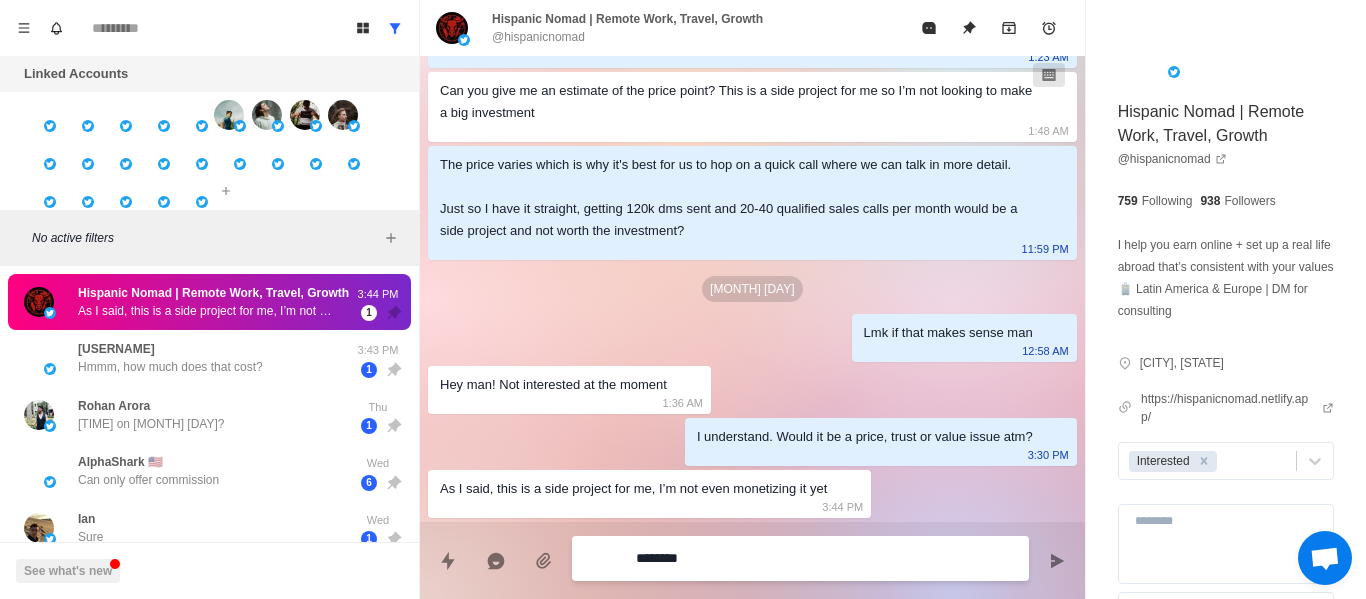 type on "*" 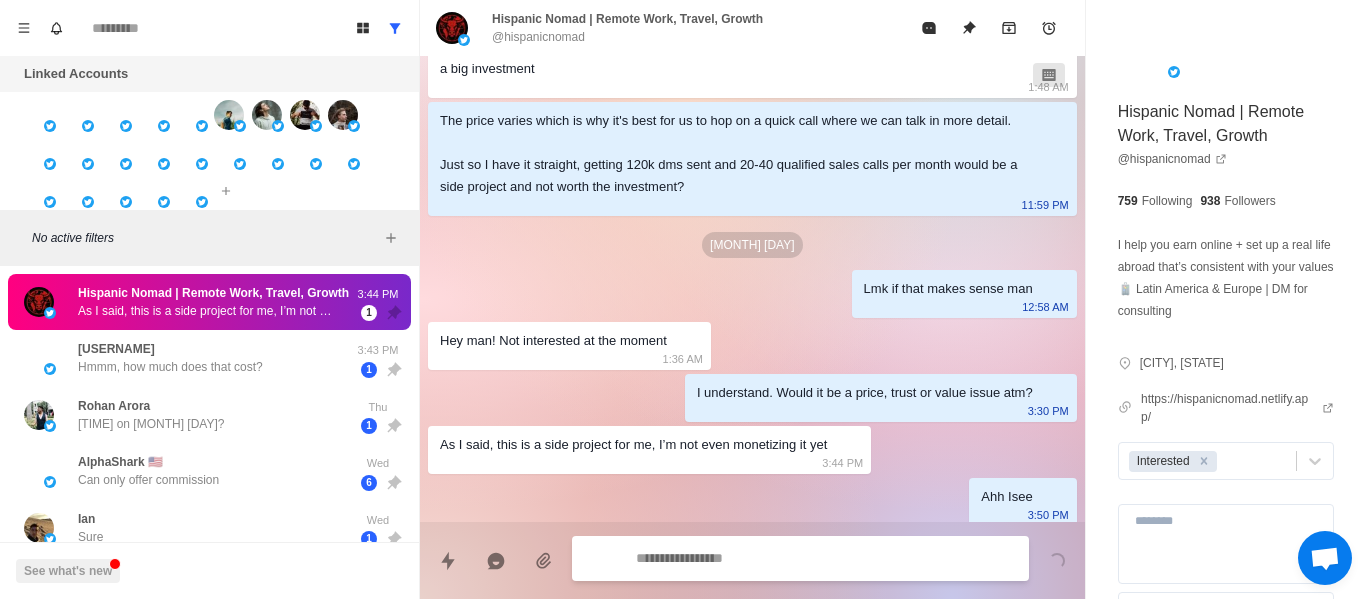 scroll, scrollTop: 580, scrollLeft: 0, axis: vertical 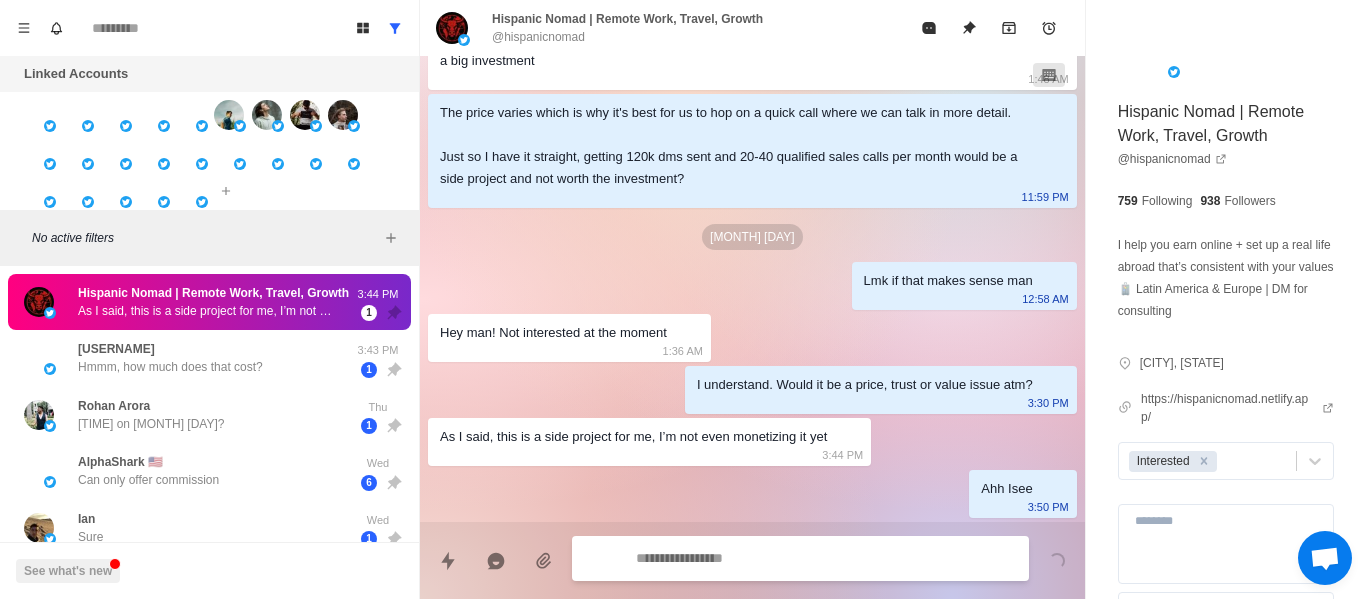 type on "*" 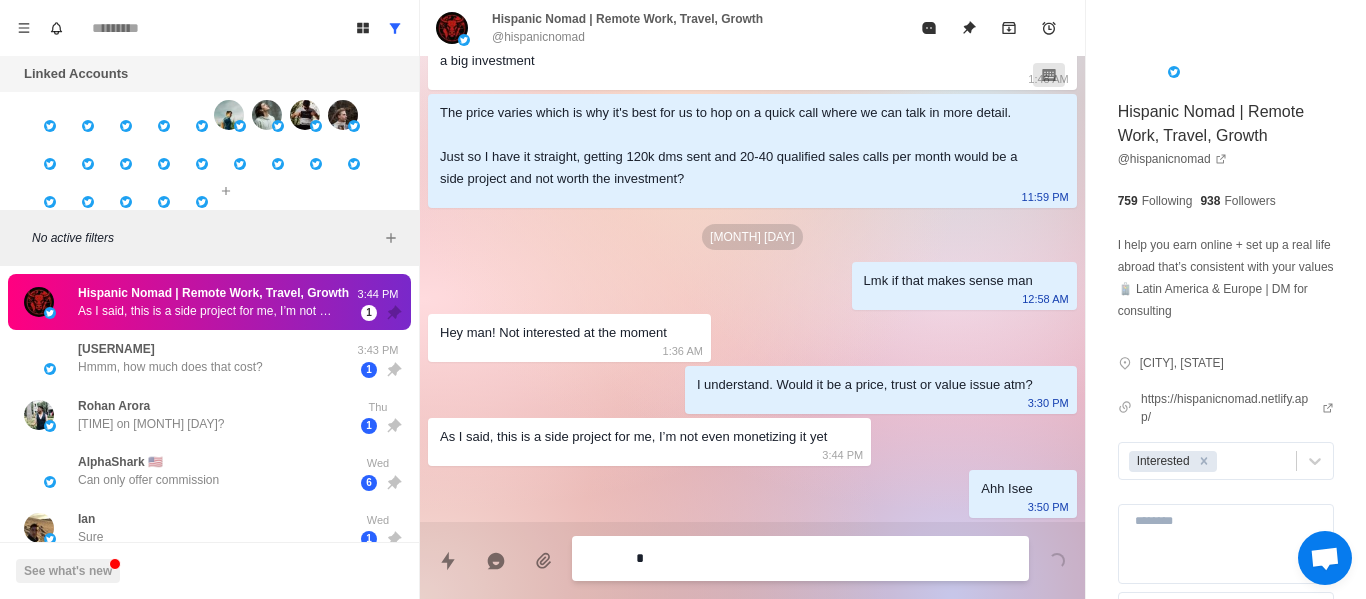 type on "*" 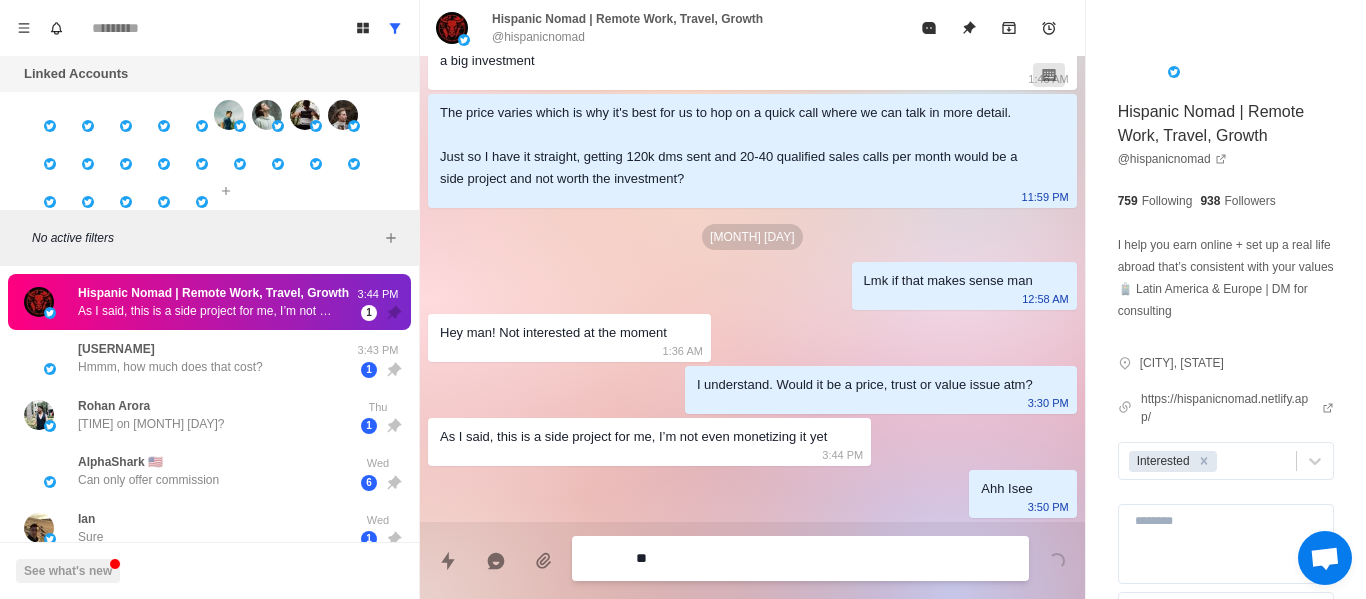 type on "*" 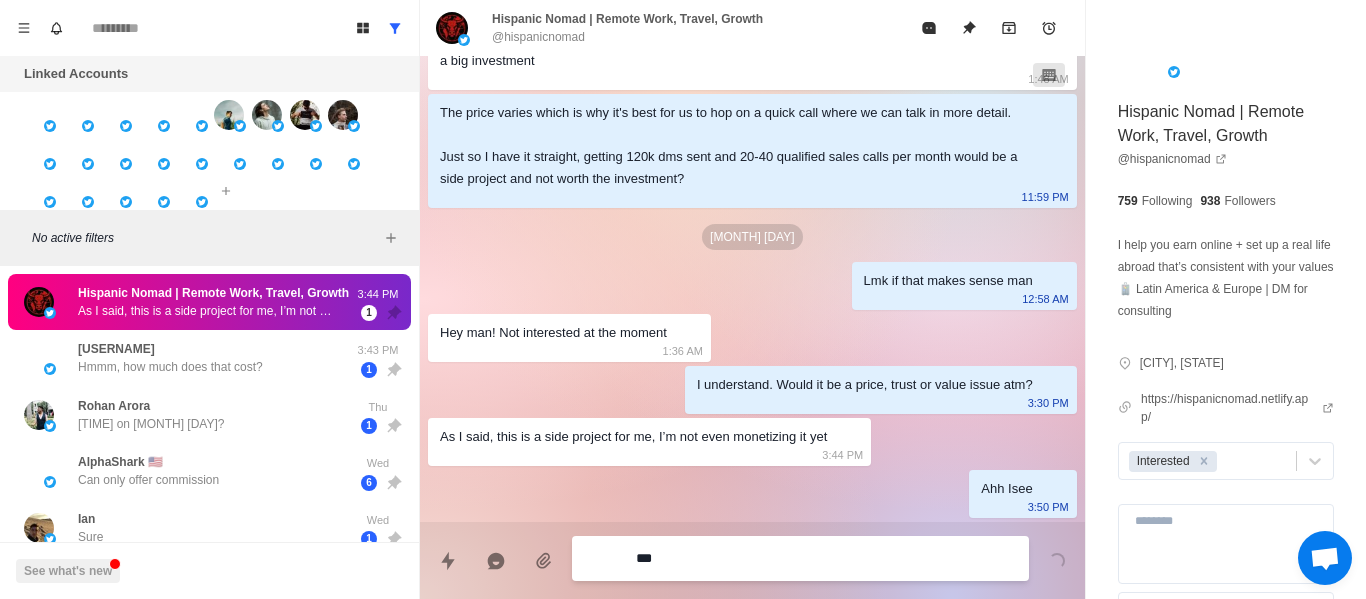 type on "****" 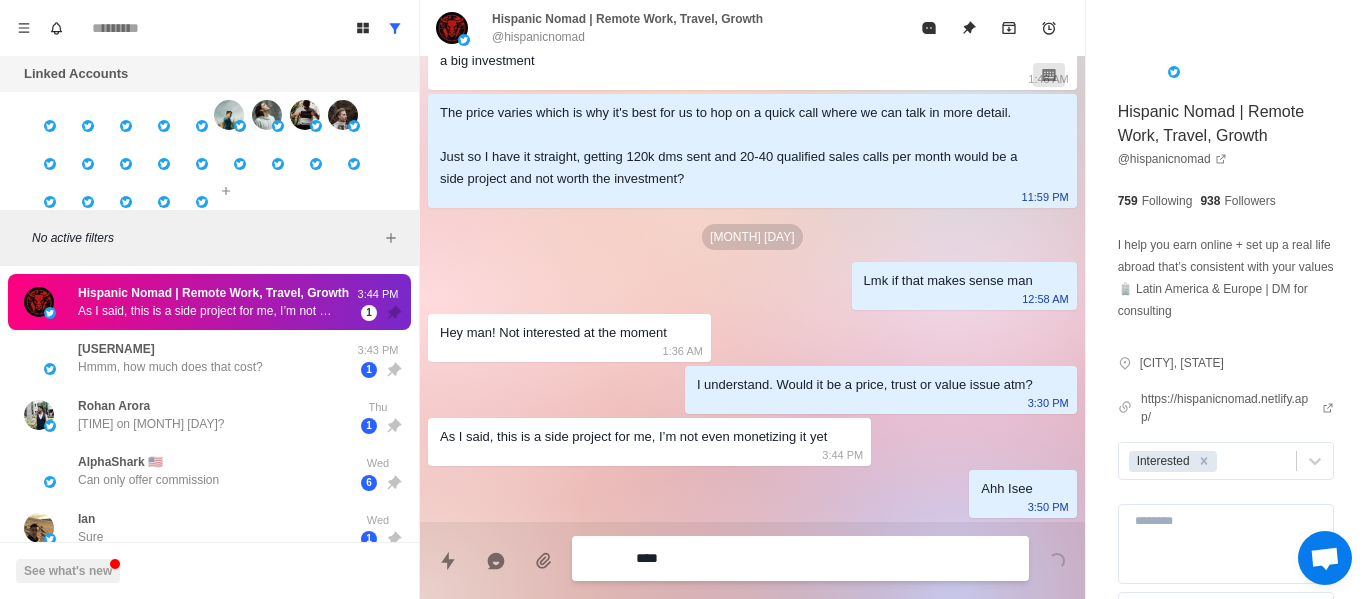 type on "*" 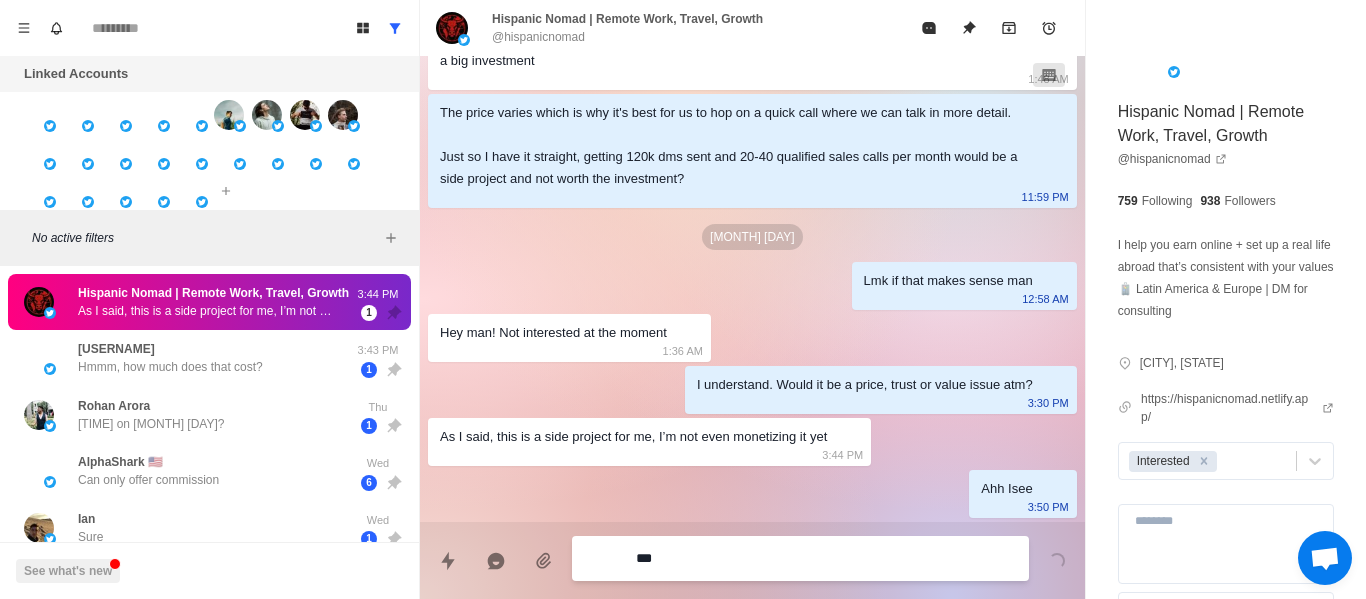 type on "*" 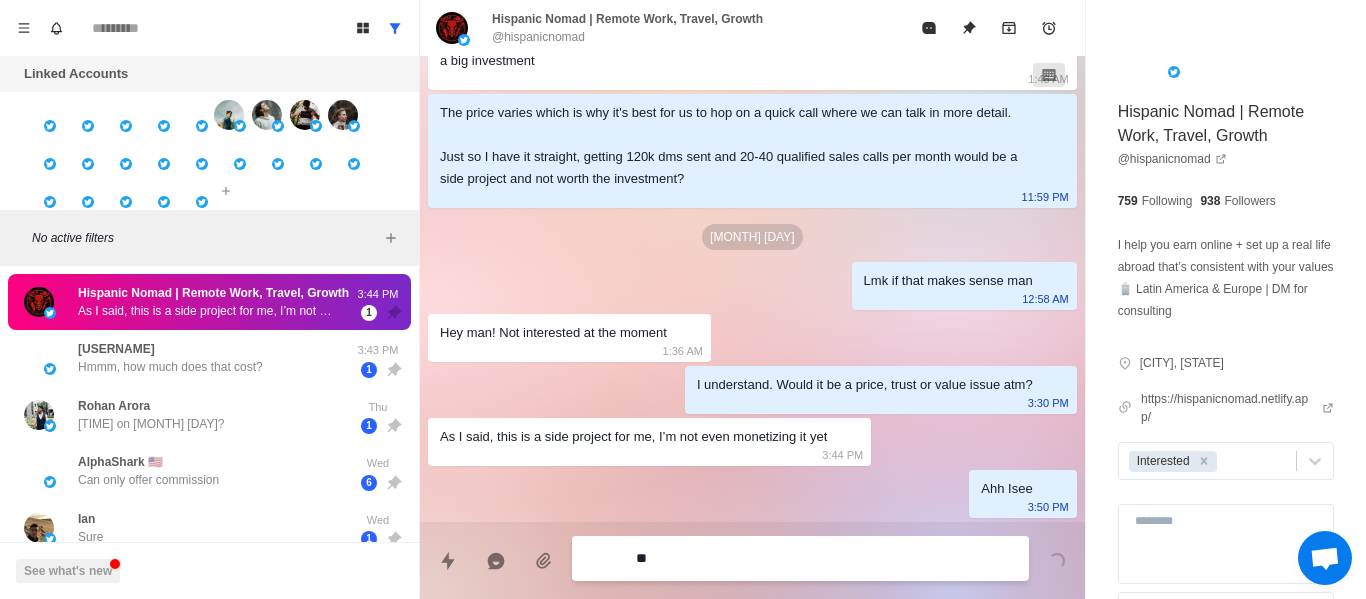 type on "*" 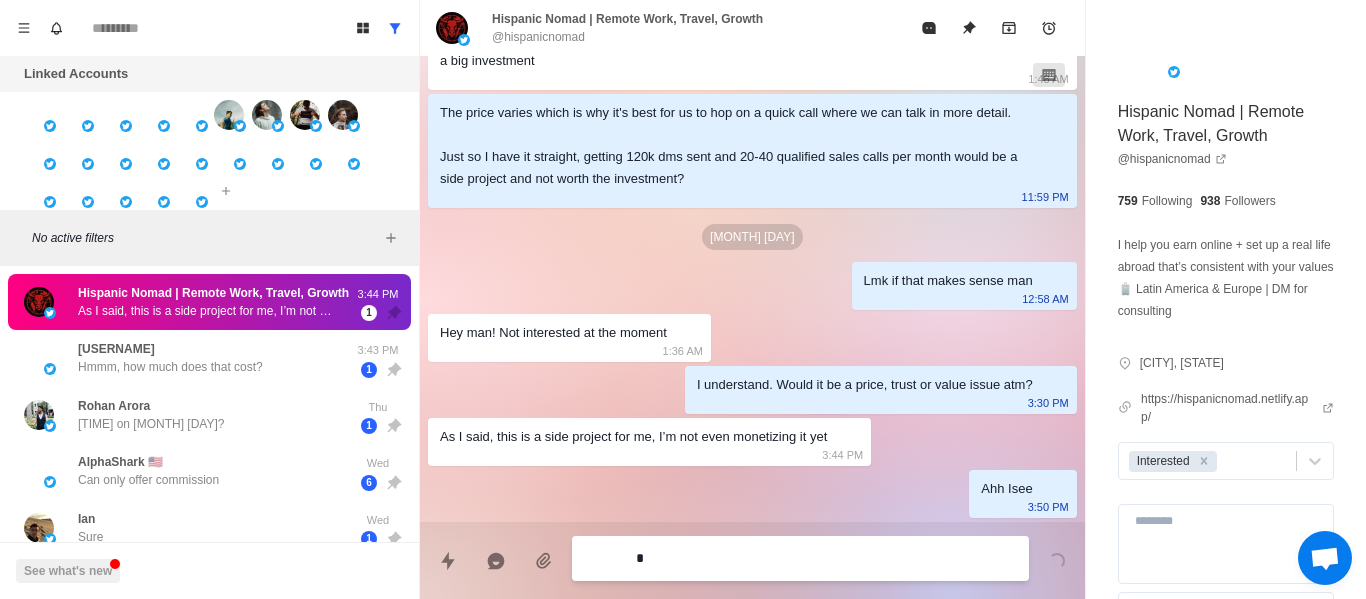 type on "*" 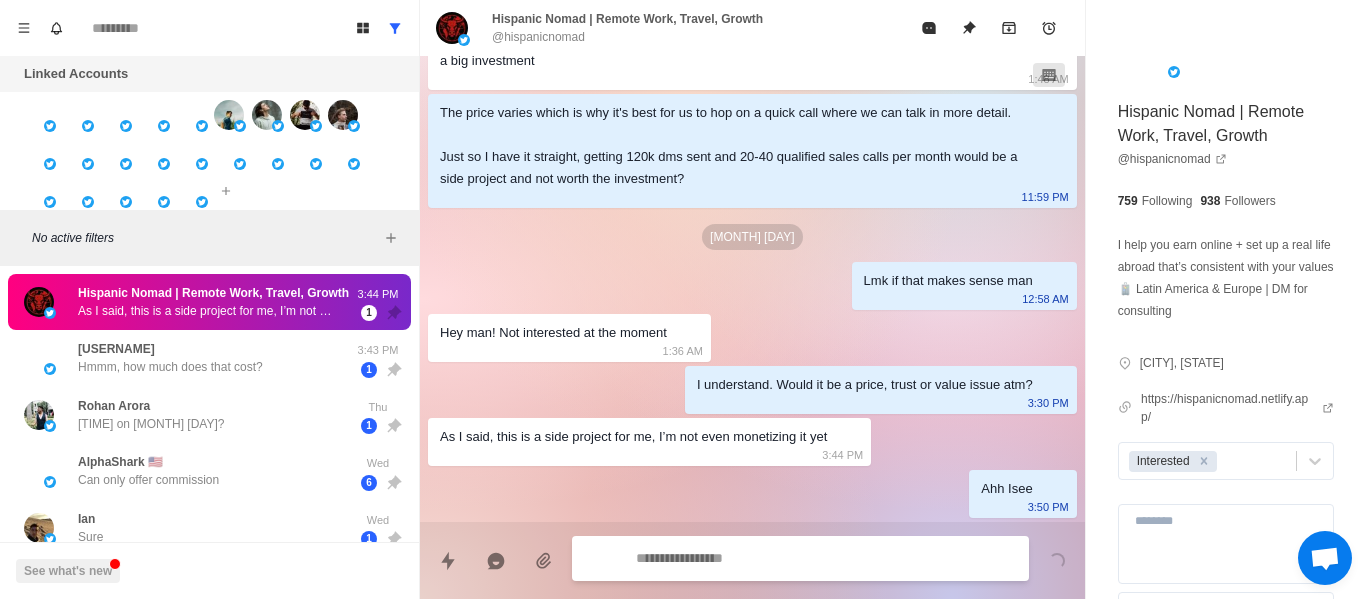 type on "*" 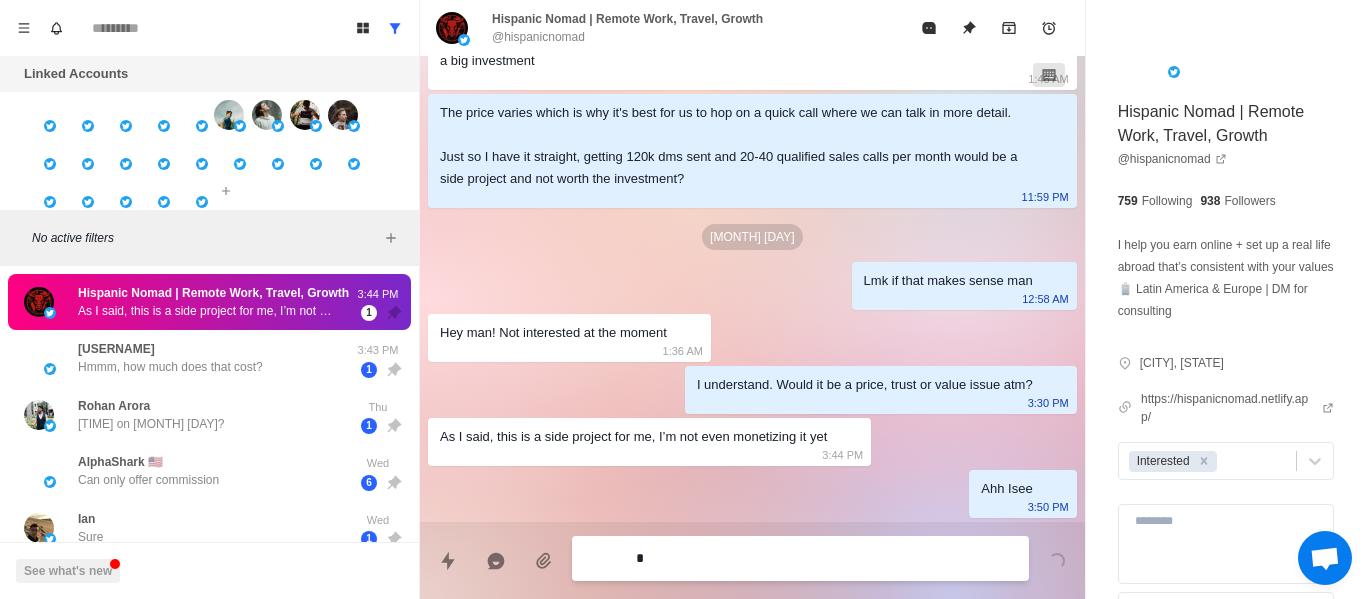 type on "*" 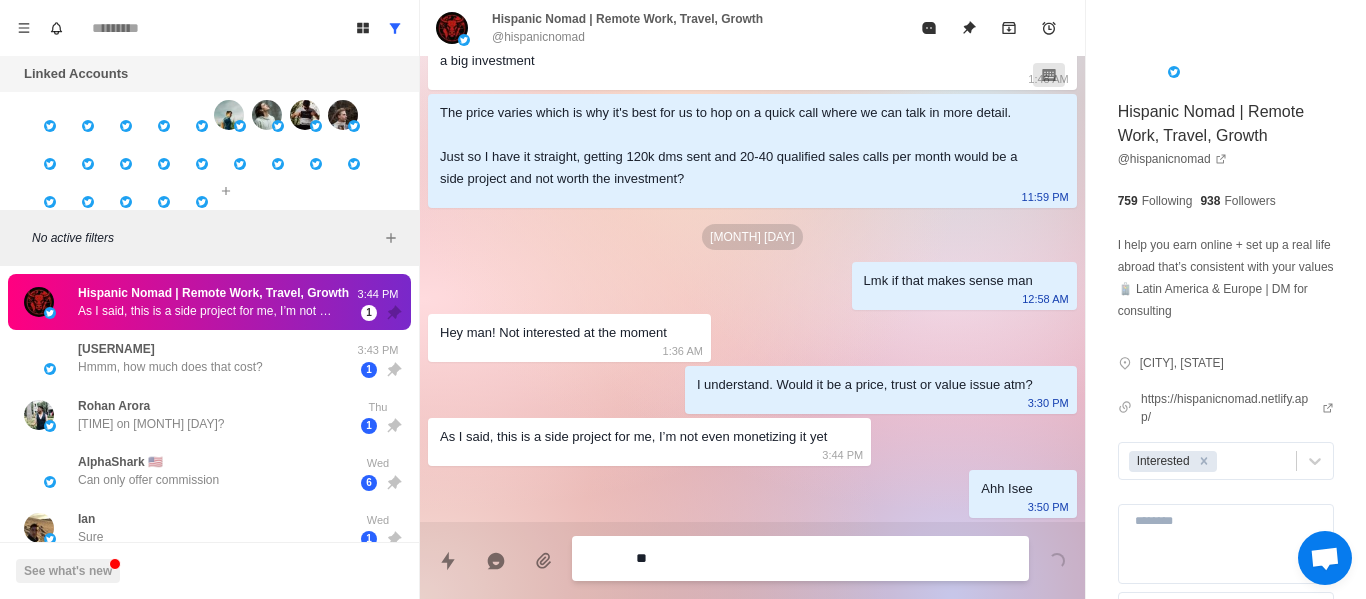 type on "*" 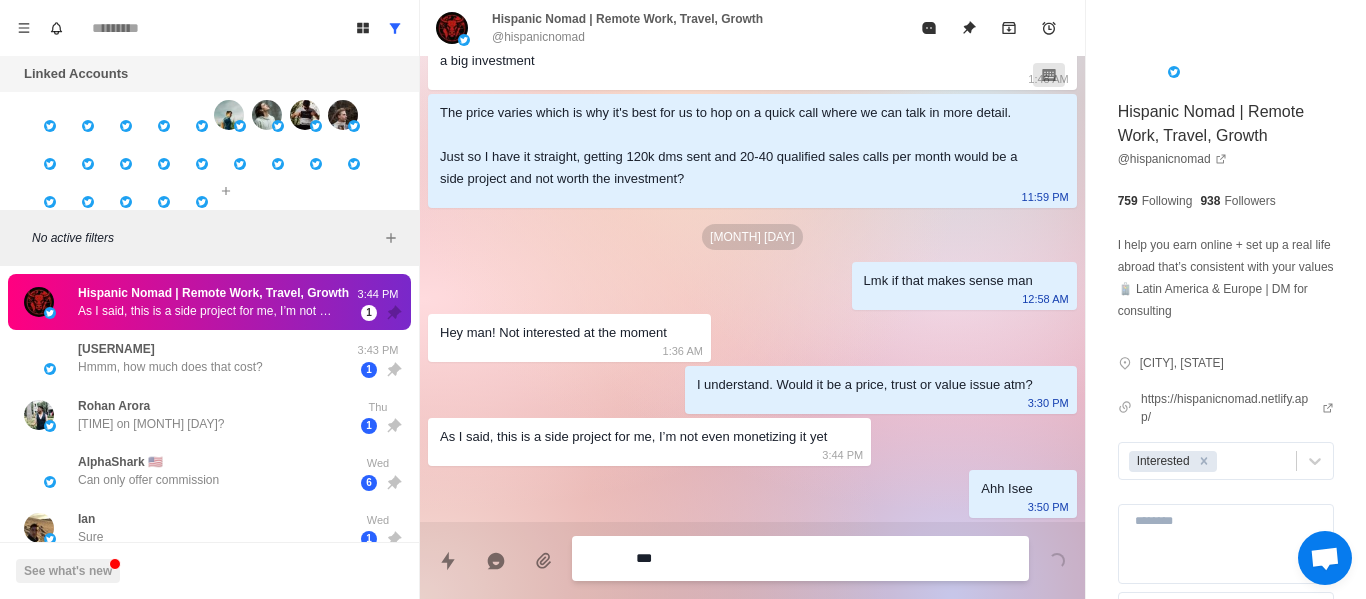 type on "*" 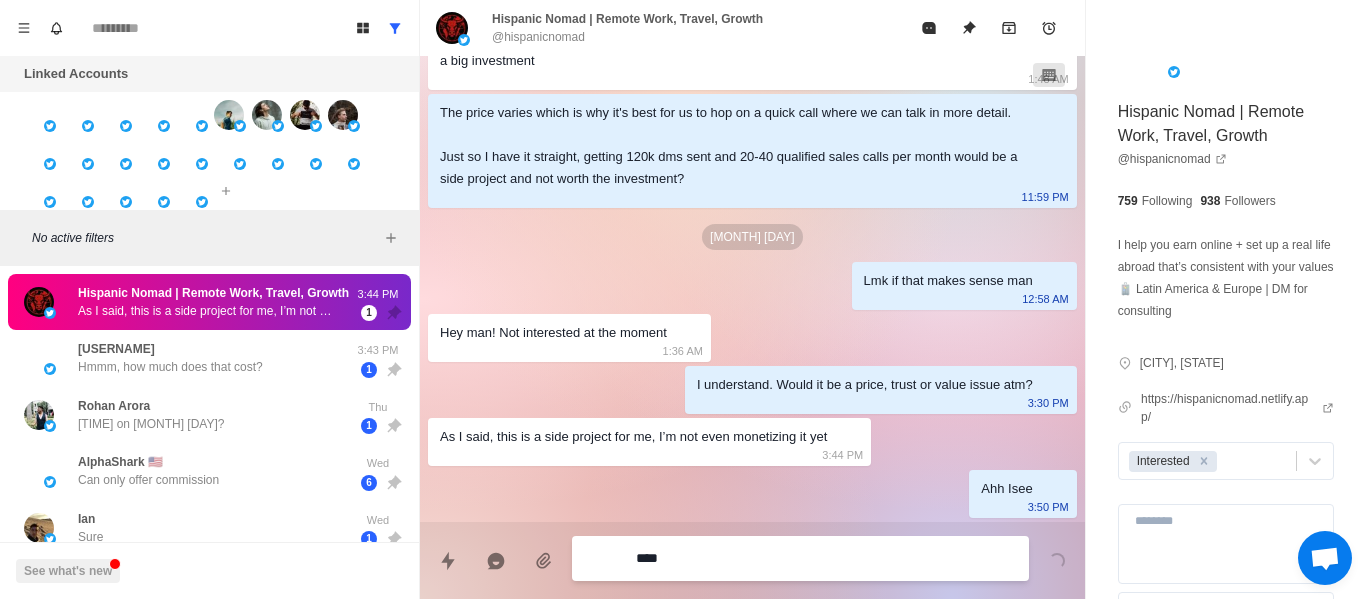 type on "*" 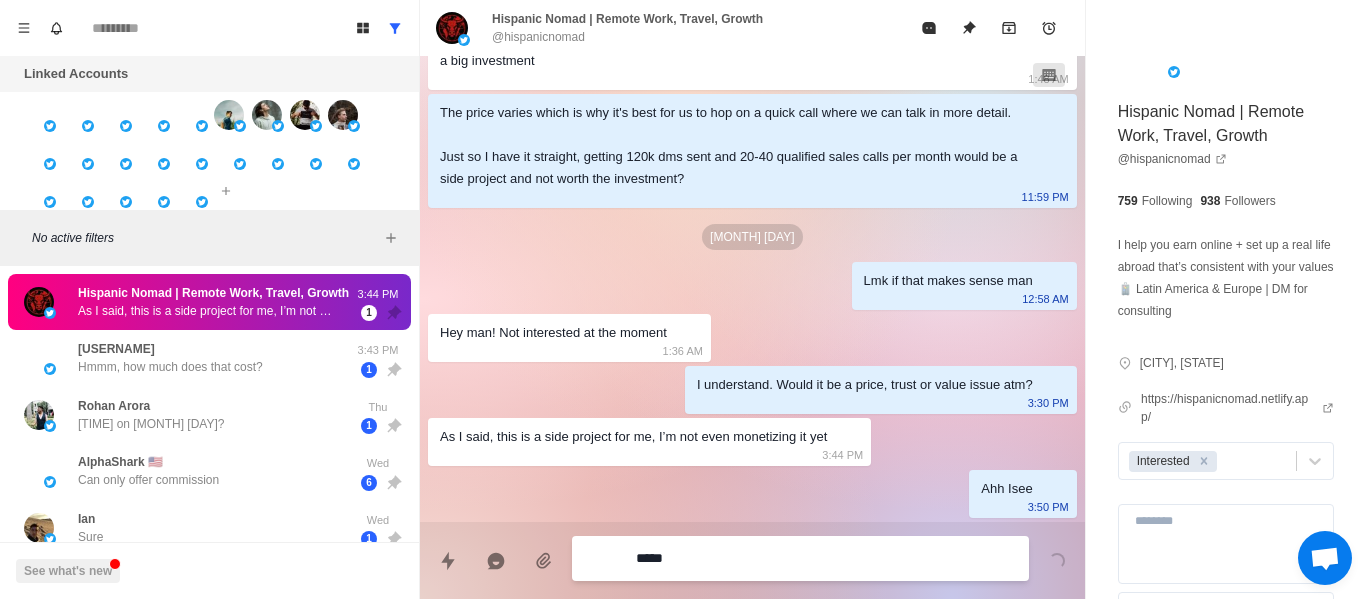 type on "*" 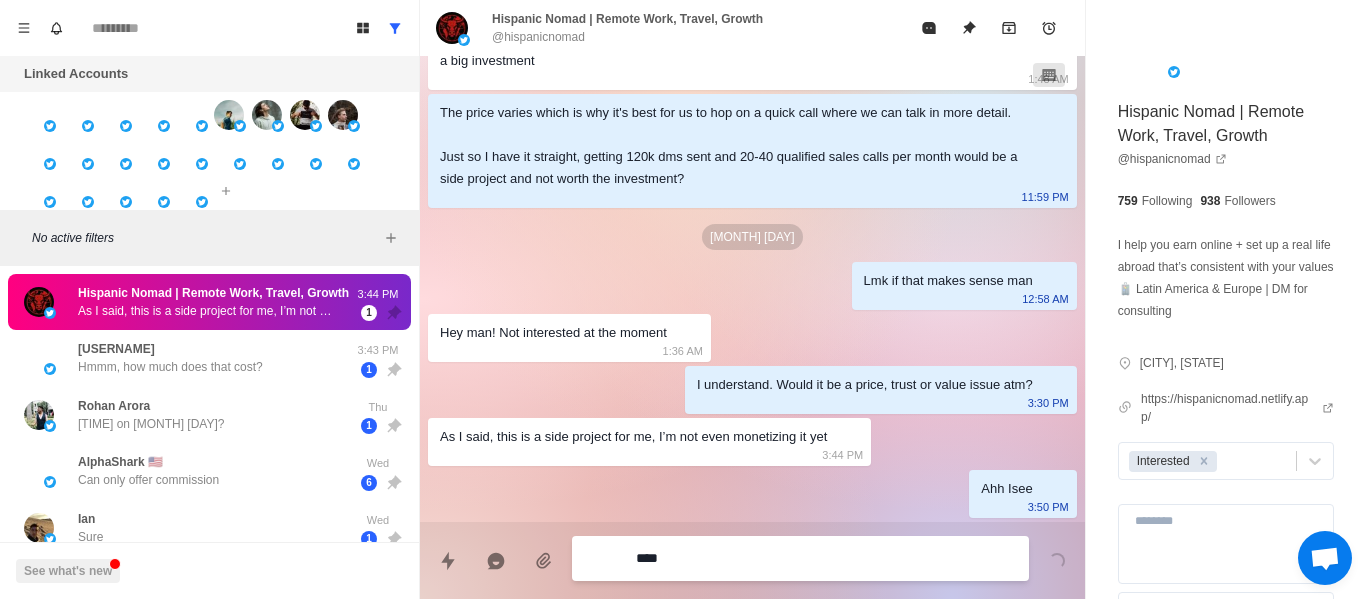 type on "*" 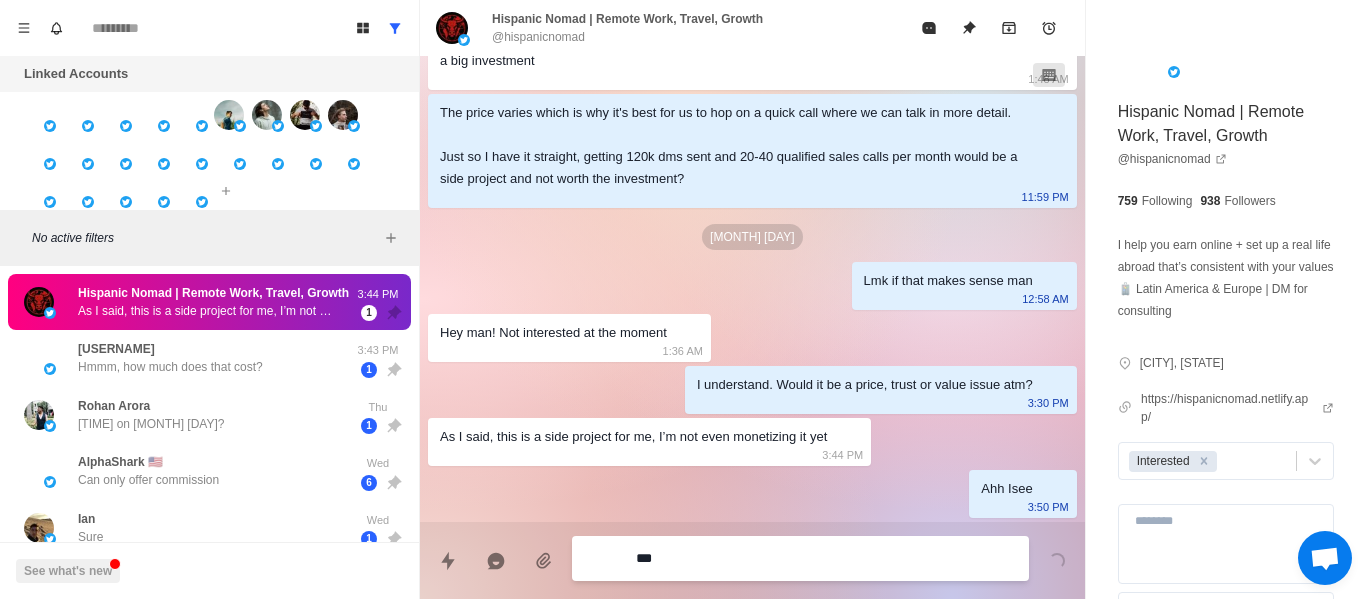type on "*" 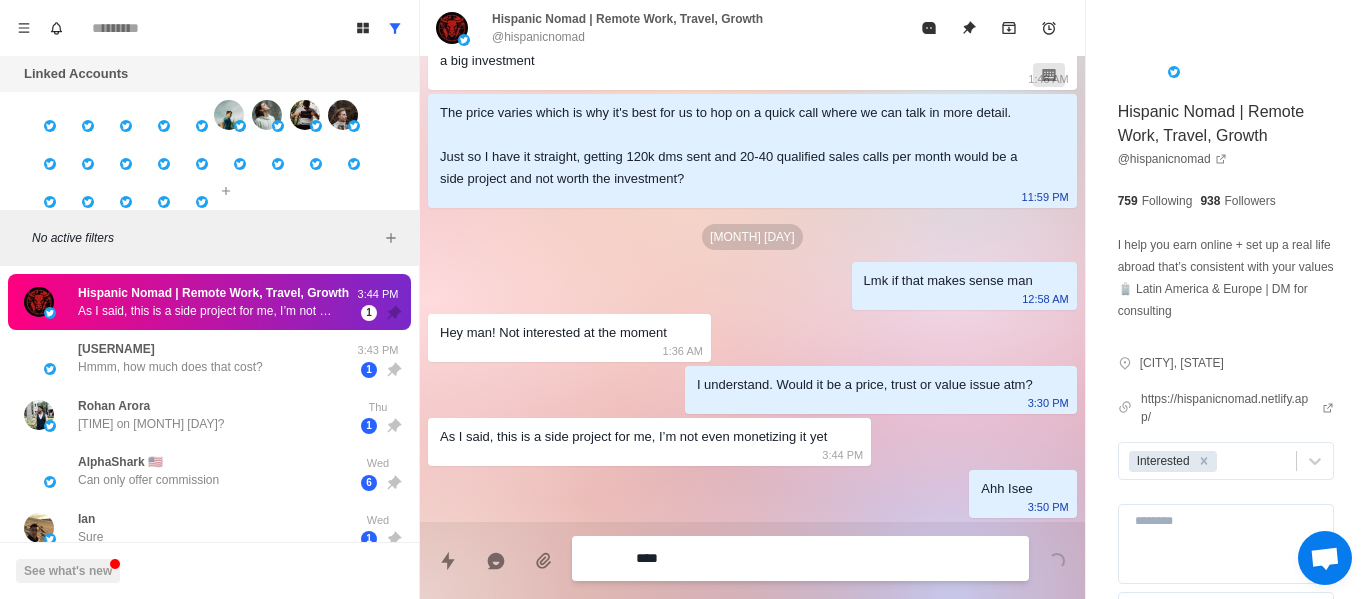 type on "*" 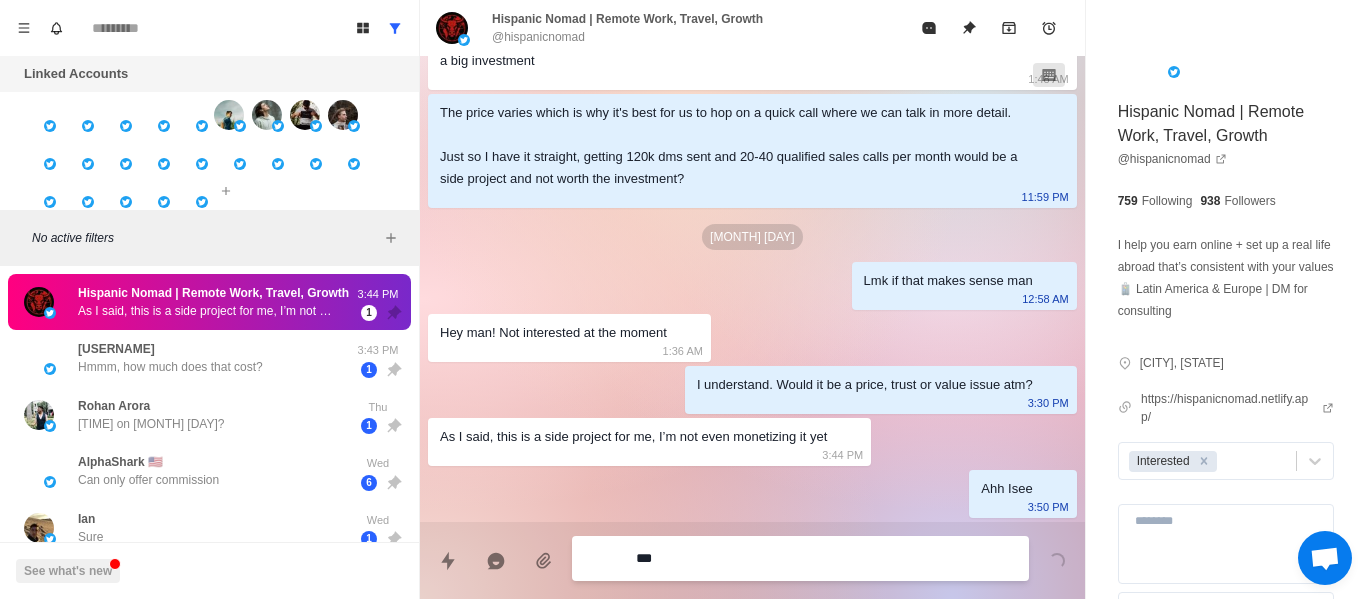 type on "*" 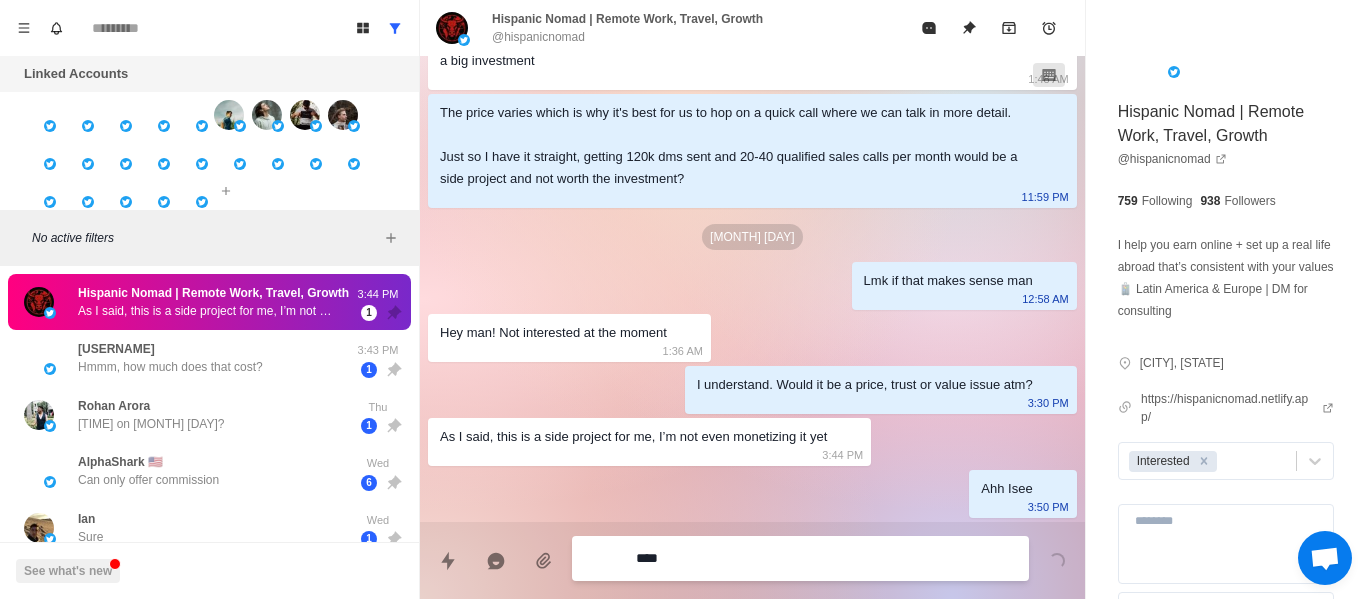 type on "*" 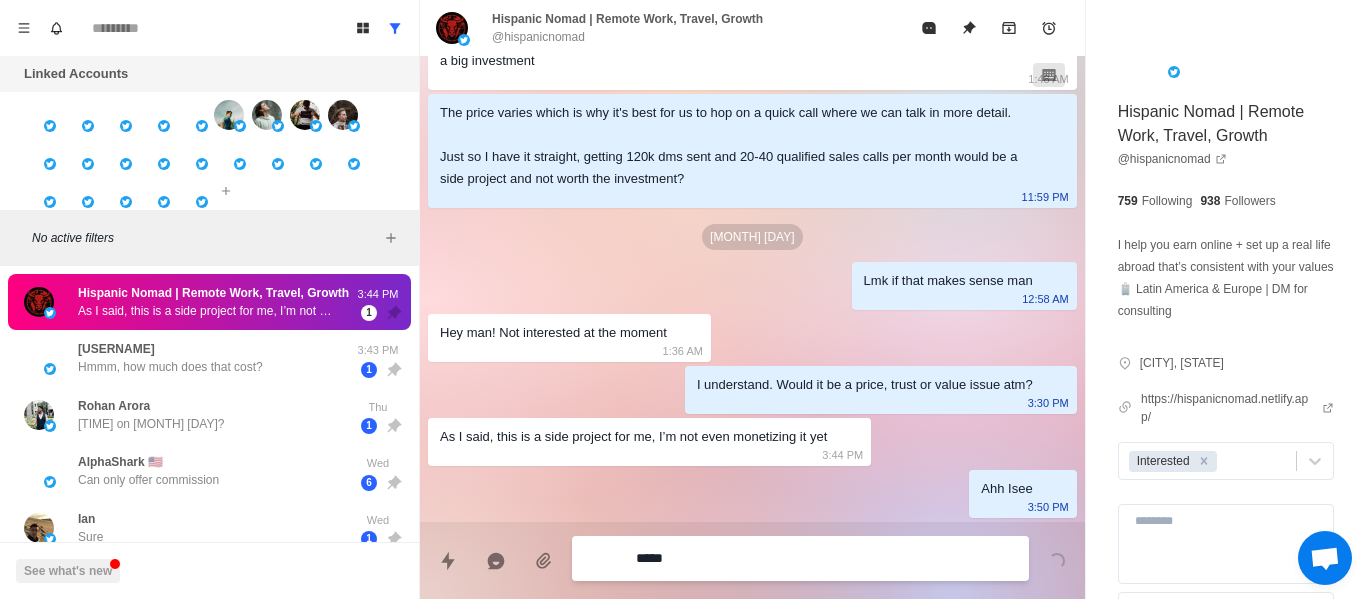 type on "*" 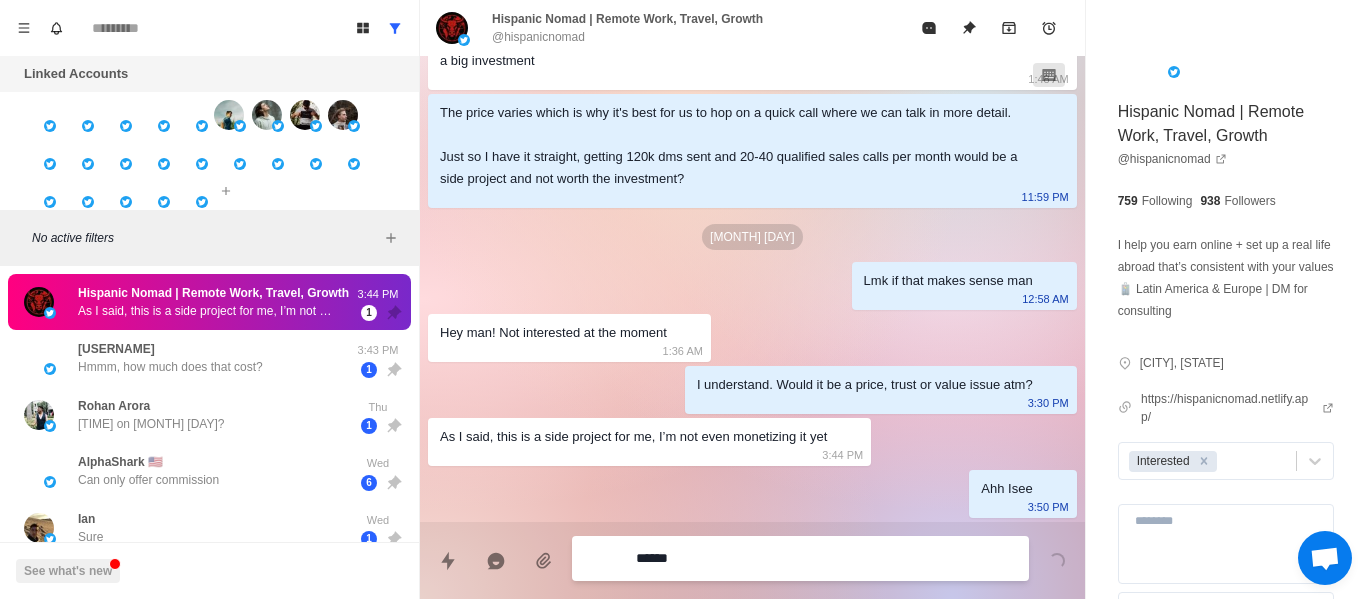 type on "*" 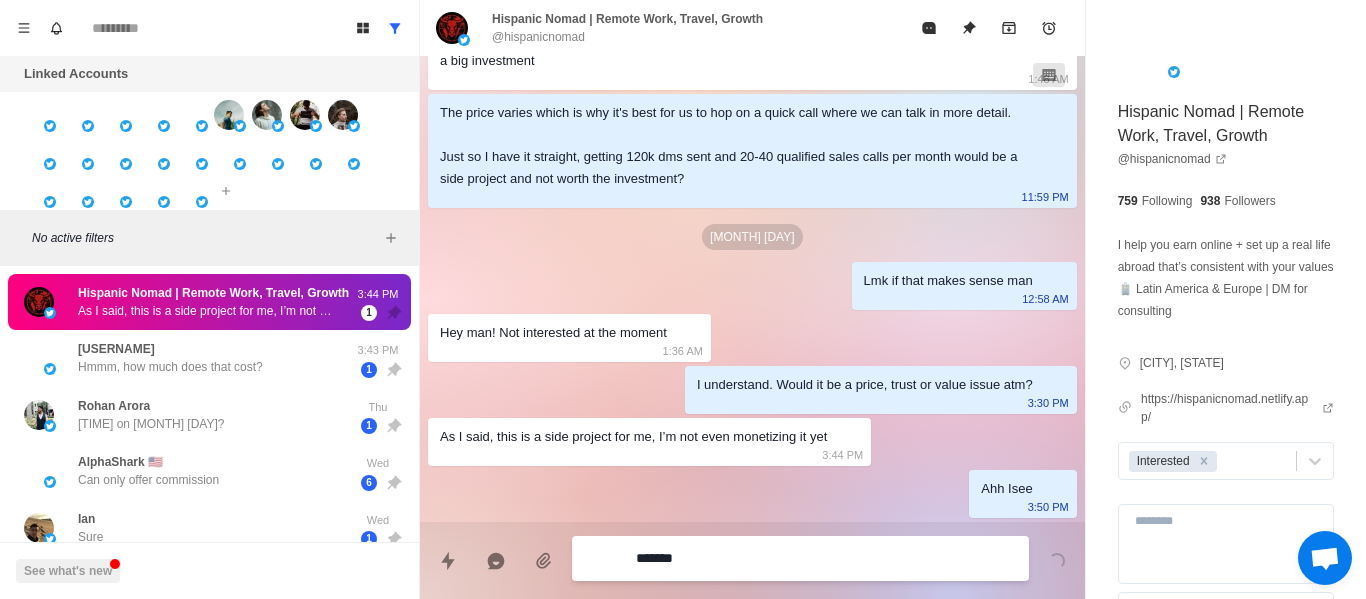 type on "*" 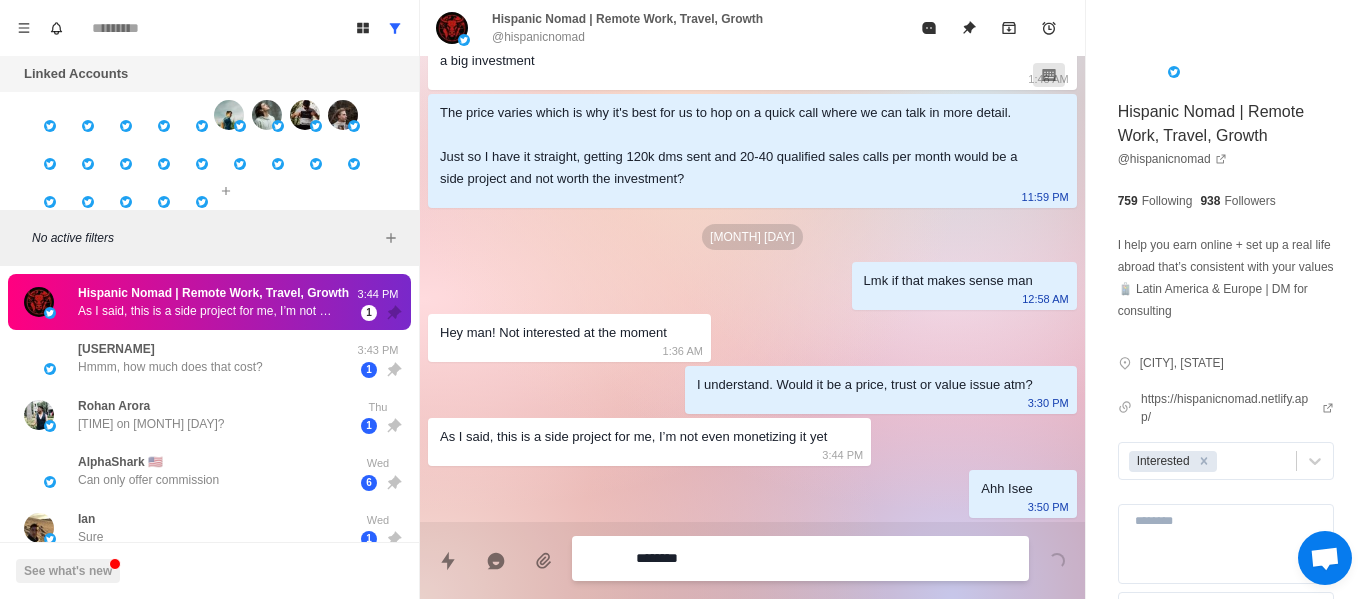 type on "*" 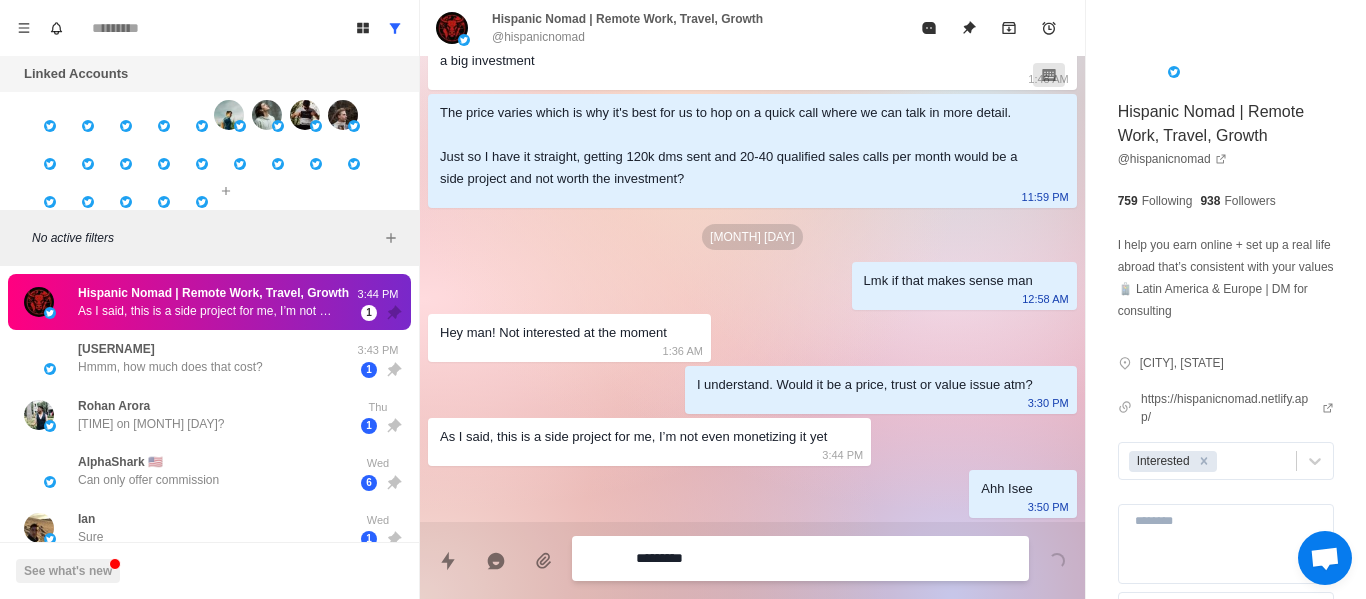 type on "*" 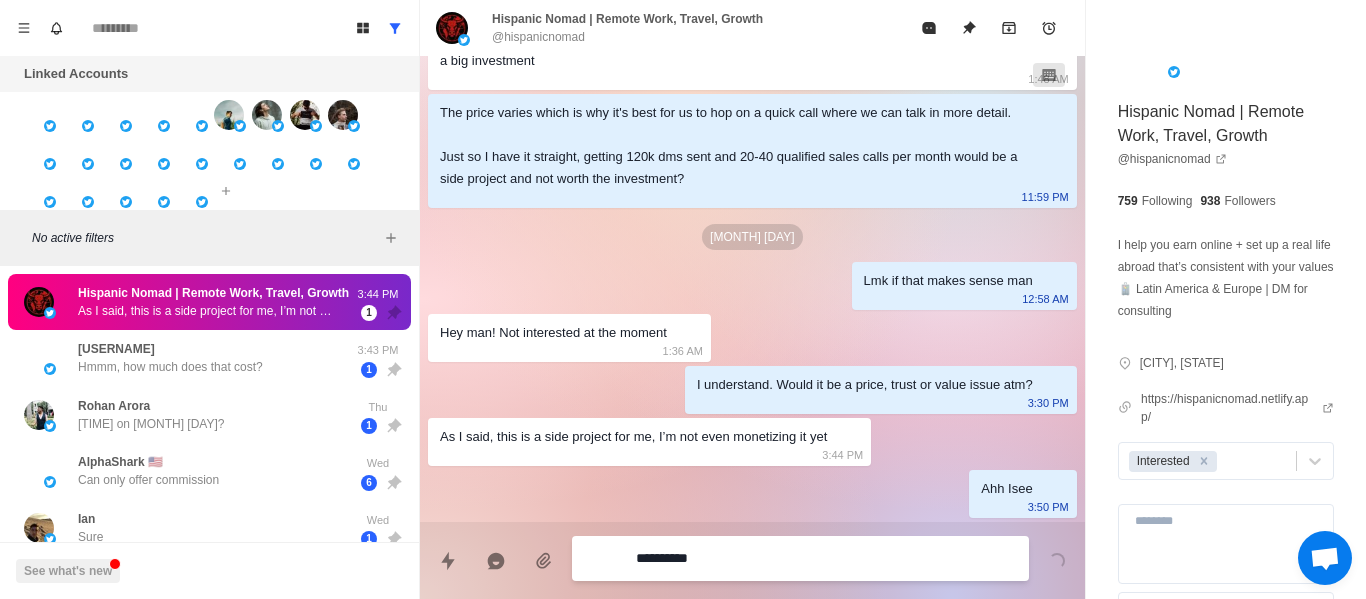 type on "*" 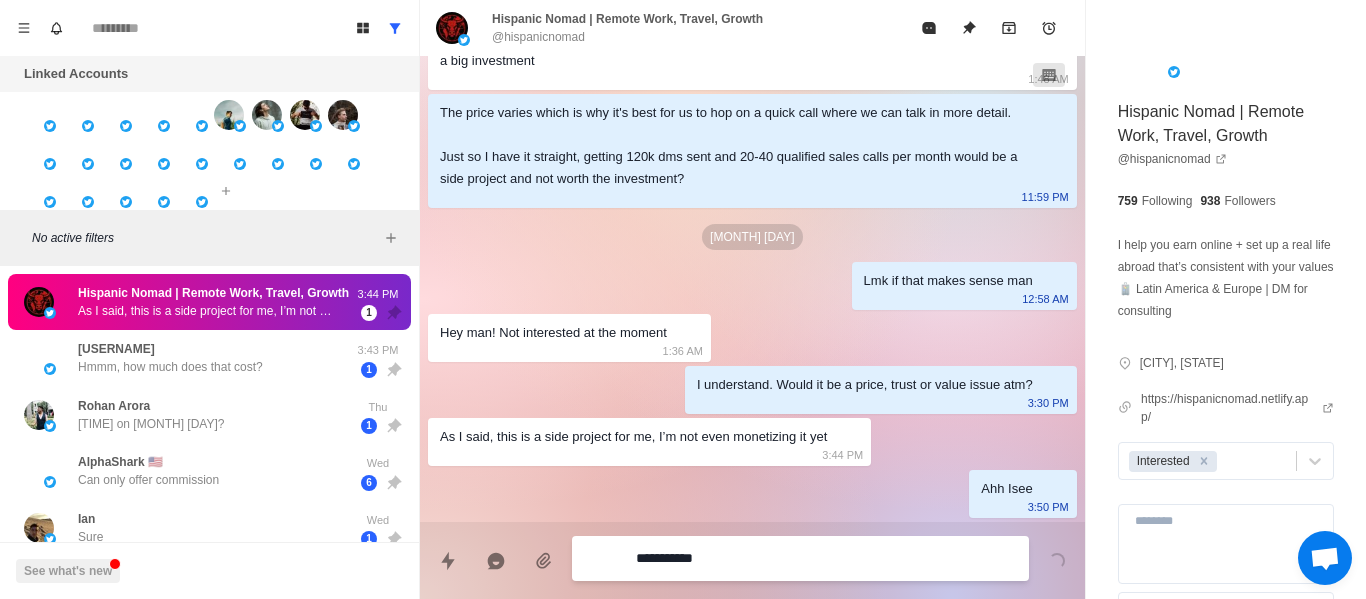 type on "*" 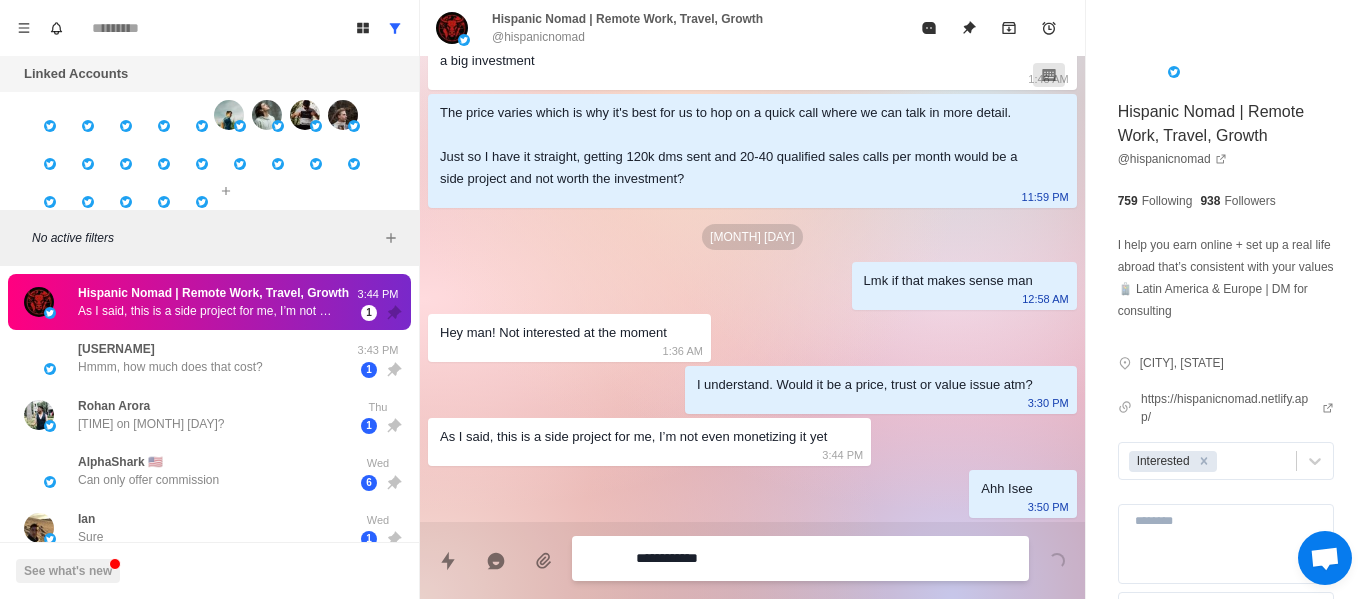 type on "**********" 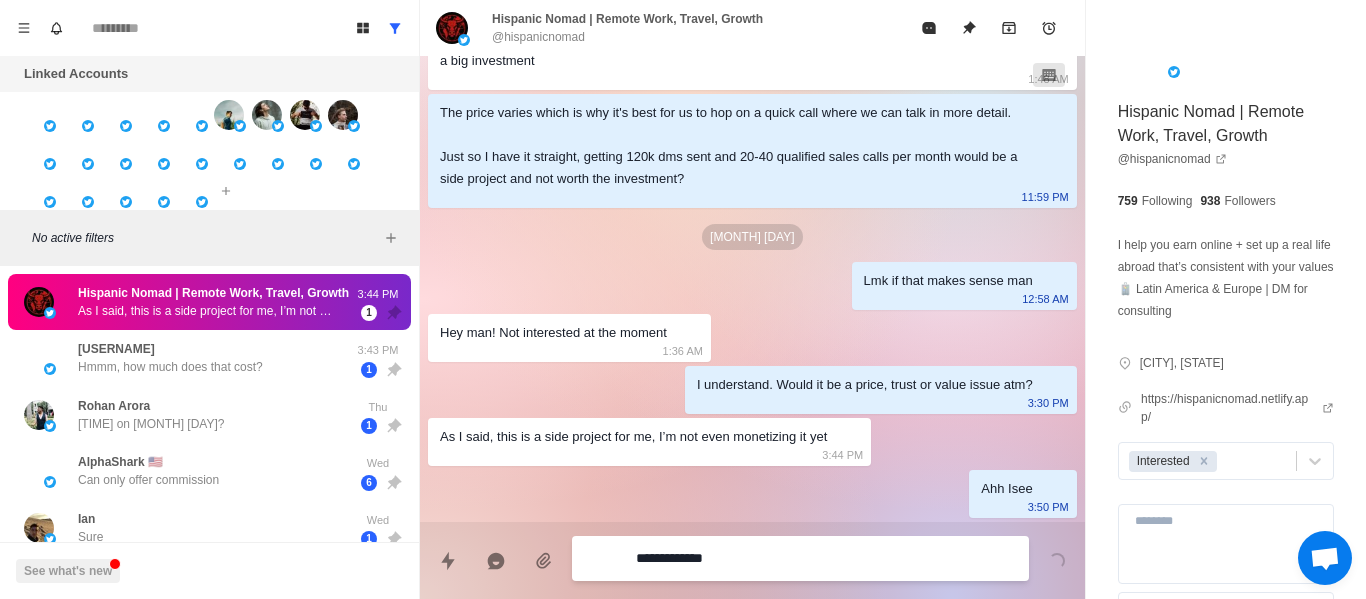 type on "*" 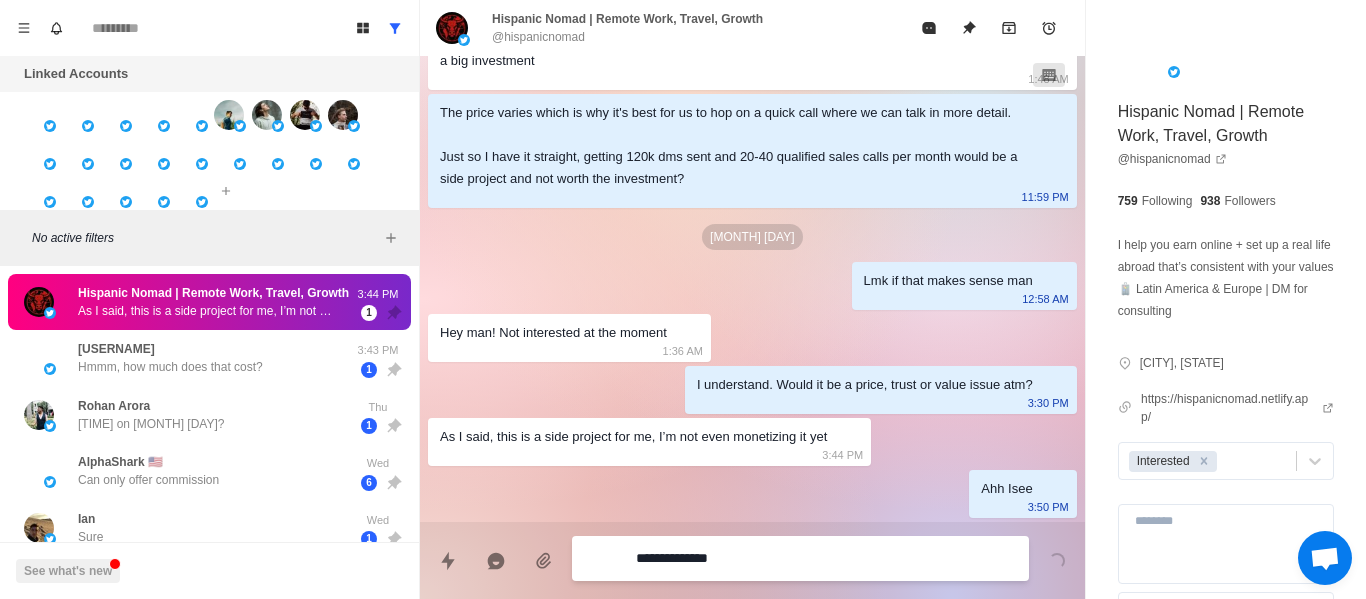 type on "*" 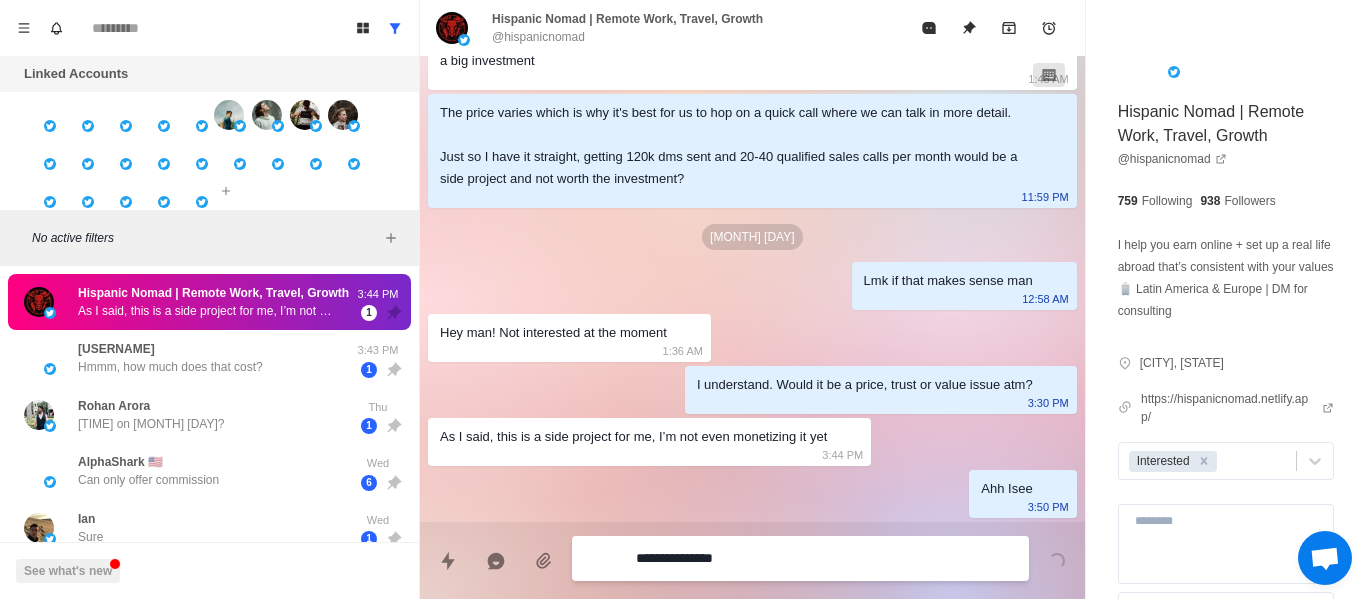 type on "*" 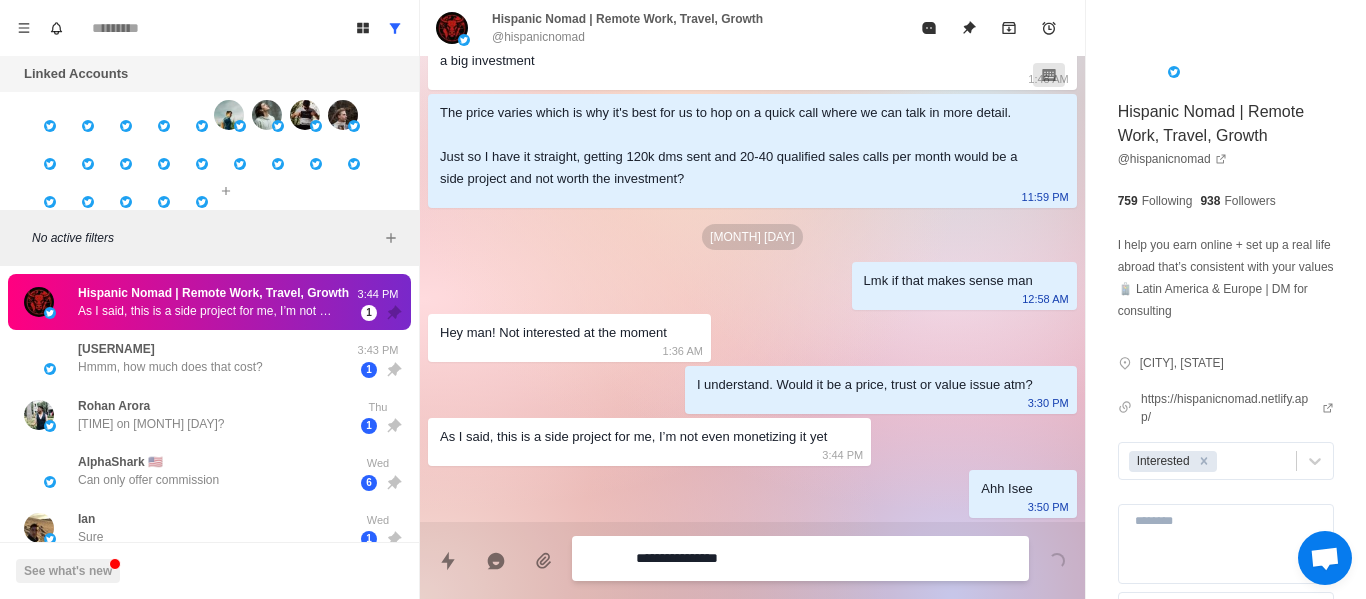 type on "*" 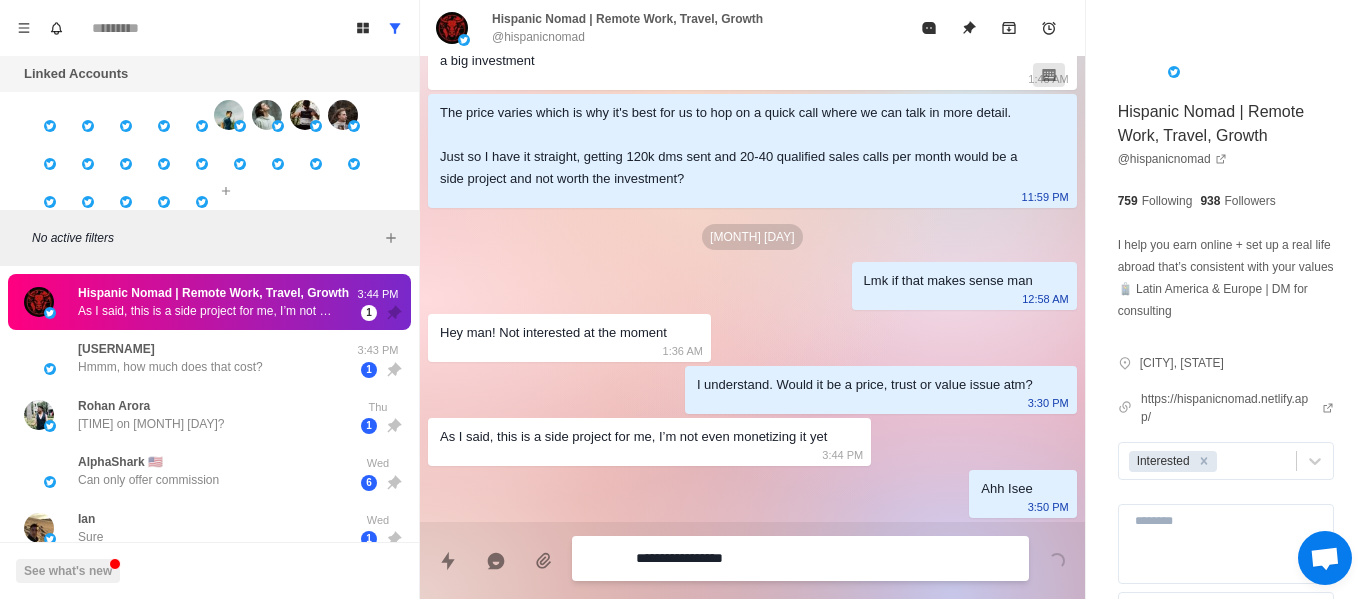type on "*" 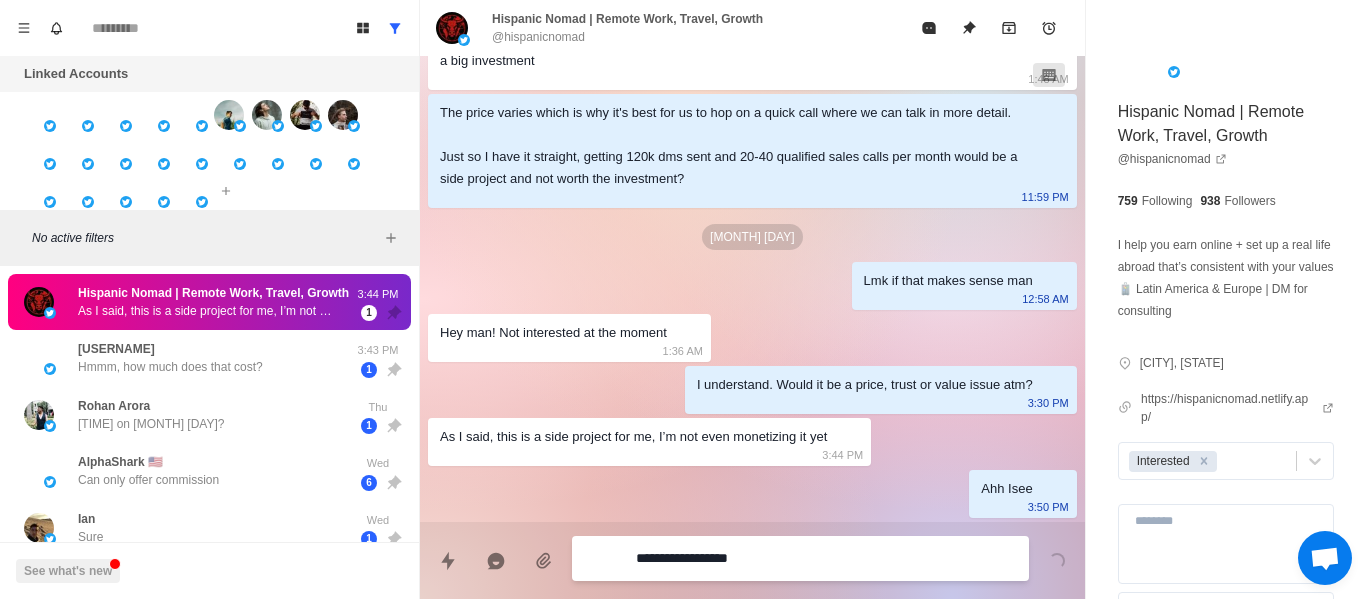 type on "*" 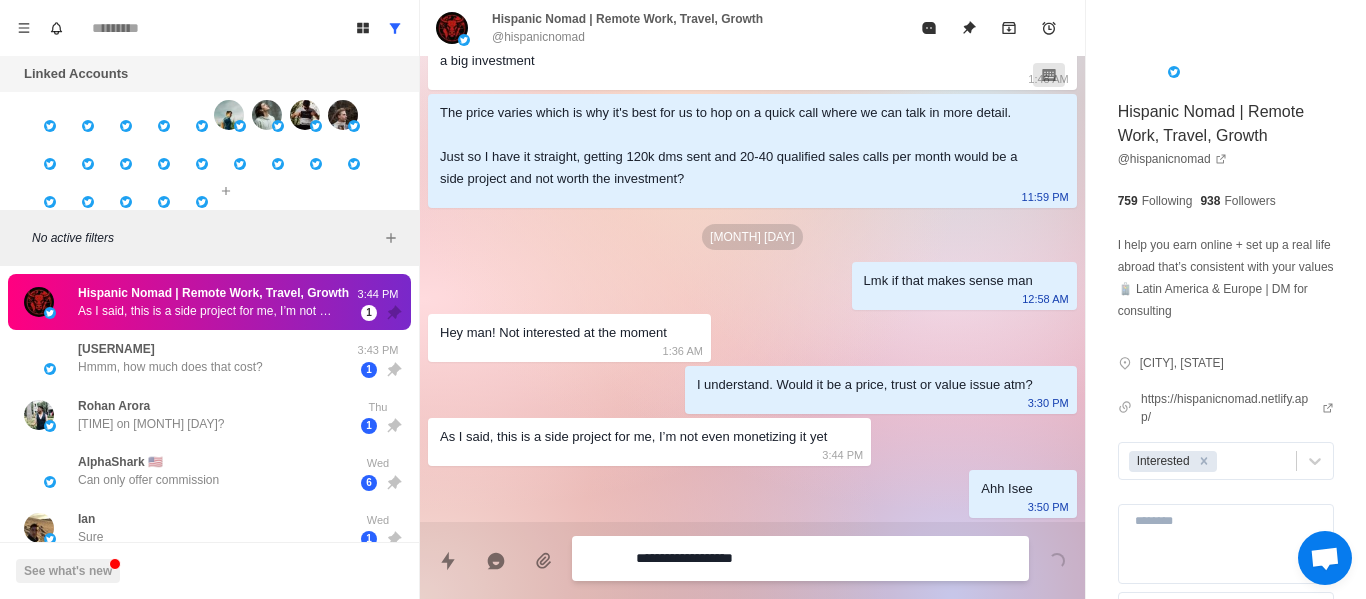 type on "*" 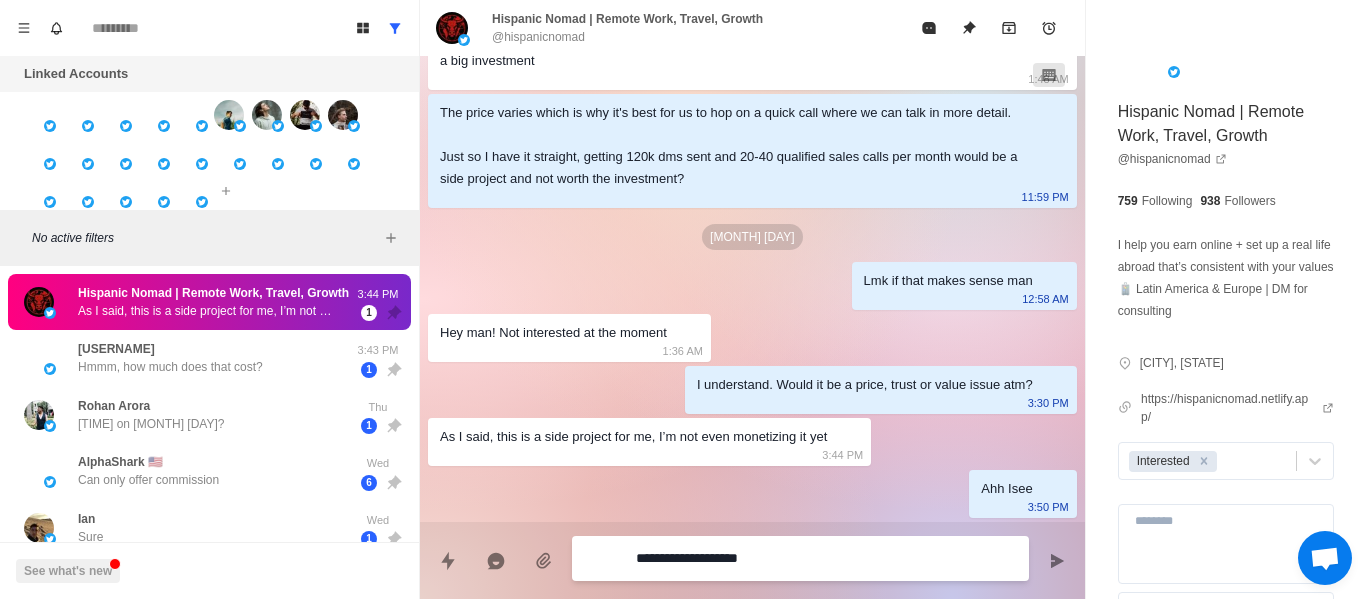 type on "*" 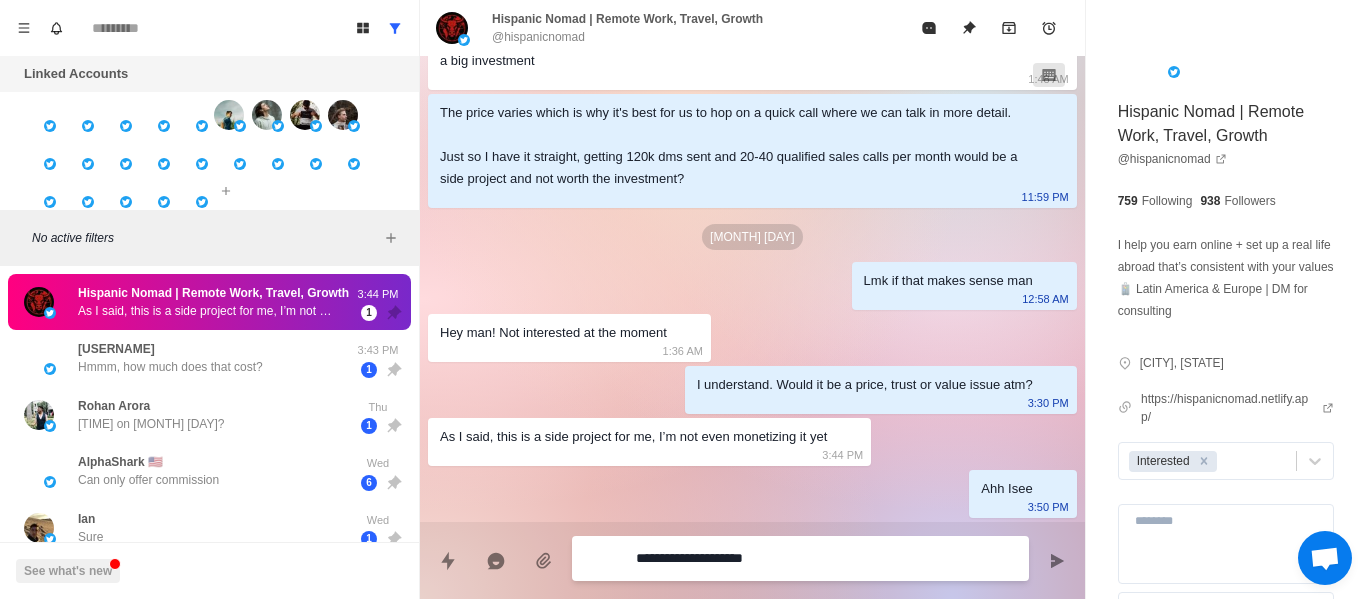 type on "*" 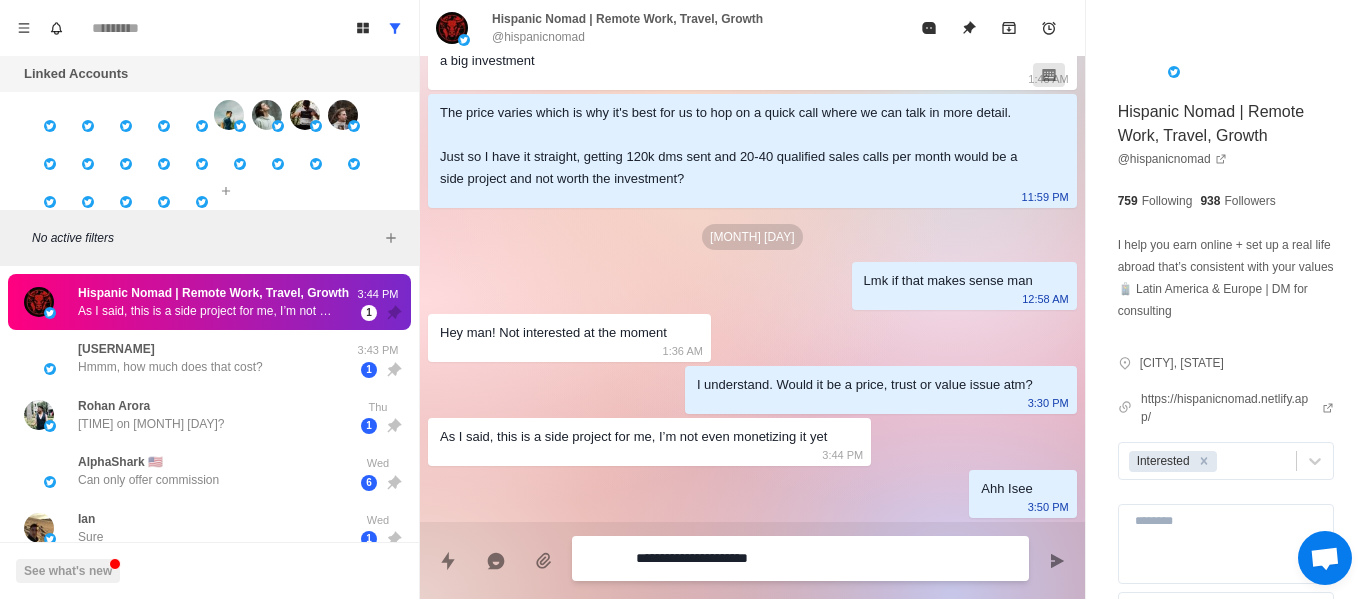 type on "*" 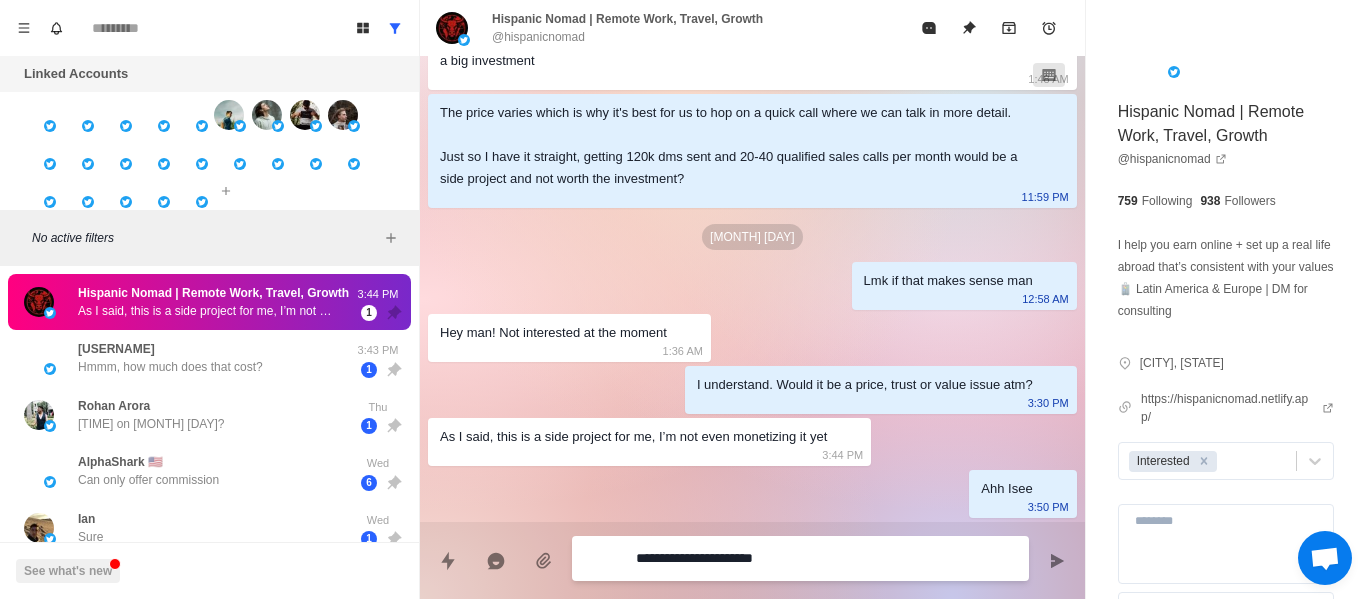 type on "*" 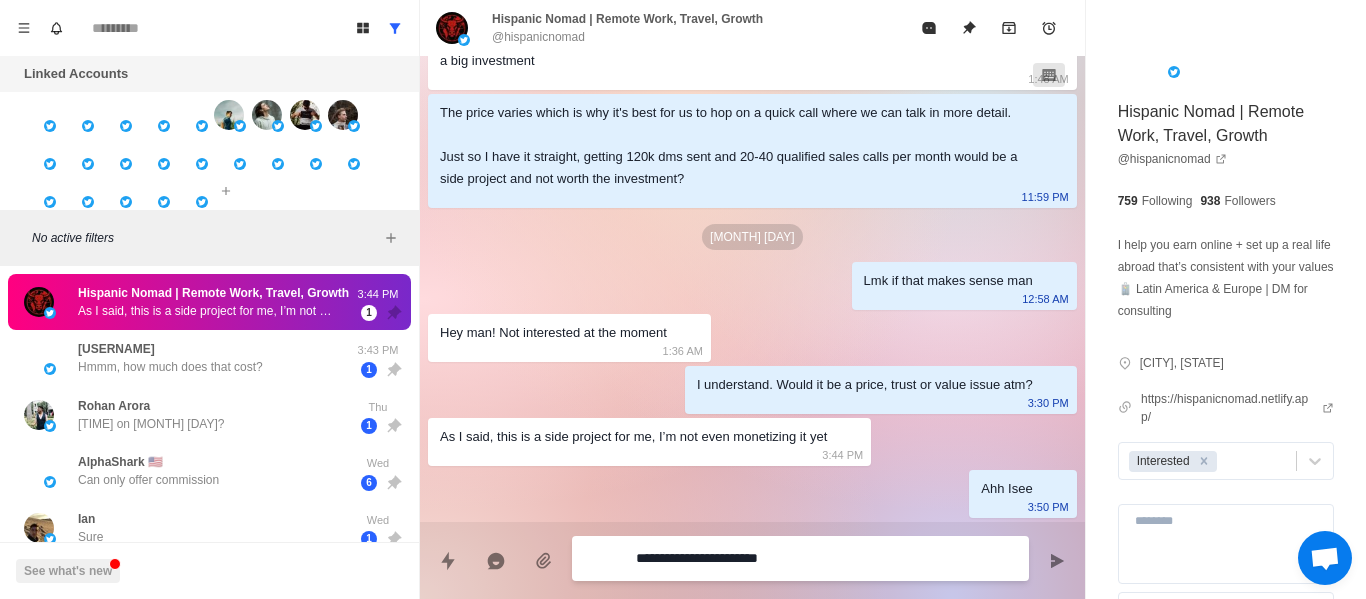 type on "*" 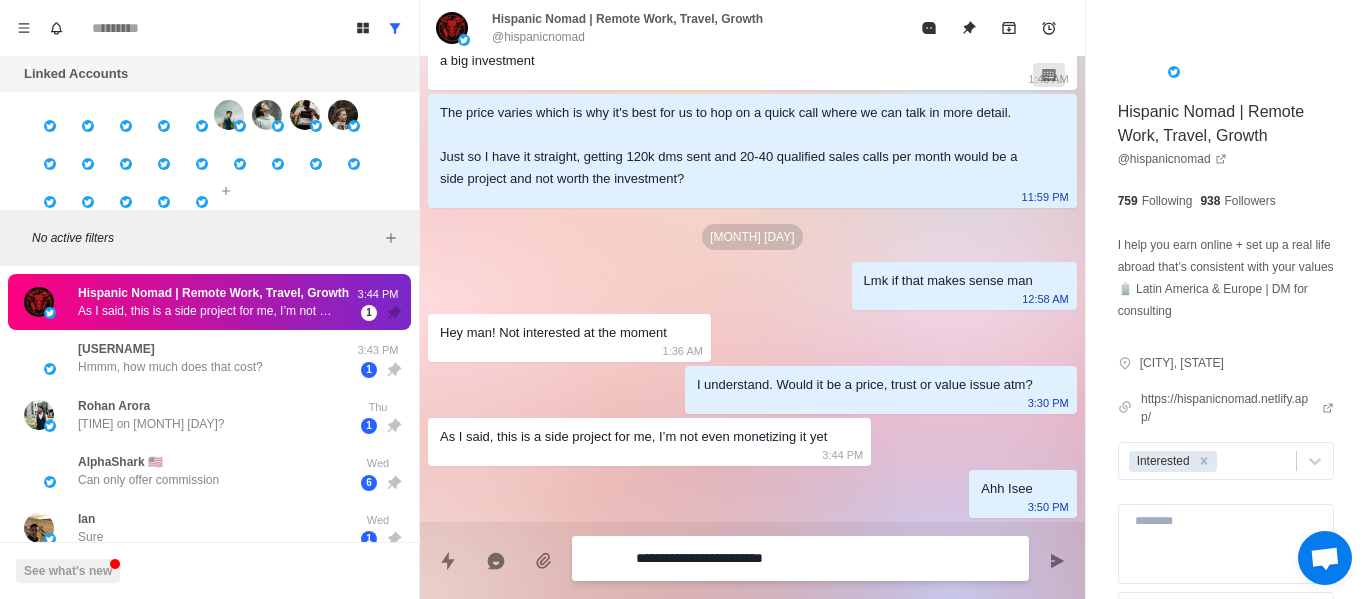 type on "*" 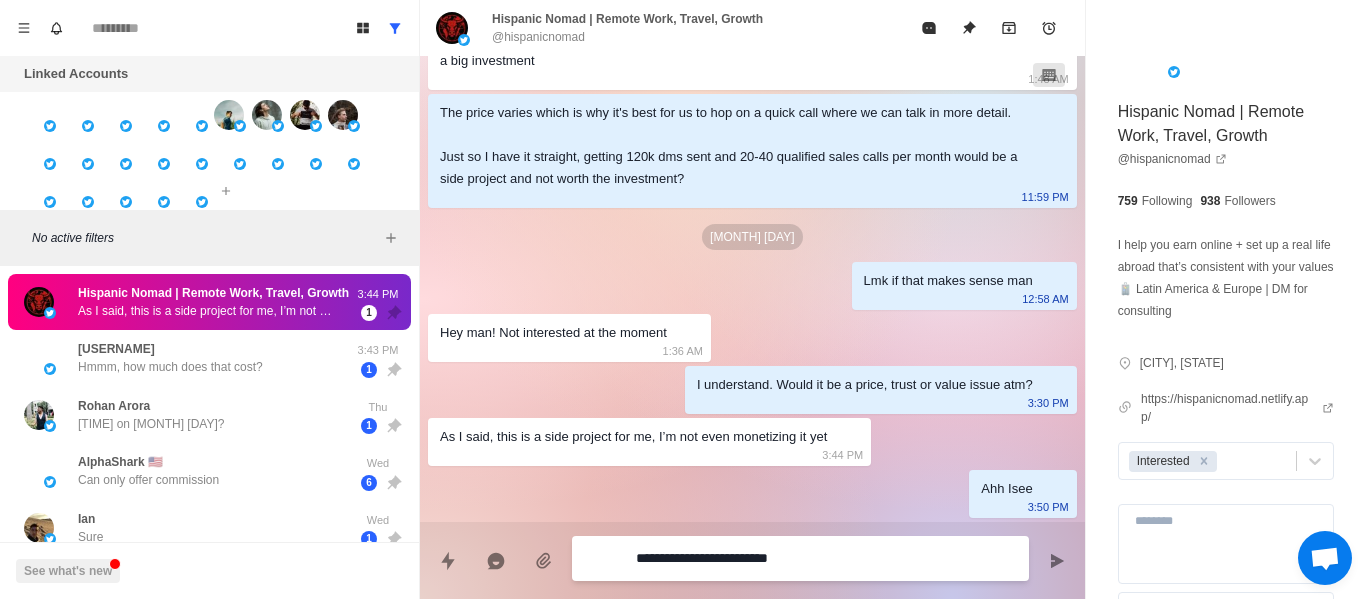 type on "*" 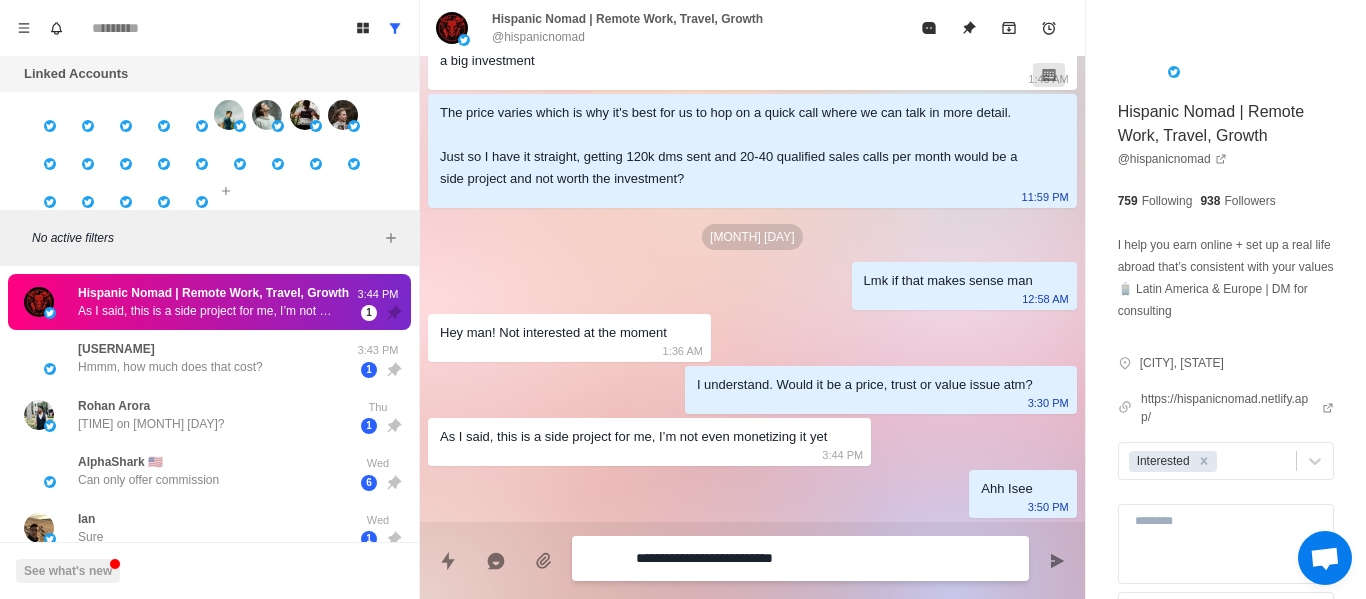type on "*" 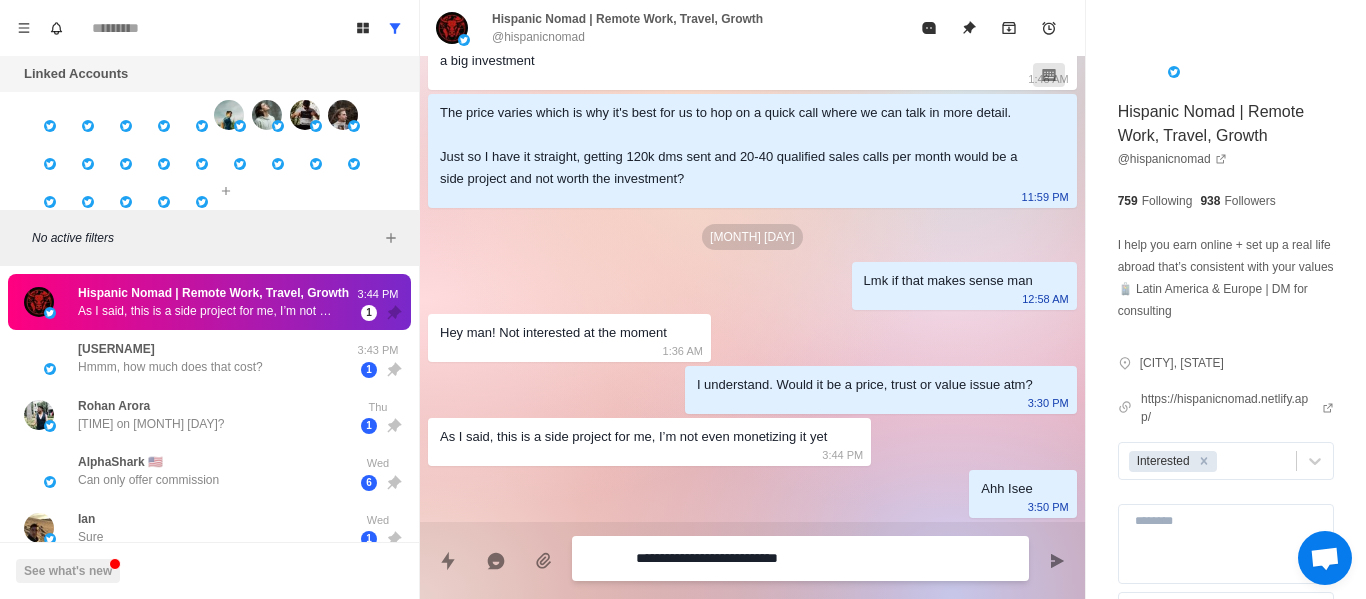 type on "*" 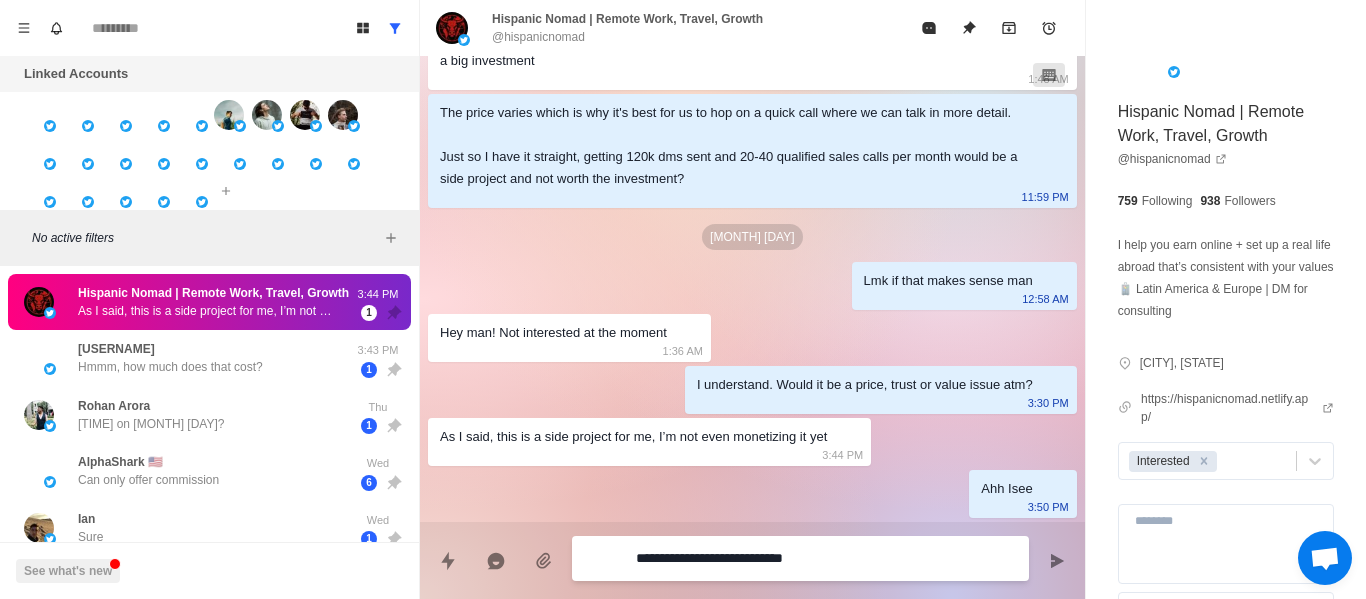 type on "*" 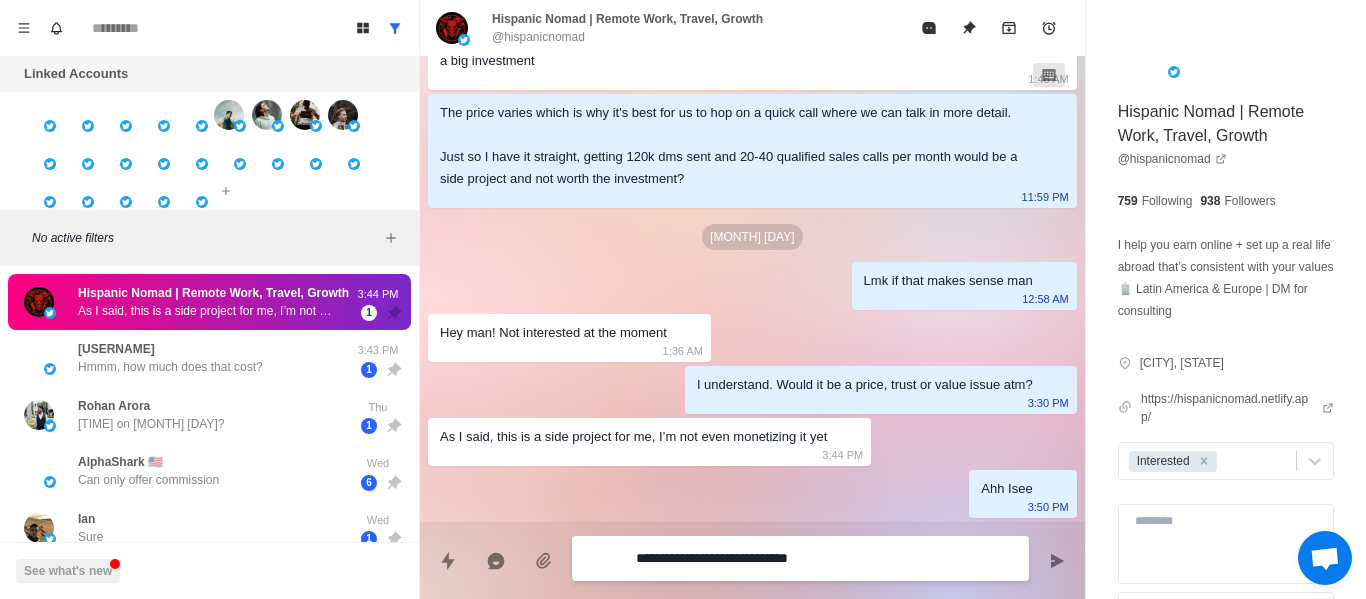 type on "*" 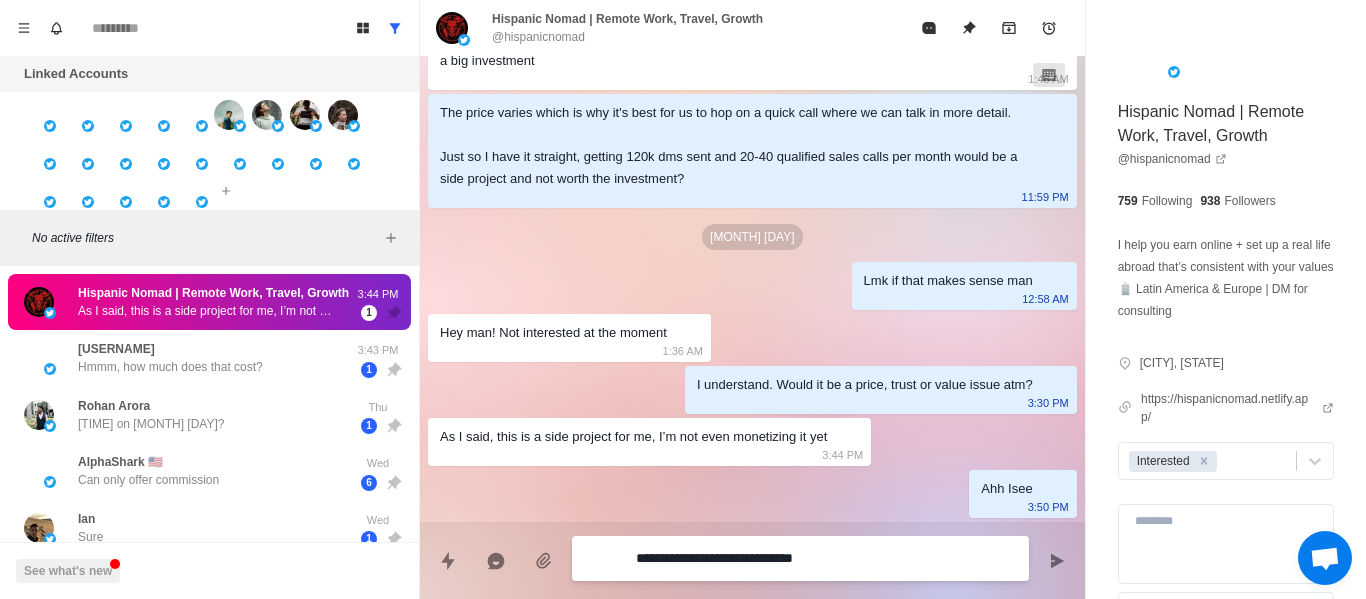 type on "*" 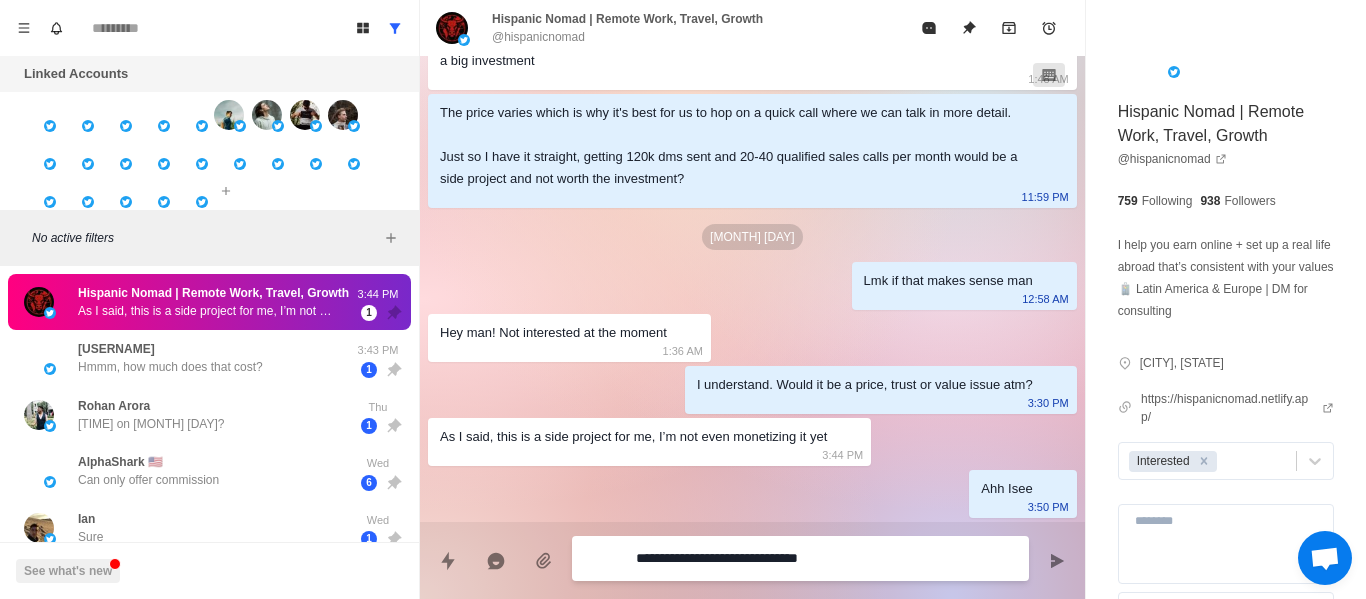 type on "*" 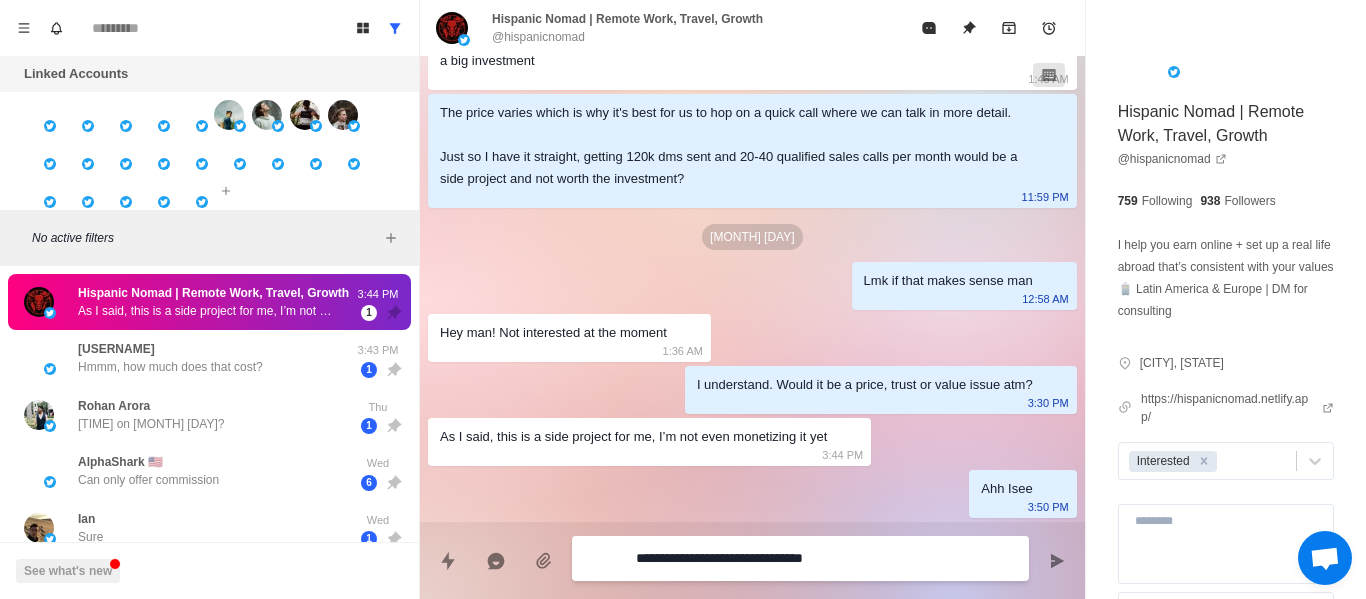 type on "*" 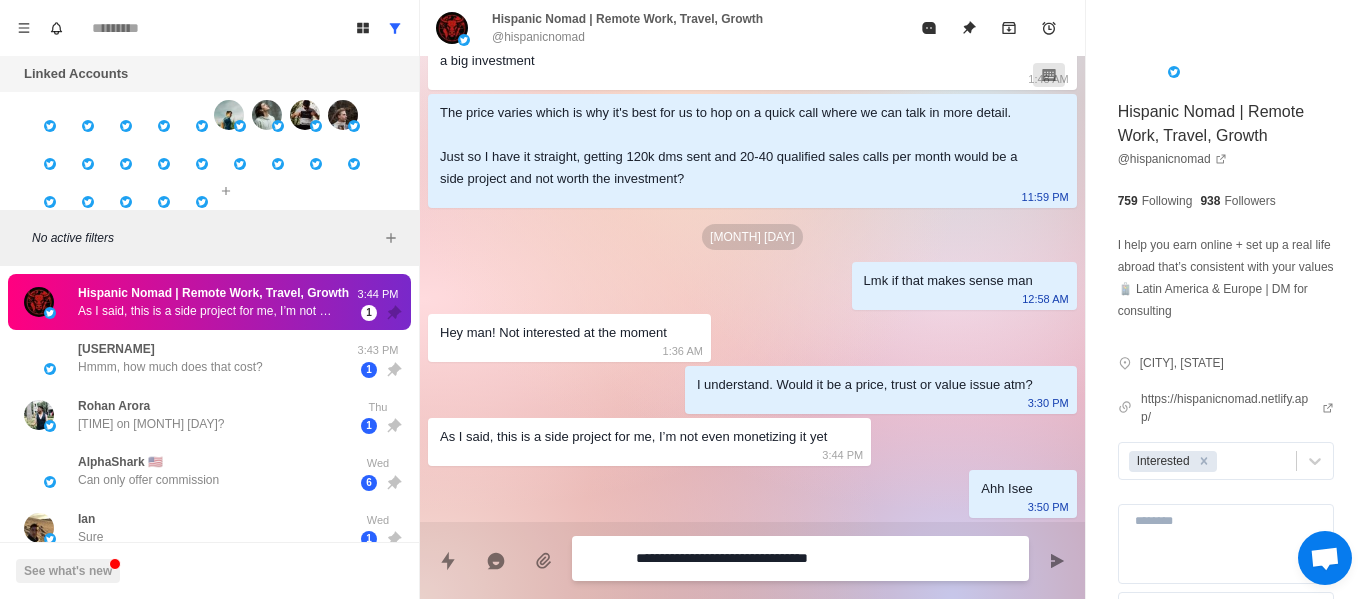 type on "*" 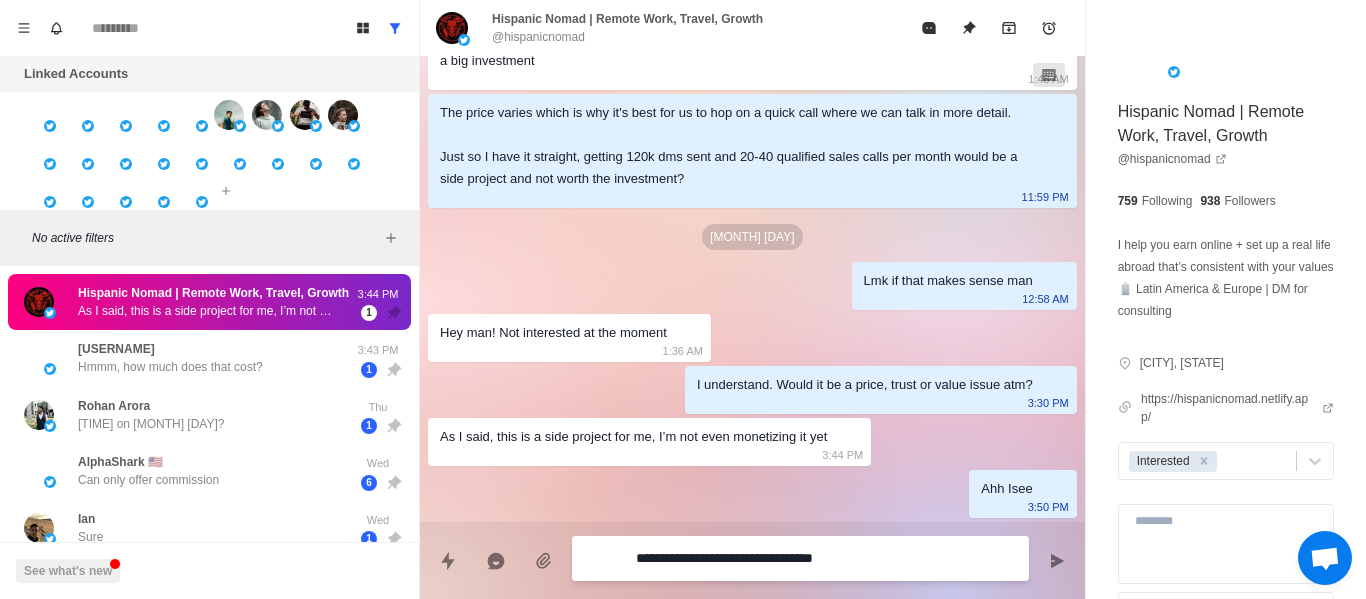 type on "*" 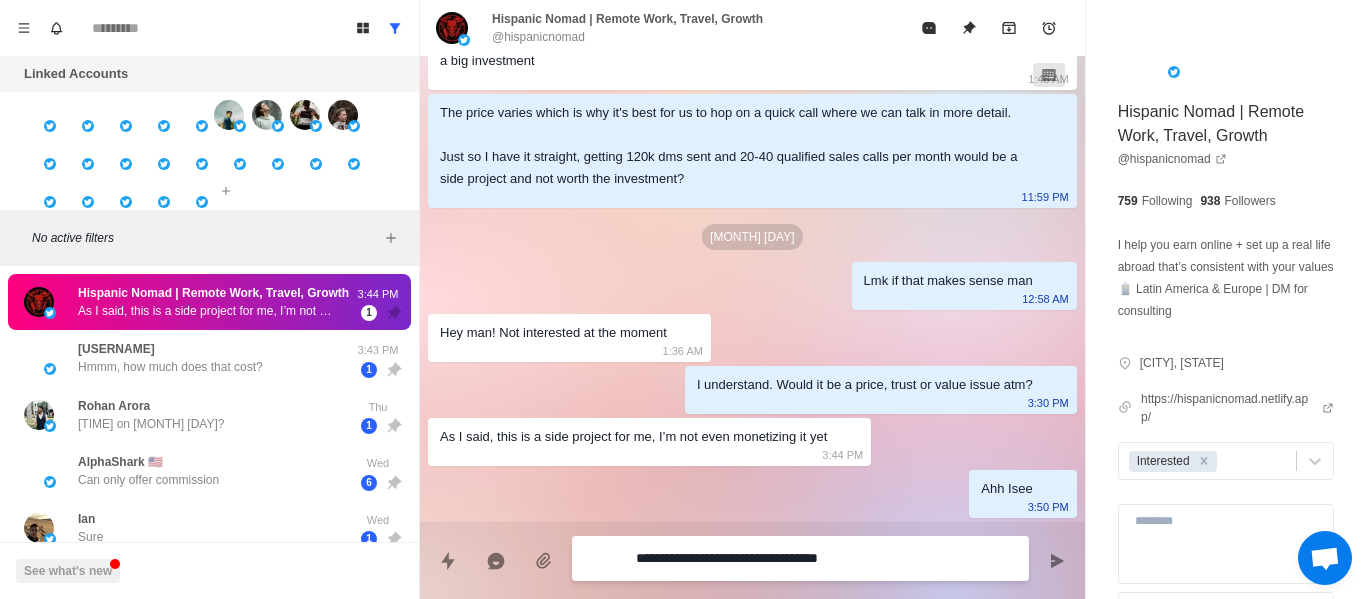 type on "*" 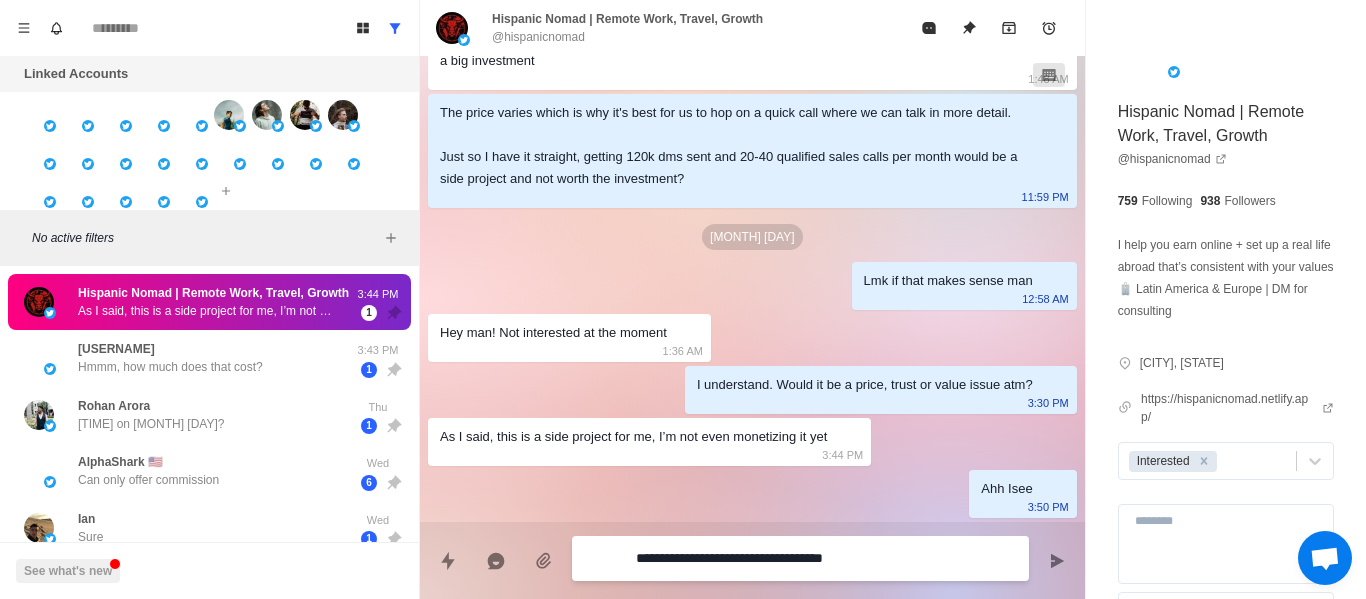 type on "*" 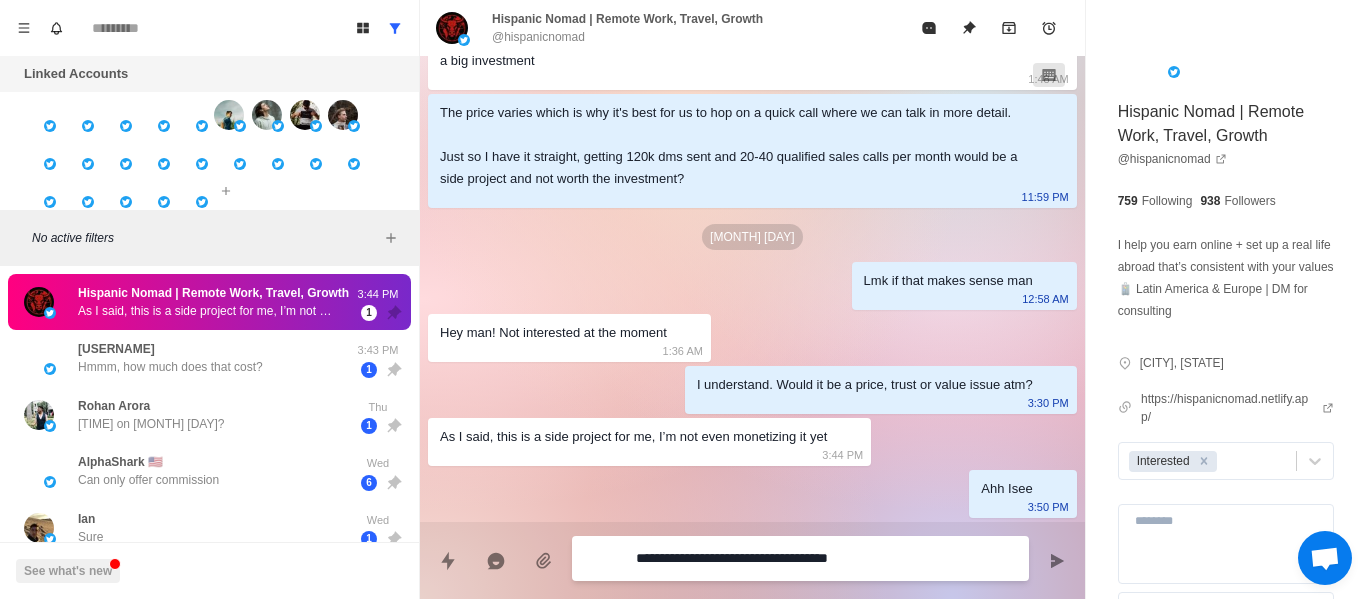 type on "*" 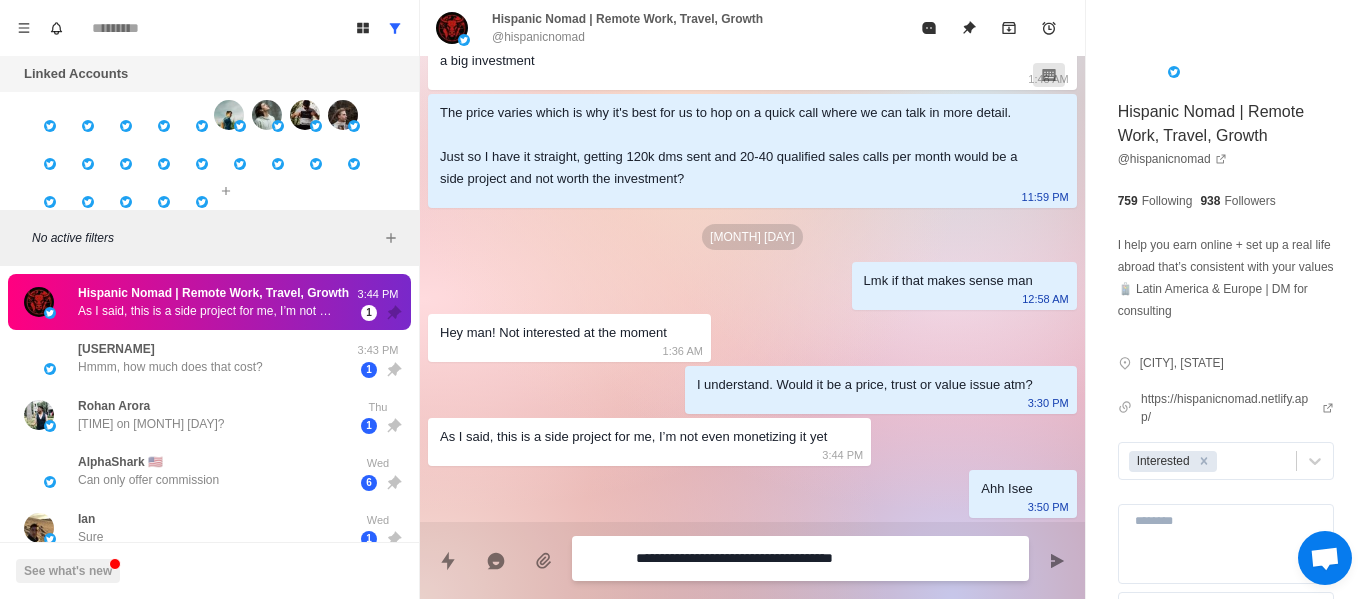 type on "*" 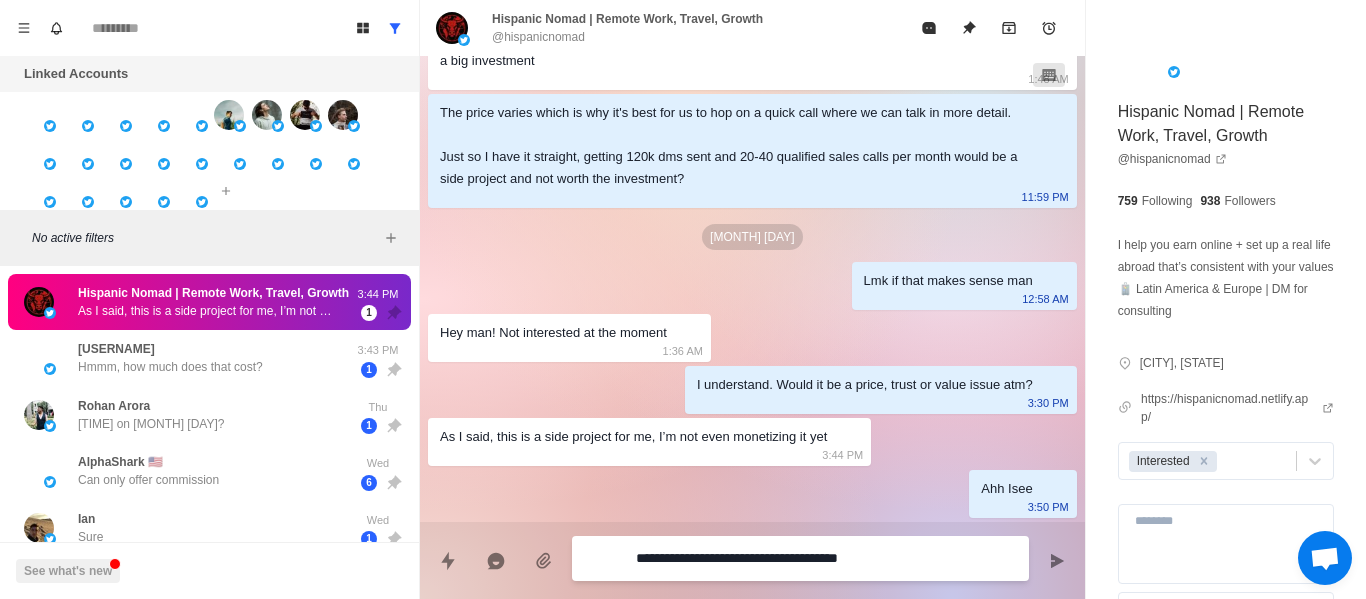 type on "*" 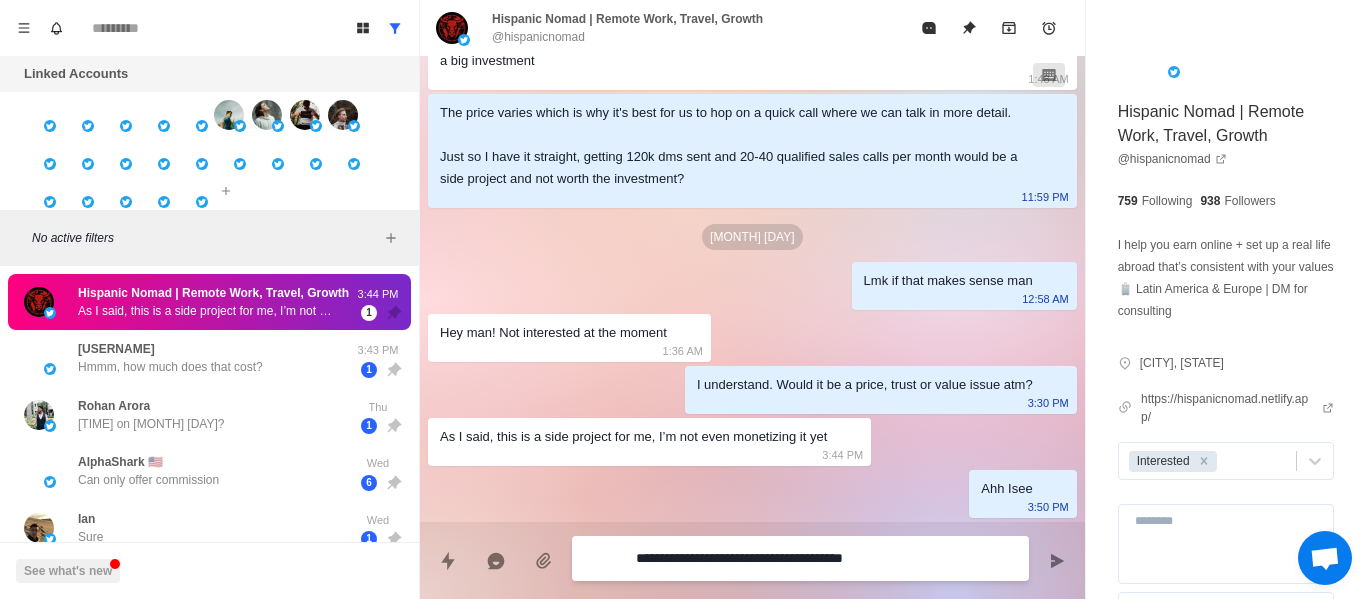 type on "*" 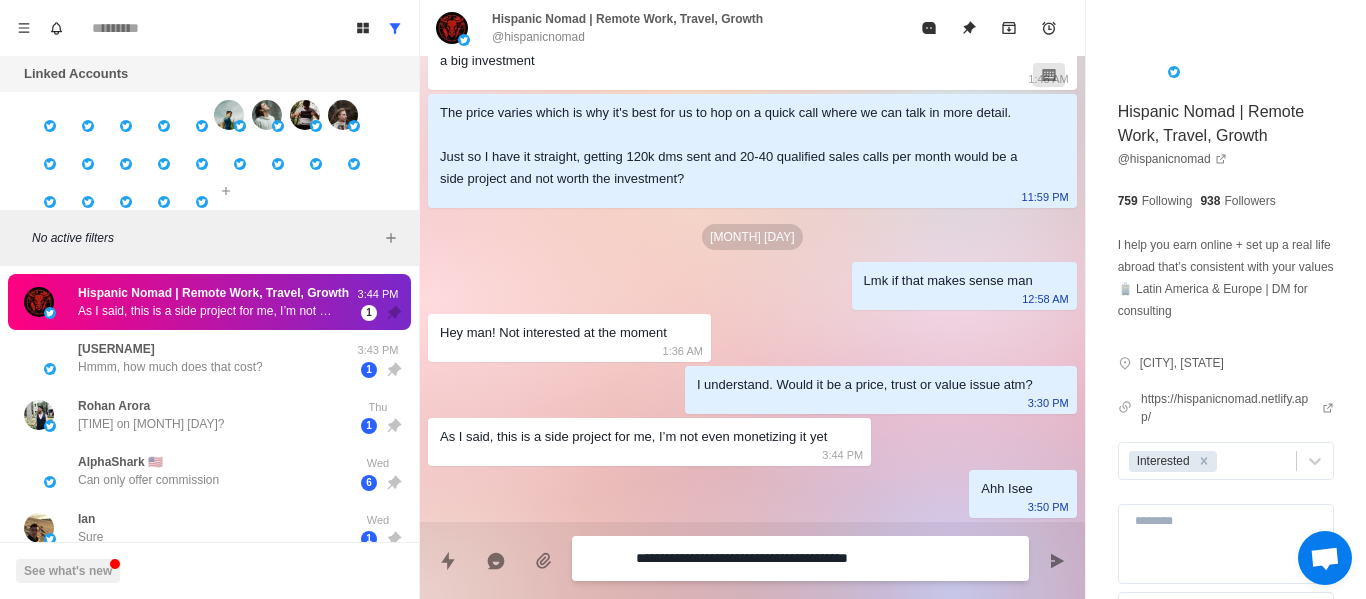 type on "*" 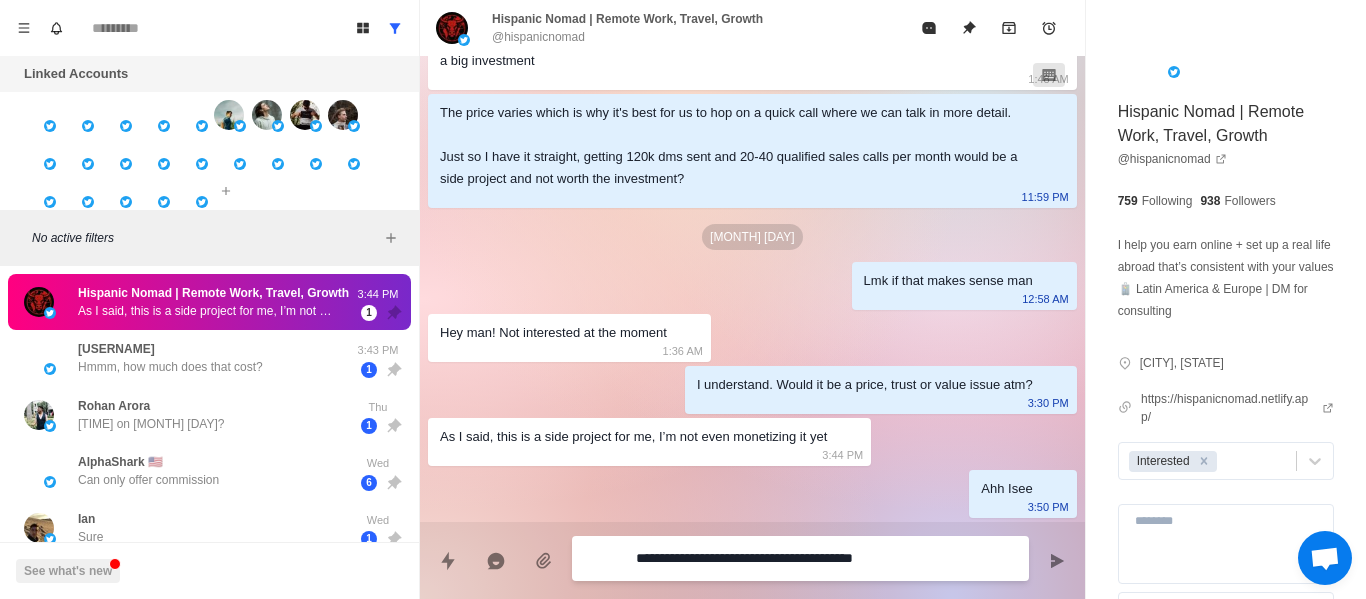 type on "*" 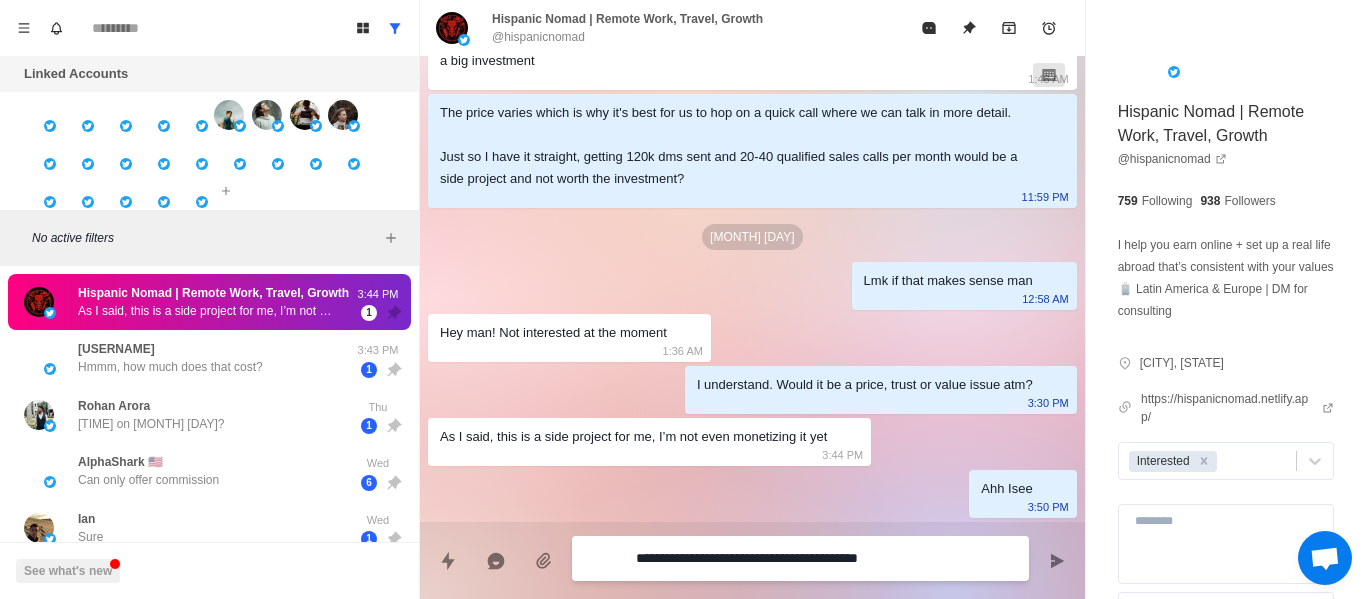 type on "*" 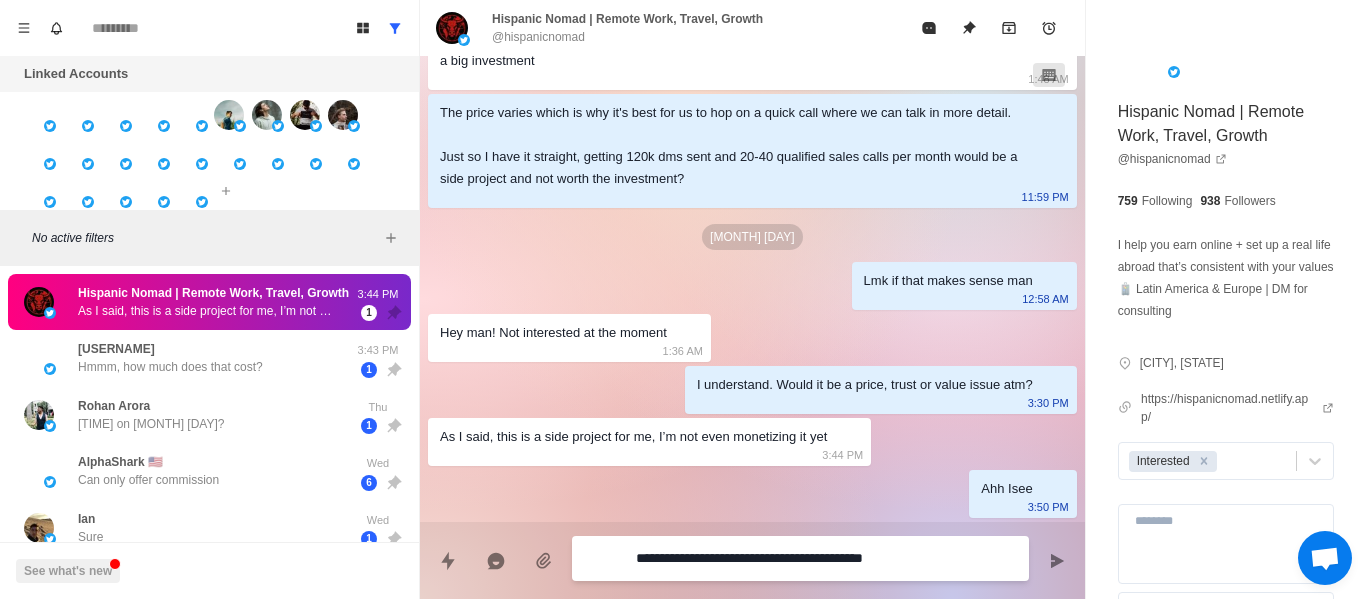 type on "*" 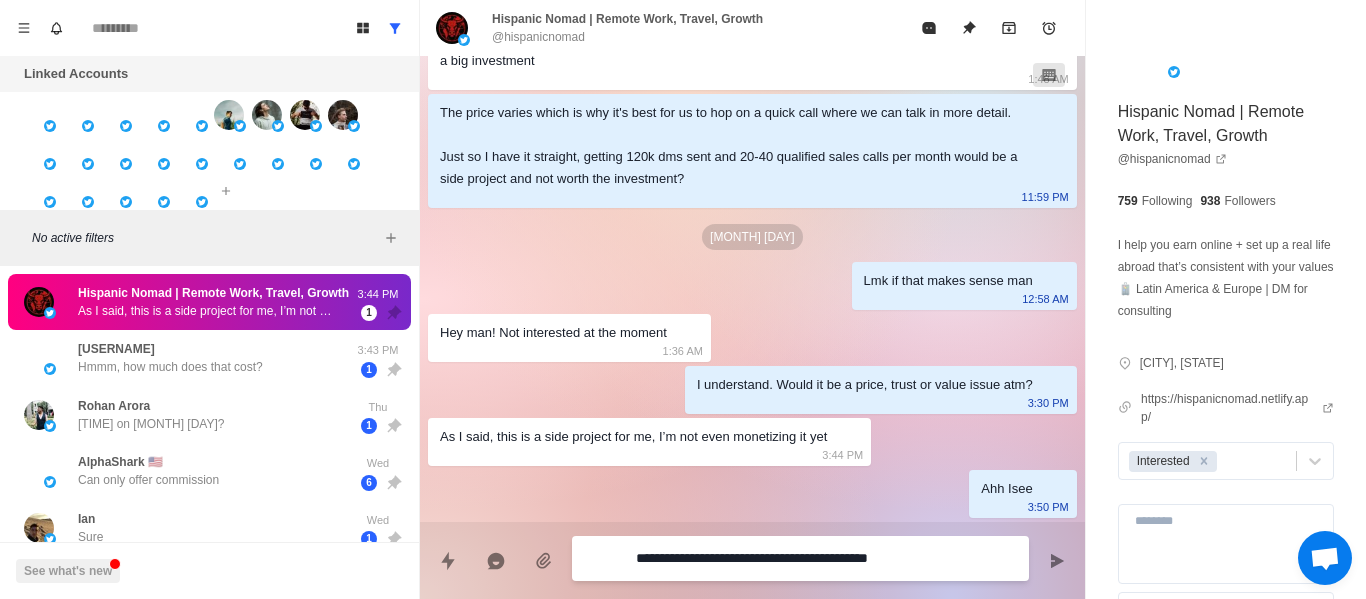 type on "*" 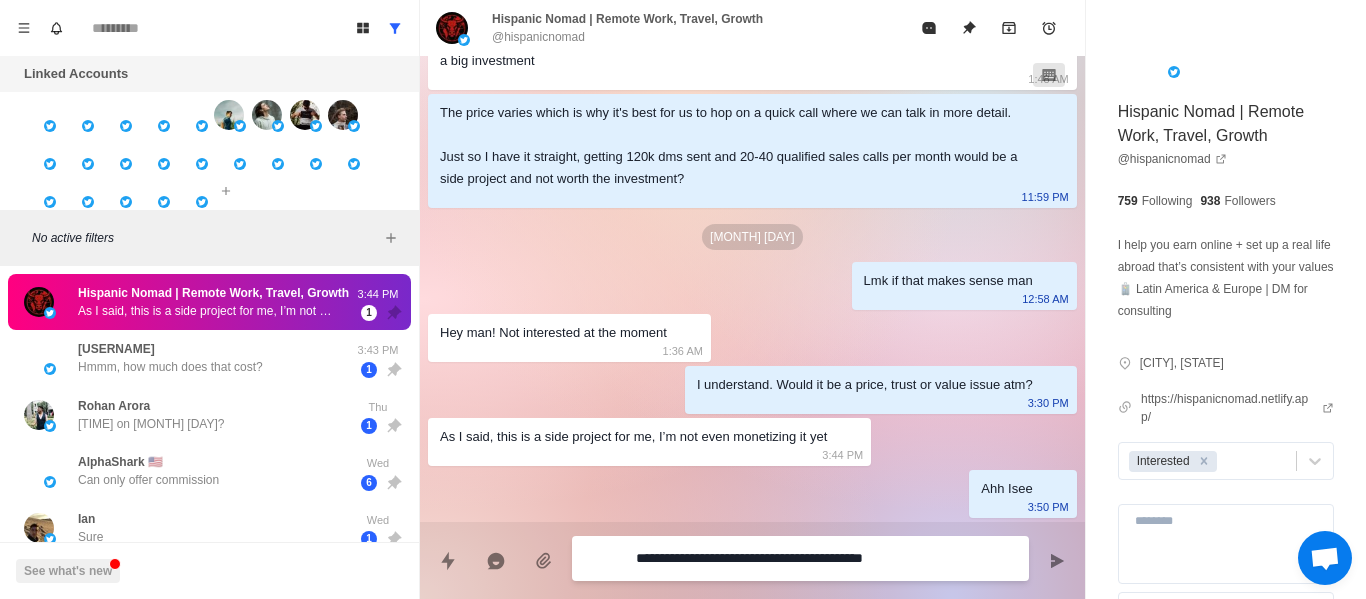type on "*" 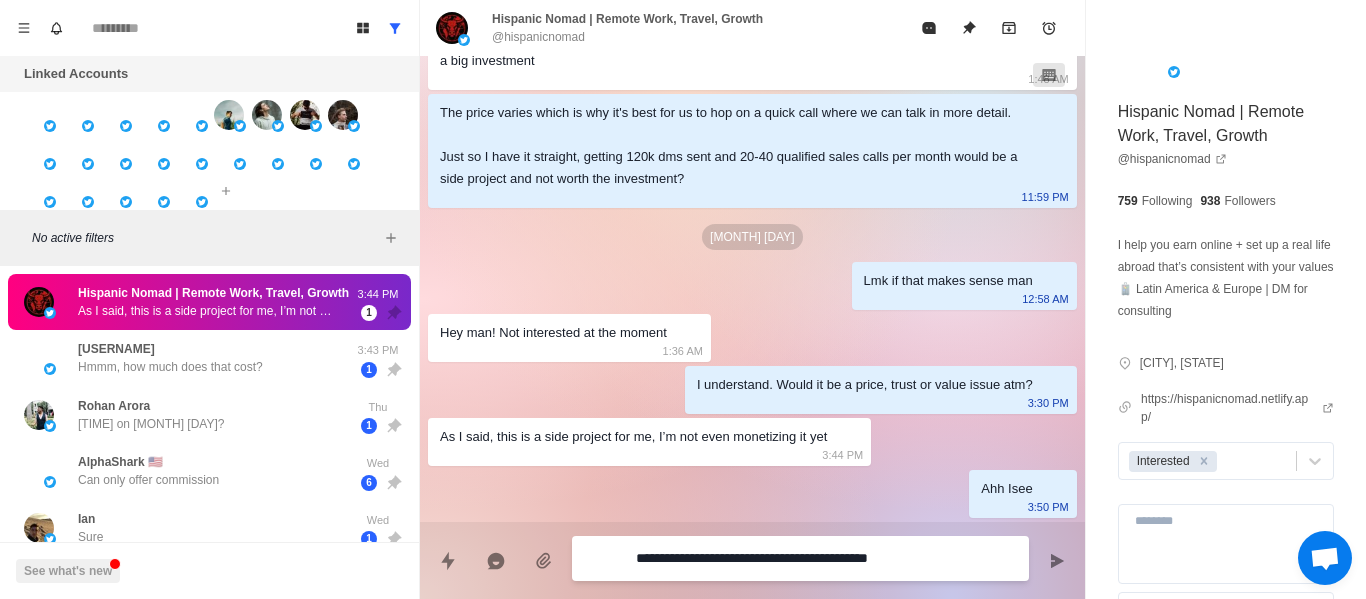 type on "*" 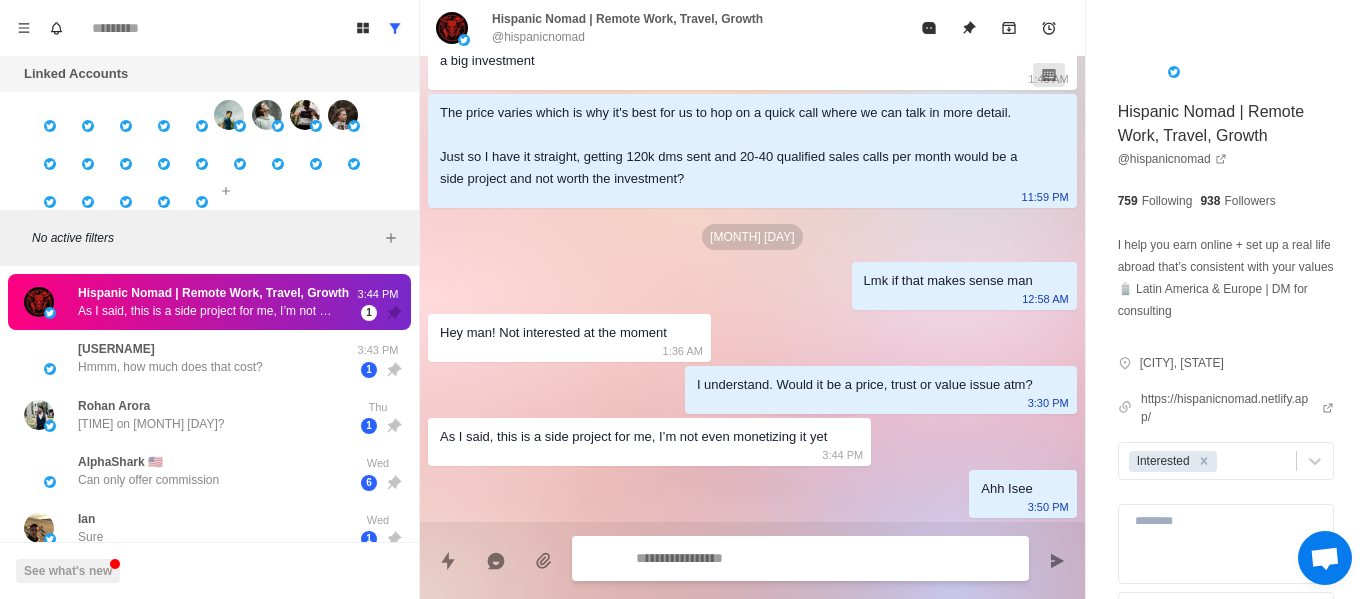 scroll, scrollTop: 632, scrollLeft: 0, axis: vertical 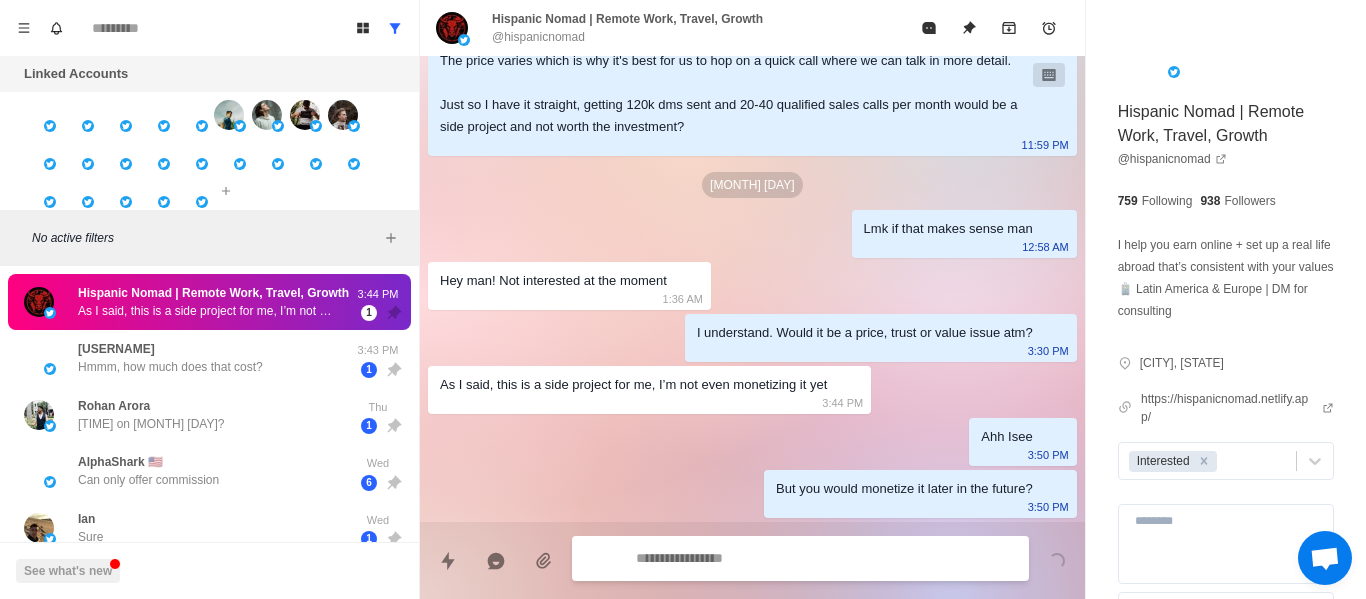 type on "*" 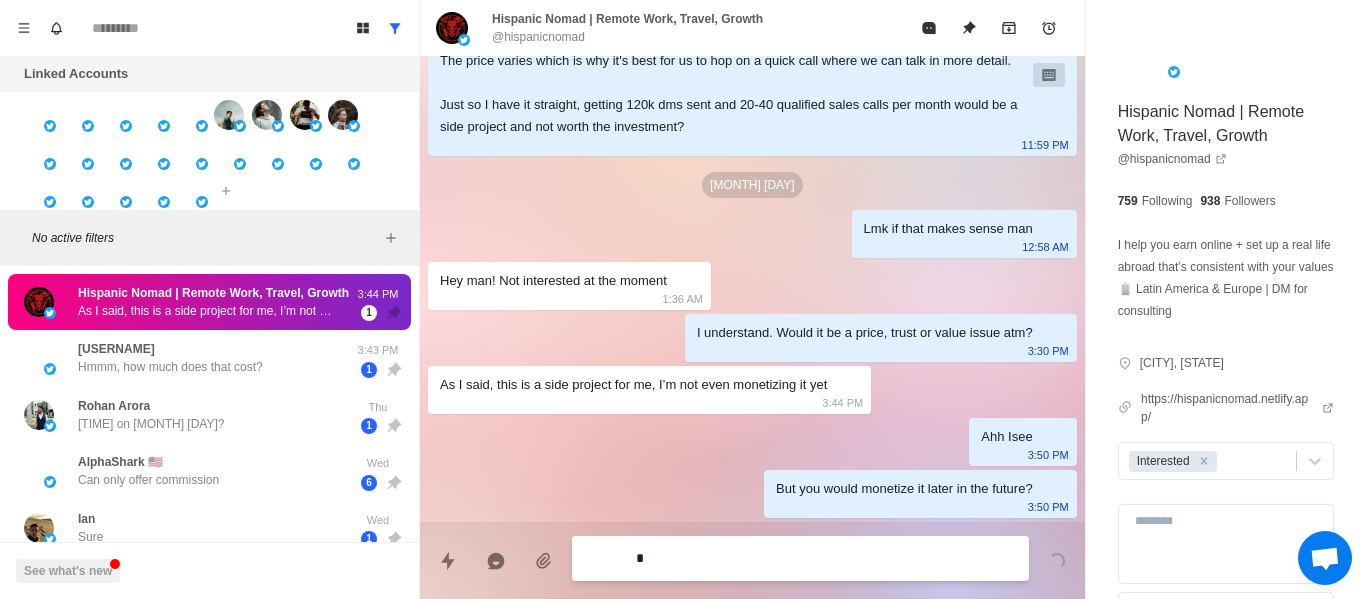 type on "*" 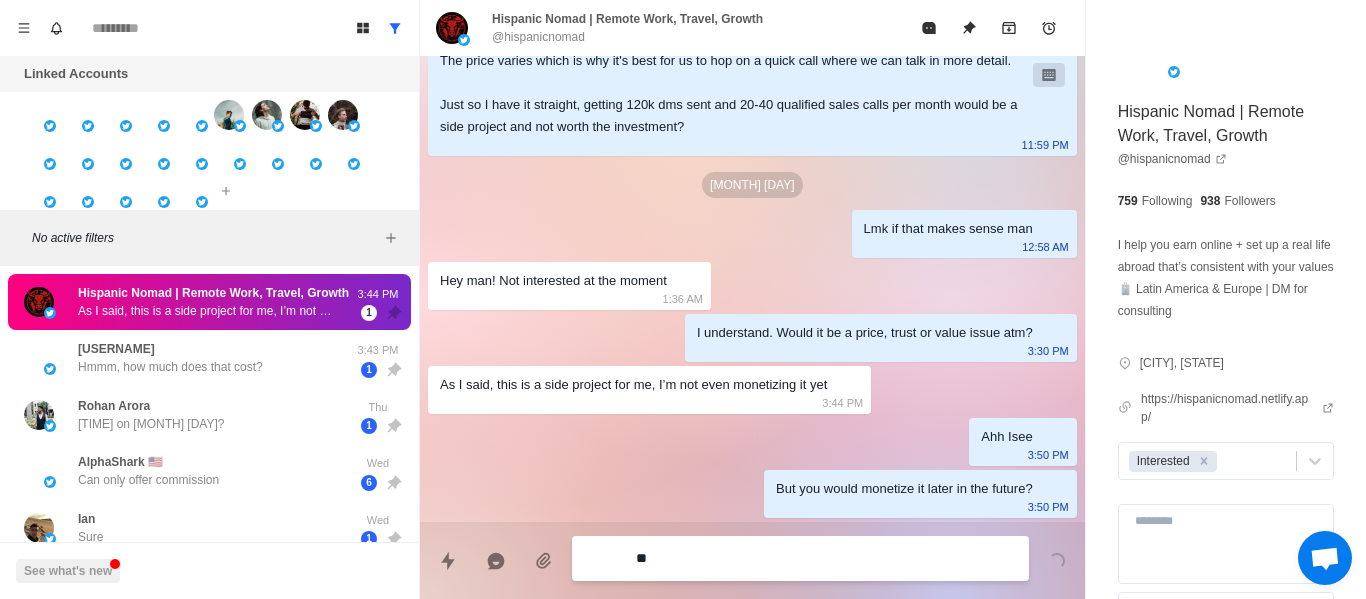 type on "*" 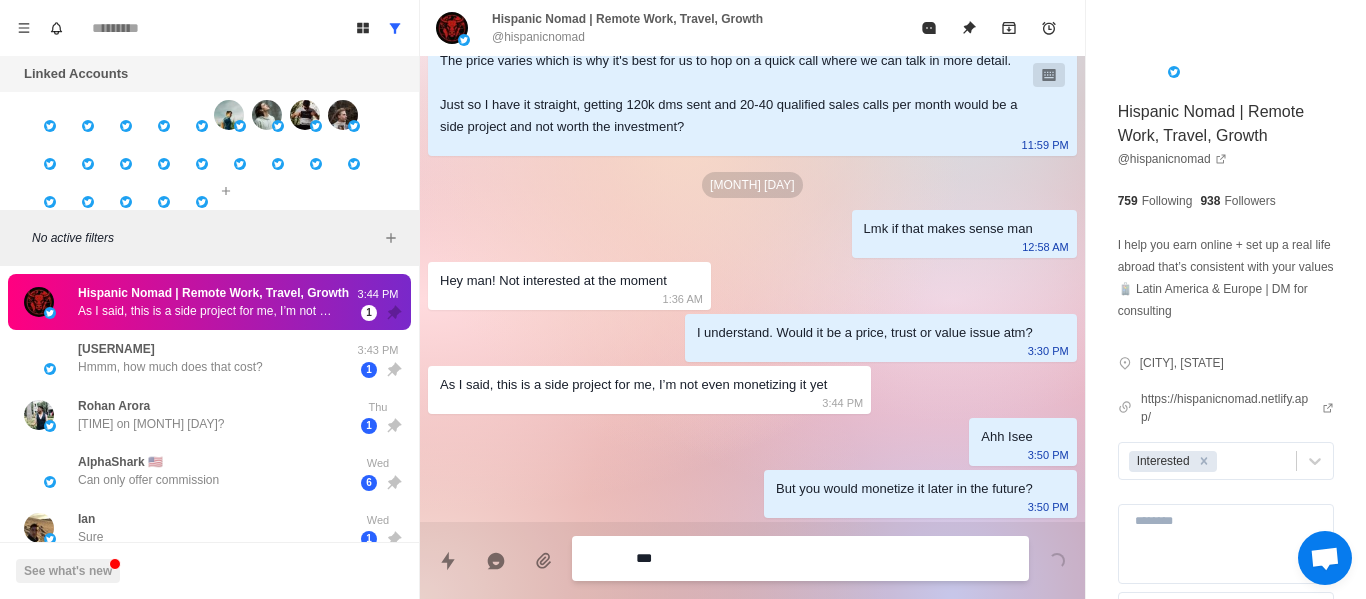 type on "*" 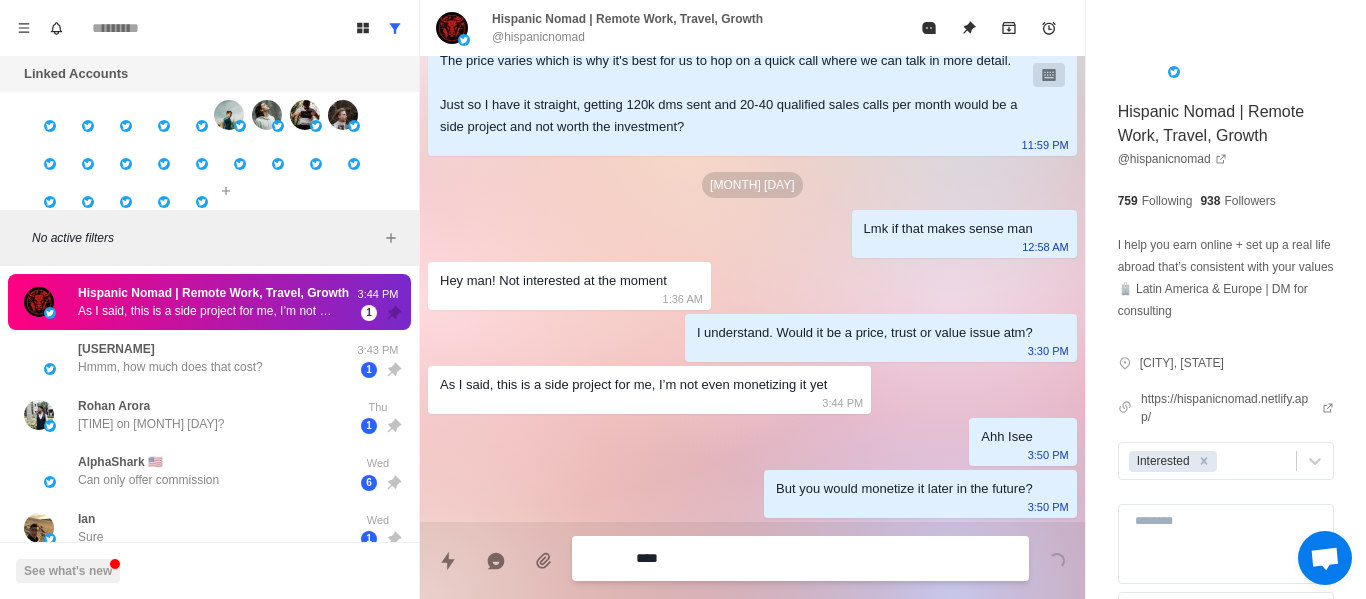 type on "*" 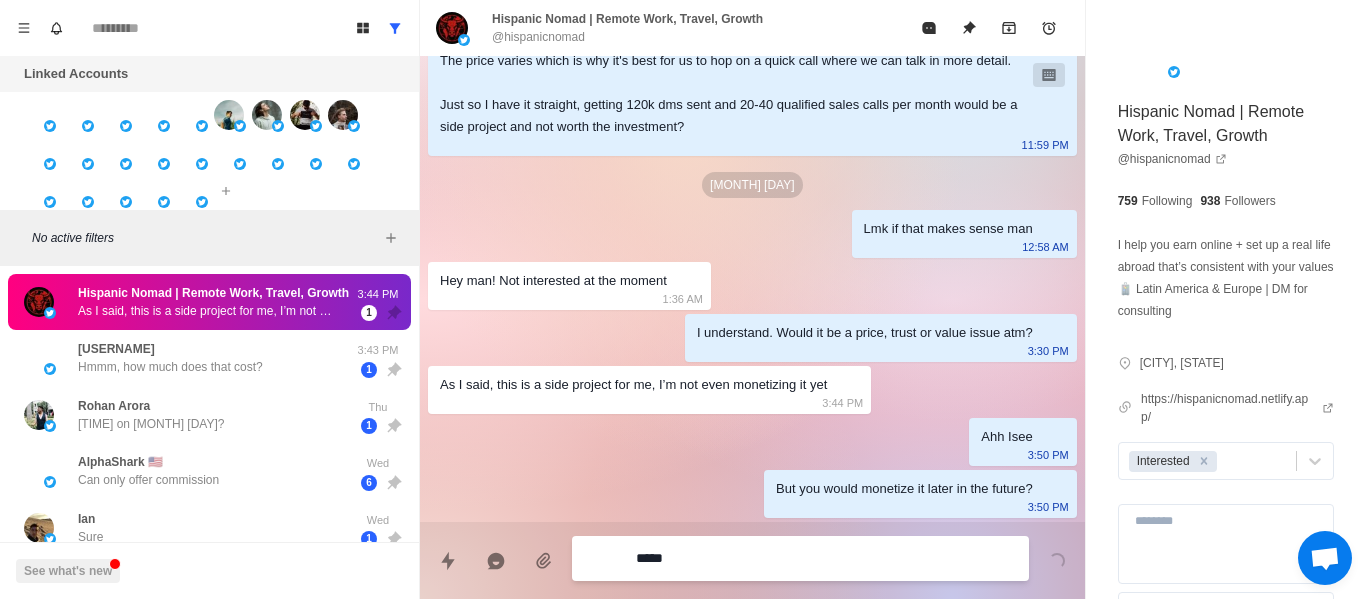 type on "*" 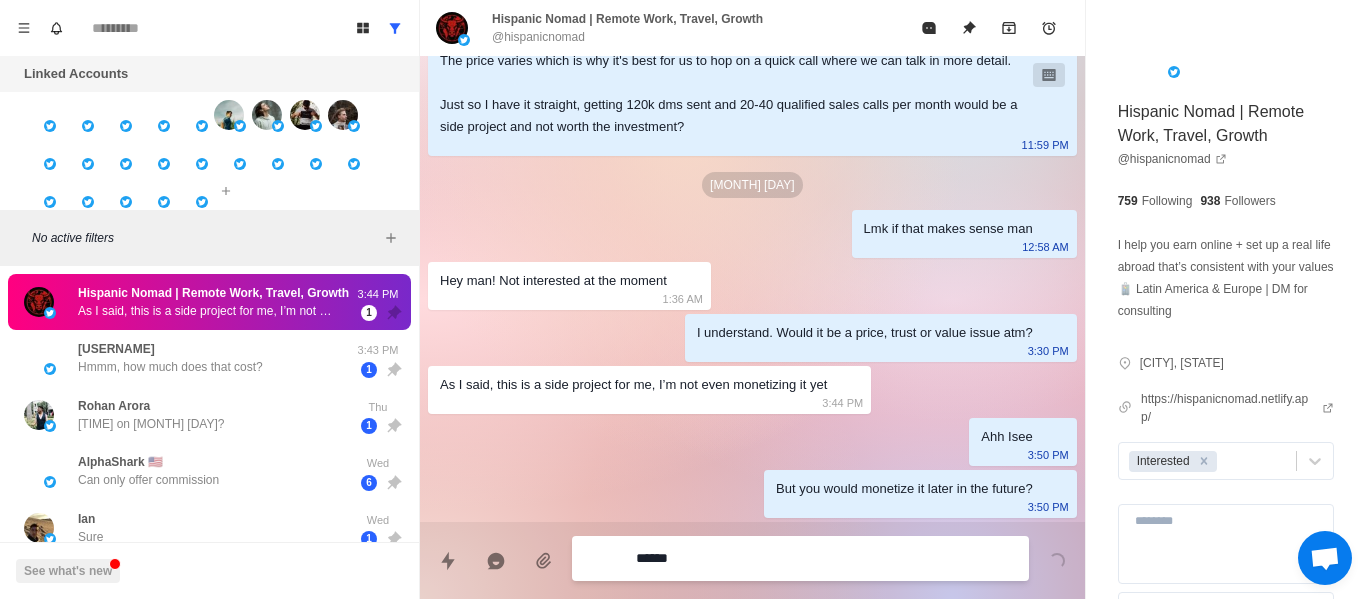 type on "*" 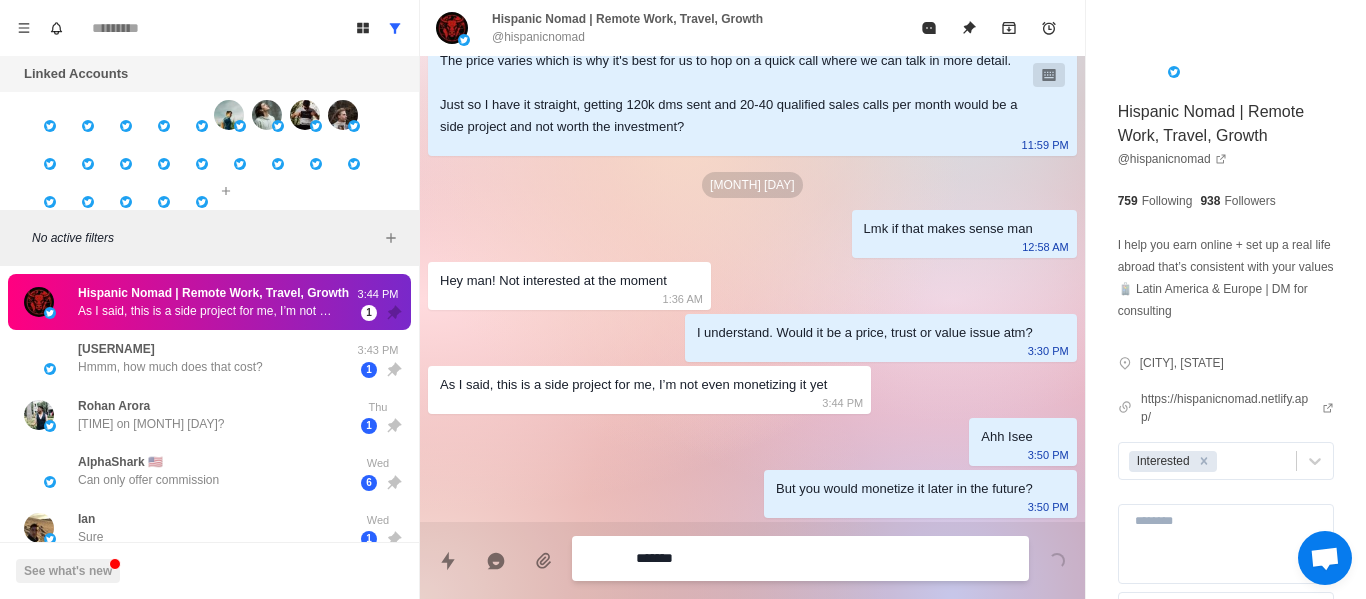 type on "*" 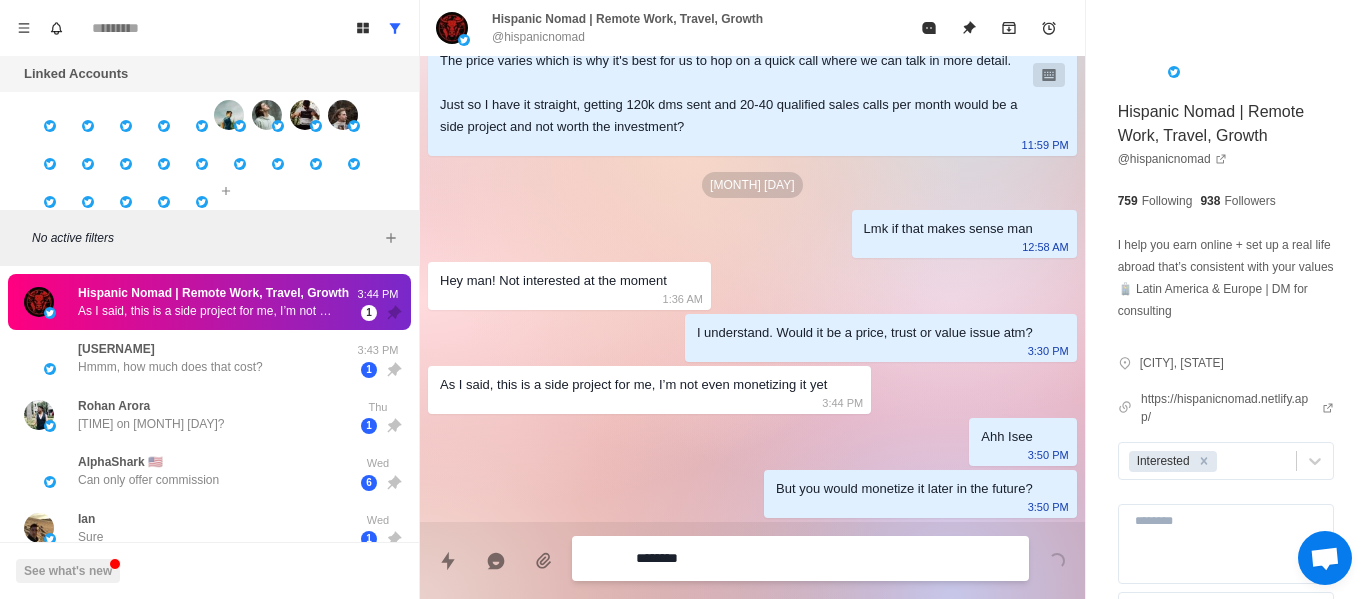 type on "*" 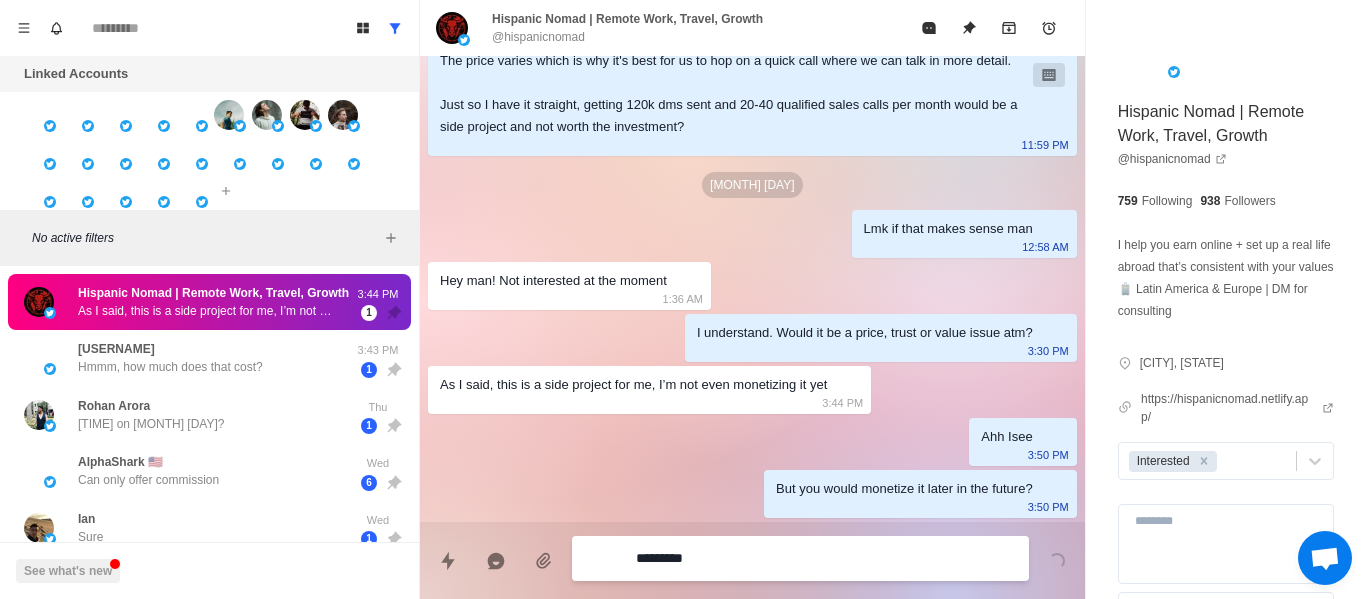 type on "*" 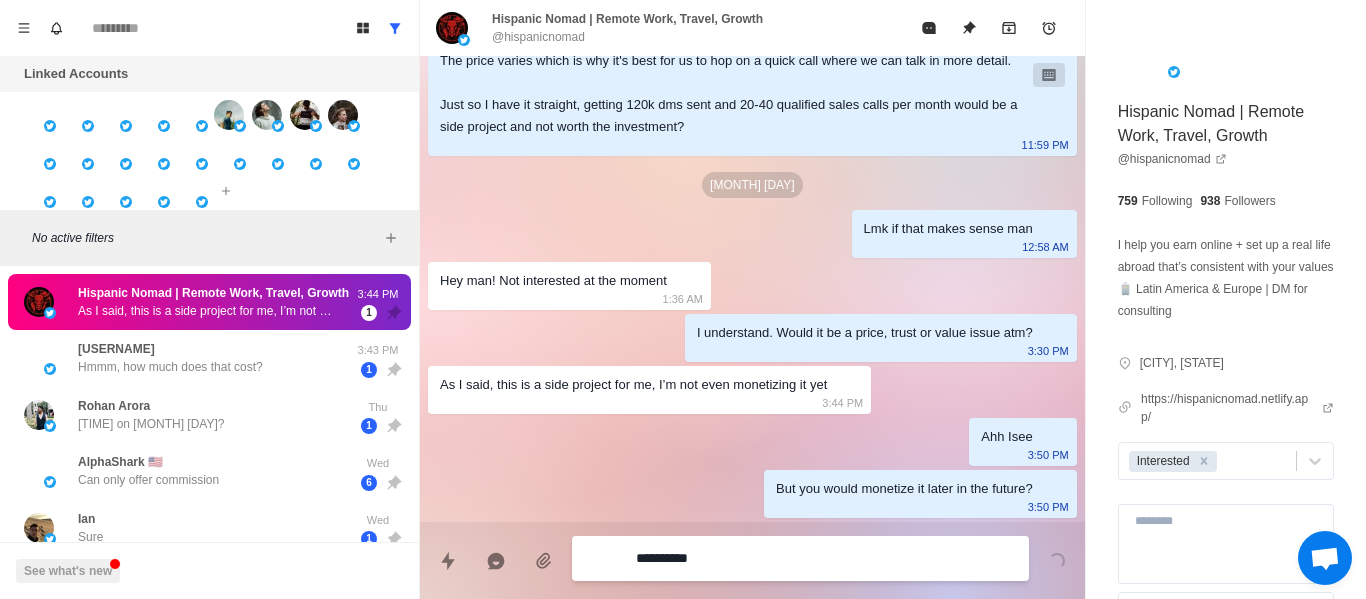 type on "*" 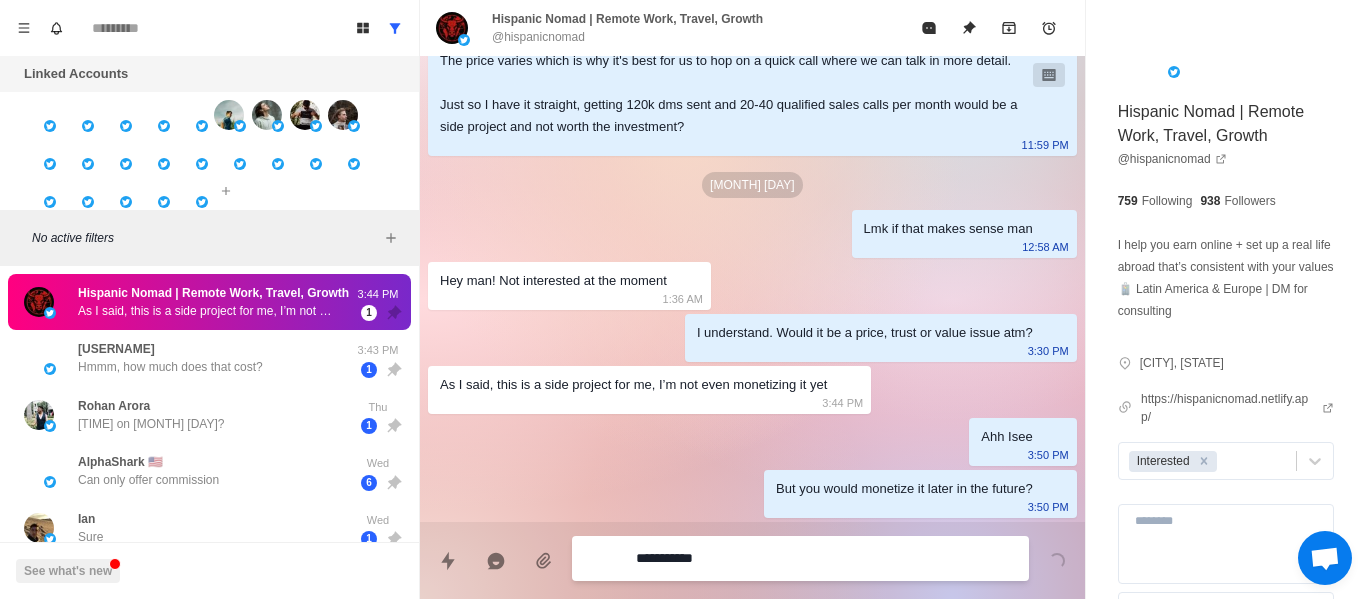 type on "*" 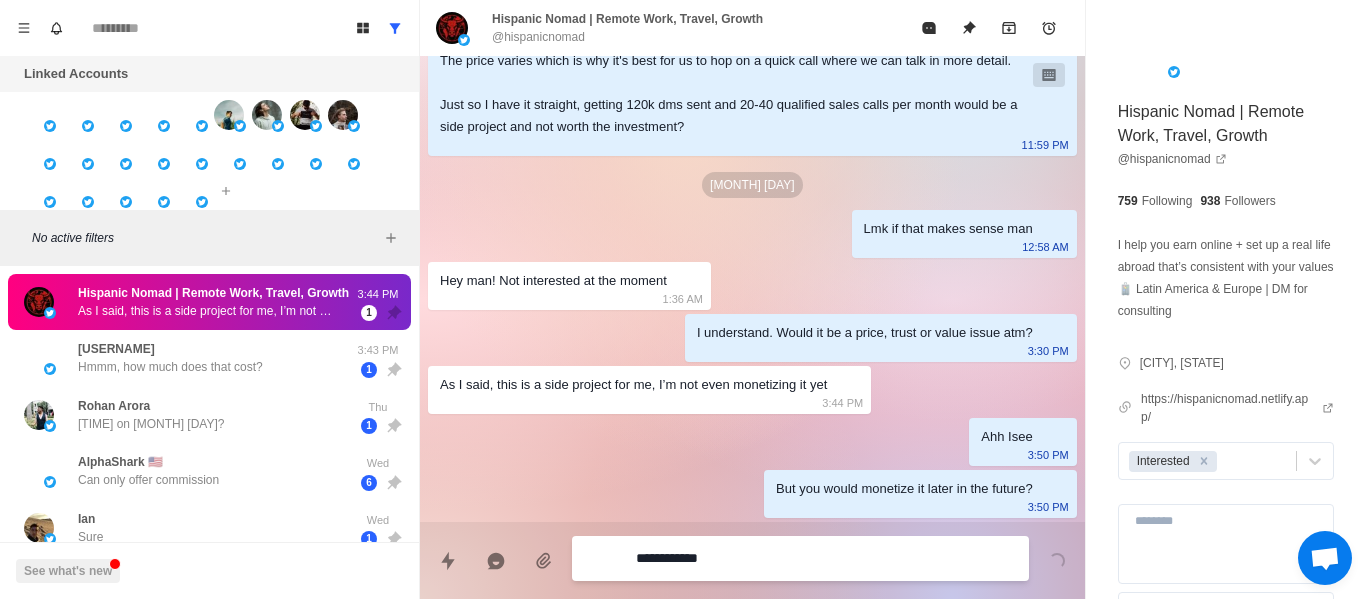 type on "*" 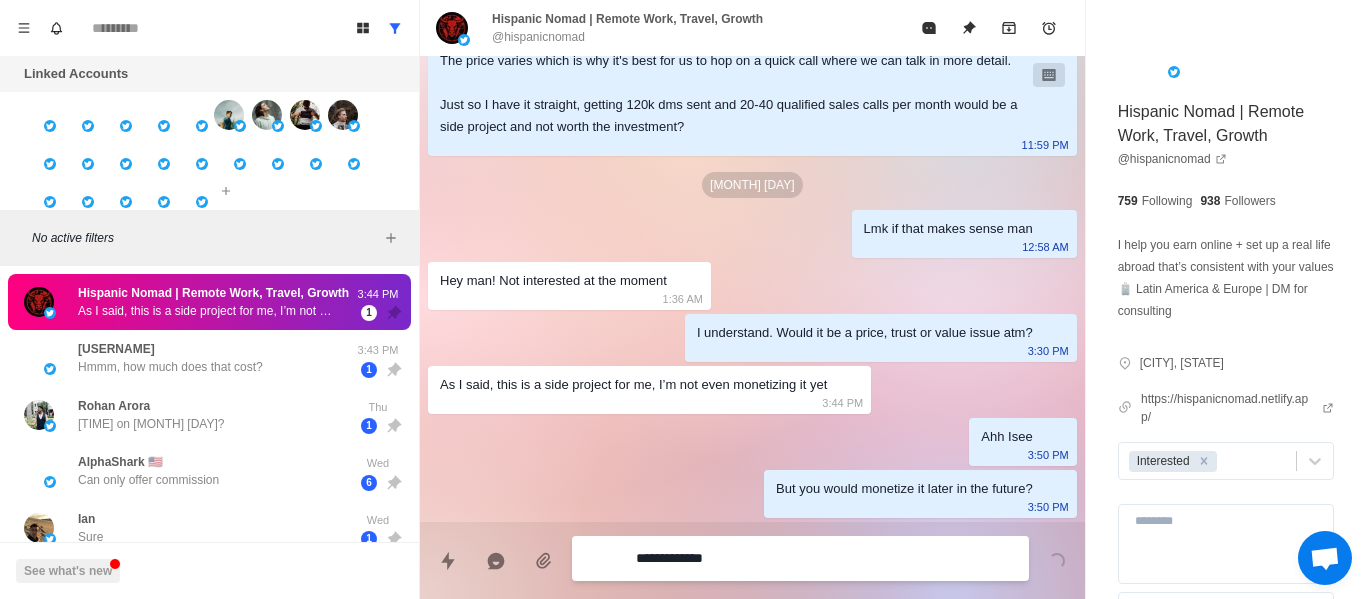 type on "*" 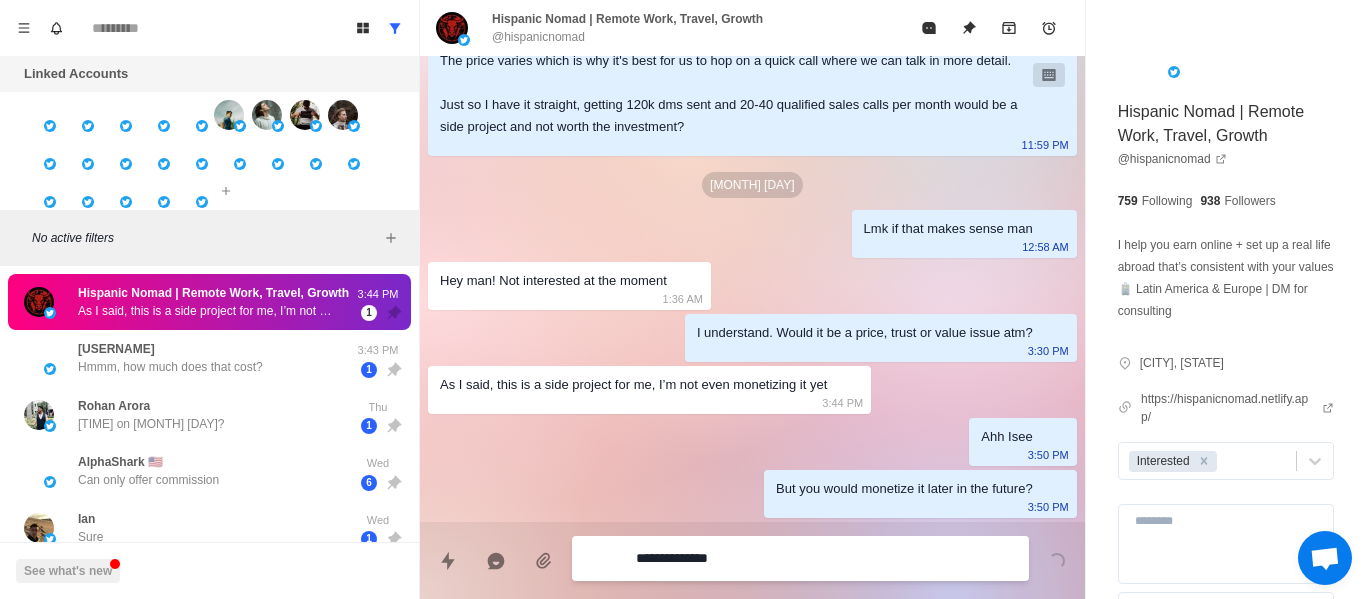 type on "*" 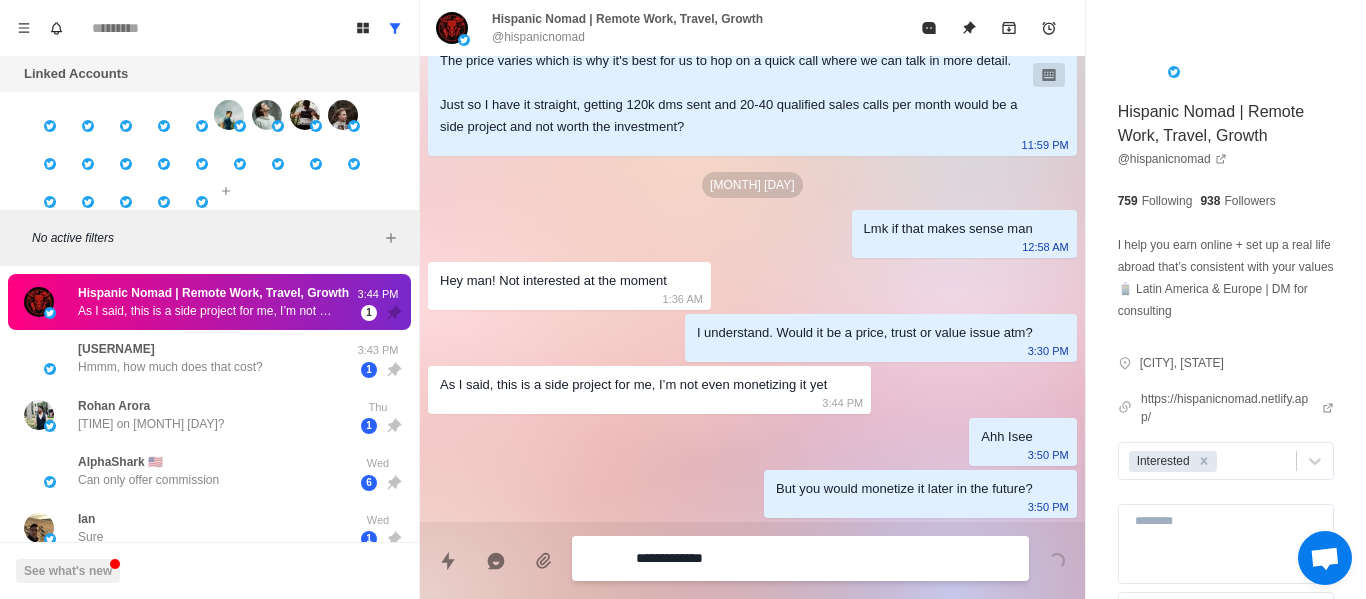type on "*" 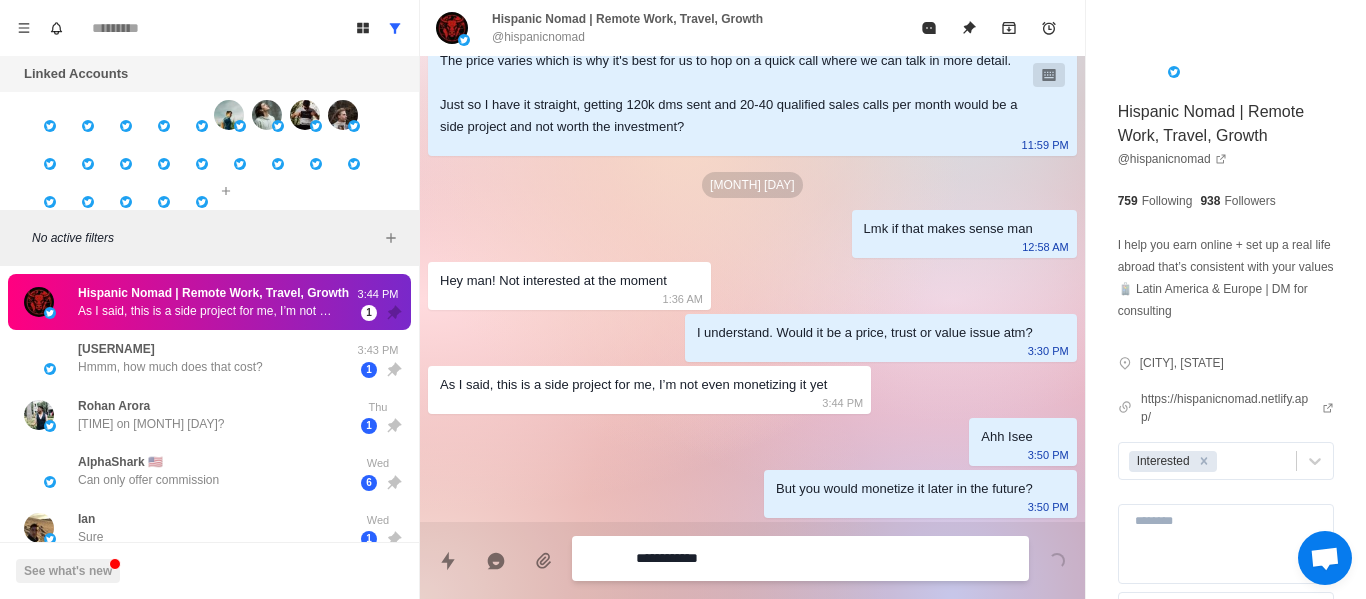 type on "*" 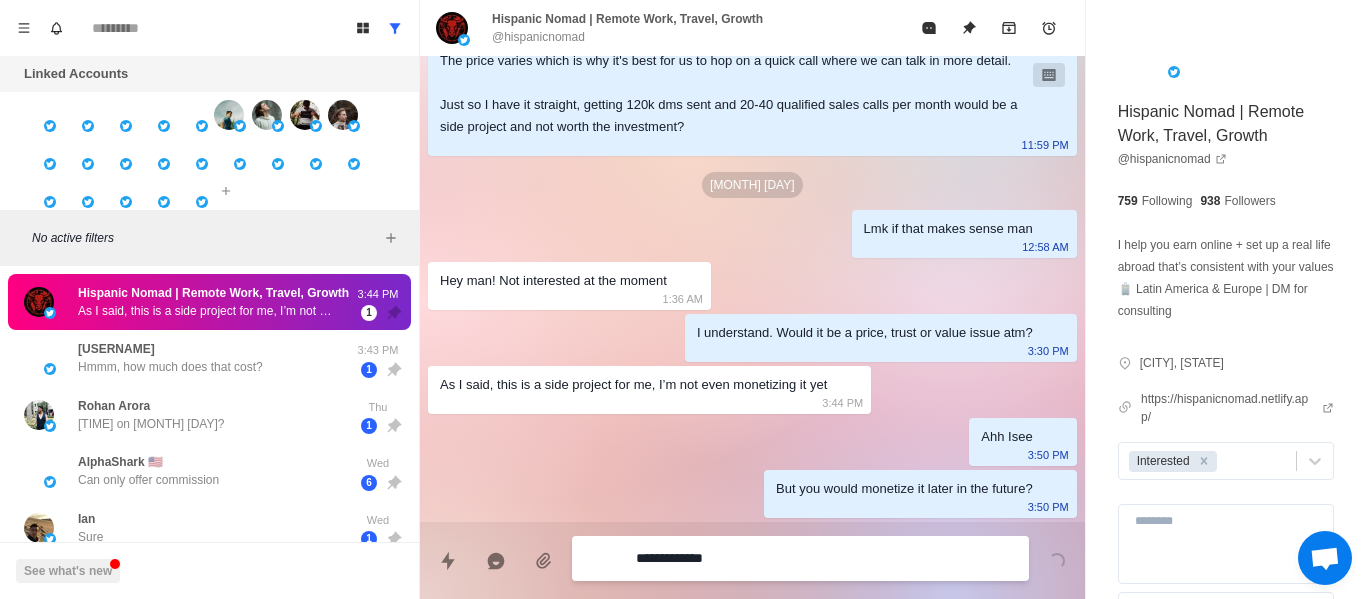 type on "*" 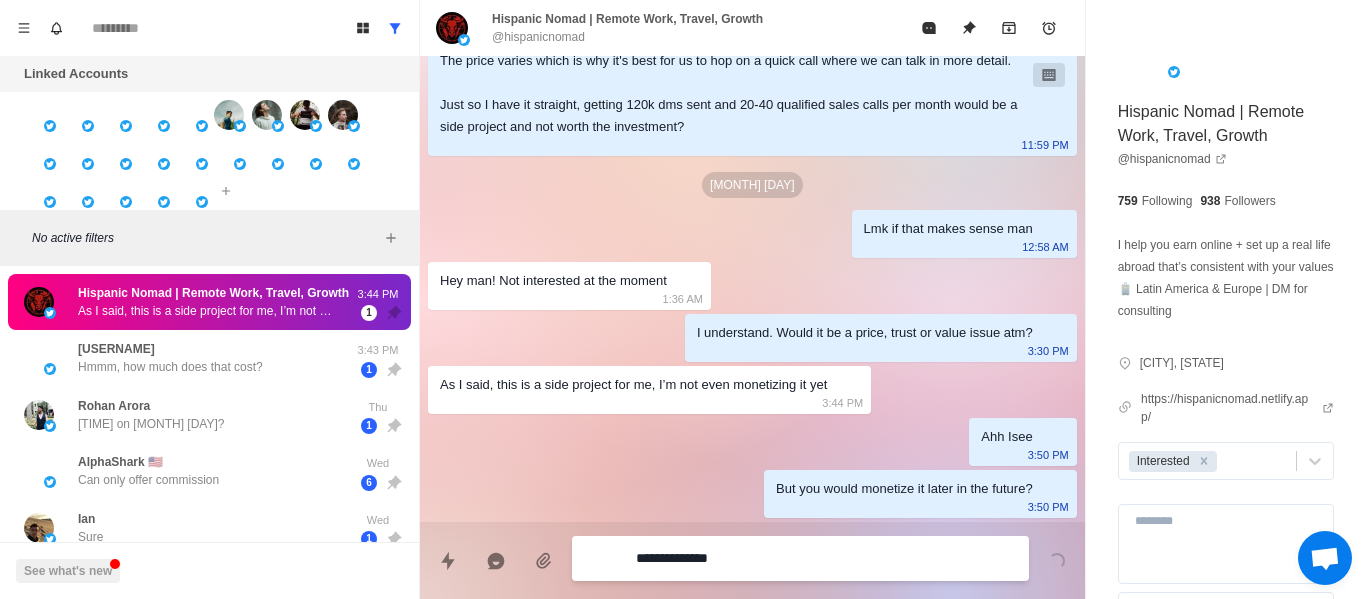 type on "*" 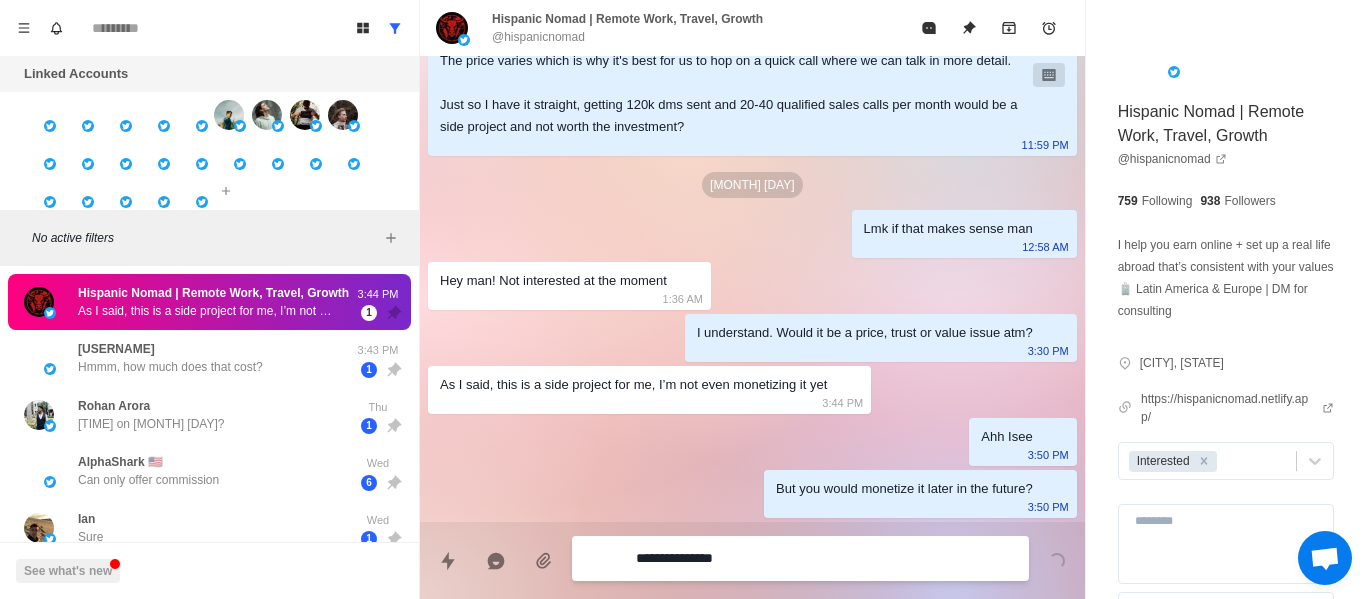 type on "*" 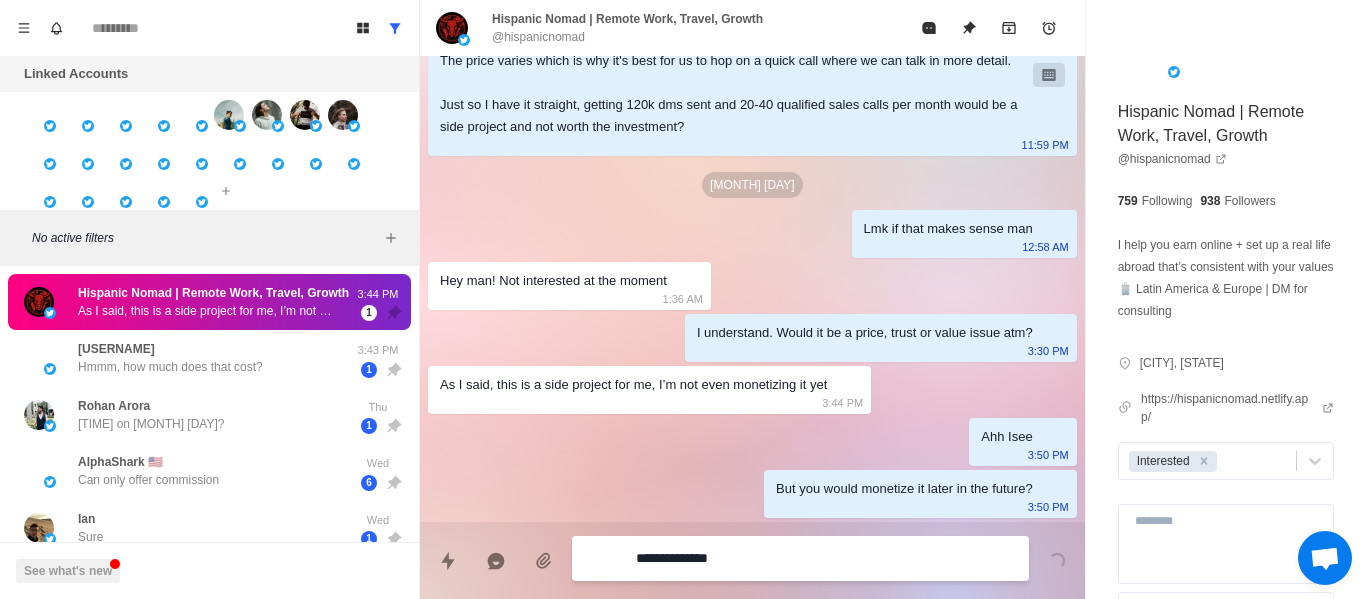 type on "*" 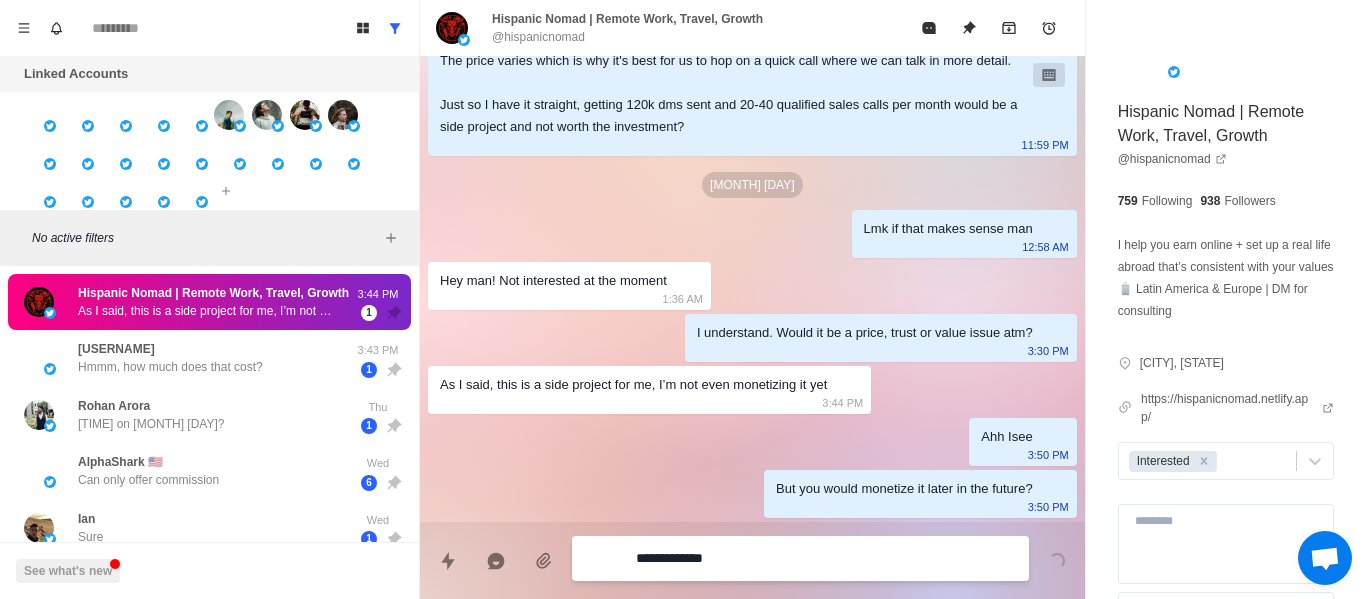 type on "**********" 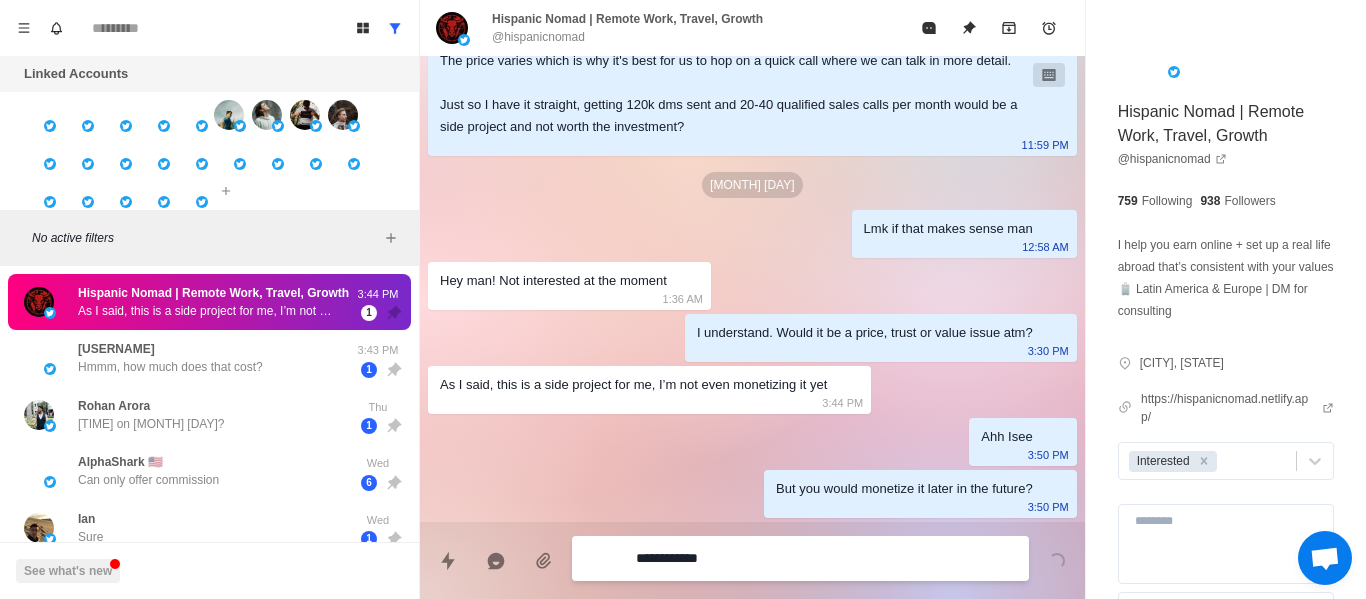 type on "*" 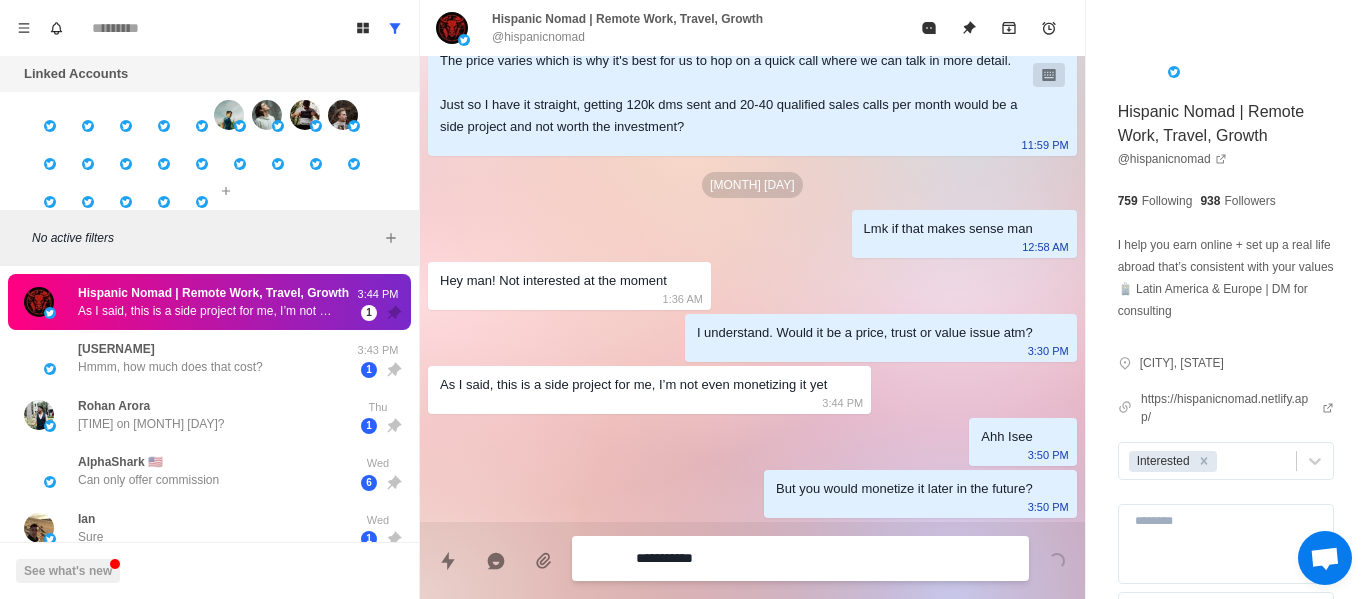 type on "*" 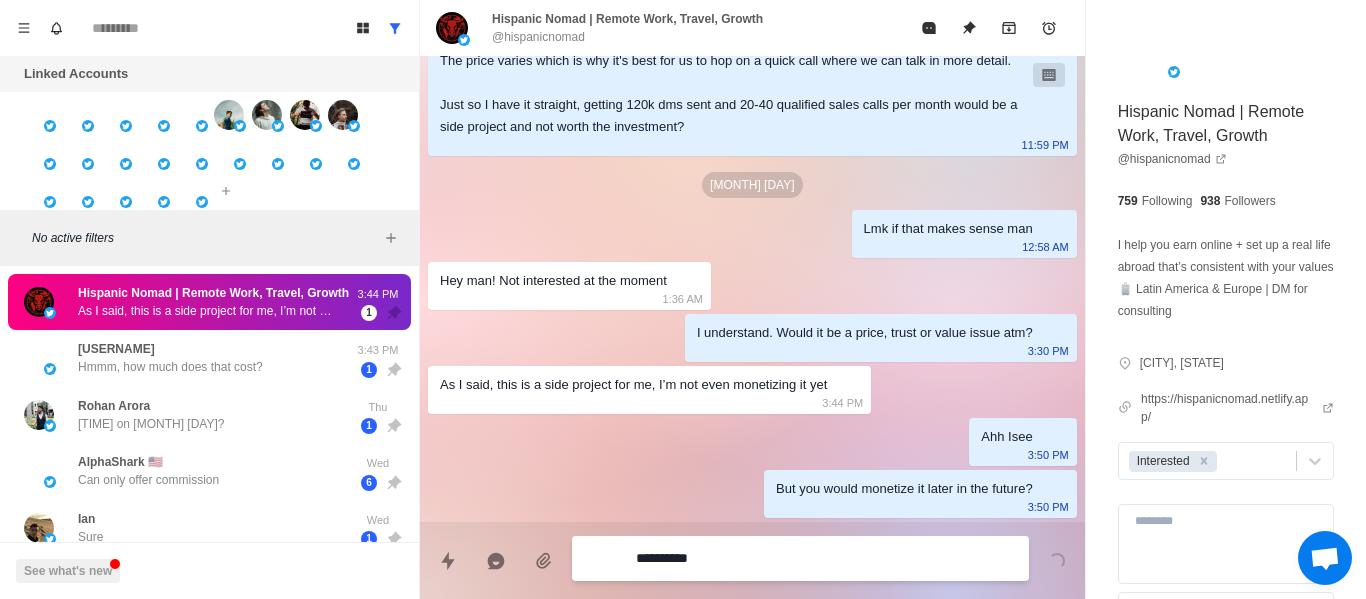 type on "*" 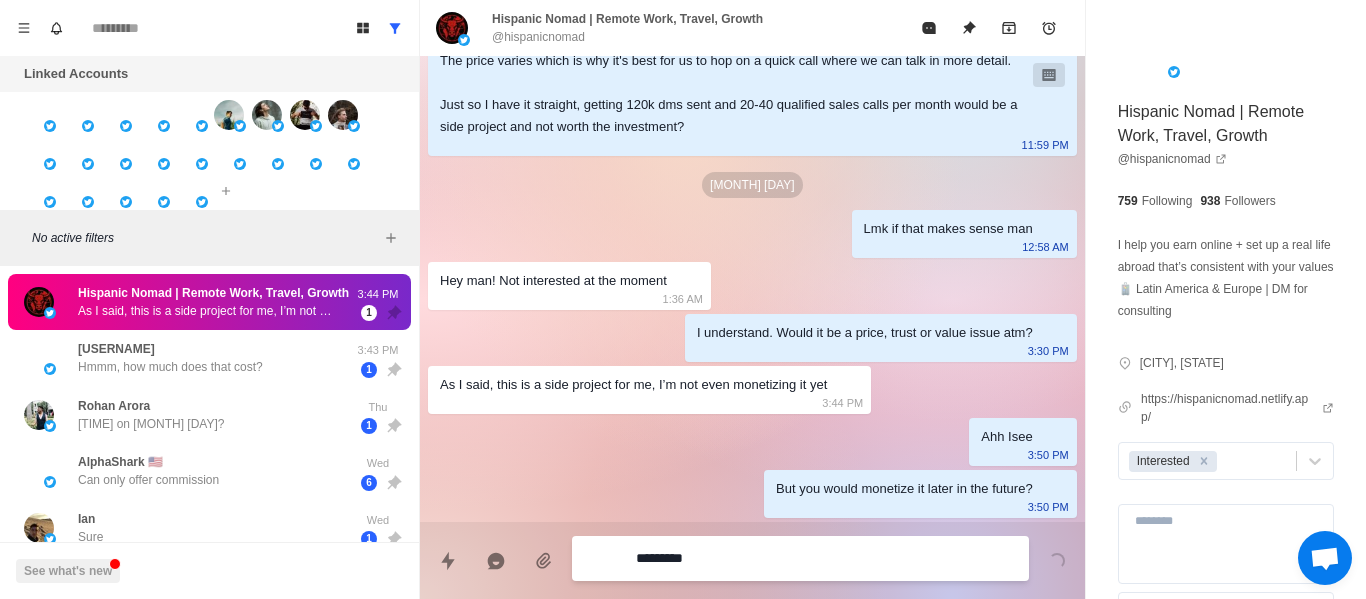 type on "*" 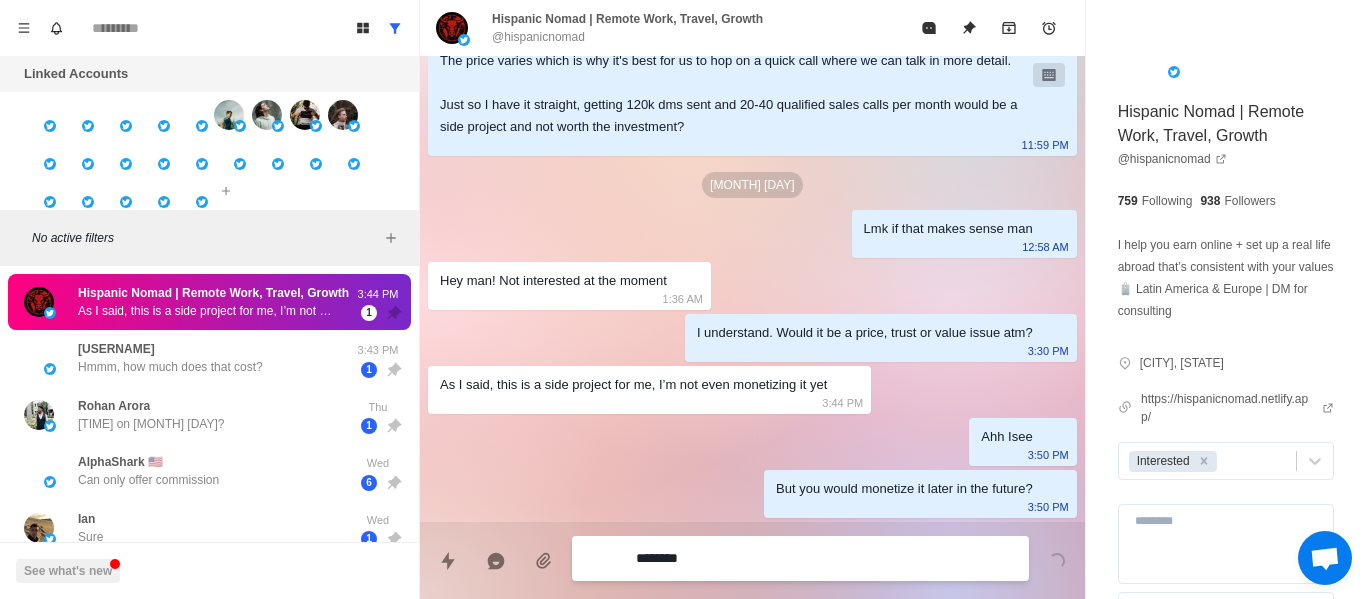 type on "*" 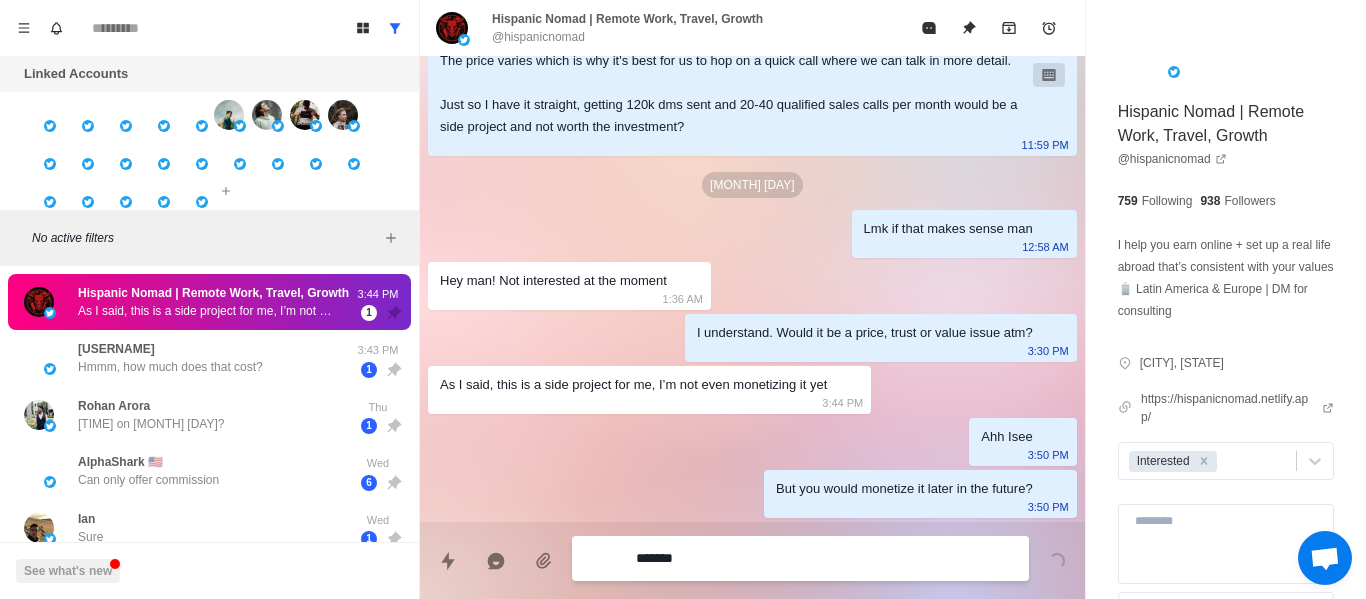 type on "*" 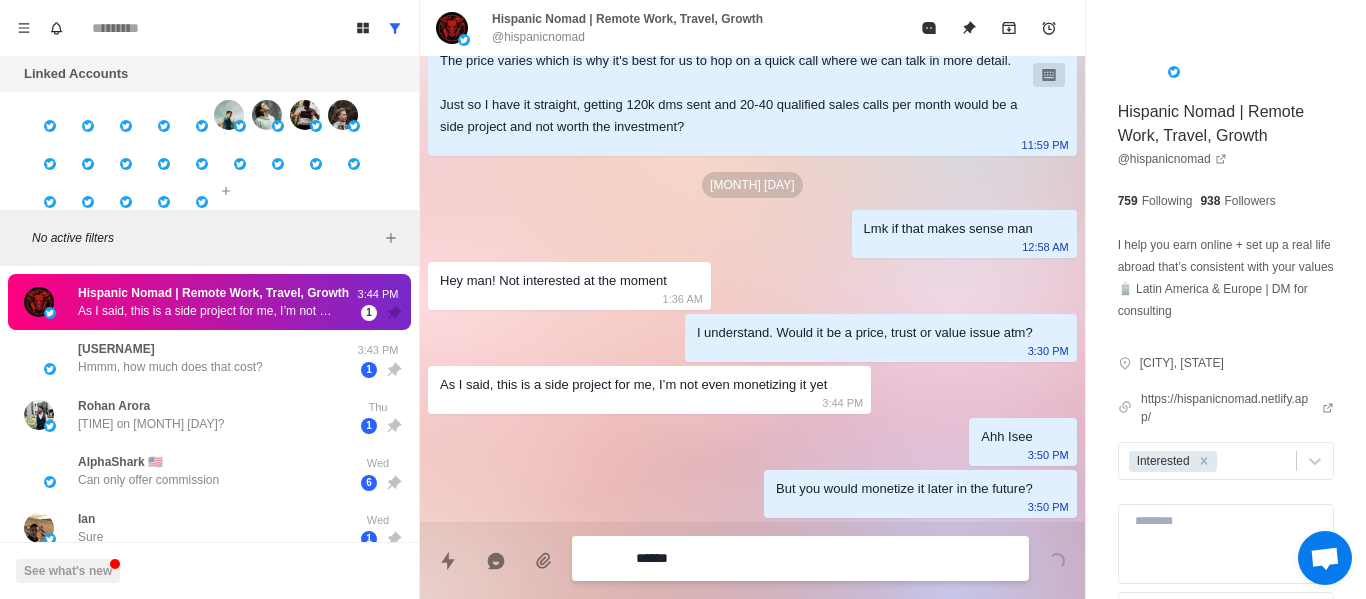 type on "*" 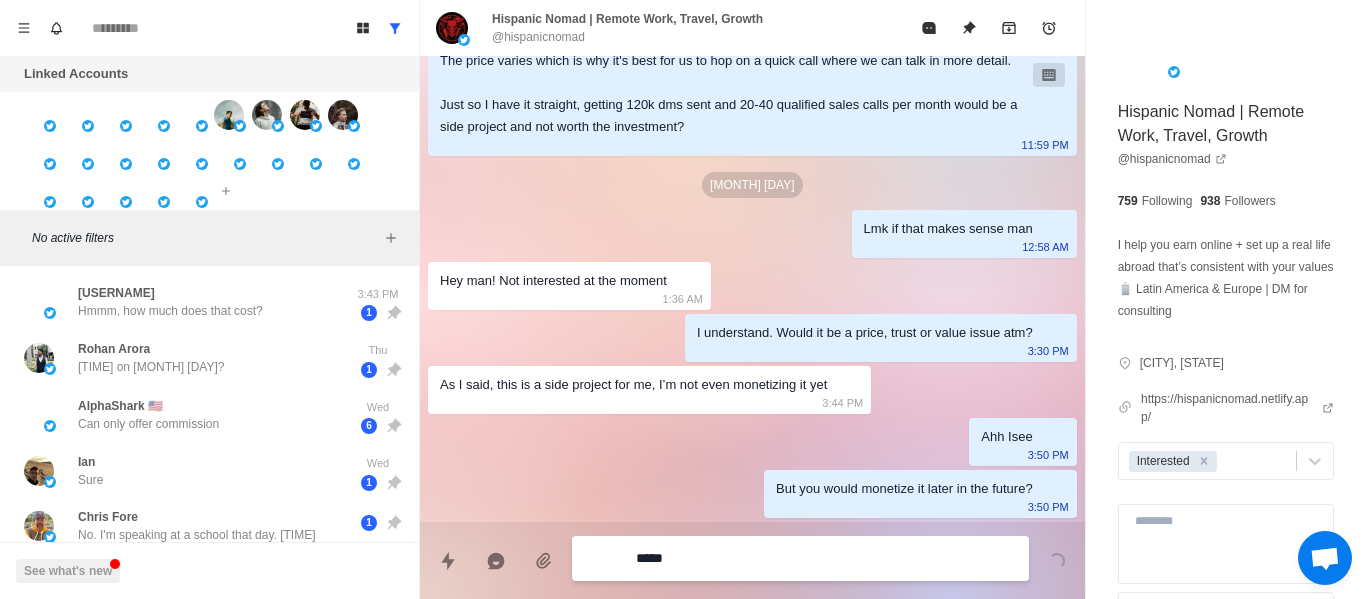 type on "*" 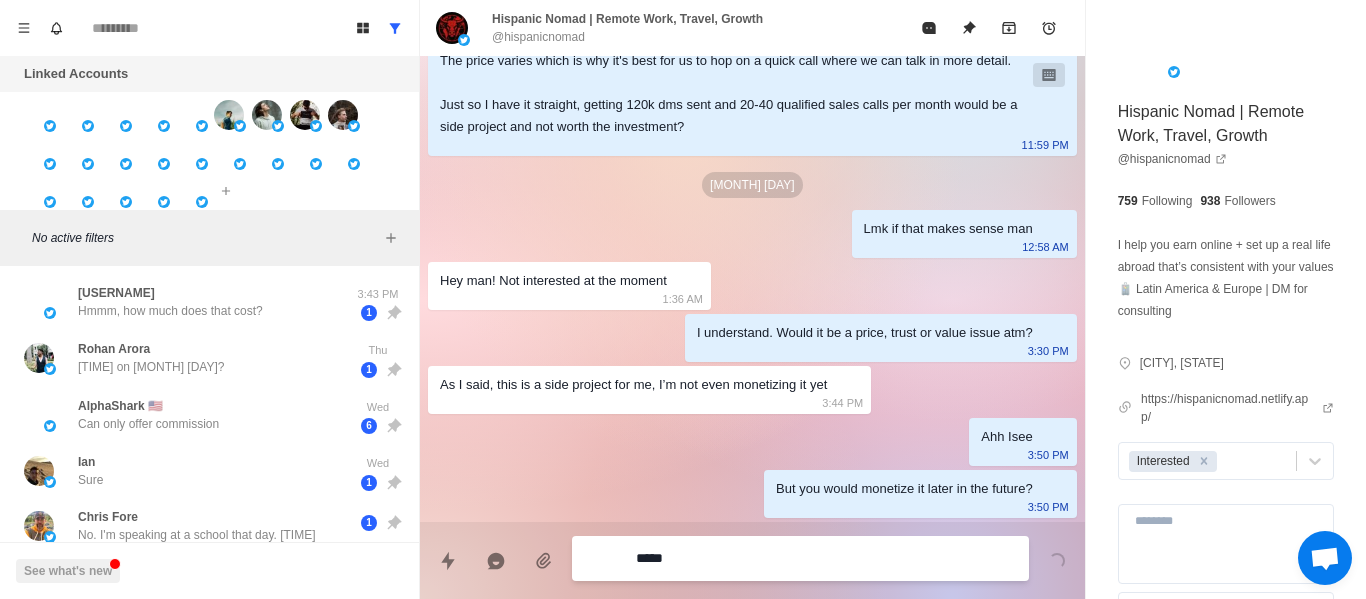 type on "****" 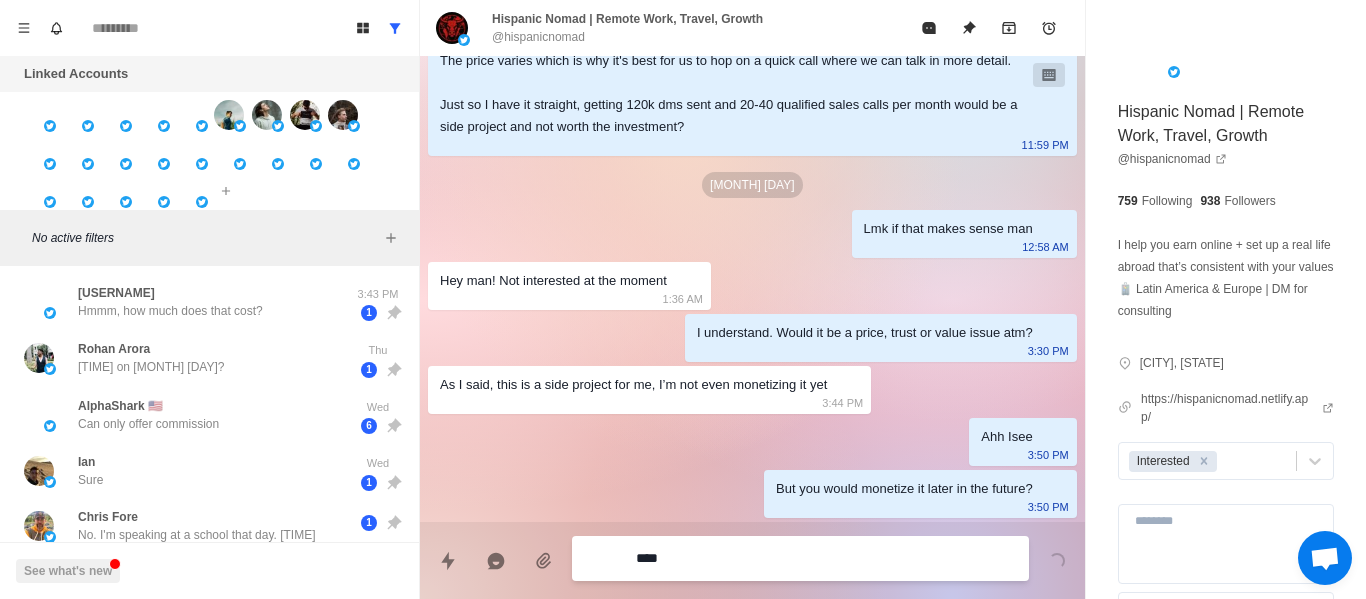 type on "*" 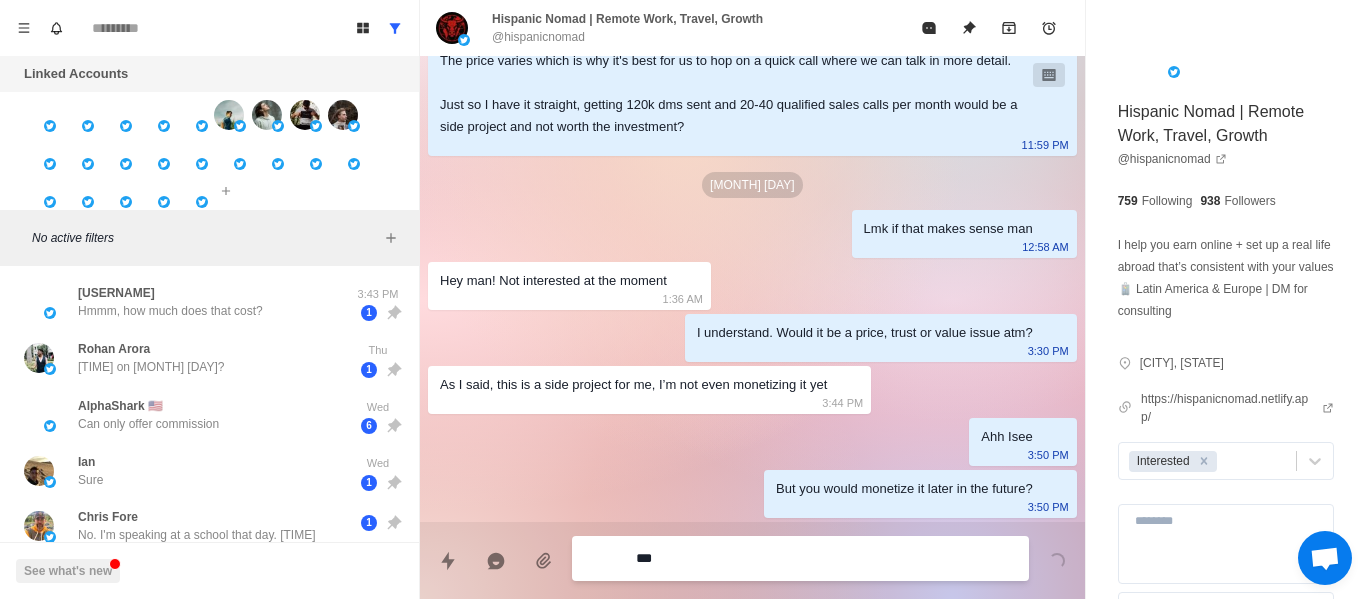 type 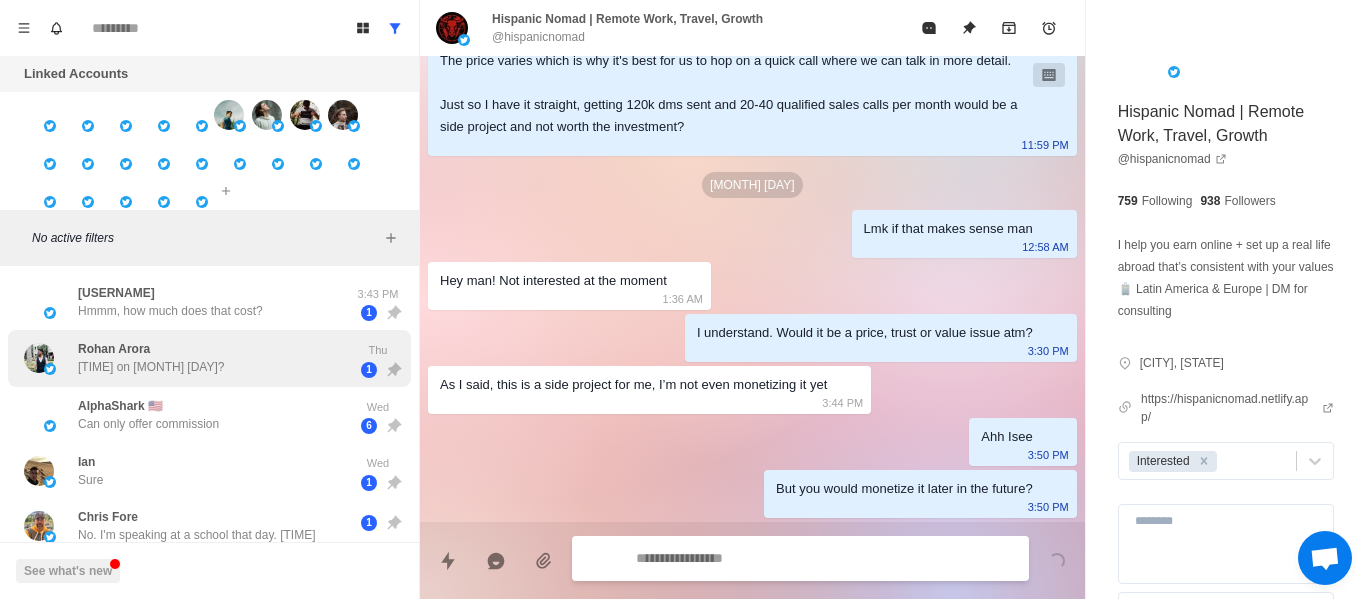 click on "[FIRST] [LAST] 12:30 PM on [DATE]? Thu 1" at bounding box center [209, 358] 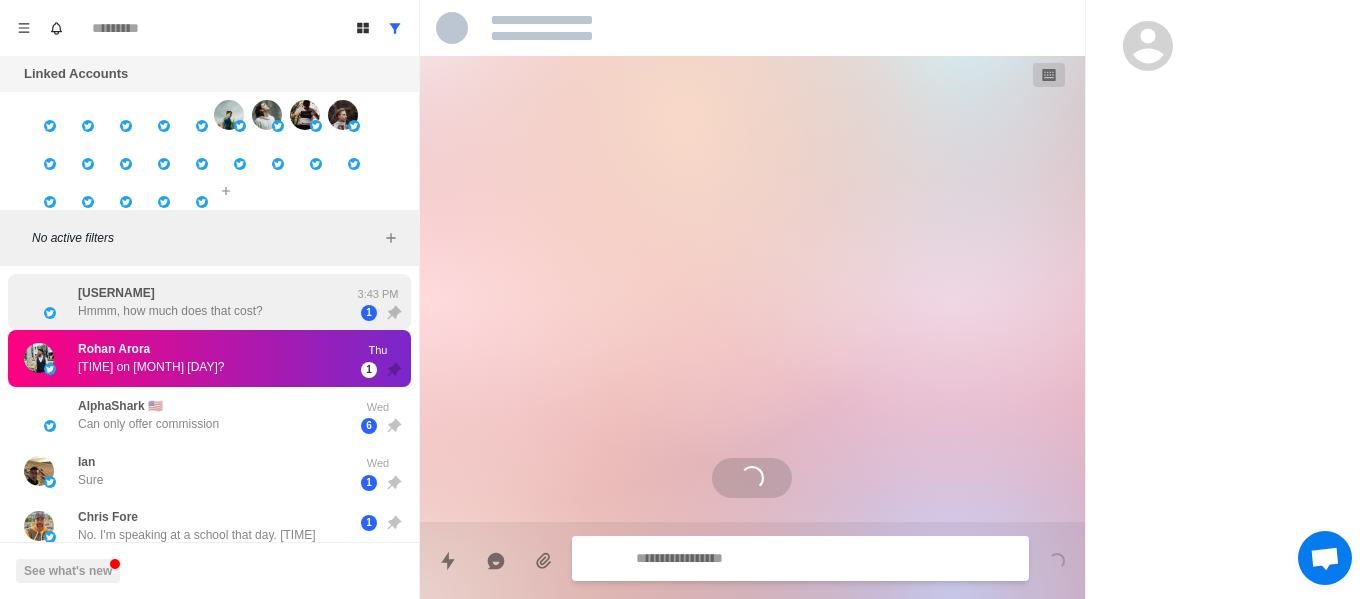 scroll, scrollTop: 0, scrollLeft: 0, axis: both 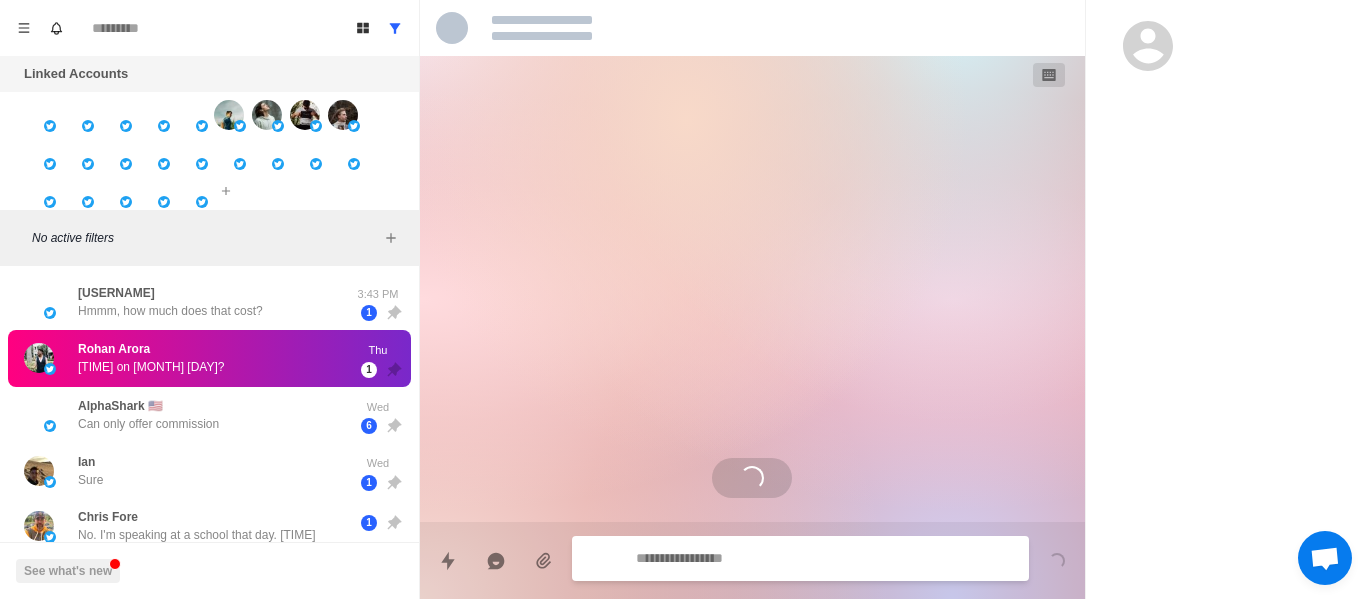 drag, startPoint x: 212, startPoint y: 280, endPoint x: 400, endPoint y: 404, distance: 225.21101 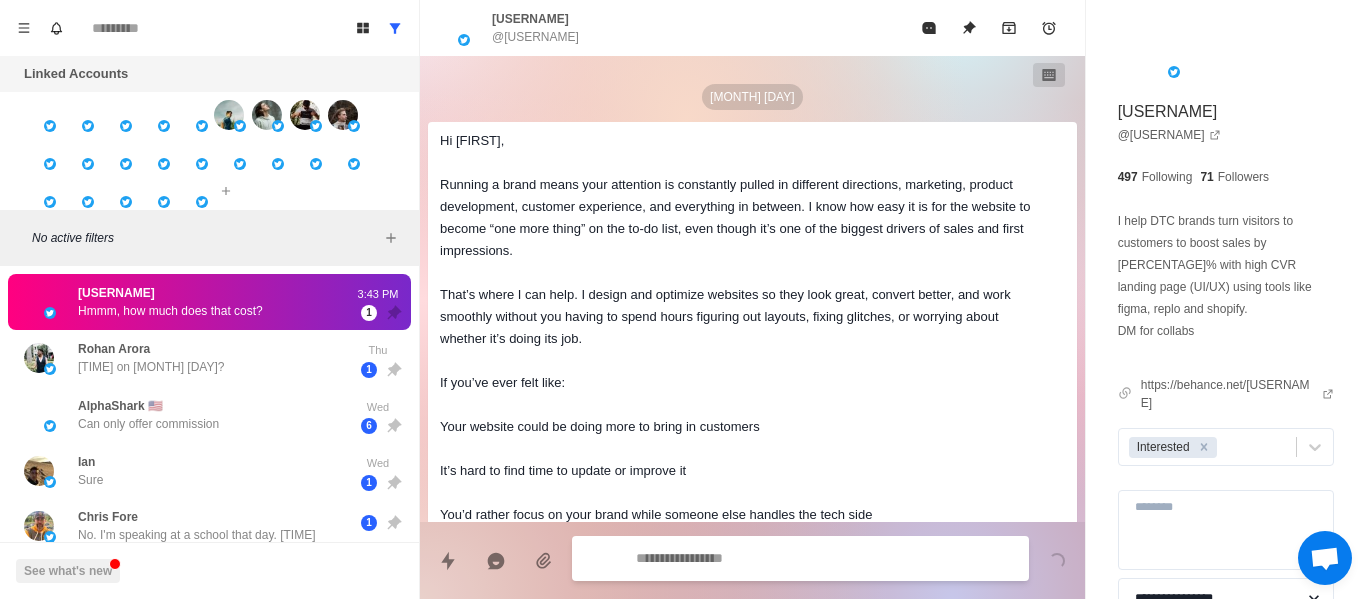 scroll, scrollTop: 668, scrollLeft: 0, axis: vertical 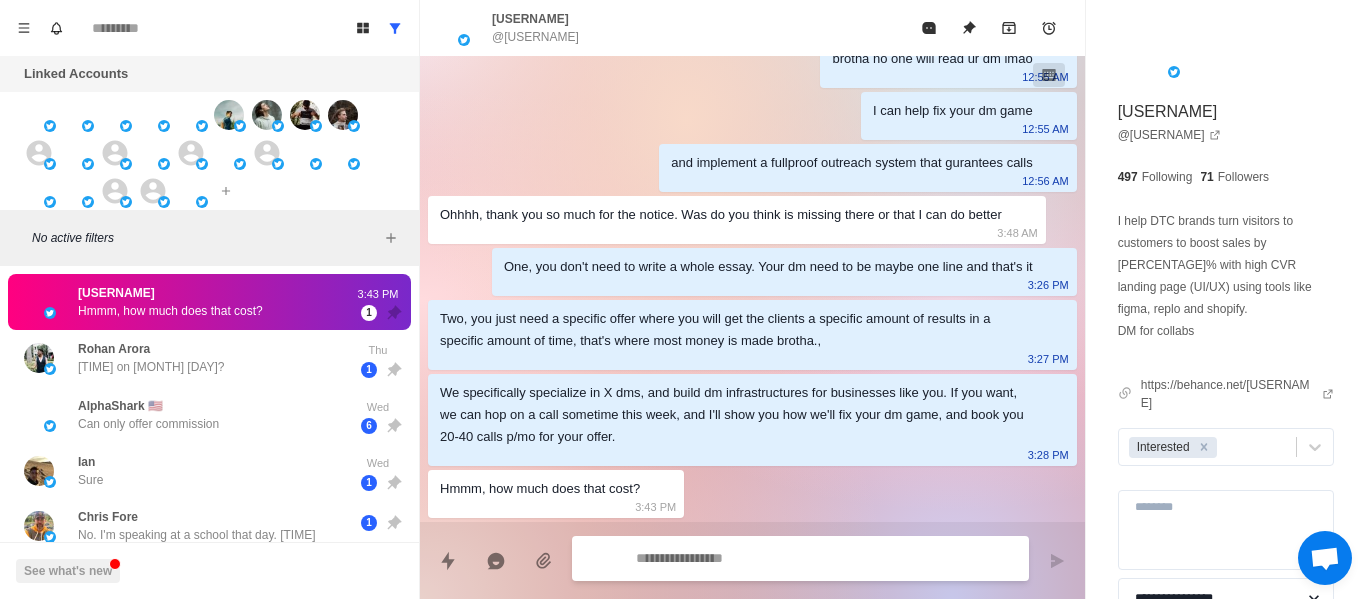 click at bounding box center (824, 558) 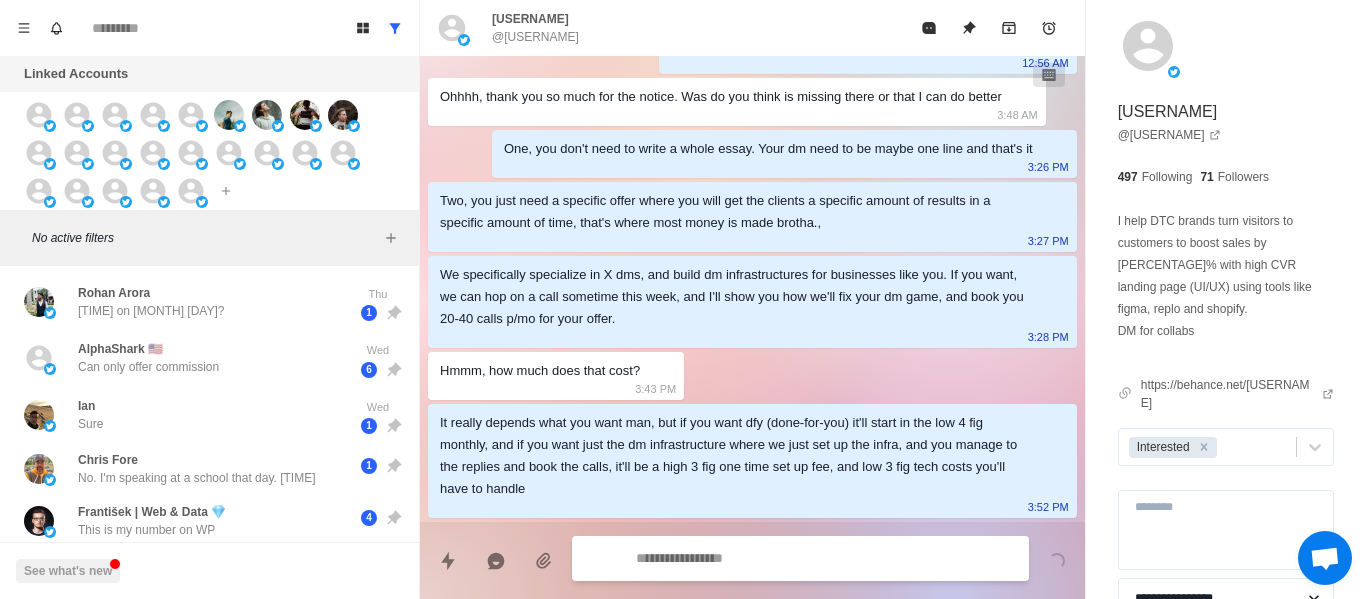 scroll, scrollTop: 860, scrollLeft: 0, axis: vertical 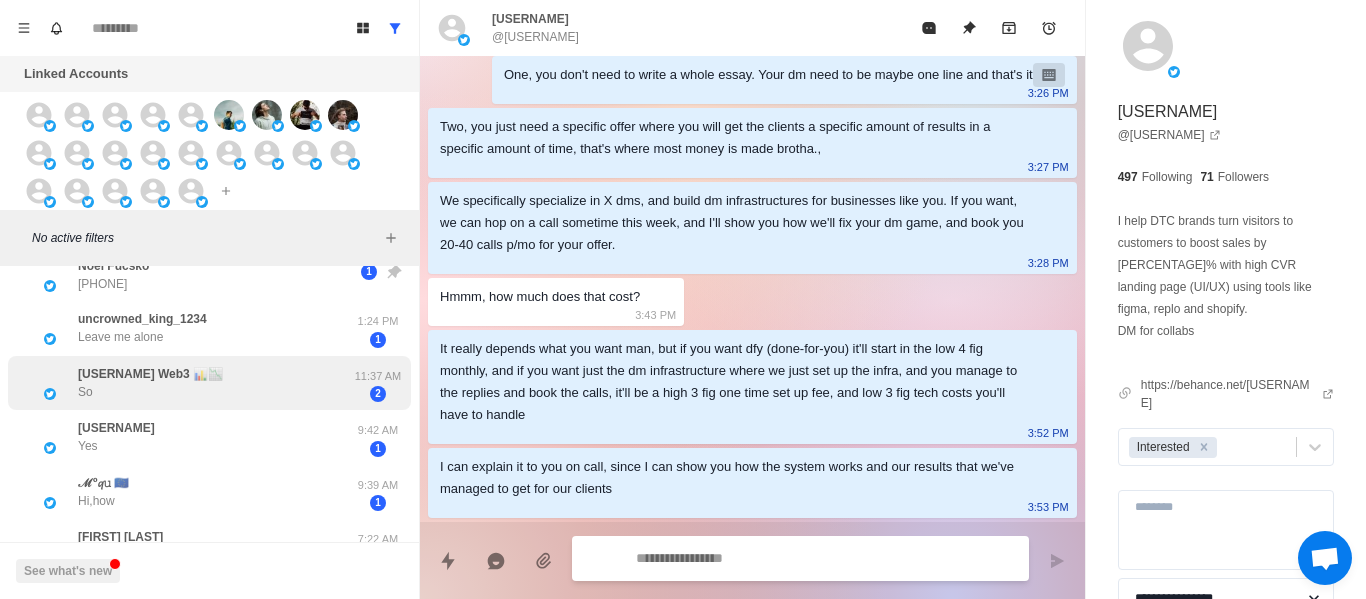 click on "[USERNAME] Web3 📊📉 So 11:37 AM 2" at bounding box center [209, 383] 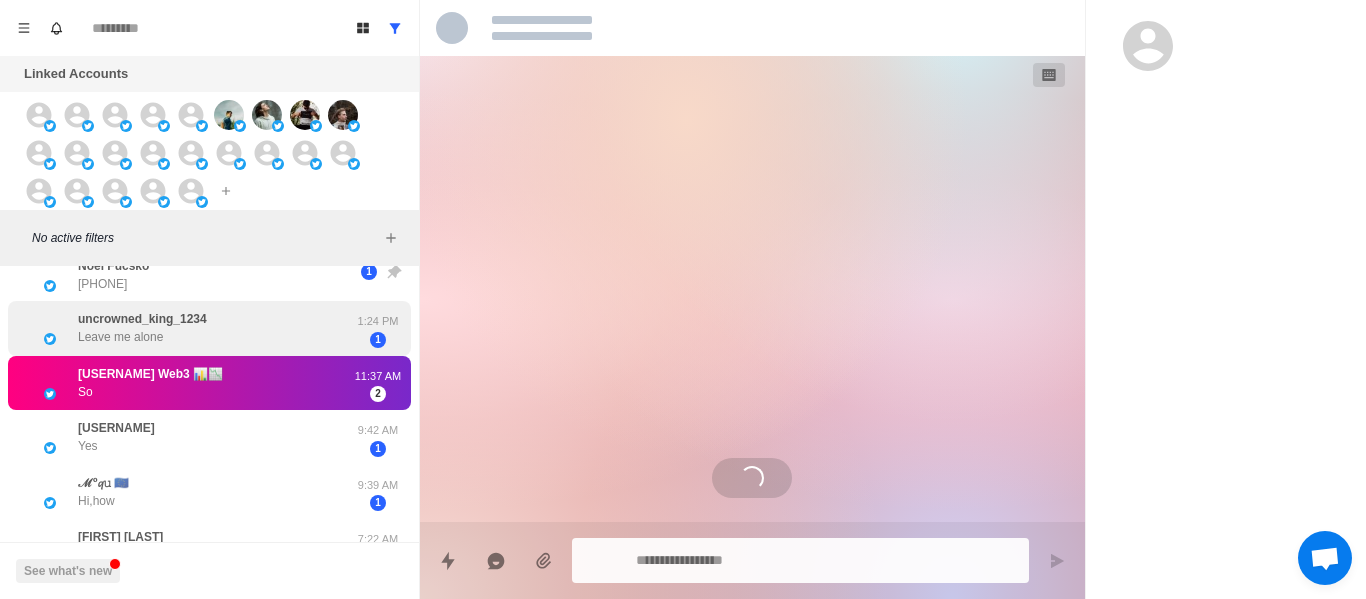 click on "uncrowned_king_1234 Leave me alone 1:24 PM 1" at bounding box center (209, 328) 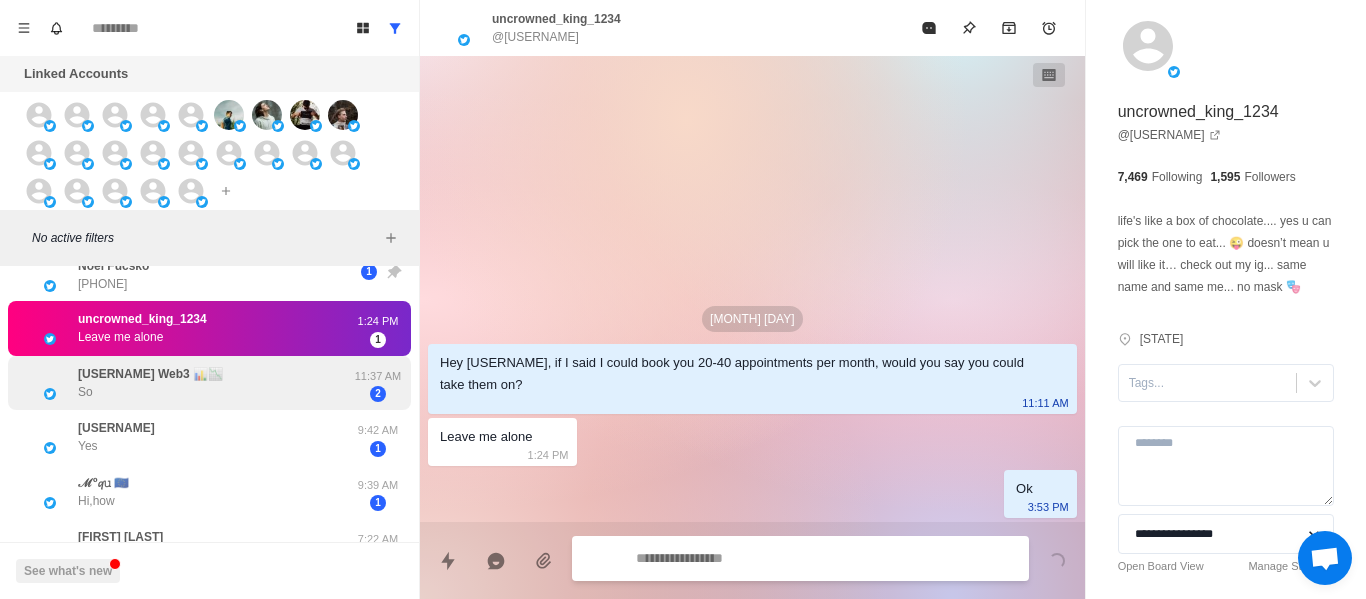 click on "ZionFlanky Web3 📊📉 So" at bounding box center (188, 383) 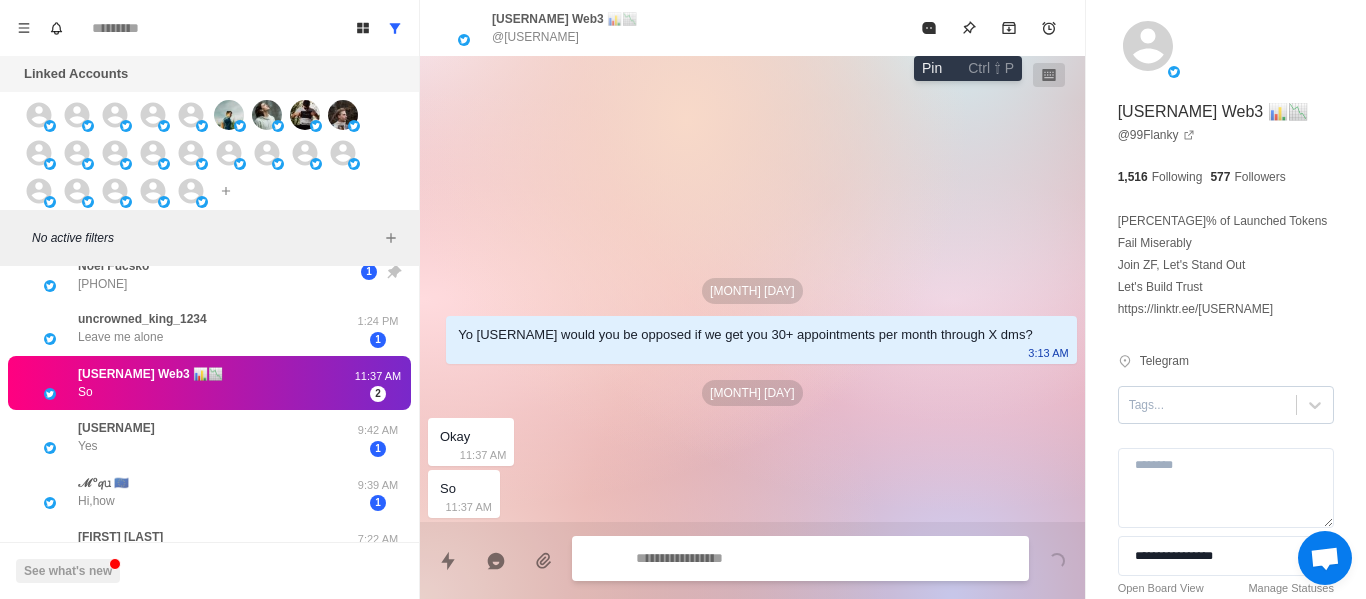 drag, startPoint x: 982, startPoint y: 31, endPoint x: 1152, endPoint y: 406, distance: 411.73413 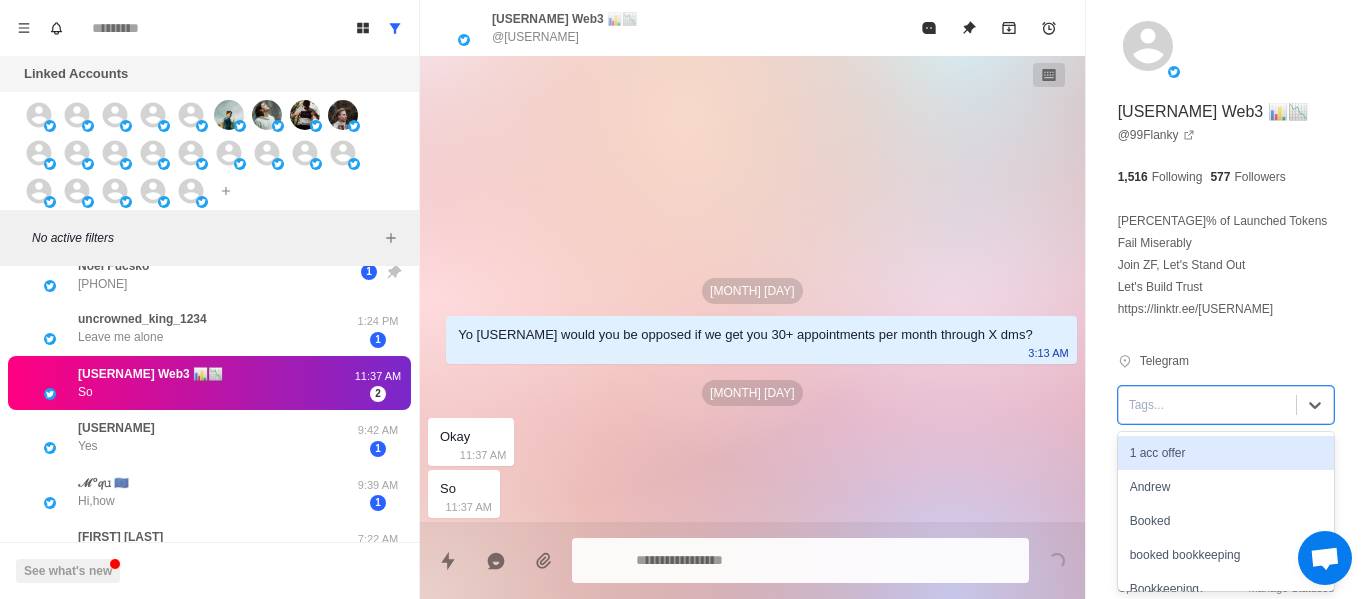 drag, startPoint x: 1143, startPoint y: 399, endPoint x: 1144, endPoint y: 413, distance: 14.035668 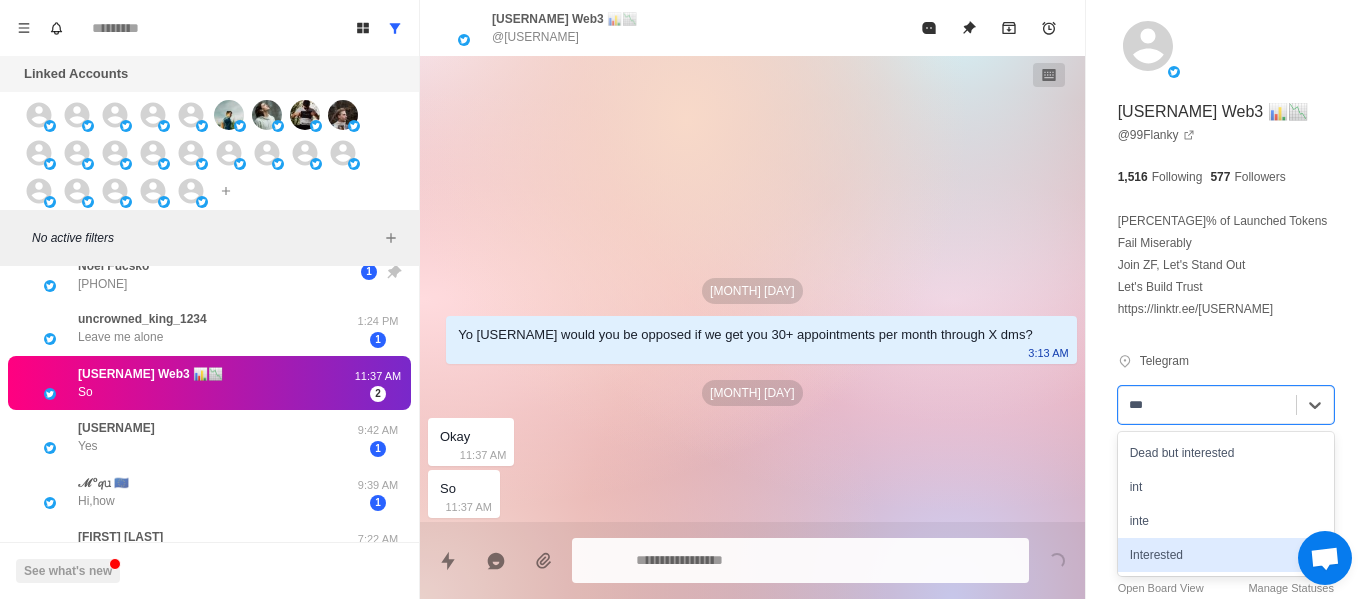 click on "Interested" at bounding box center [1226, 555] 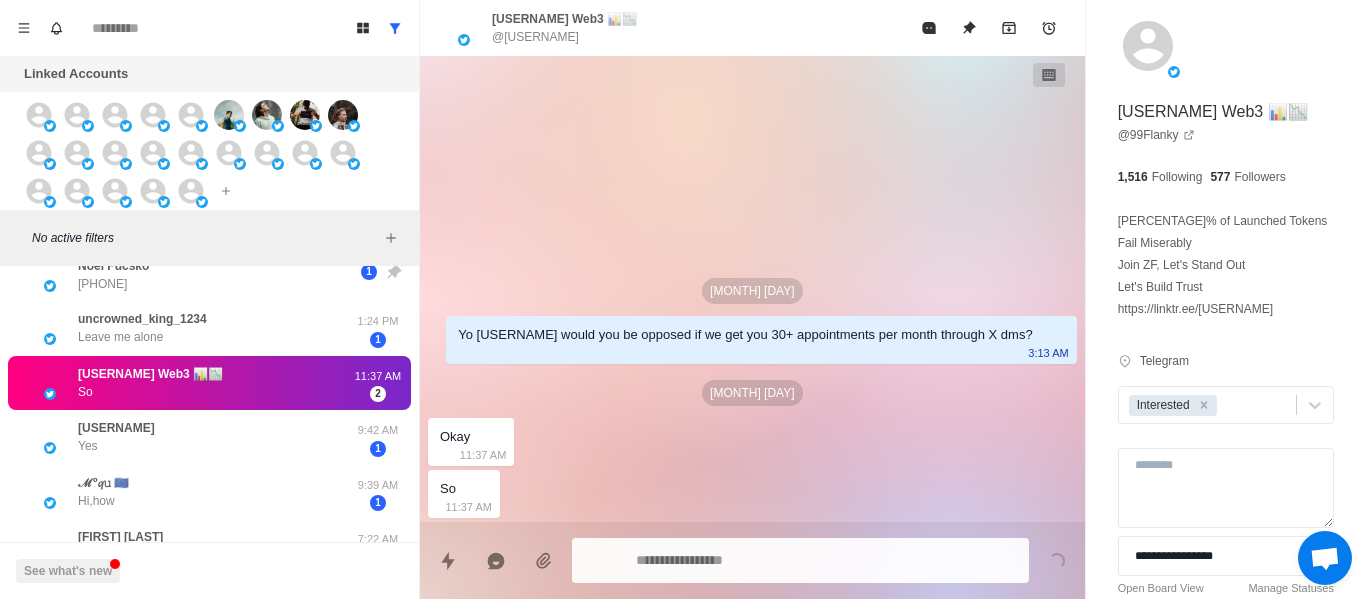 drag, startPoint x: 819, startPoint y: 470, endPoint x: 877, endPoint y: 479, distance: 58.694122 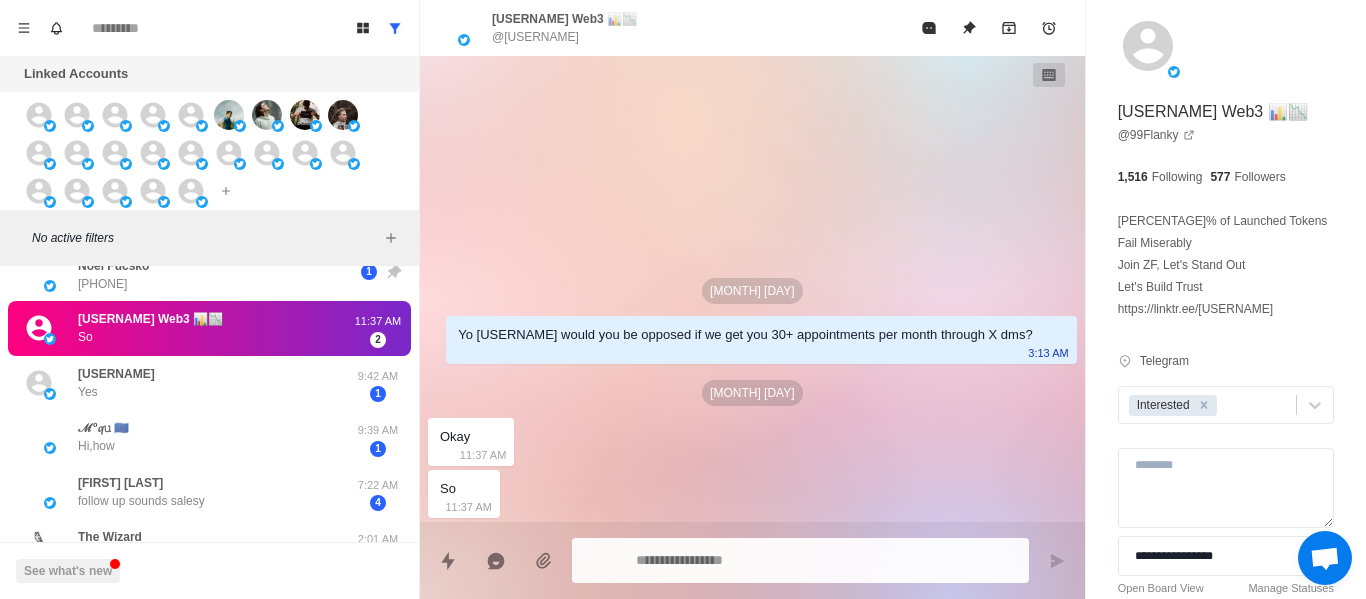 click at bounding box center (800, 560) 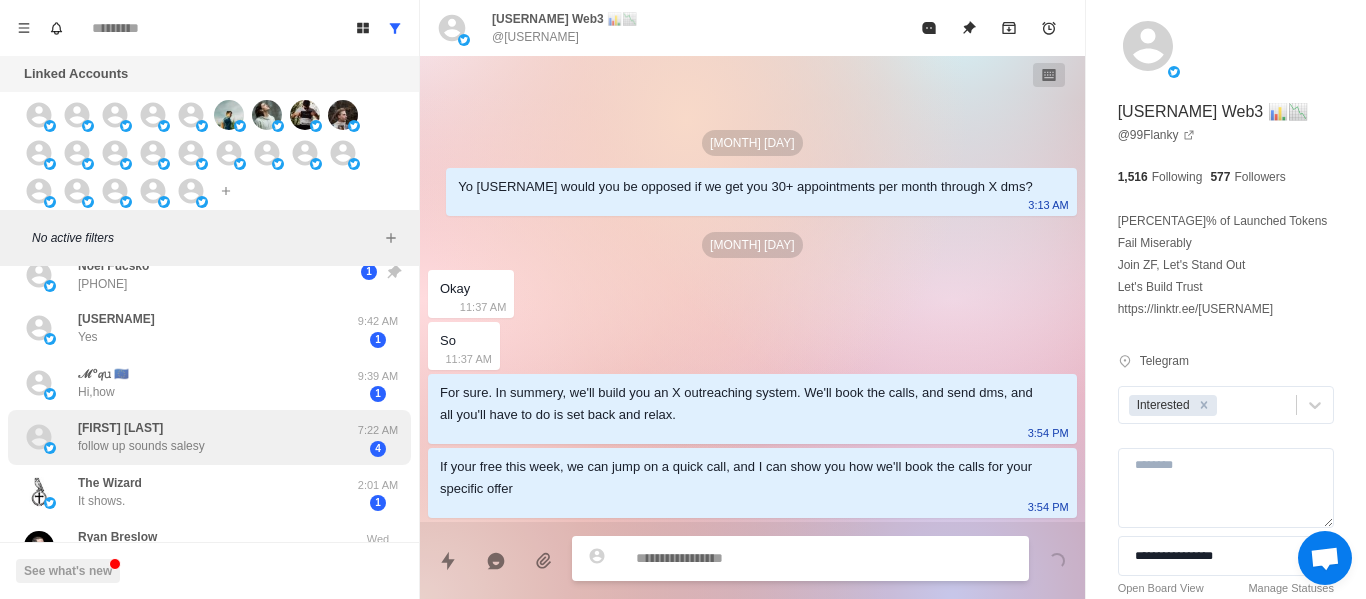 click on "The Wizard It shows. 2:01 AM 1" at bounding box center (209, 492) 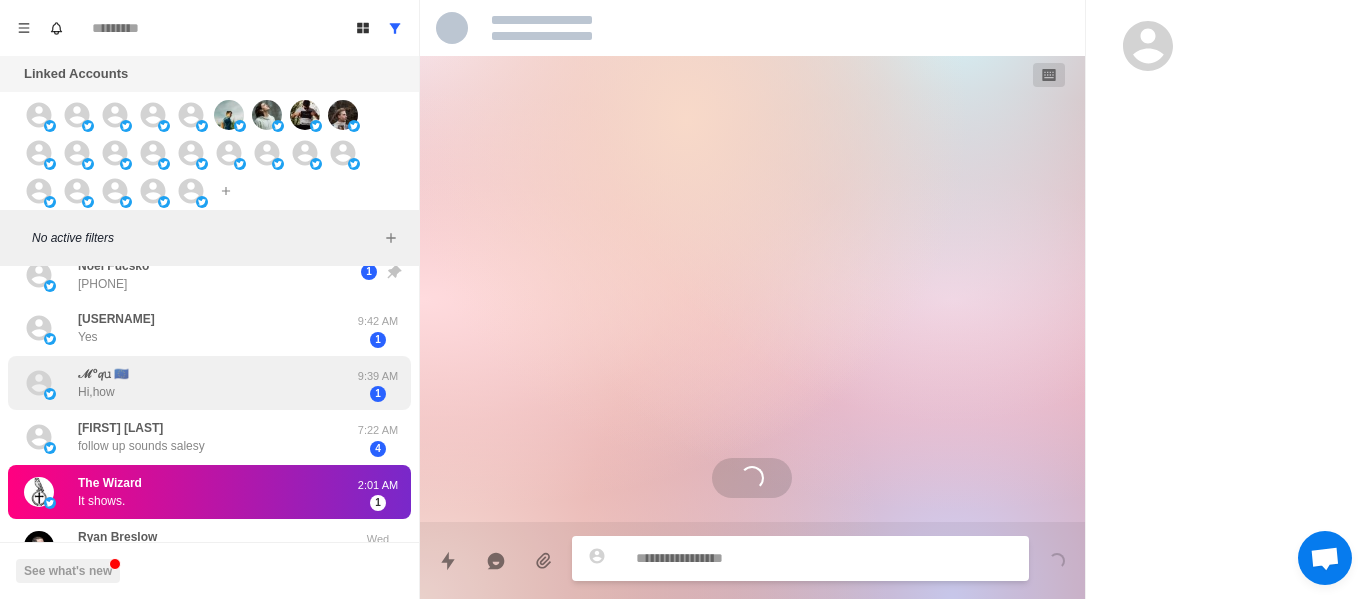click on "ℳᵒ𝓺𝚞 🇪🇺 Hi,how 9:39 AM 1" at bounding box center [209, 383] 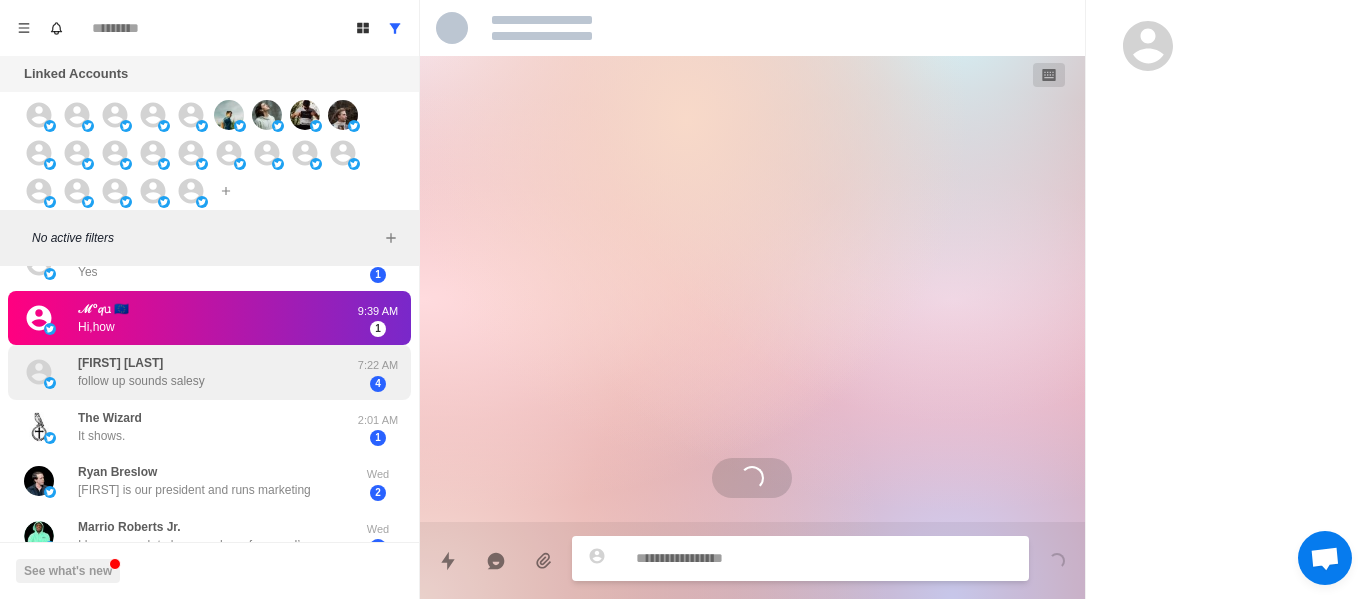 scroll, scrollTop: 450, scrollLeft: 0, axis: vertical 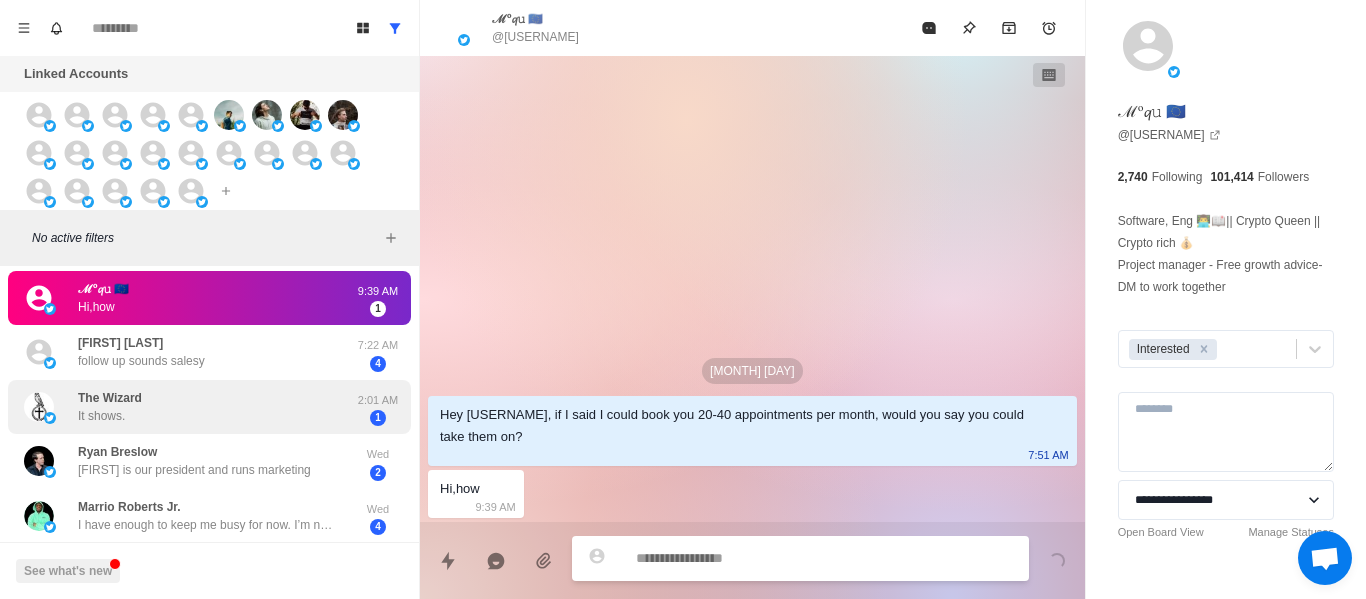 click on "The Wizard It shows." at bounding box center (188, 407) 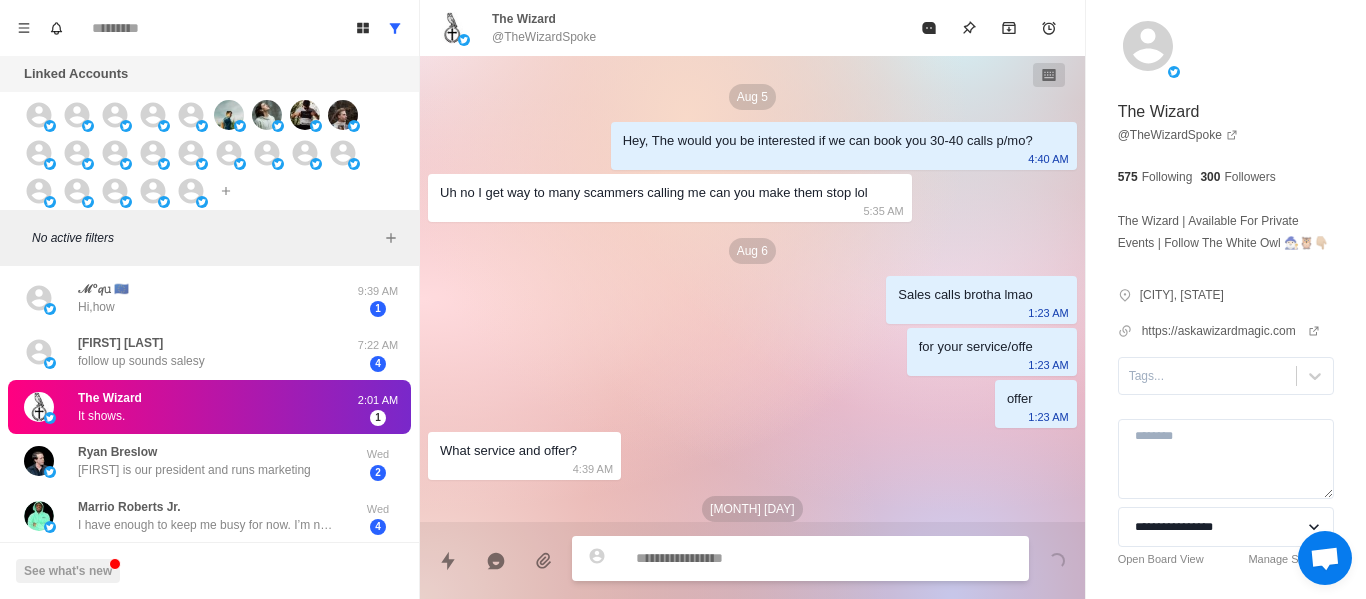 scroll, scrollTop: 418, scrollLeft: 0, axis: vertical 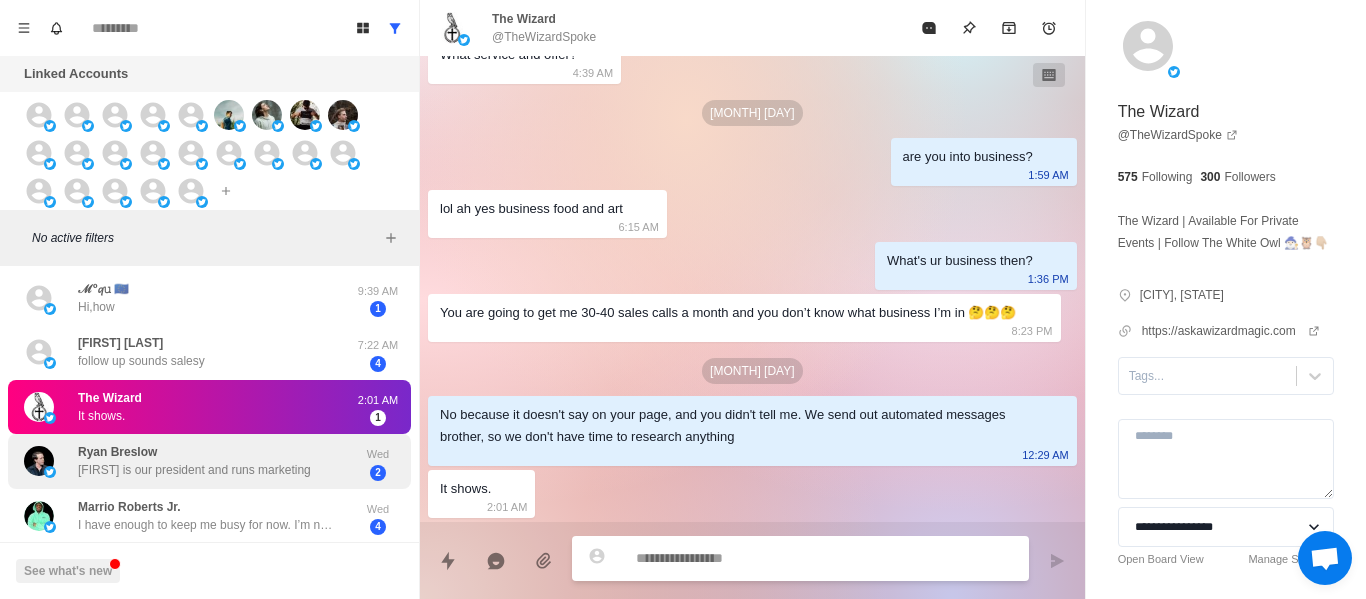 click on "[FIRST] is our president and runs marketing" at bounding box center (194, 470) 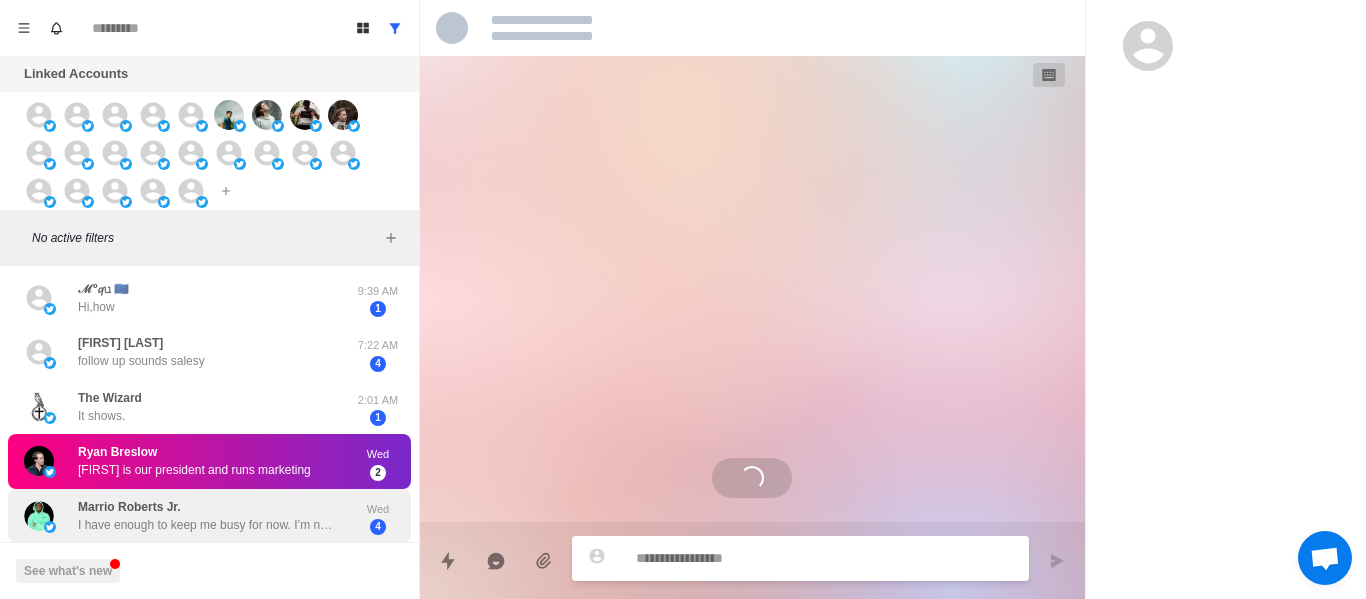 scroll, scrollTop: 0, scrollLeft: 0, axis: both 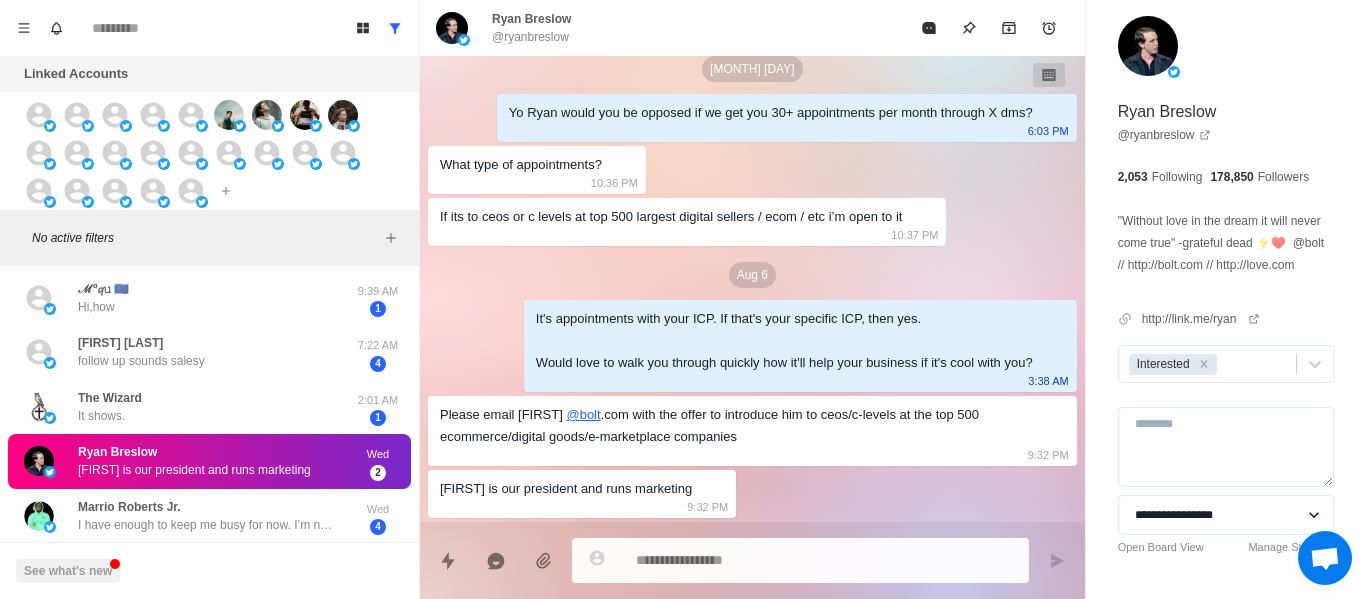 drag, startPoint x: 220, startPoint y: 395, endPoint x: 617, endPoint y: 574, distance: 435.48822 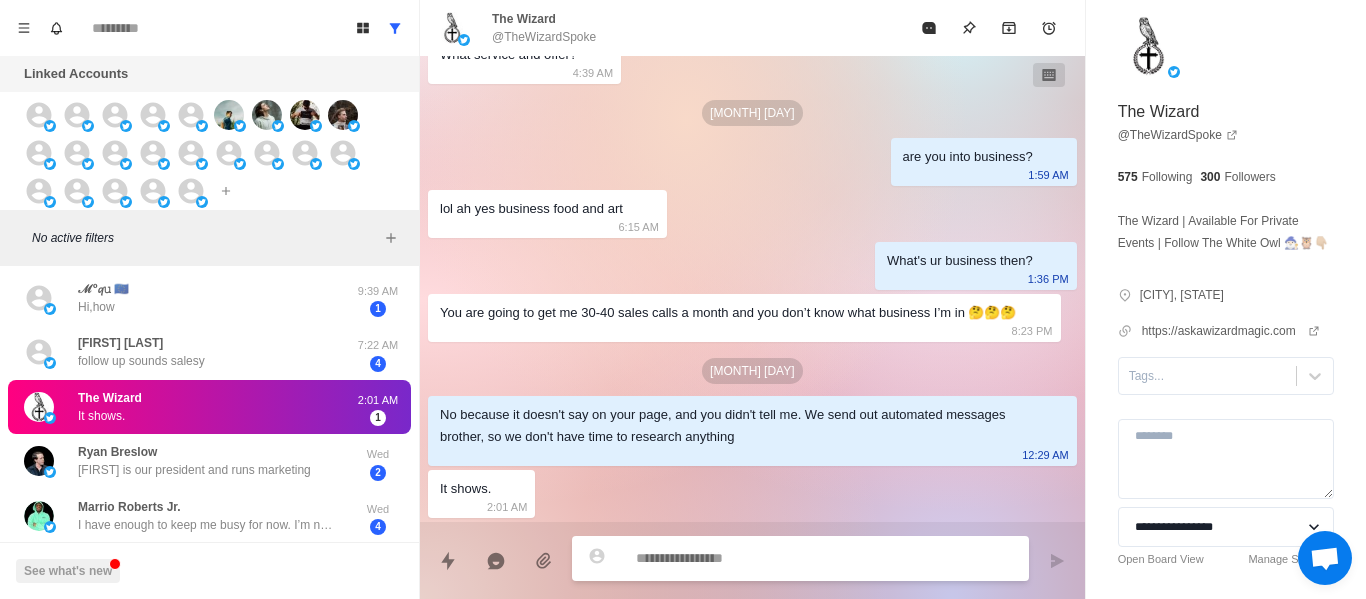 click at bounding box center [824, 558] 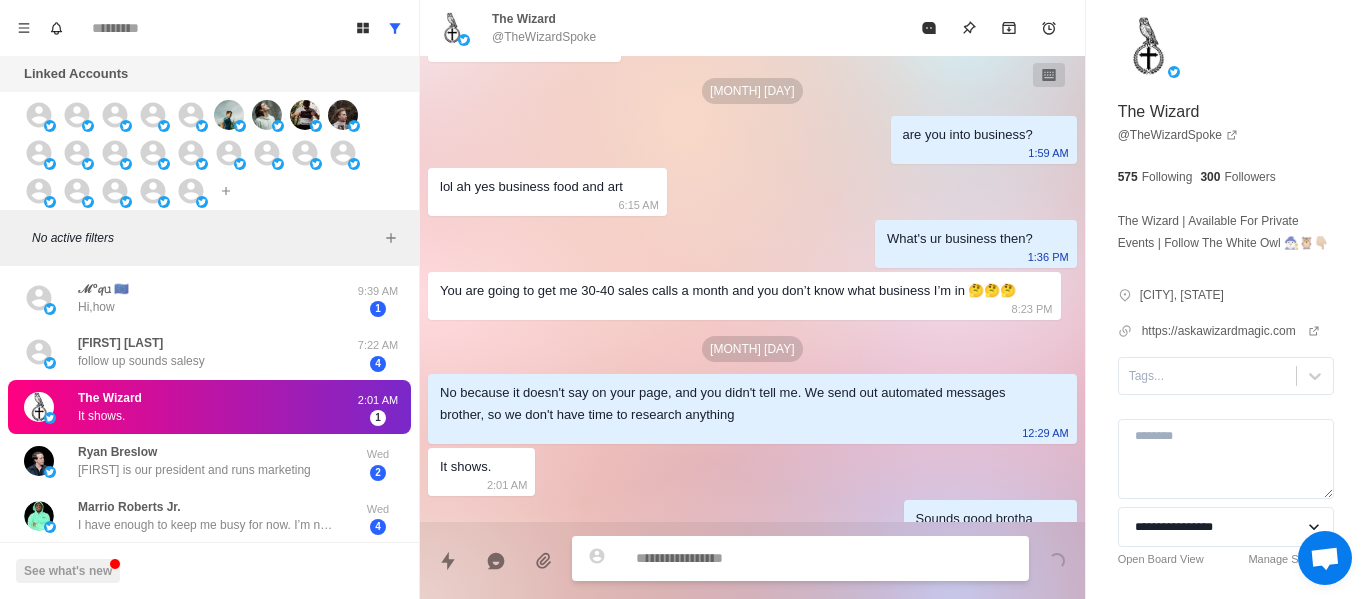 scroll, scrollTop: 470, scrollLeft: 0, axis: vertical 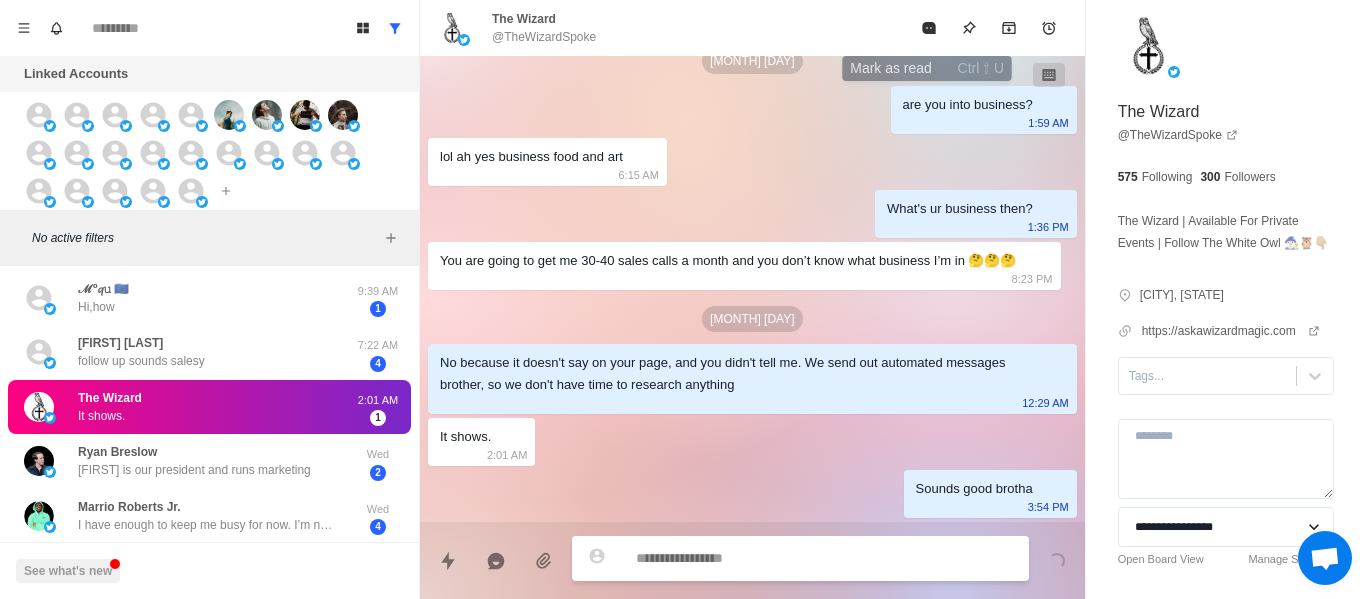 click 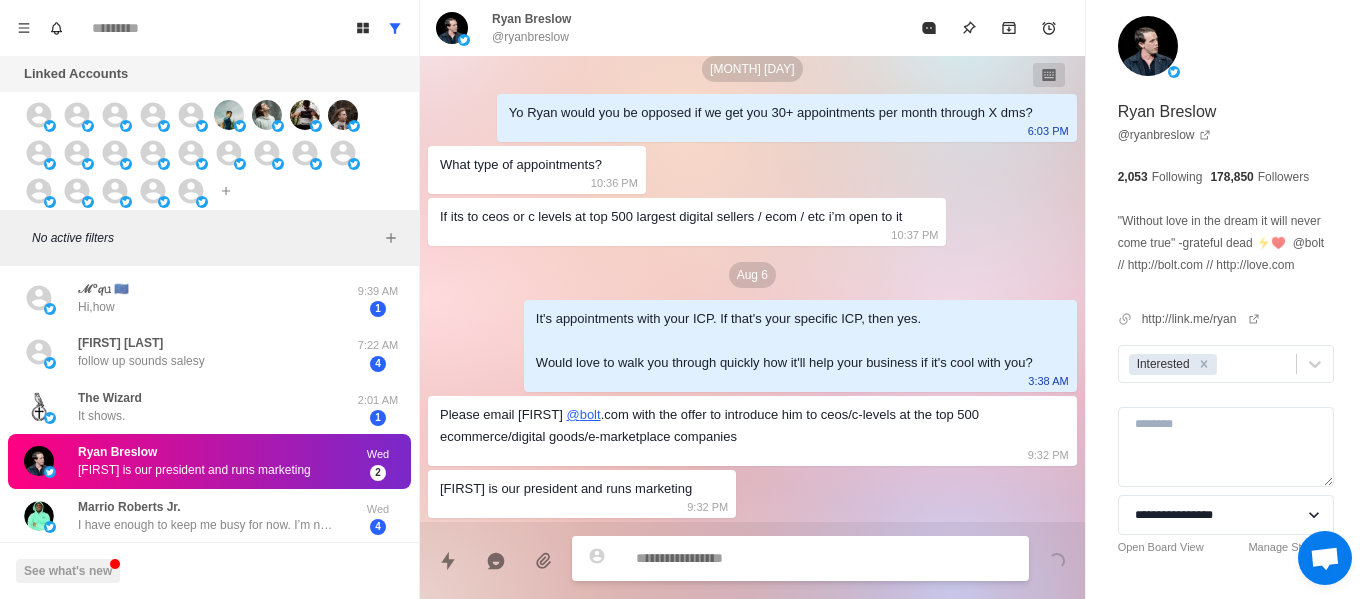 scroll, scrollTop: 28, scrollLeft: 0, axis: vertical 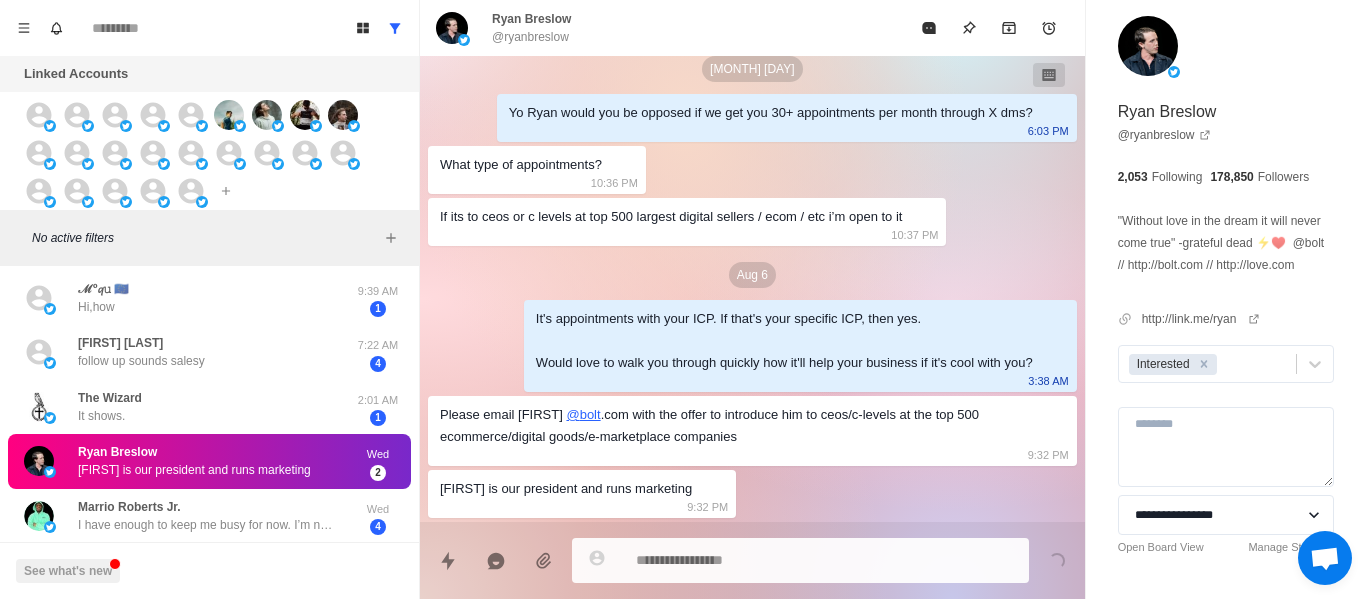 drag, startPoint x: 101, startPoint y: 357, endPoint x: 248, endPoint y: 467, distance: 183.60011 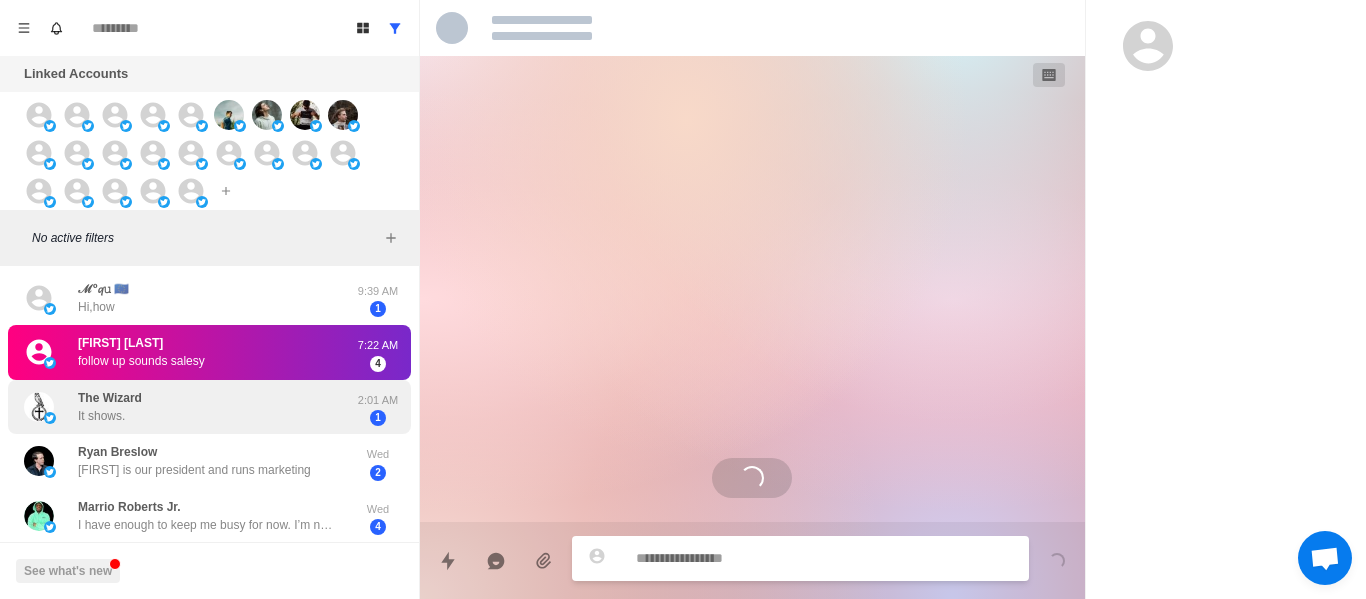drag, startPoint x: 158, startPoint y: 402, endPoint x: 341, endPoint y: 591, distance: 263.07794 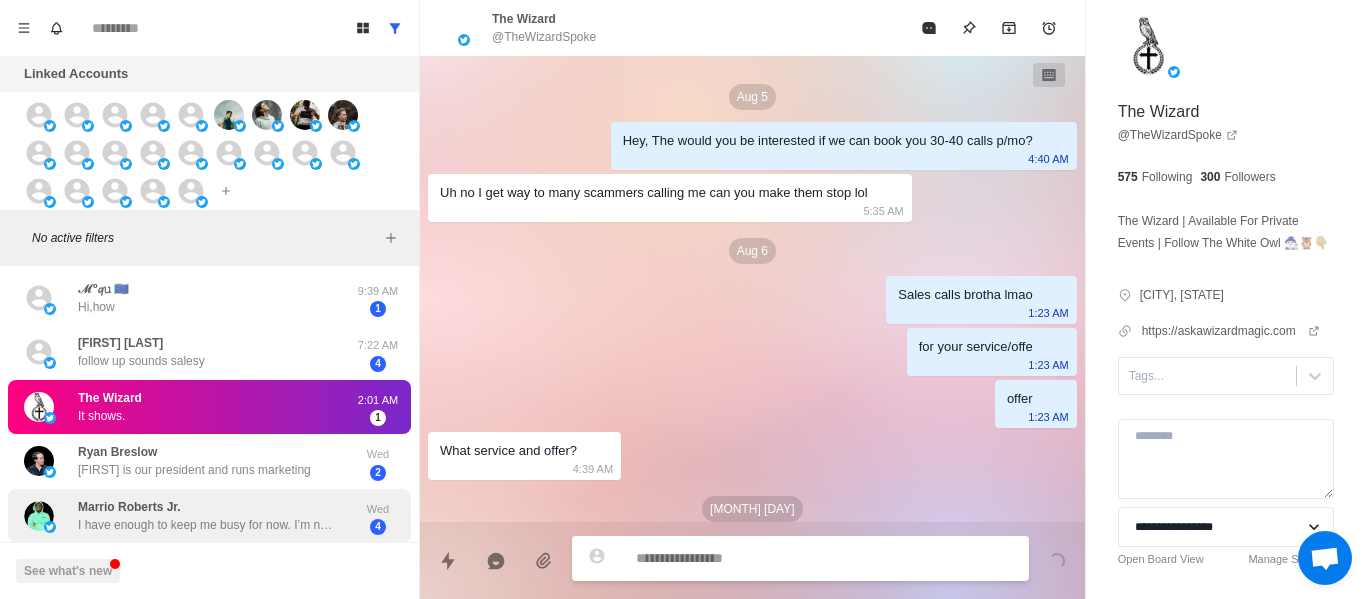 scroll, scrollTop: 470, scrollLeft: 0, axis: vertical 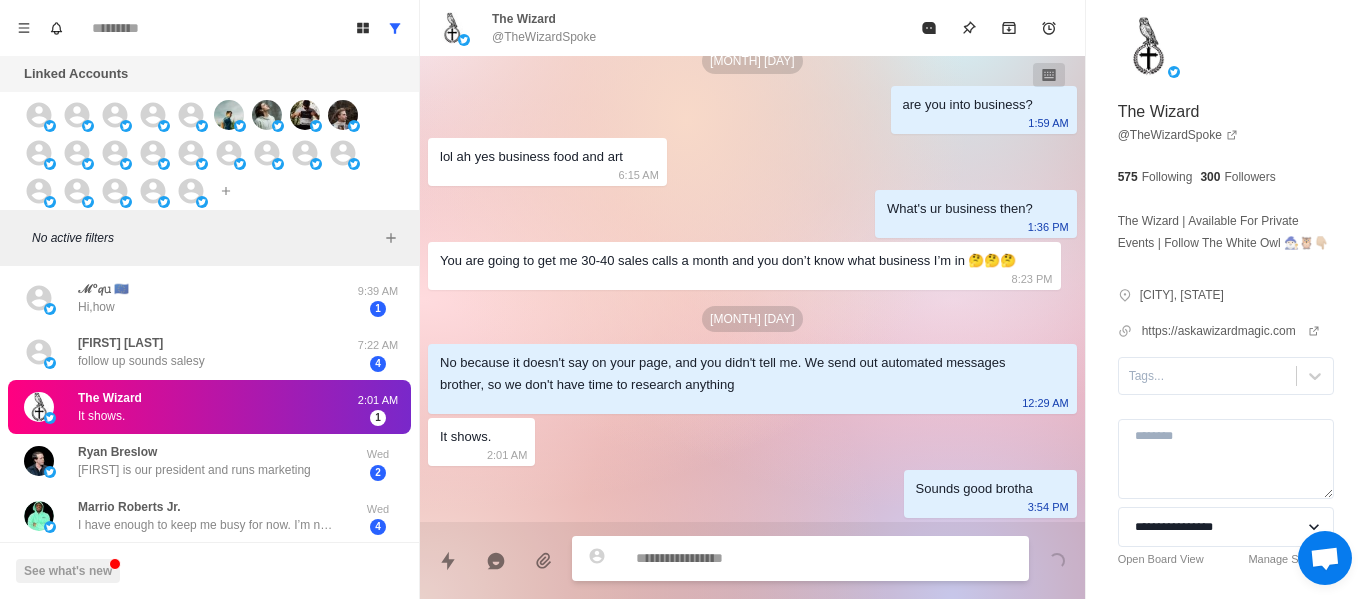 drag, startPoint x: 144, startPoint y: 447, endPoint x: 263, endPoint y: 565, distance: 167.5858 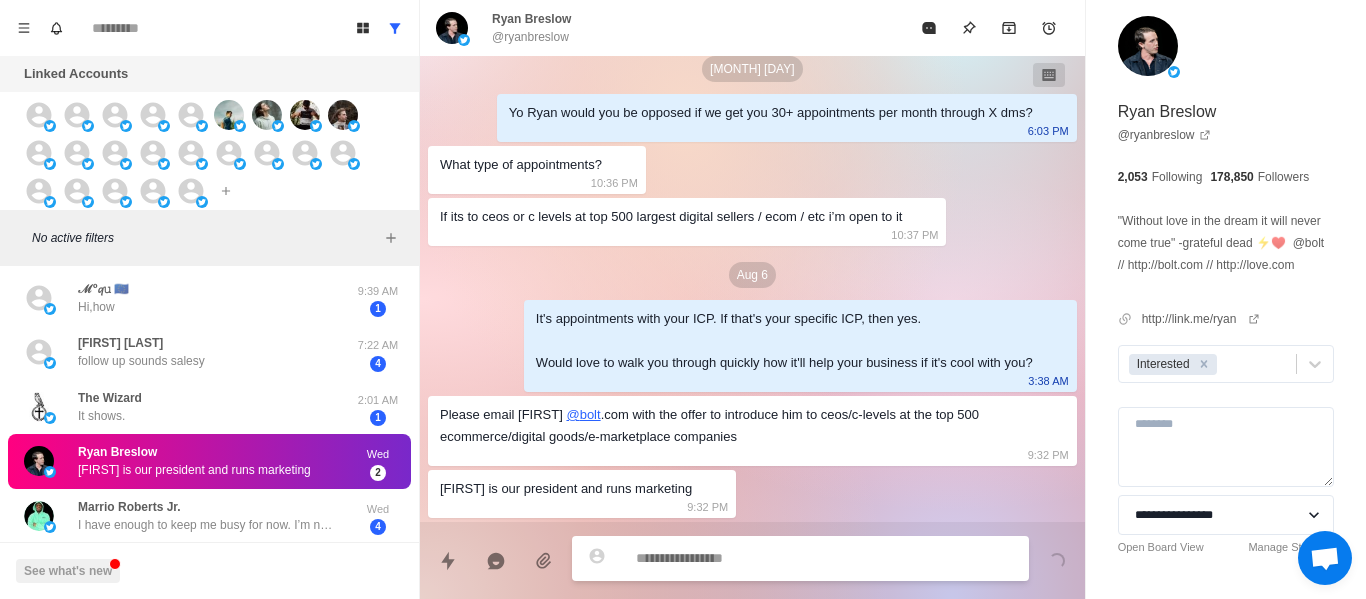 scroll, scrollTop: 28, scrollLeft: 0, axis: vertical 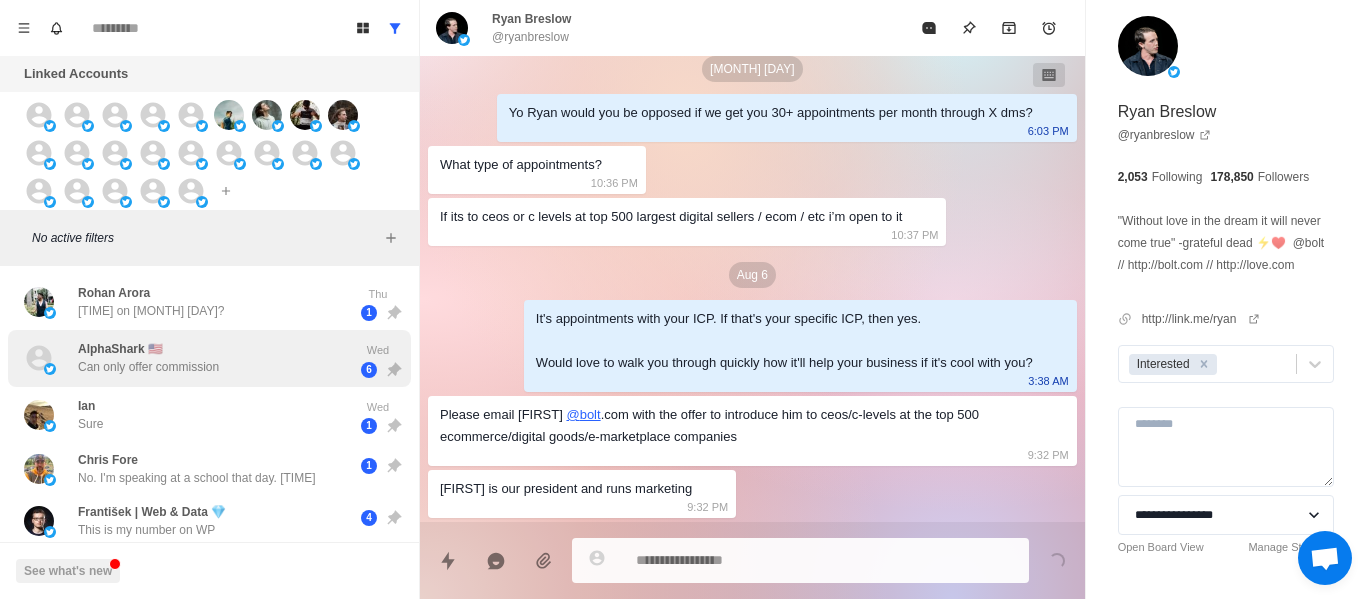 click on "AlphaShark 🇺🇸 Can only offer commission" at bounding box center [148, 358] 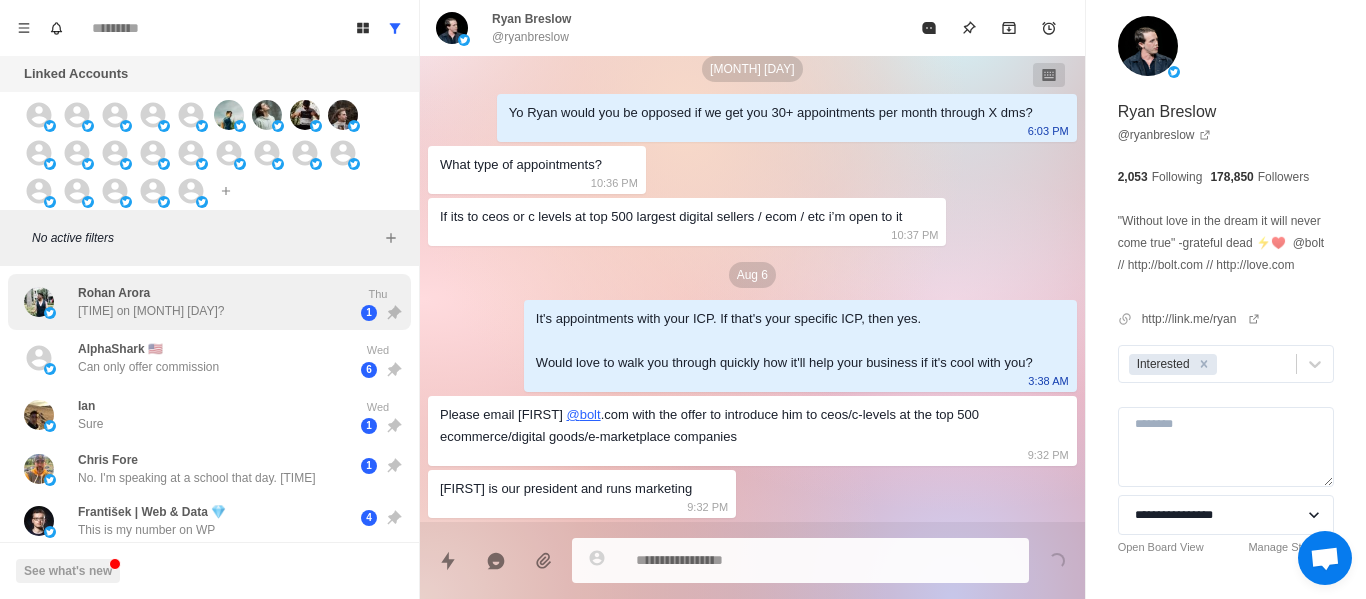 scroll, scrollTop: 0, scrollLeft: 0, axis: both 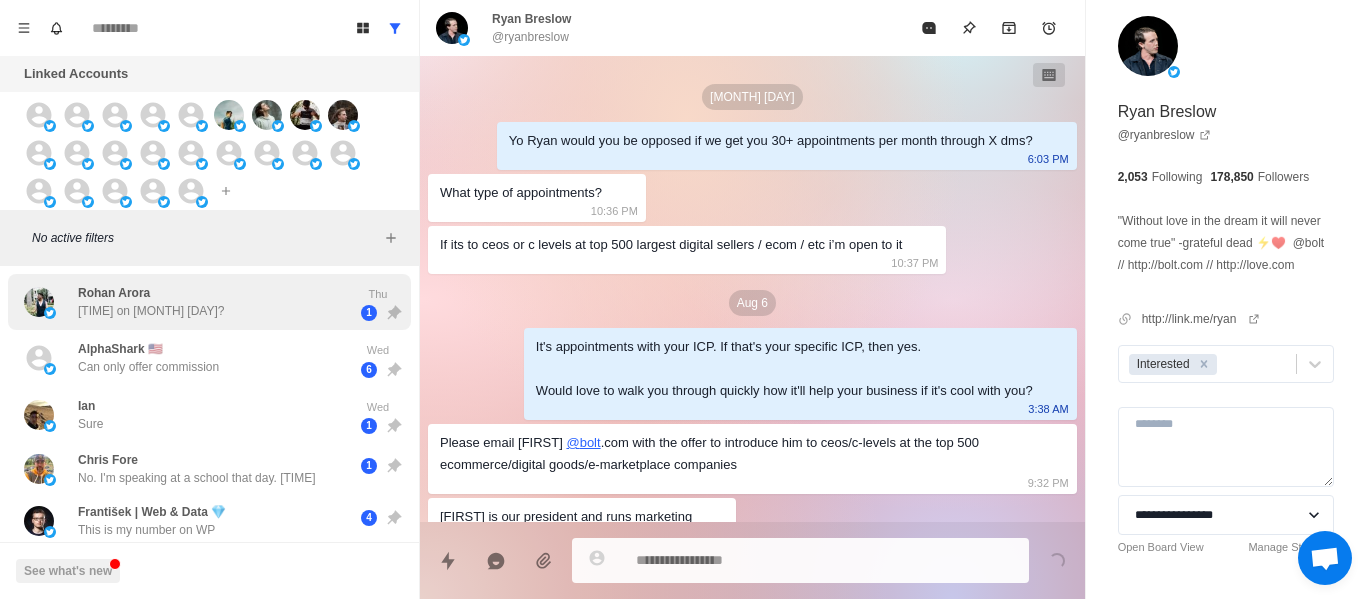 drag, startPoint x: 197, startPoint y: 328, endPoint x: 479, endPoint y: 523, distance: 342.8542 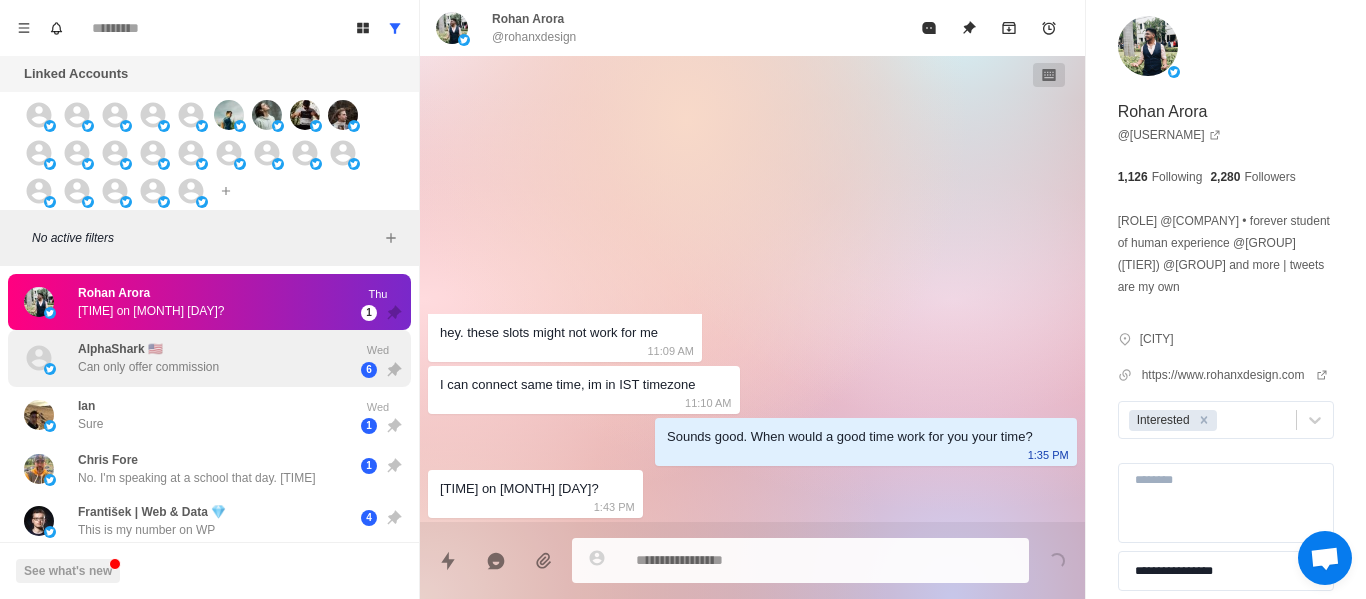 click on "AlphaShark 🇺🇸 Can only offer commission" at bounding box center (188, 358) 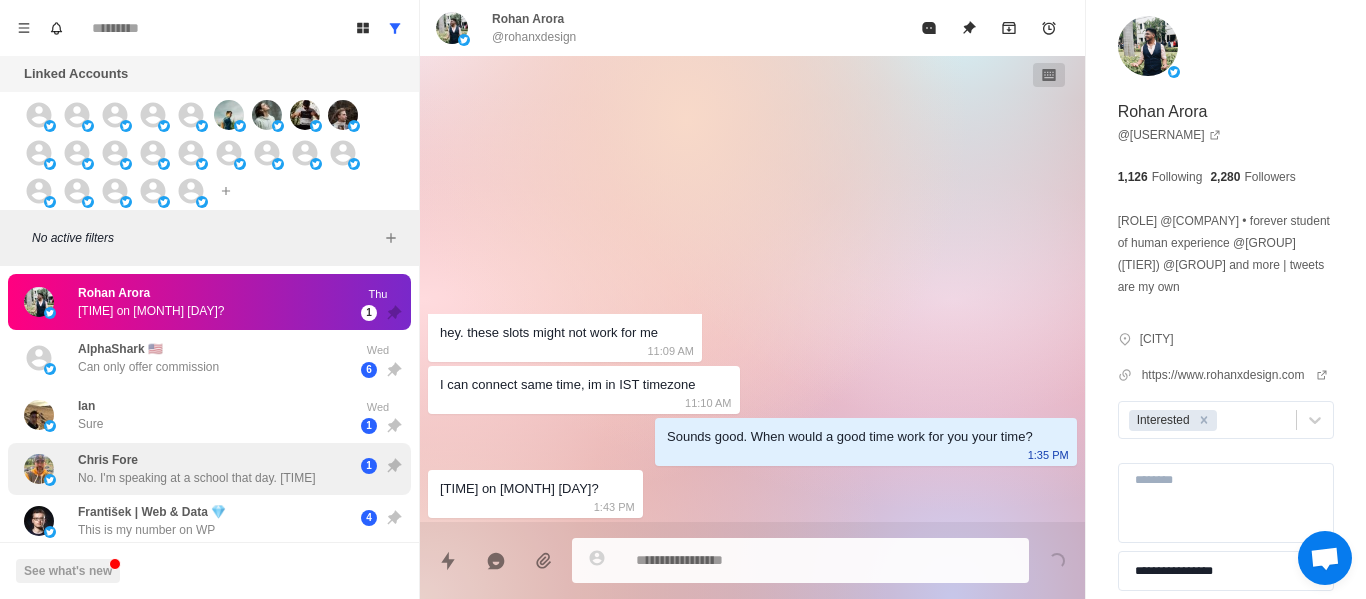scroll, scrollTop: 1462, scrollLeft: 0, axis: vertical 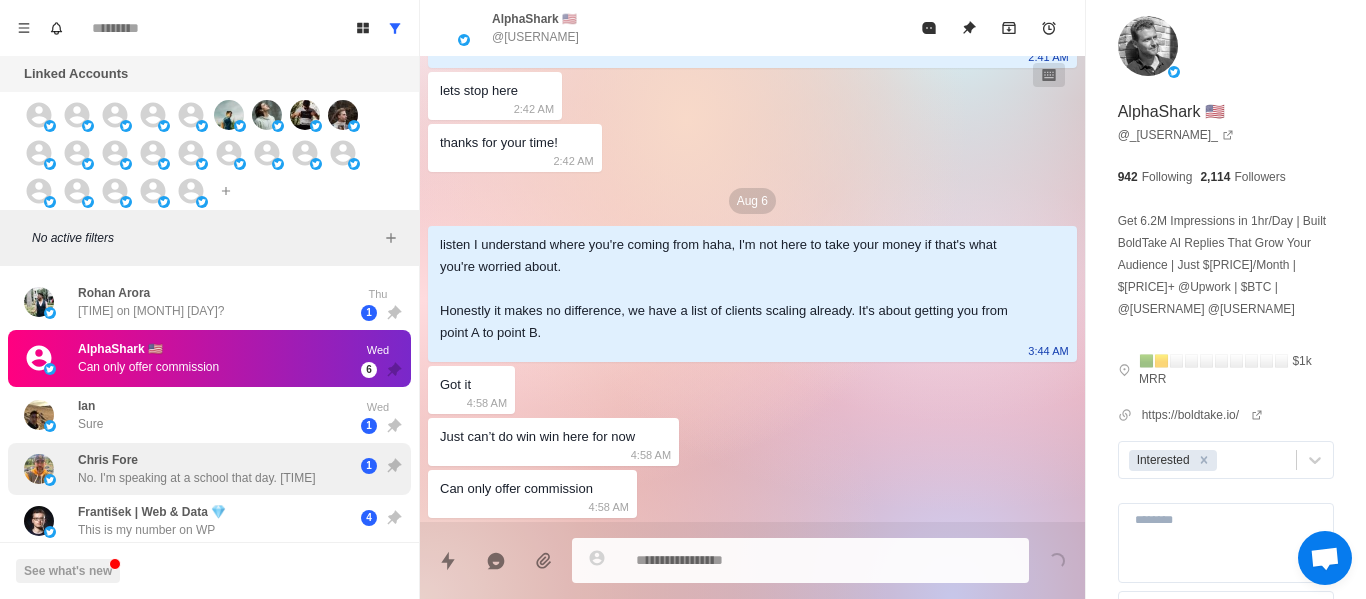 drag, startPoint x: 222, startPoint y: 474, endPoint x: 210, endPoint y: 505, distance: 33.24154 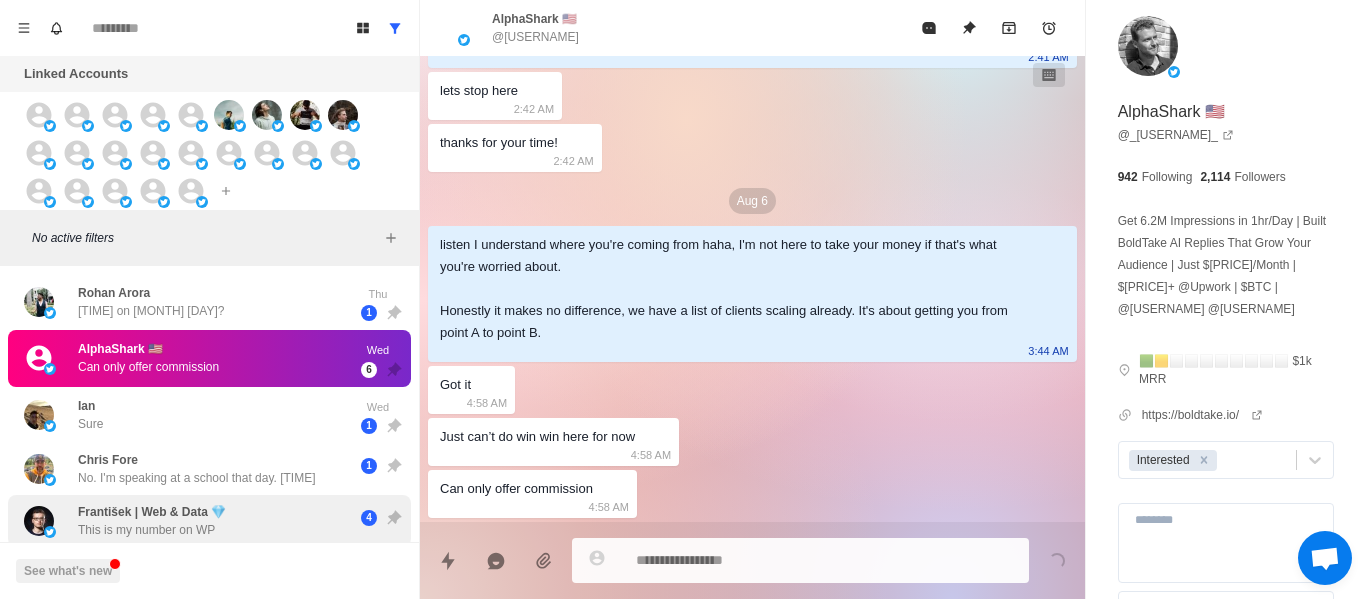 scroll, scrollTop: 0, scrollLeft: 0, axis: both 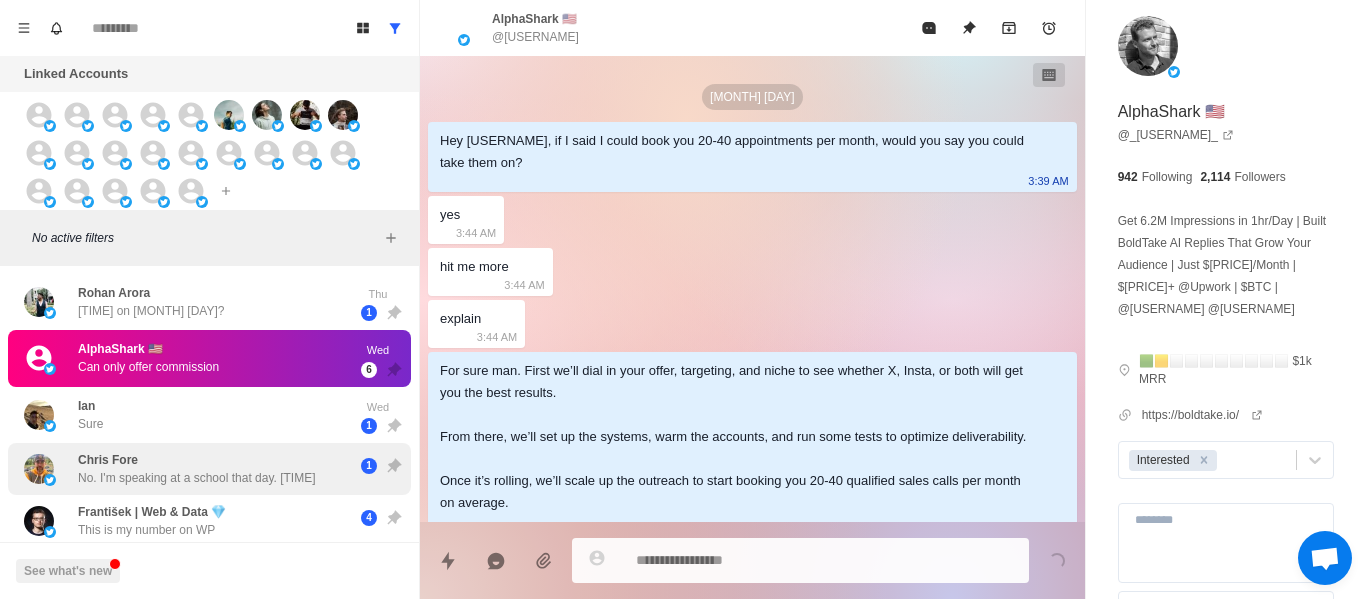 drag, startPoint x: 210, startPoint y: 505, endPoint x: 231, endPoint y: 475, distance: 36.619667 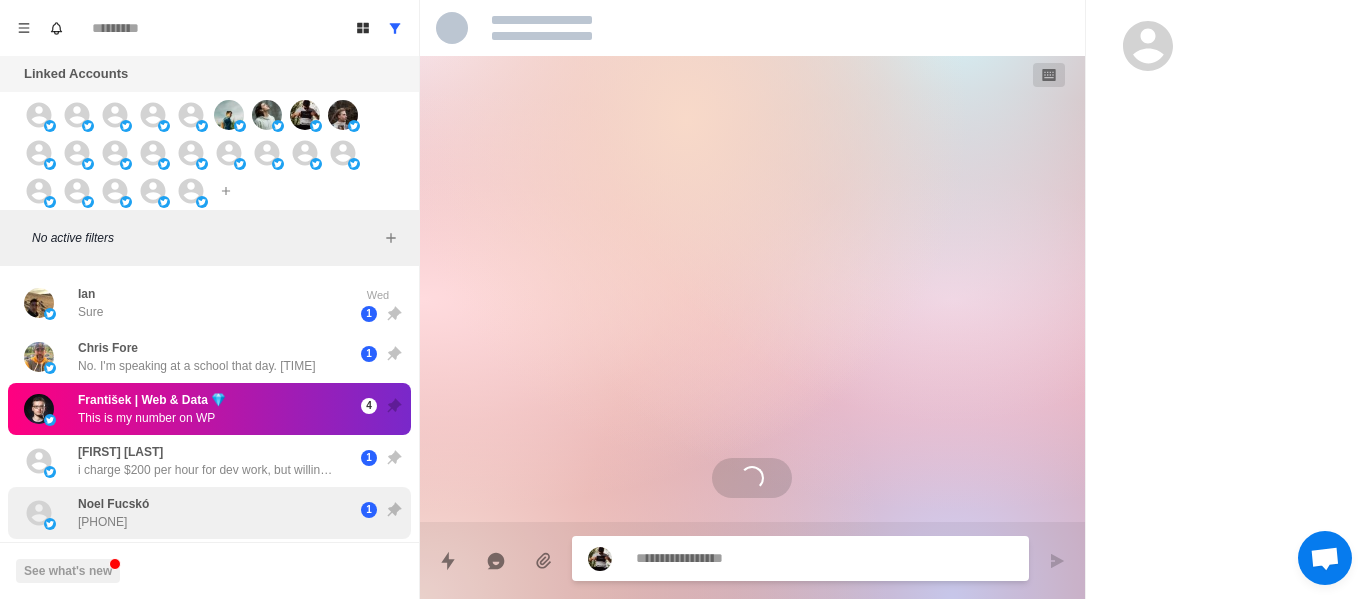scroll, scrollTop: 200, scrollLeft: 0, axis: vertical 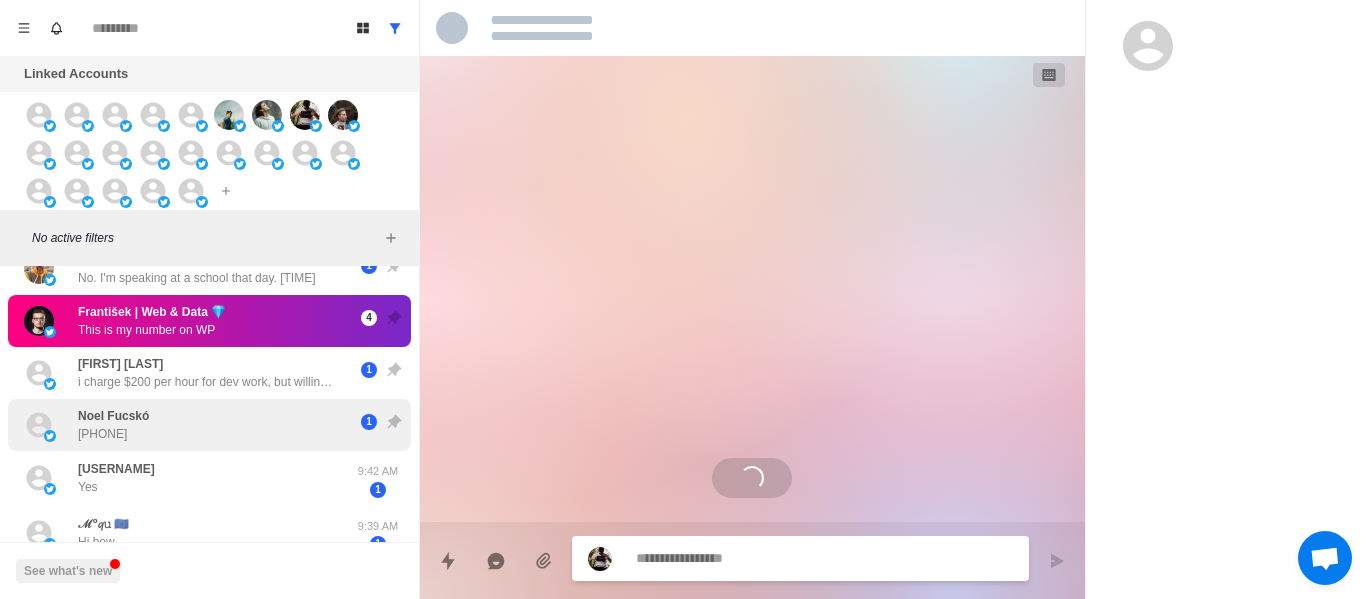 click on "Drew Roberts i charge $200 per hour for dev work, but willing to do $50 to $100 for 30-60 min meetings as long as they pay upfront. u can sell it for whatever u want above that rate 1" at bounding box center (209, 373) 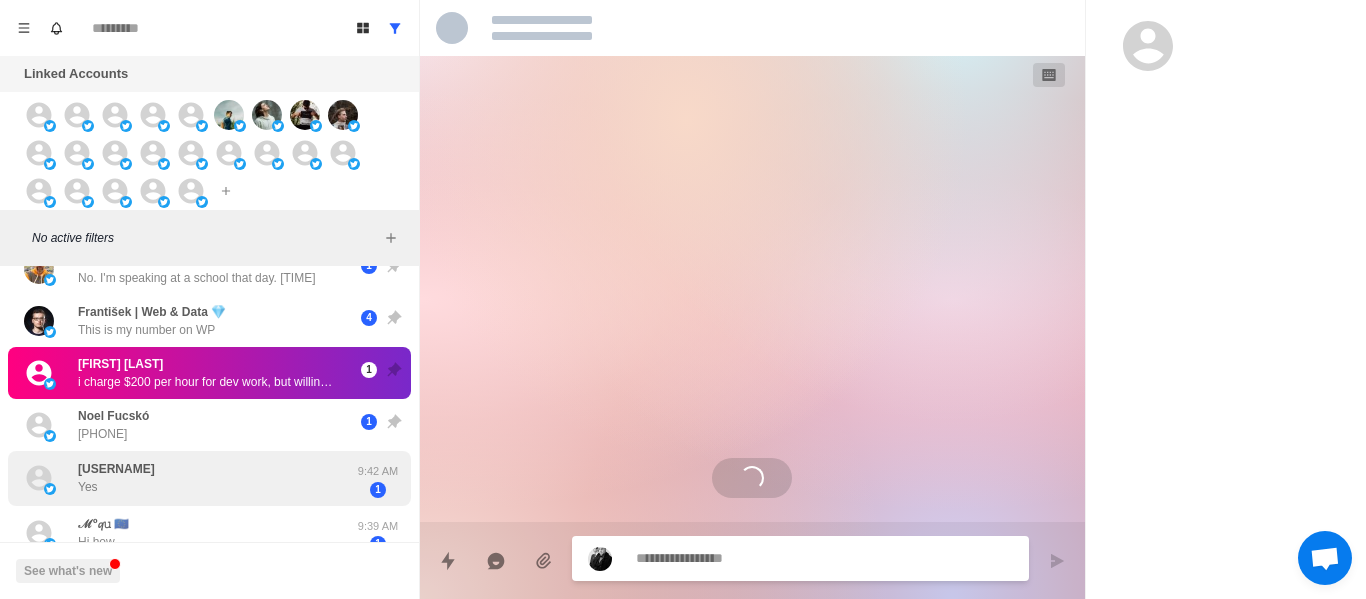 click on "Rohan Arora 12:30 PM on Aug 8th? Thu 1 AlphaShark 🇺🇸 Can only offer commission Wed 6 Ian Sure Wed 1 Chris Fore No. I'm speaking at a school that day. 430-600 pm 1 František | Web & Data 💎 This is my number on WP 4 Drew Roberts i charge $200 per hour for dev work, but willing to do $50 to $100 for 30-60 min meetings as long as they pay upfront. u can sell it for whatever u want above that rate 1 Noel Fucskó +36300763889 1 UzairAhmed Yes 9:42 AM 1 ℳᵒ𝓺𝚞 🇪🇺 Hi,how 9:39 AM 1 Hashir Khurram follow up sounds salesy 7:22 AM 4 The Wizard It shows. 2:01 AM 1 Ryan Breslow Justin is our president and runs marketing Wed 2 Marrio Roberts Jr. I have enough to keep me busy for now. I’m not completely booked but I’m also not at 0. I have a few people I’m working with. But I can take on a few more. So again, if you do end up needing help with any of that, definitely let me know. I’d love to get involved. Wed 4 See what's new" at bounding box center (209, 454) 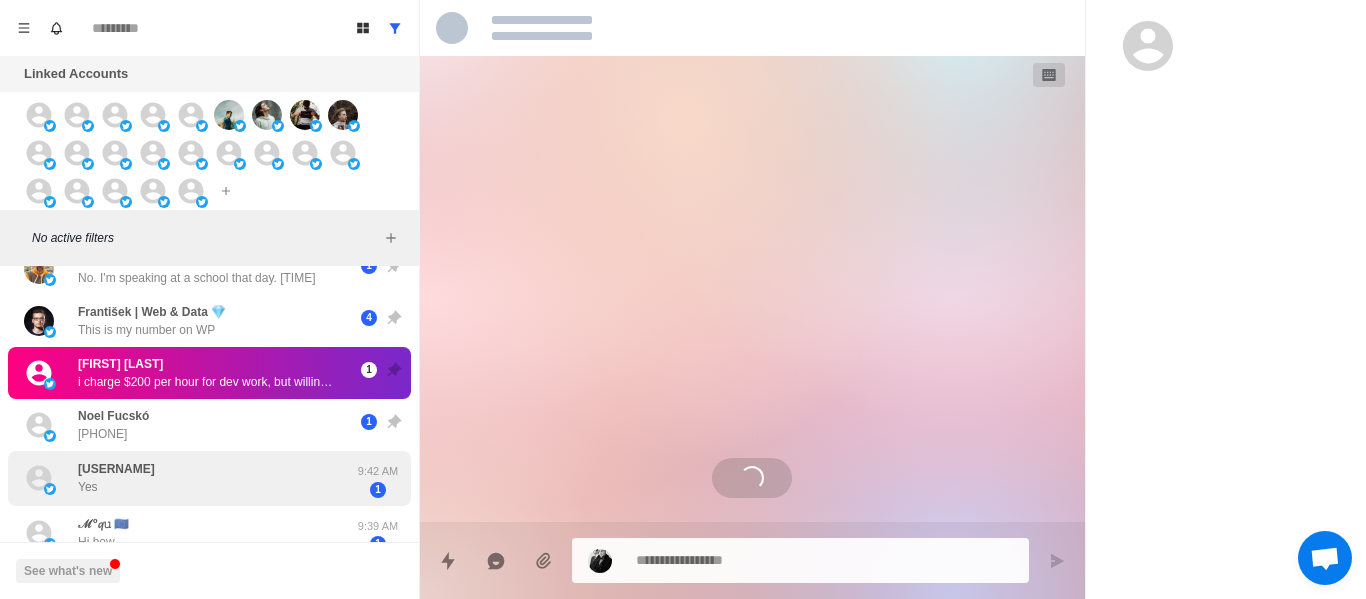click on "[USERNAME] Yes" at bounding box center (188, 478) 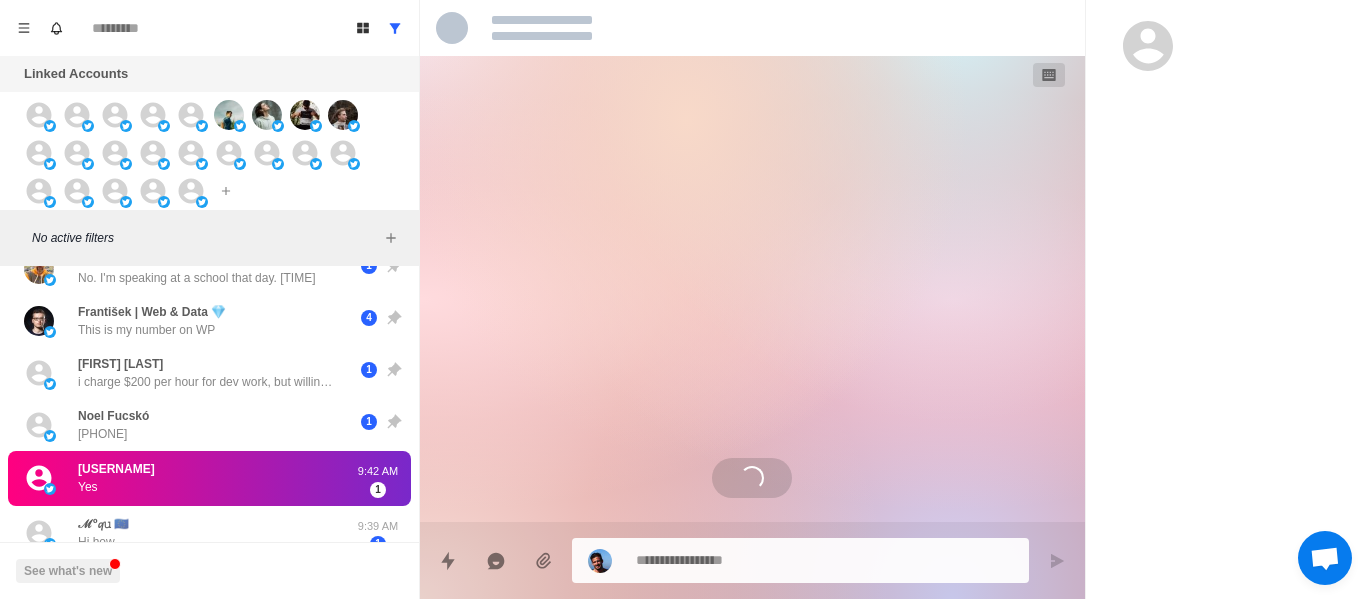 click on "[USERNAME] Yes" at bounding box center [188, 478] 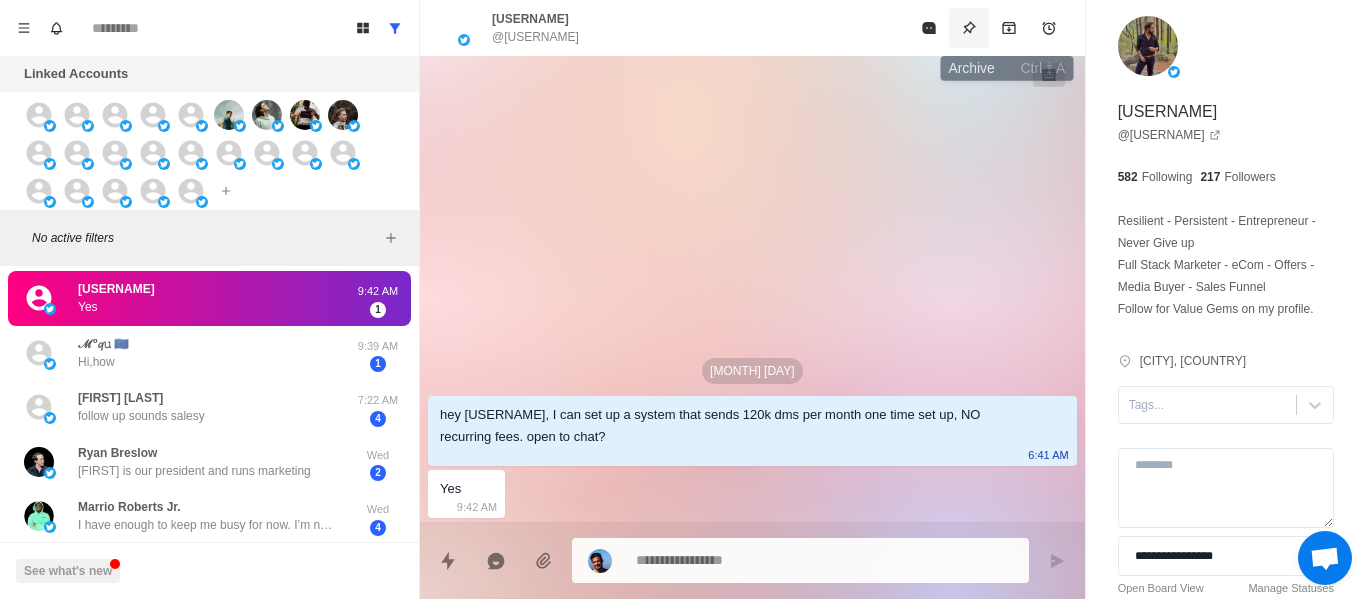 scroll, scrollTop: 395, scrollLeft: 0, axis: vertical 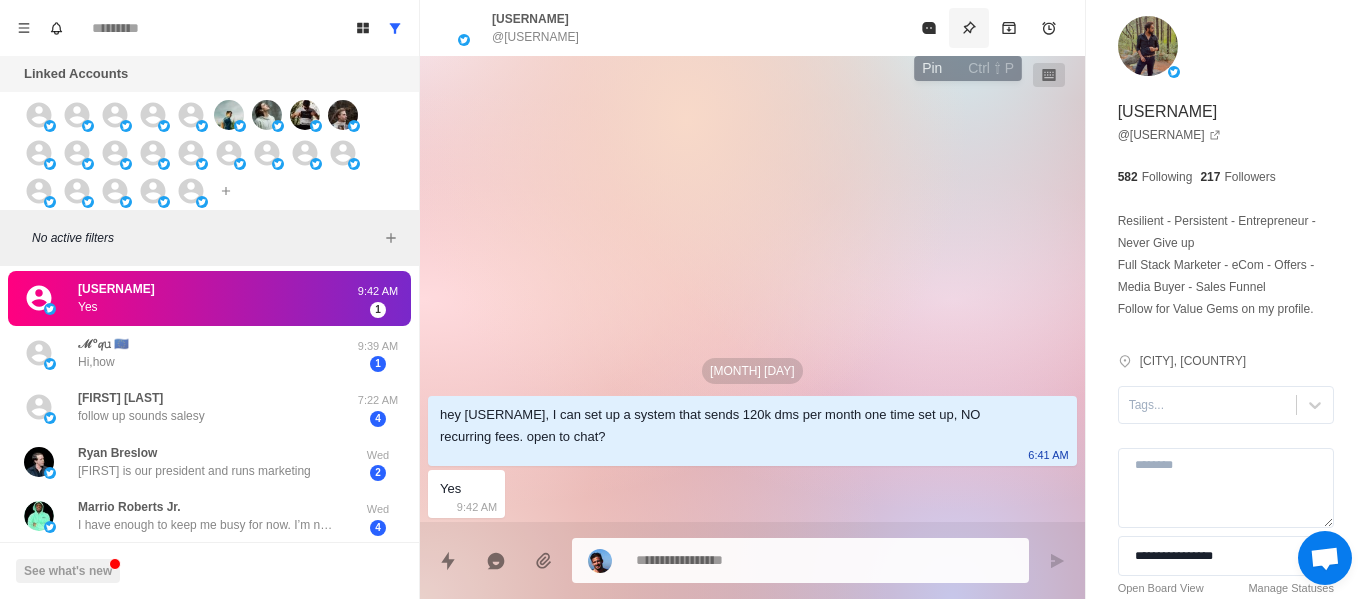 click at bounding box center [969, 28] 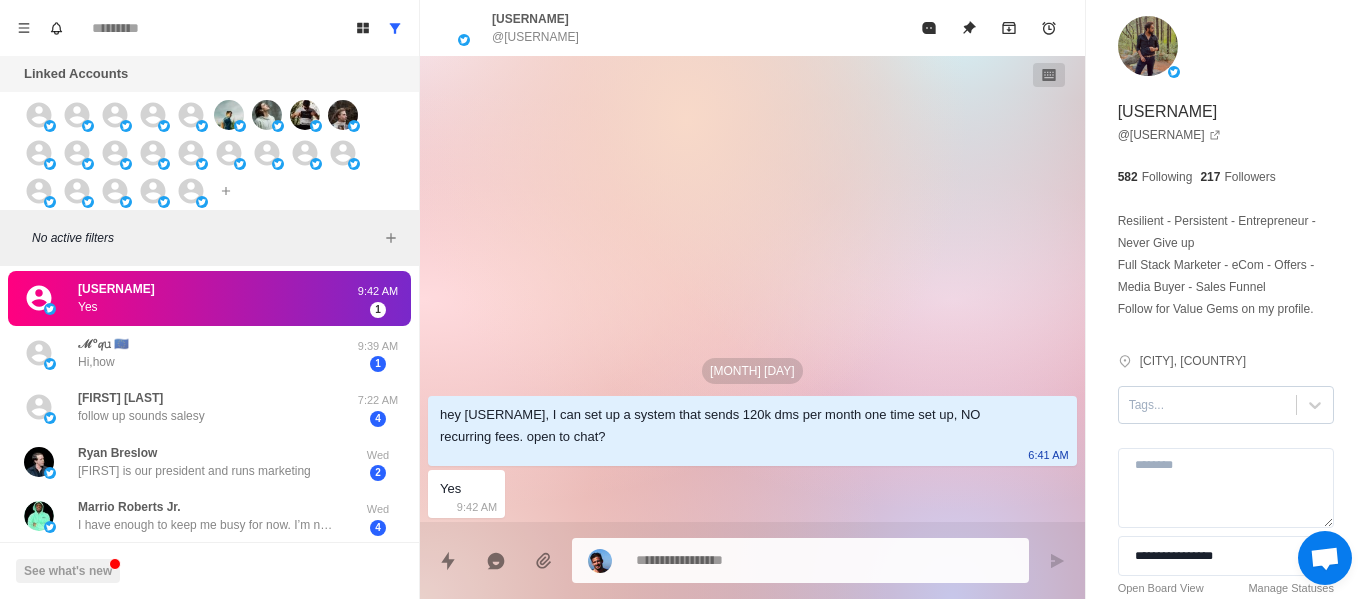 drag, startPoint x: 1186, startPoint y: 395, endPoint x: 1231, endPoint y: 402, distance: 45.54119 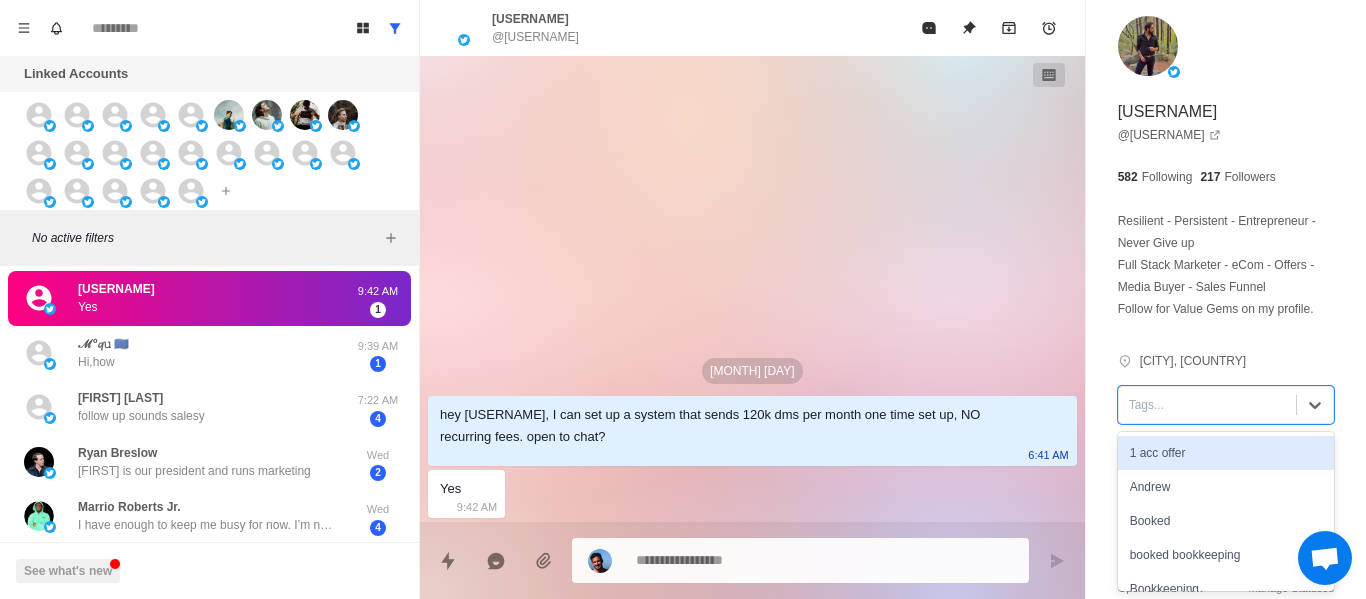 drag, startPoint x: 801, startPoint y: 221, endPoint x: 1023, endPoint y: 284, distance: 230.76611 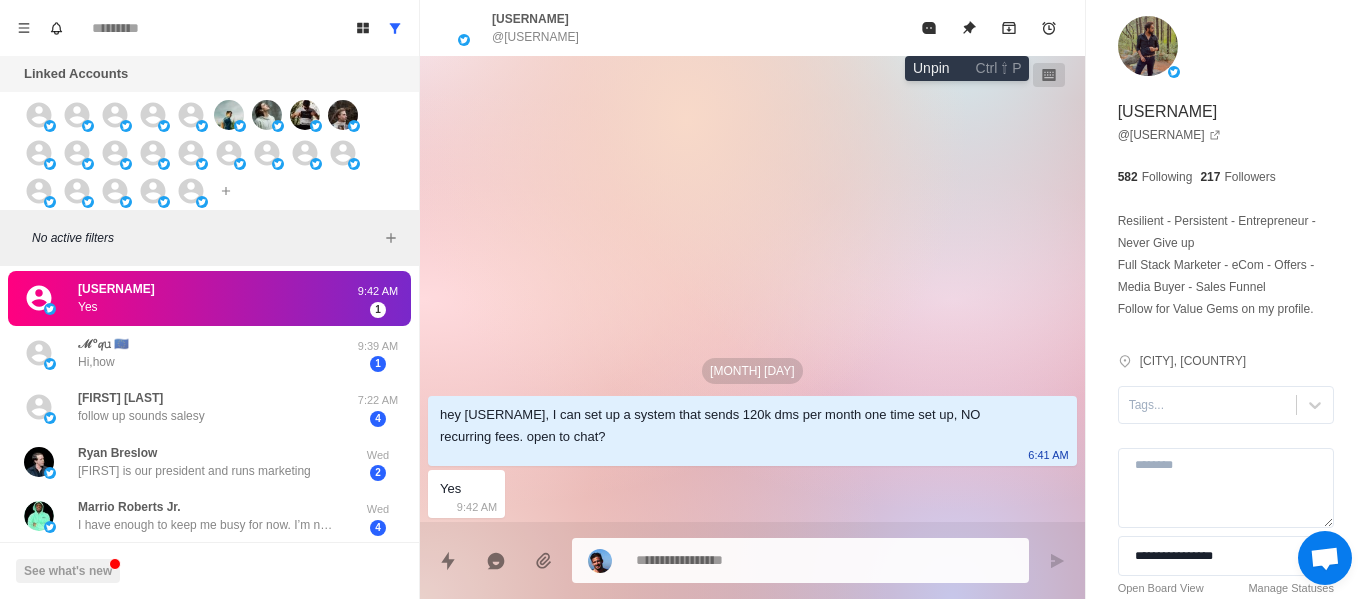 drag, startPoint x: 965, startPoint y: 26, endPoint x: 921, endPoint y: 75, distance: 65.8559 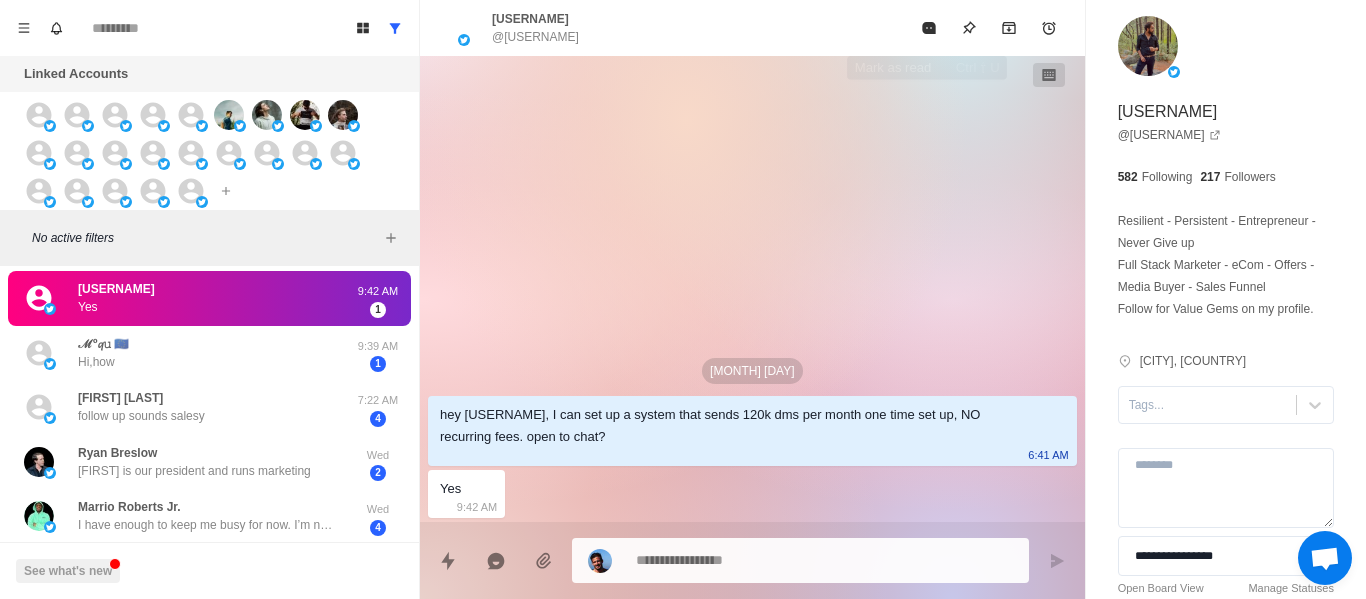 drag, startPoint x: 912, startPoint y: 42, endPoint x: 904, endPoint y: 219, distance: 177.1807 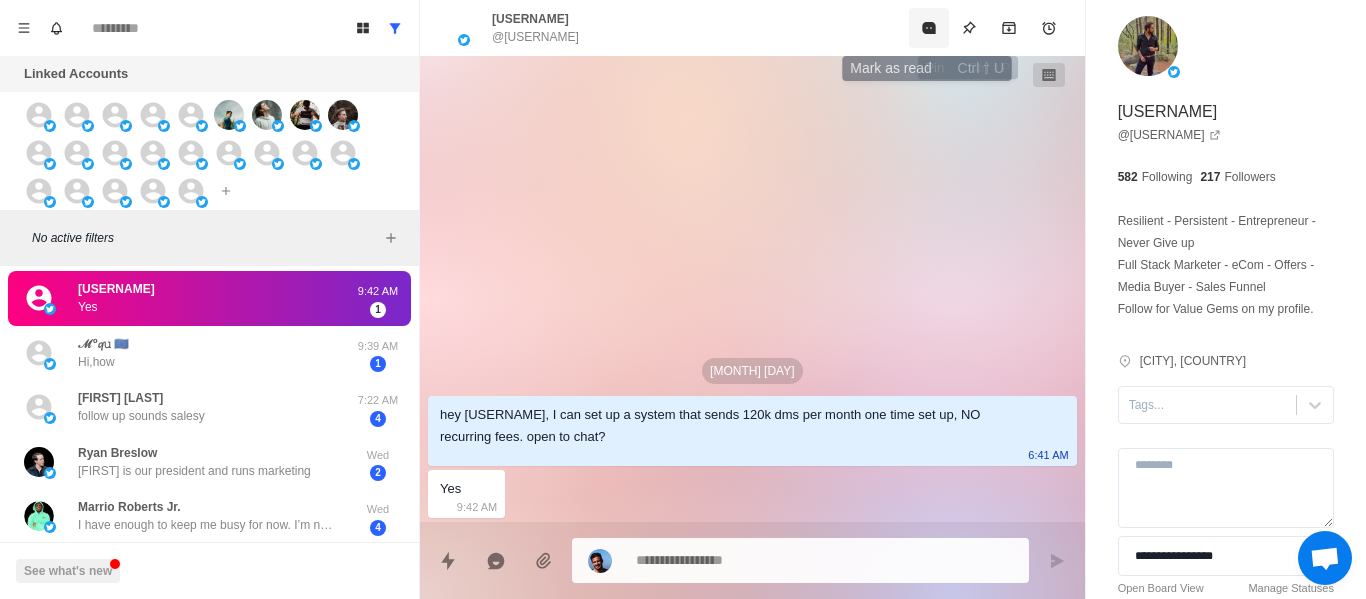 click at bounding box center [929, 28] 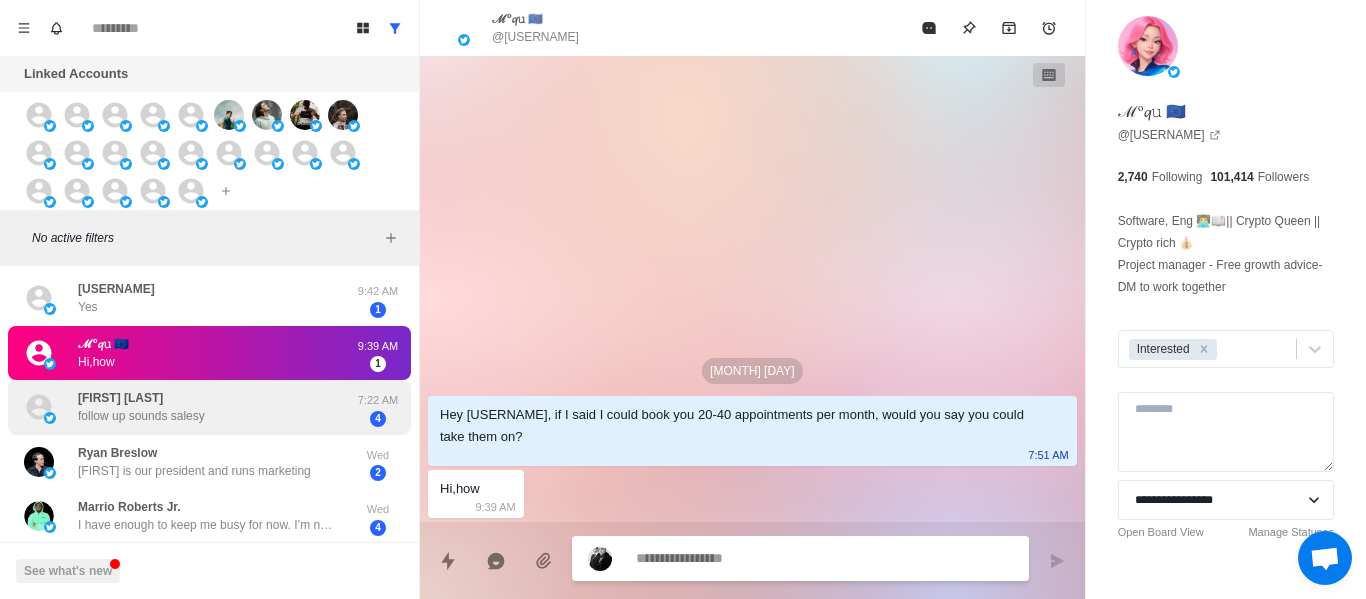 scroll, scrollTop: 0, scrollLeft: 0, axis: both 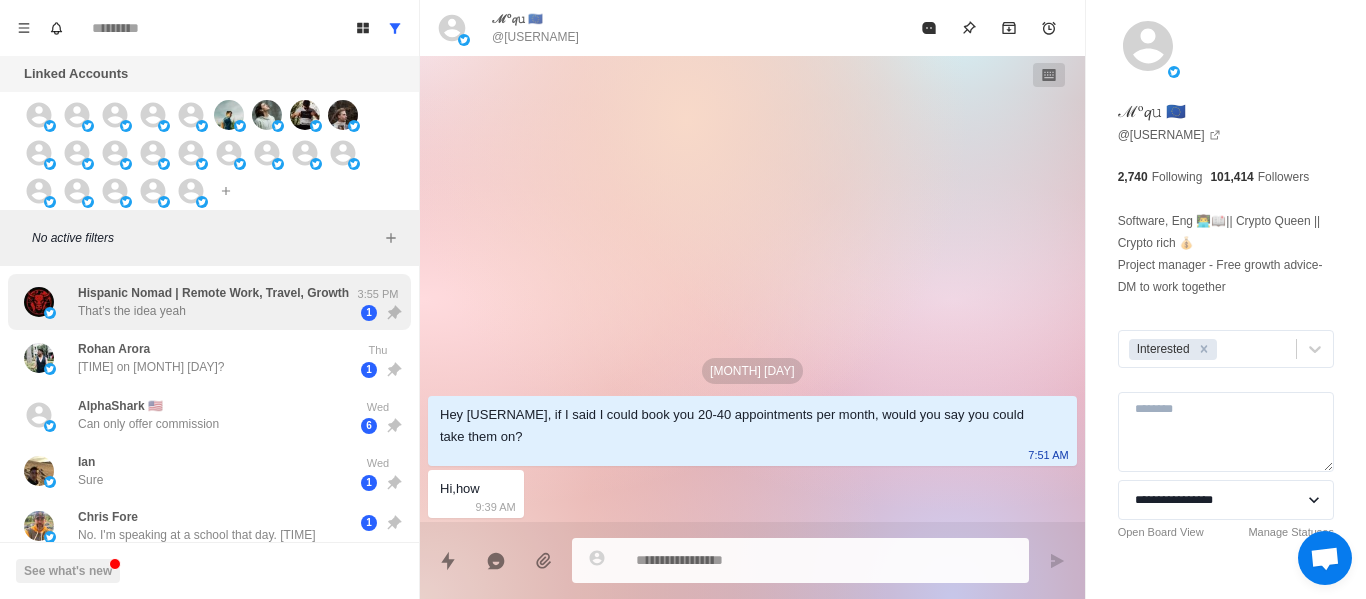 click on "Hispanic Nomad | Remote Work, Travel, Growth" at bounding box center [213, 293] 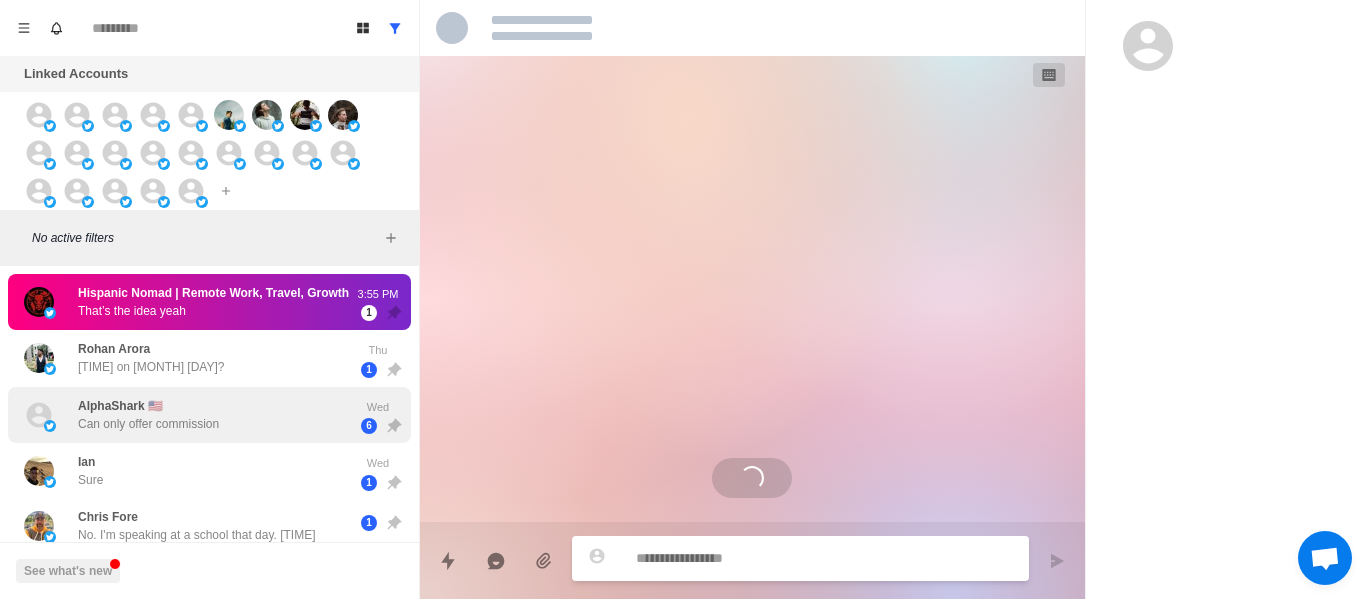 scroll, scrollTop: 684, scrollLeft: 0, axis: vertical 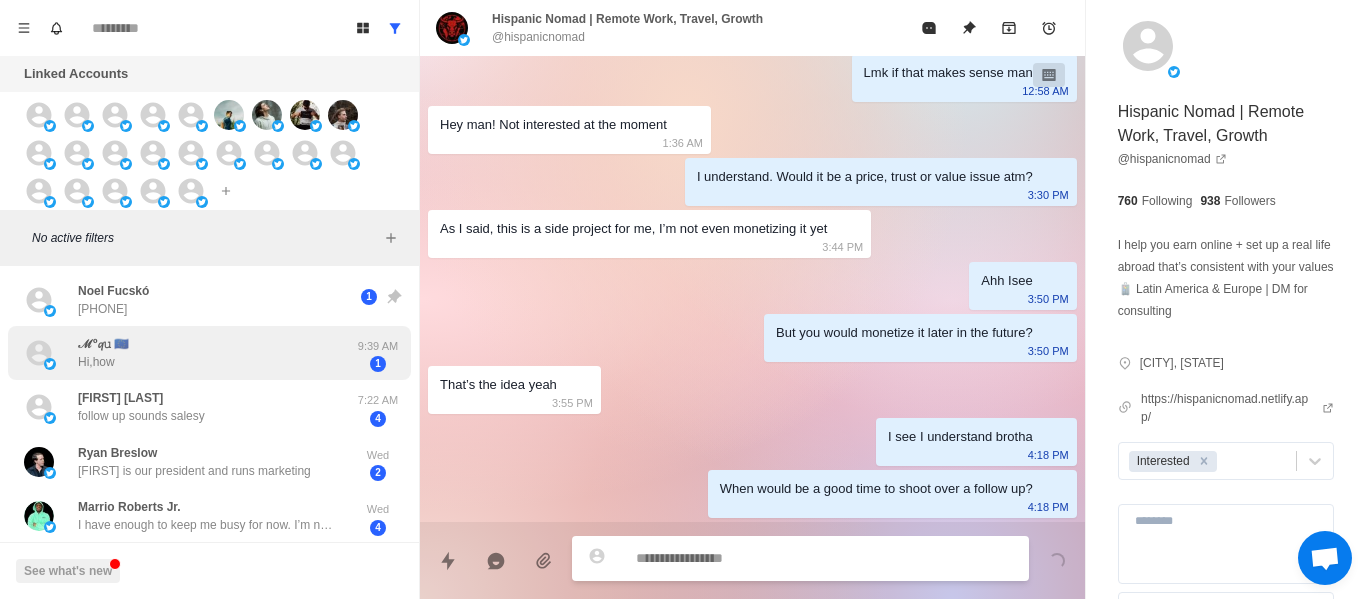click on "ℳᵒ𝓺𝚞 🇪🇺 Hi,how" at bounding box center (188, 353) 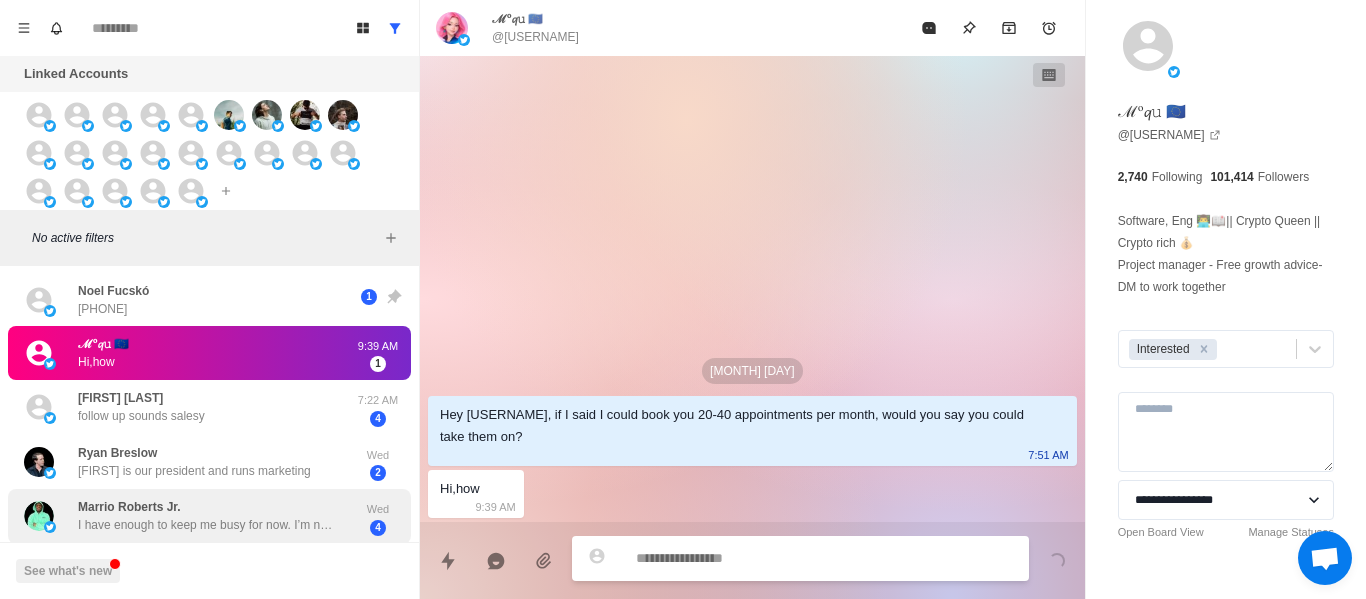 scroll, scrollTop: 0, scrollLeft: 0, axis: both 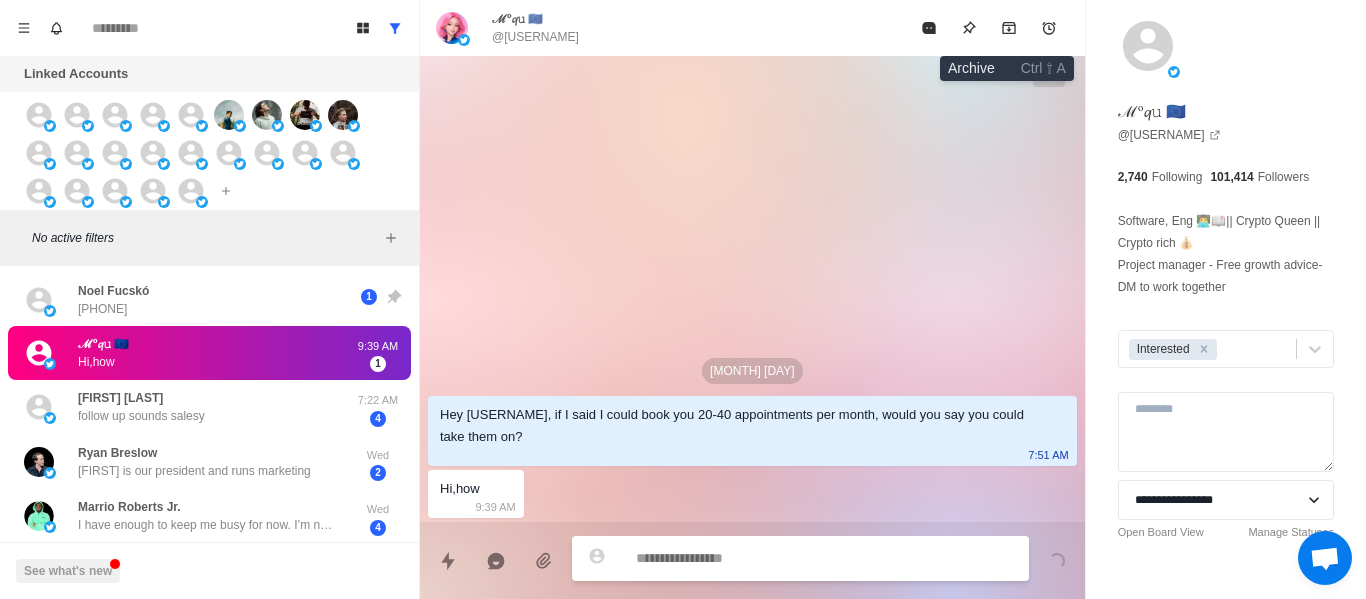 click 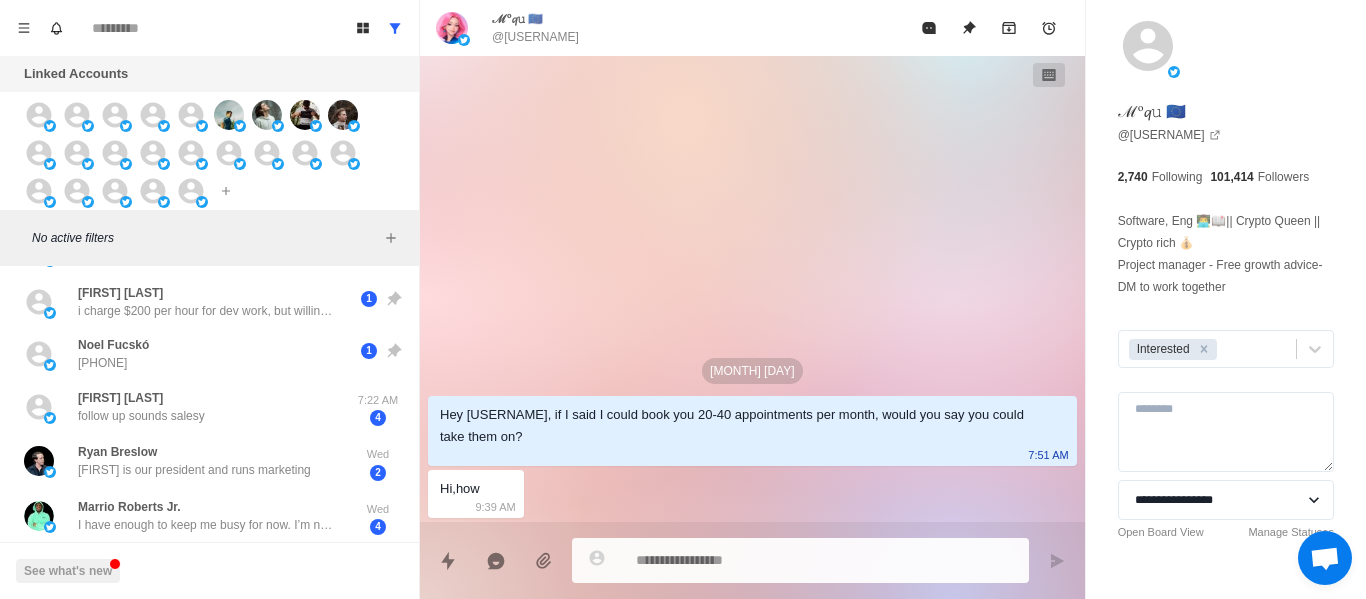 scroll, scrollTop: 0, scrollLeft: 0, axis: both 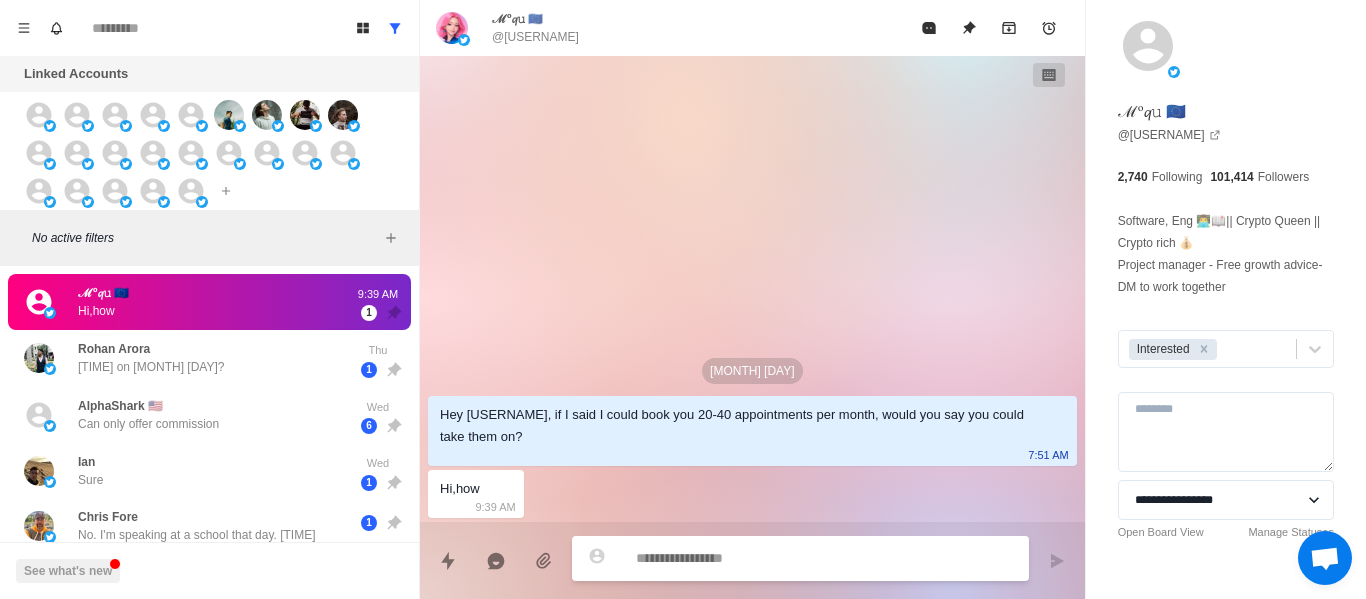 paste on "**********" 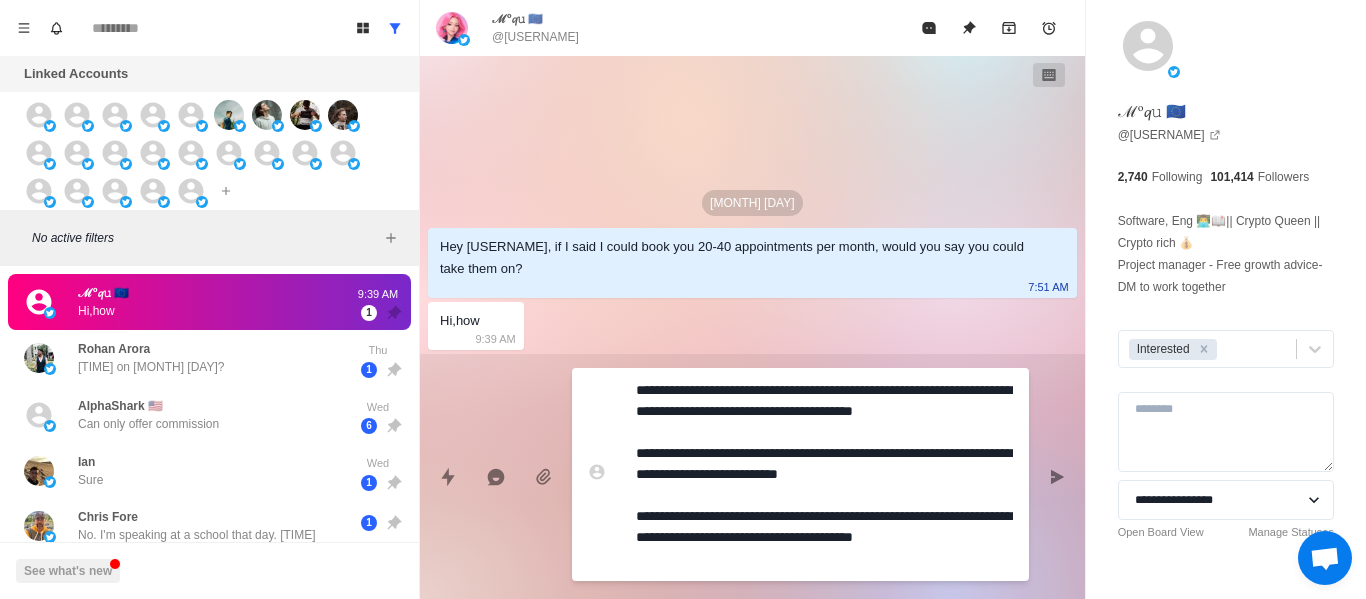 scroll, scrollTop: 16, scrollLeft: 0, axis: vertical 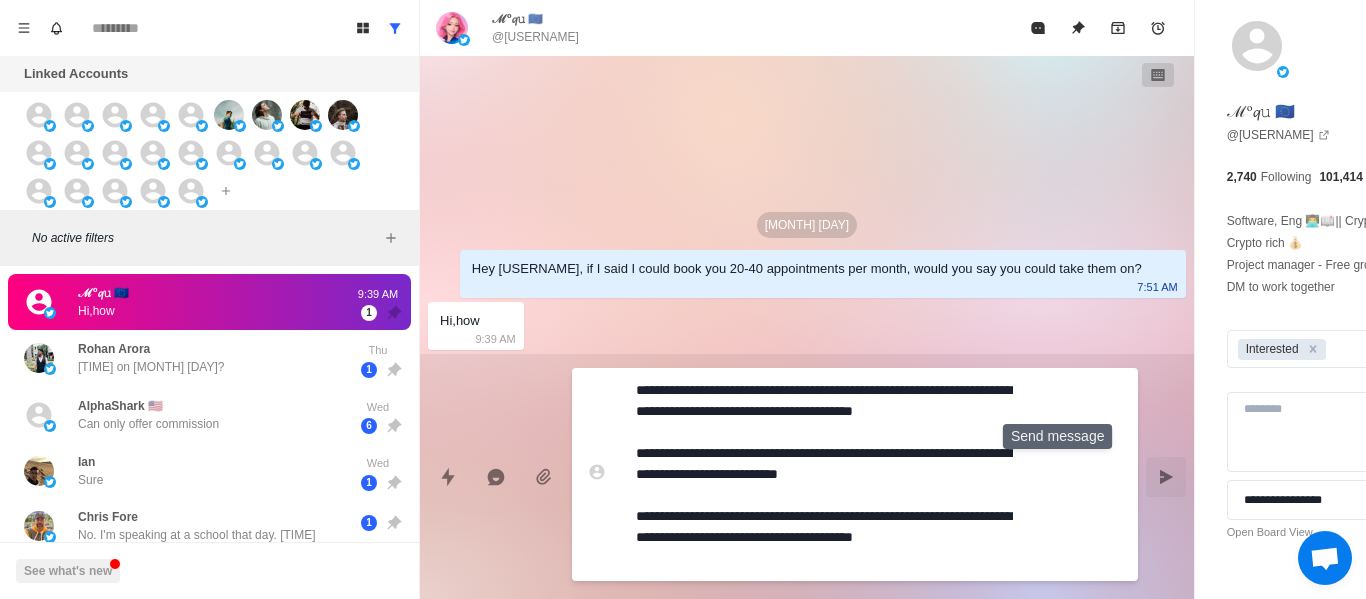 click at bounding box center (1166, 477) 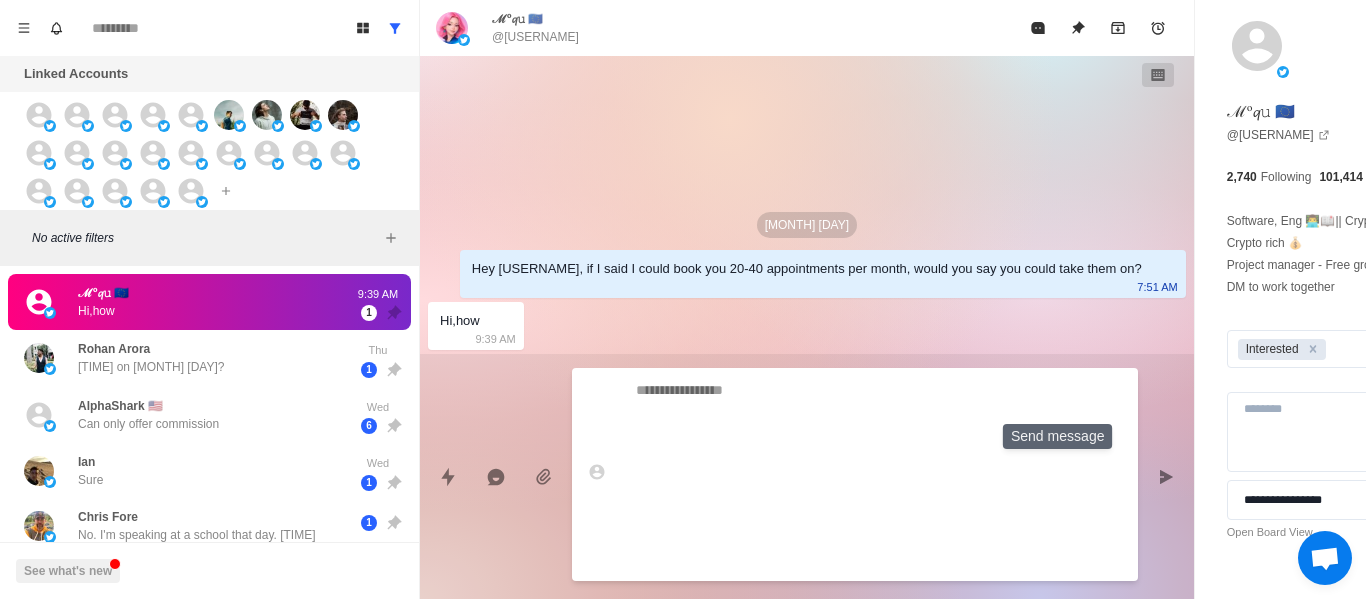 scroll, scrollTop: 0, scrollLeft: 0, axis: both 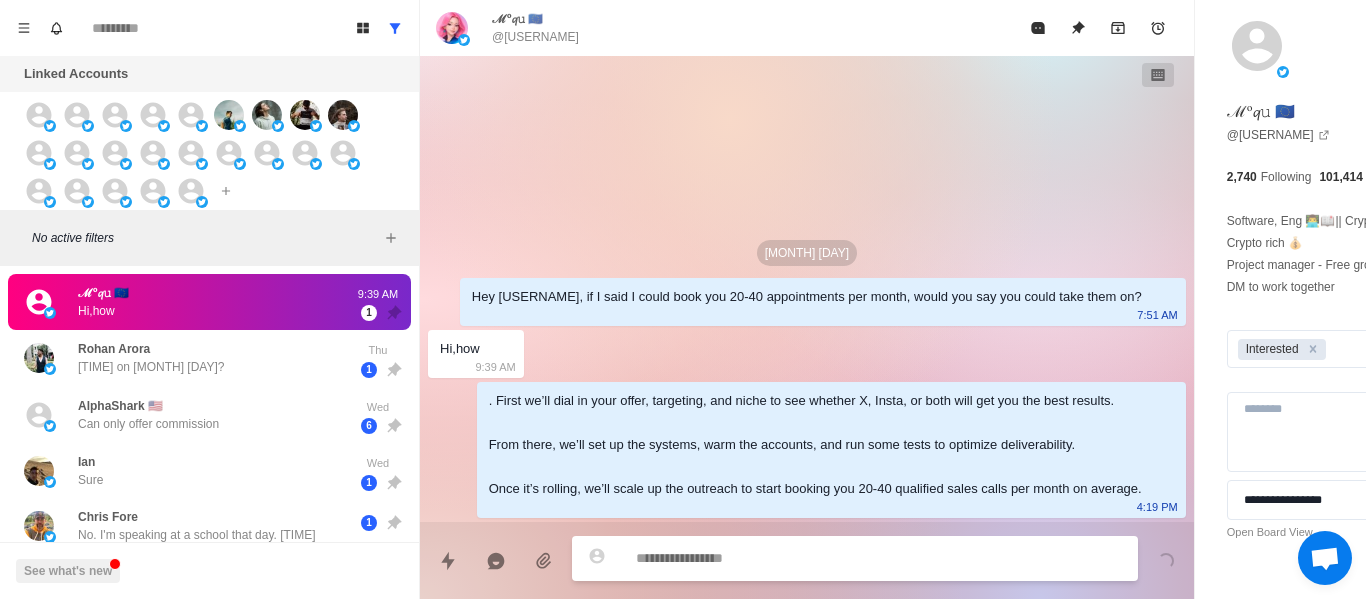 paste on "**********" 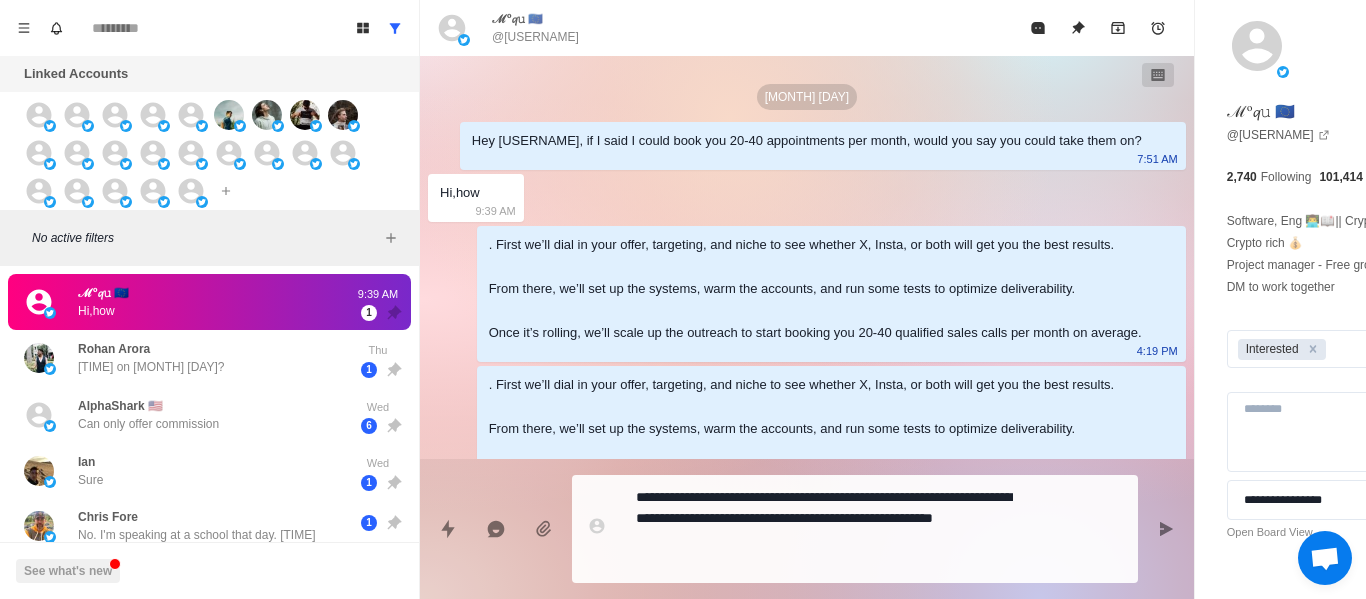 scroll, scrollTop: 201, scrollLeft: 0, axis: vertical 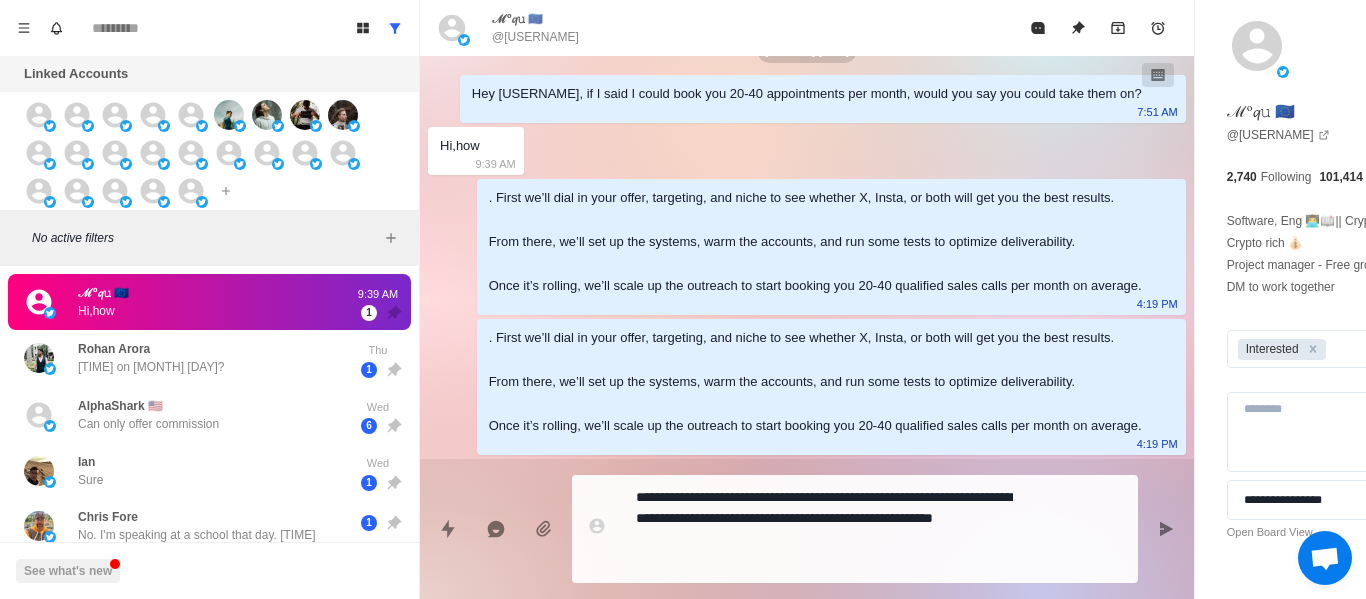 click on "**********" at bounding box center [824, 529] 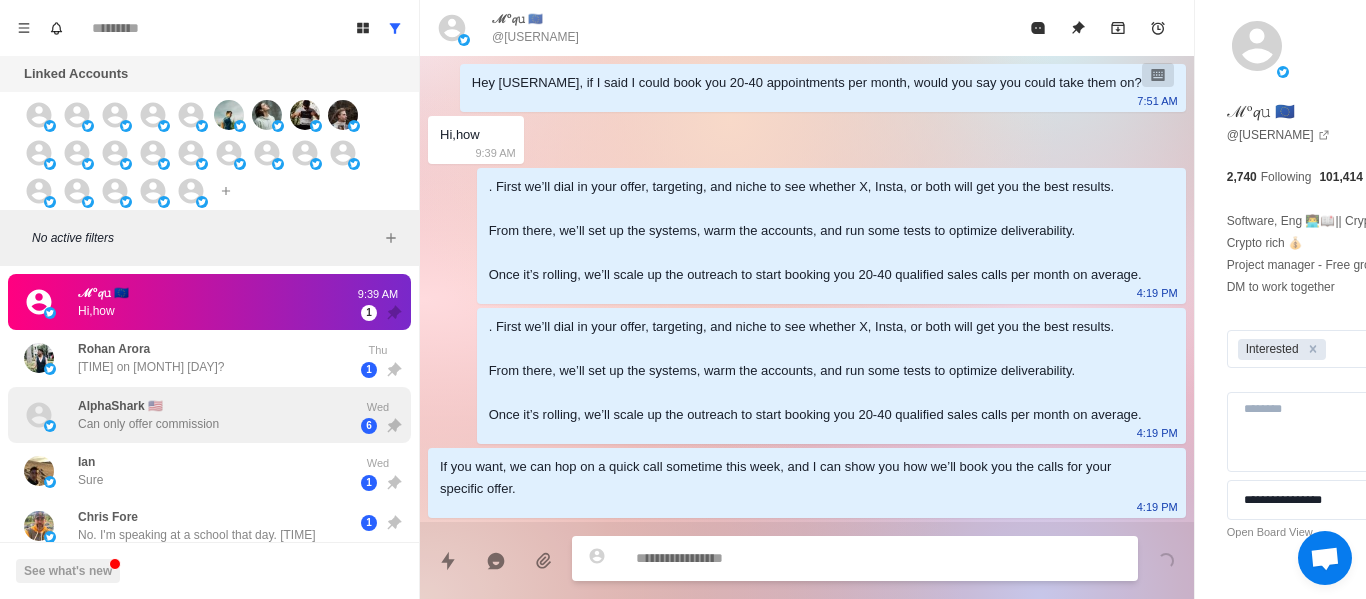 scroll, scrollTop: 212, scrollLeft: 0, axis: vertical 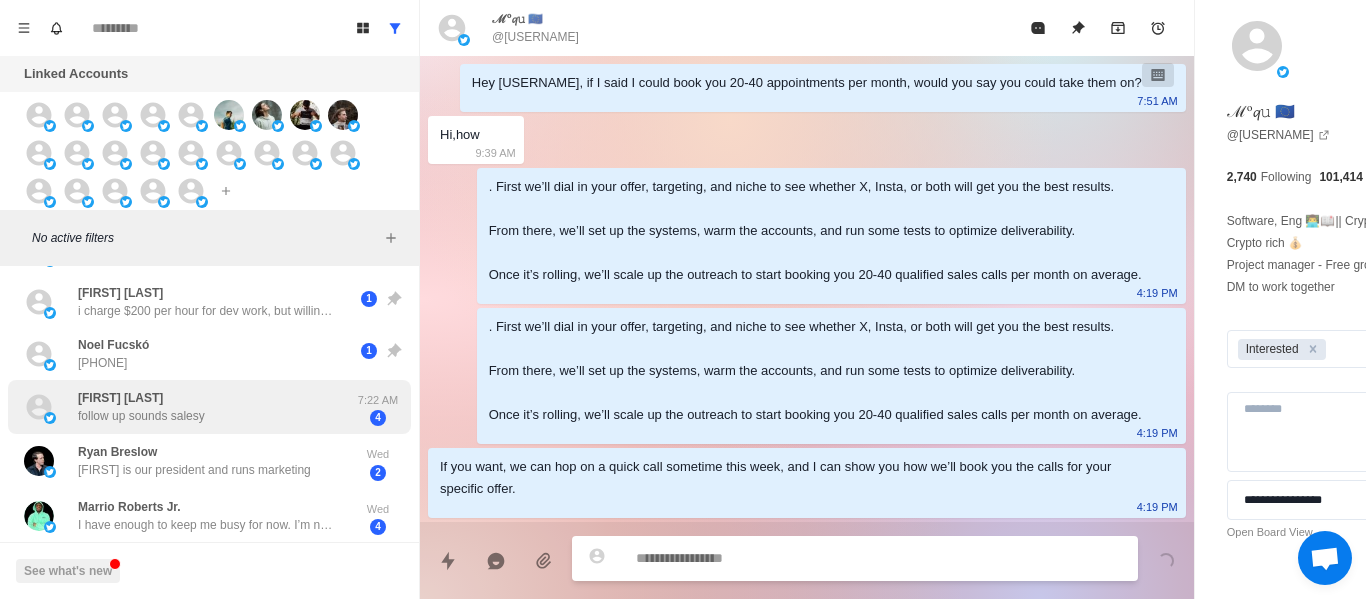 click on "Hashir Khurram follow up sounds salesy" at bounding box center [188, 407] 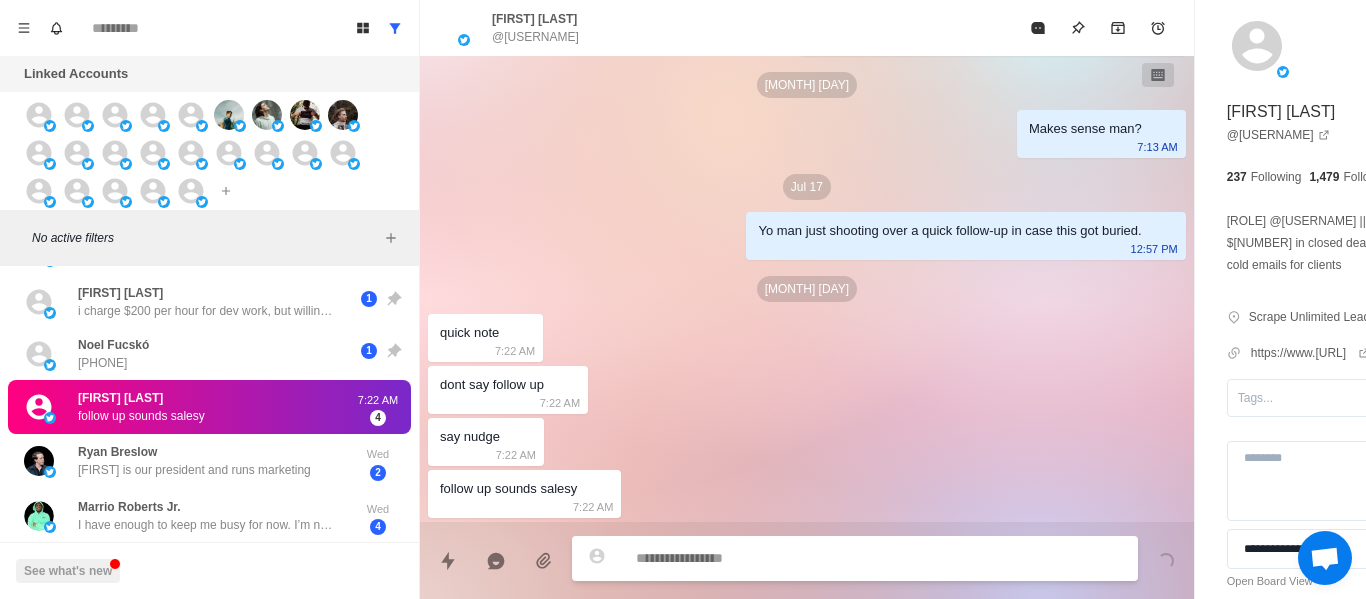 scroll, scrollTop: 552, scrollLeft: 0, axis: vertical 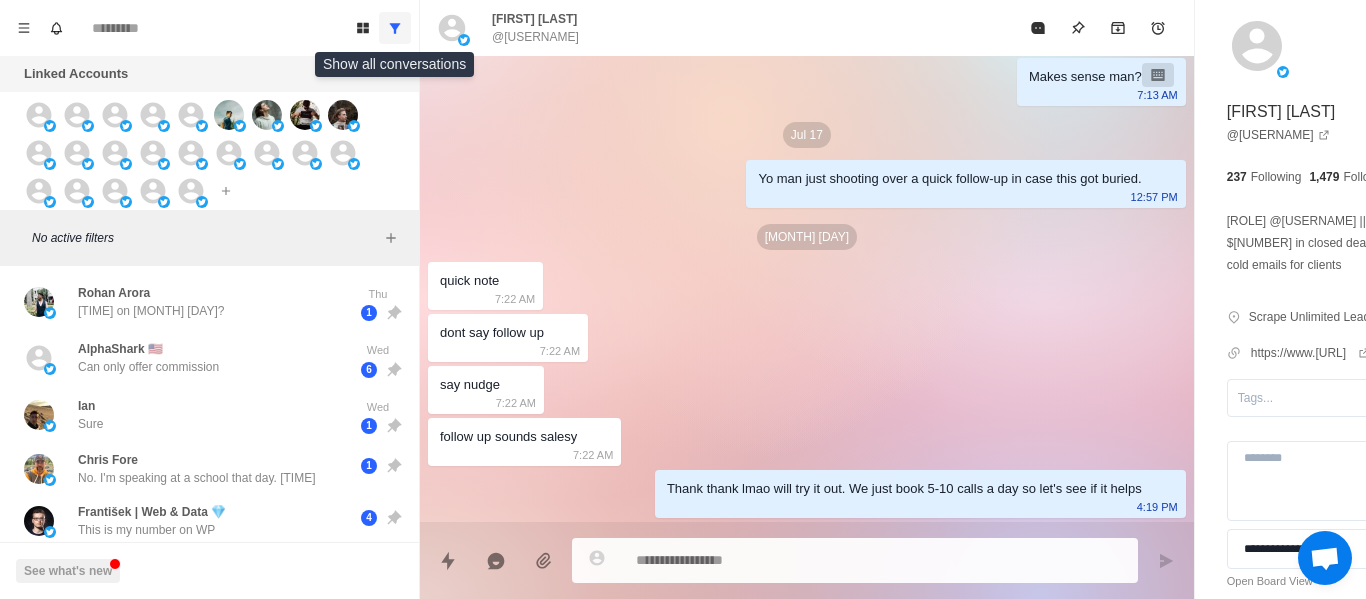 click at bounding box center [395, 28] 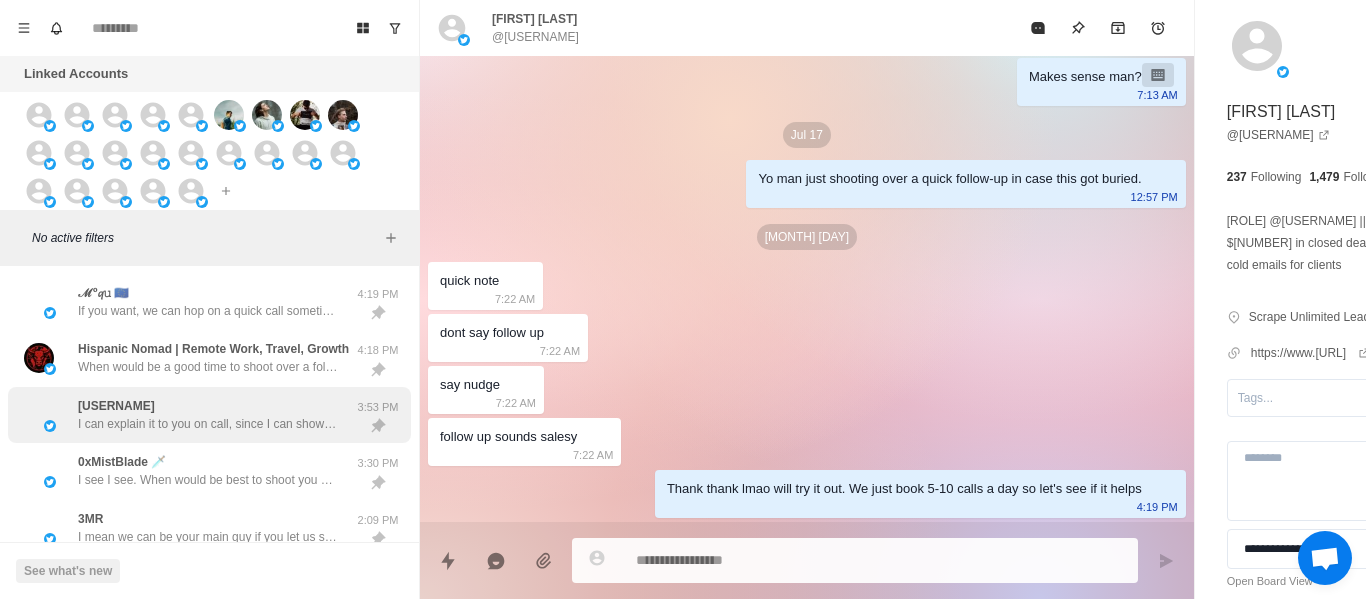 click on "I can explain it to you on call, since I can show you how the system works and our results that we've managed to get for our clients" at bounding box center [208, 424] 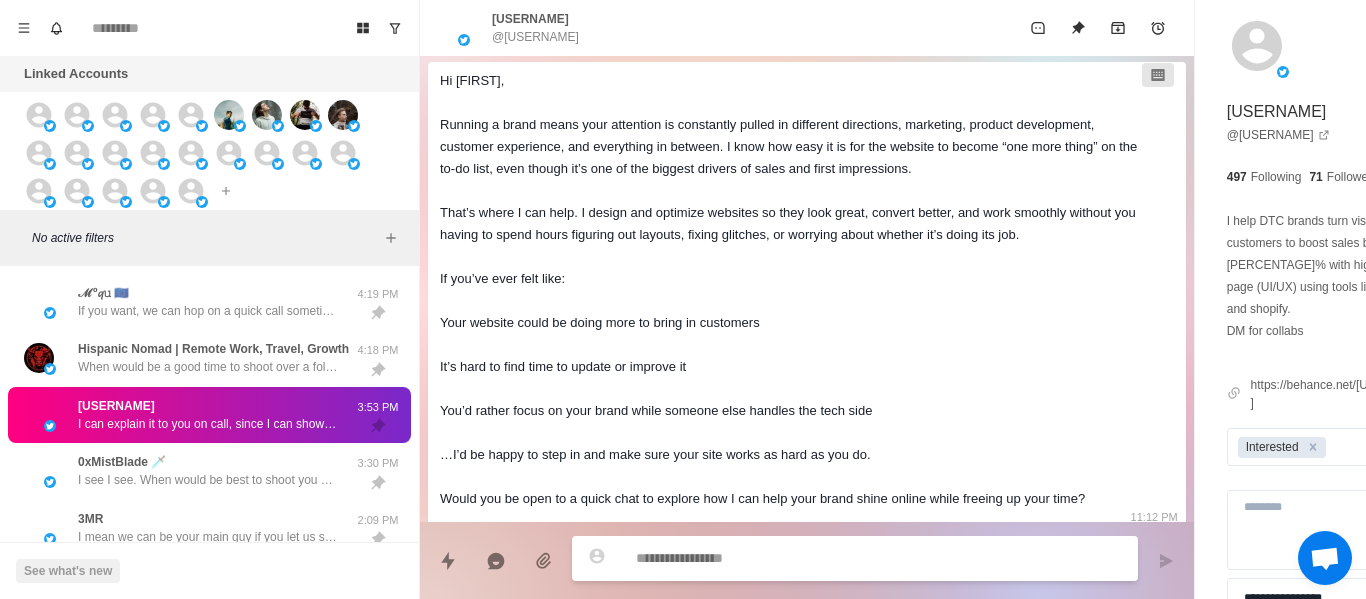 scroll, scrollTop: 0, scrollLeft: 0, axis: both 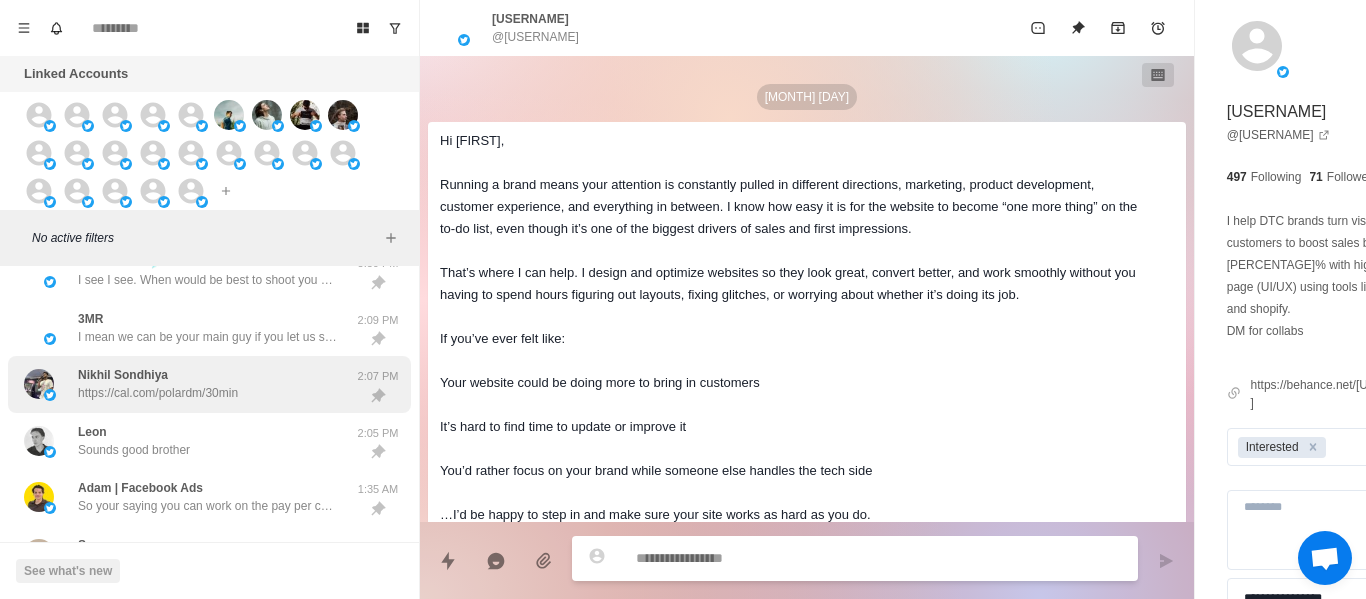 click on "Nikhil Sondhiya https://cal.com/polardm/30min 2:07 PM" at bounding box center (209, 384) 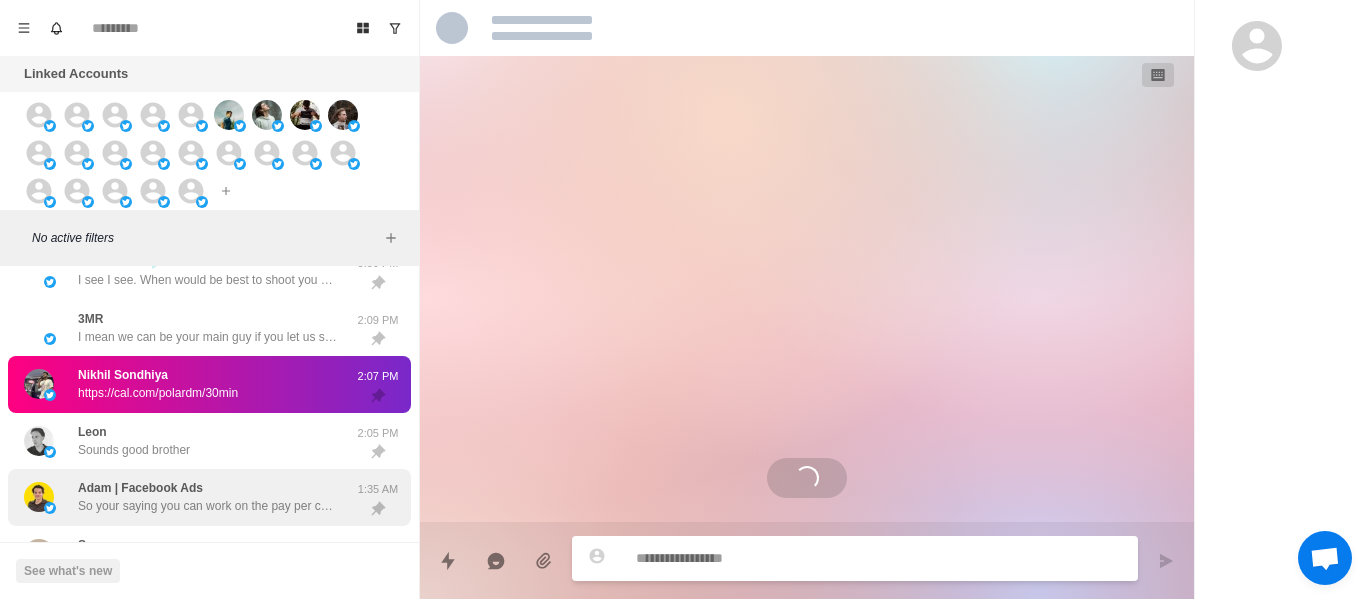 drag, startPoint x: 193, startPoint y: 450, endPoint x: 190, endPoint y: 495, distance: 45.099888 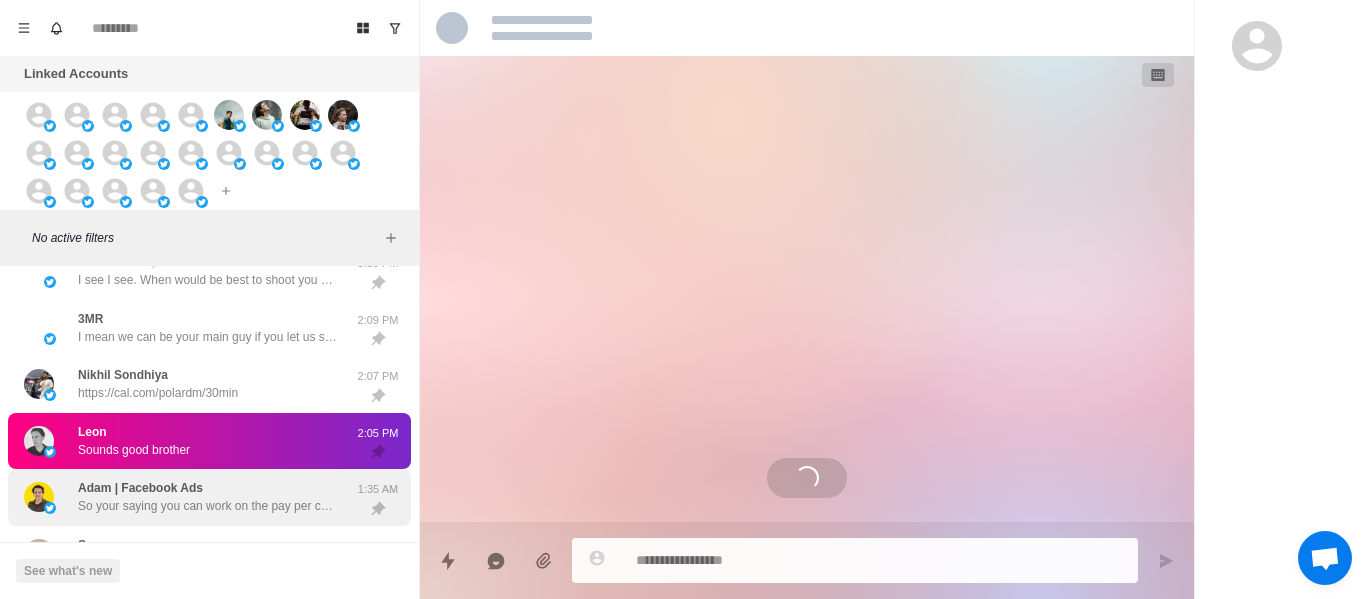 drag, startPoint x: 190, startPoint y: 495, endPoint x: 186, endPoint y: 514, distance: 19.416489 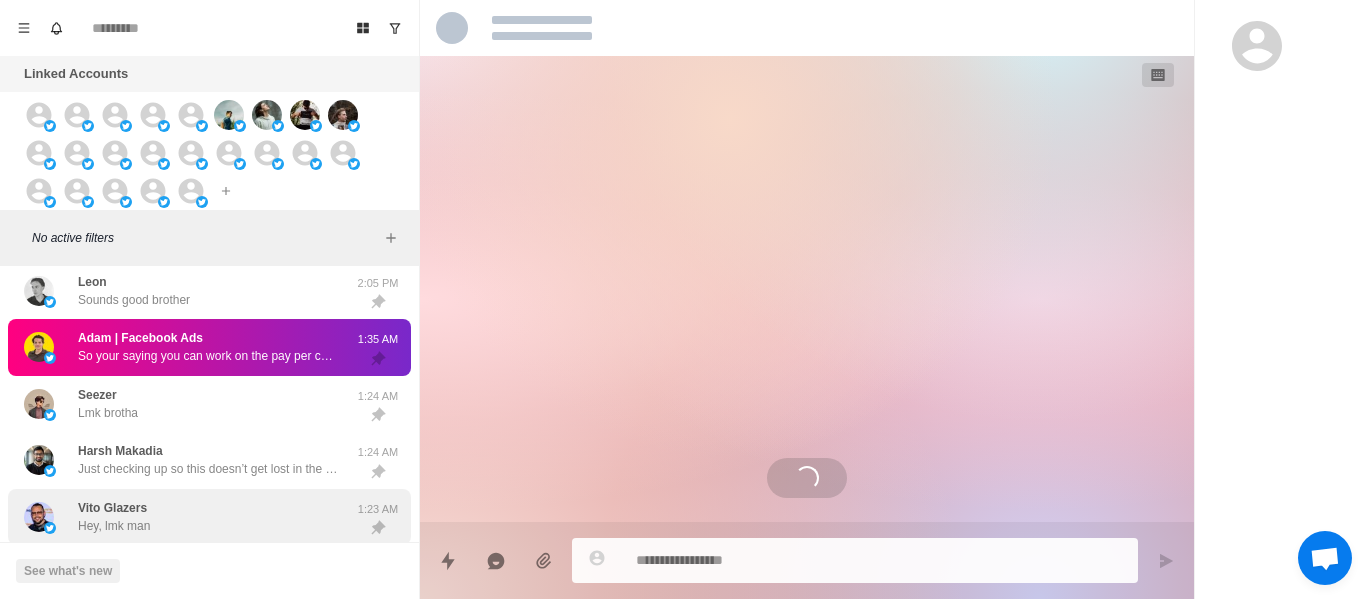 scroll, scrollTop: 500, scrollLeft: 0, axis: vertical 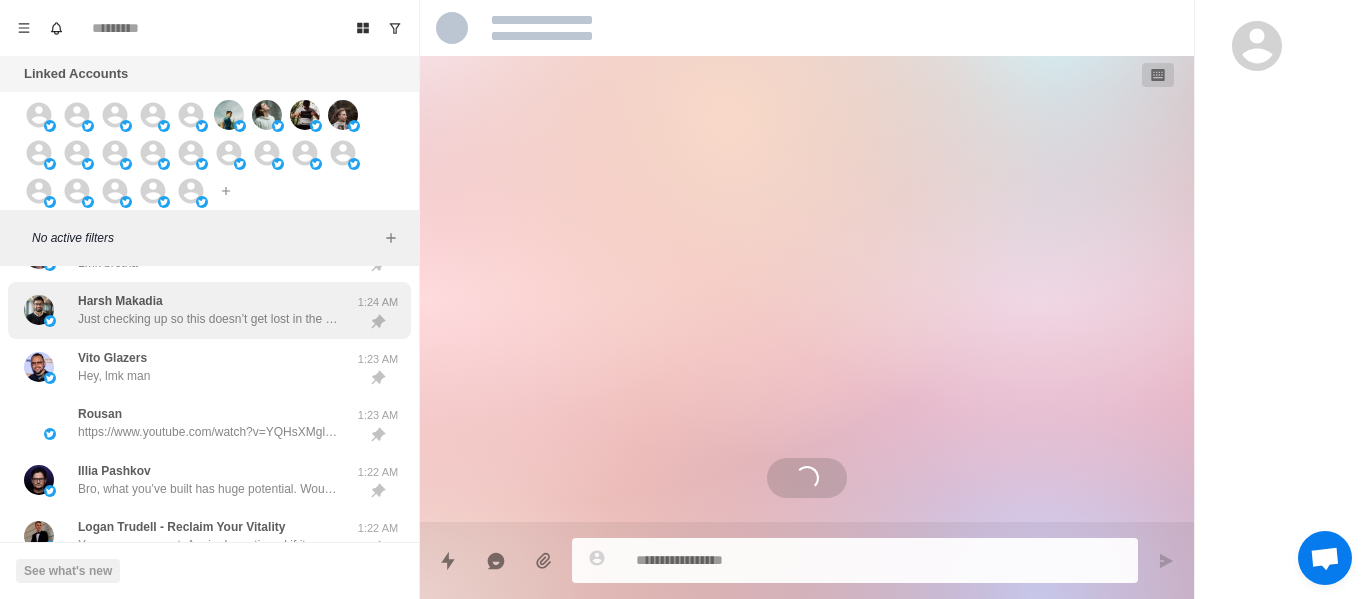 click on "Harsh Makadia Just checking up so this doesn’t get lost in the void of your inbox
Not sure if the timing’s off or you’re just swamped. Either way, all good if you wanna circle back later." at bounding box center (208, 310) 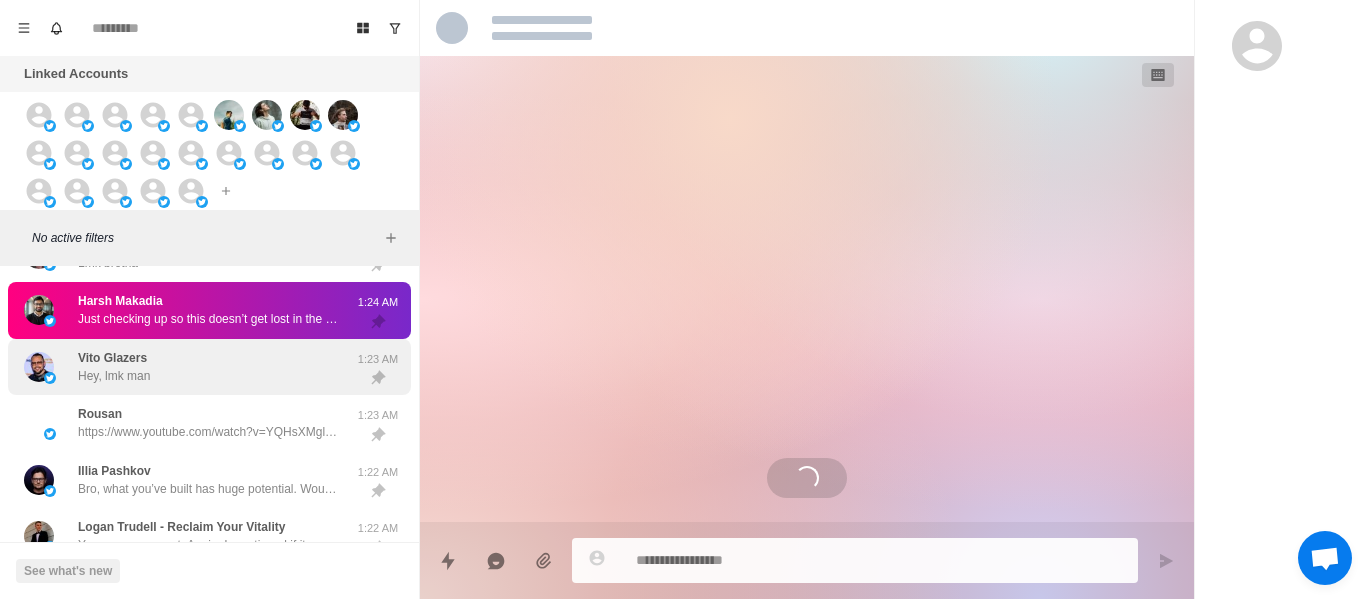 click on "Vito Glazers Hey, lmk man 1:23 AM" at bounding box center (209, 367) 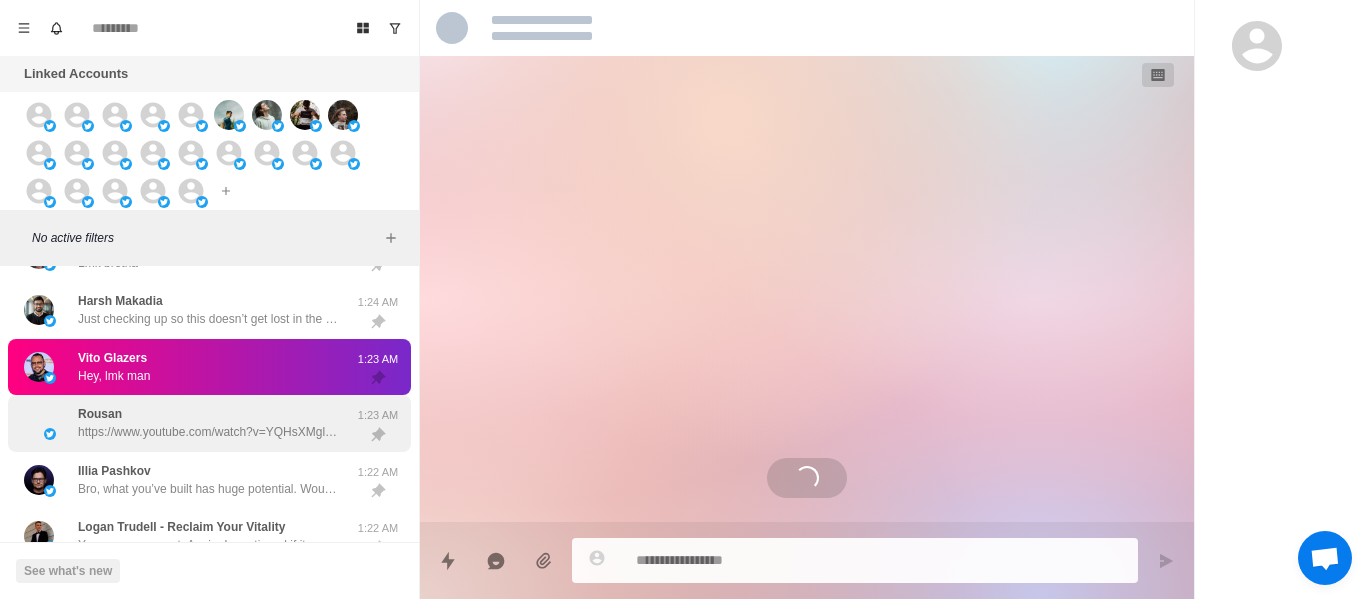 drag, startPoint x: 190, startPoint y: 399, endPoint x: 201, endPoint y: 435, distance: 37.64306 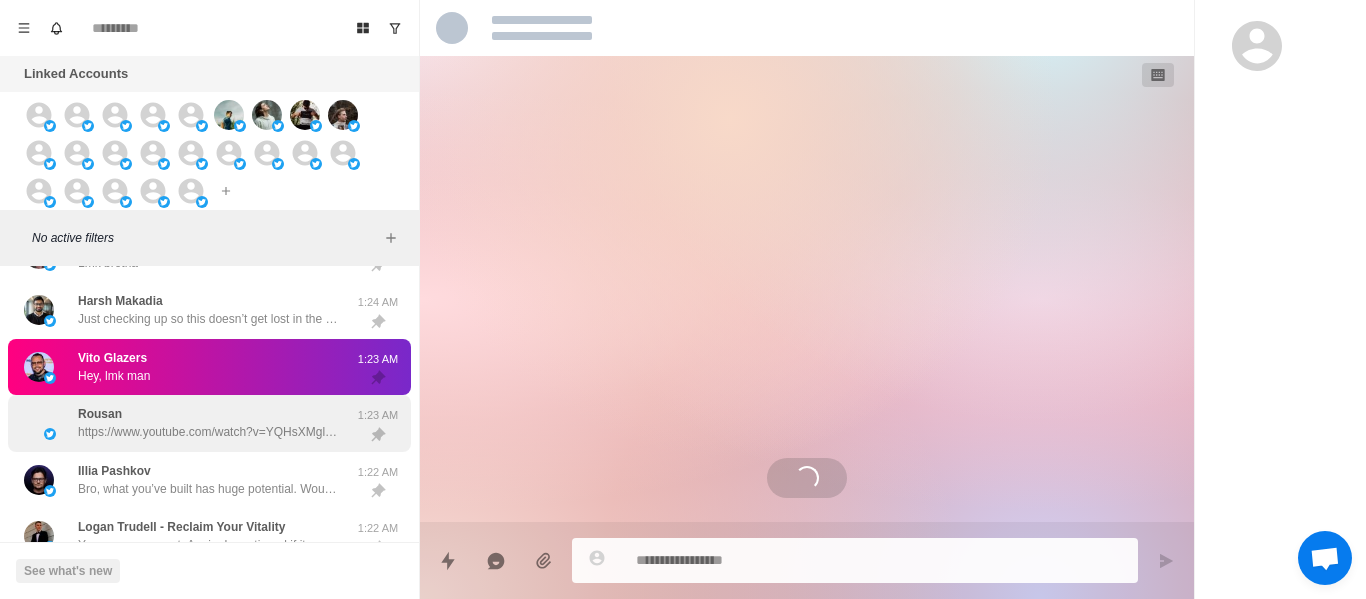 click on "Rousan https://www.youtube.com/watch?v=YQHsXMglC9A" at bounding box center (208, 423) 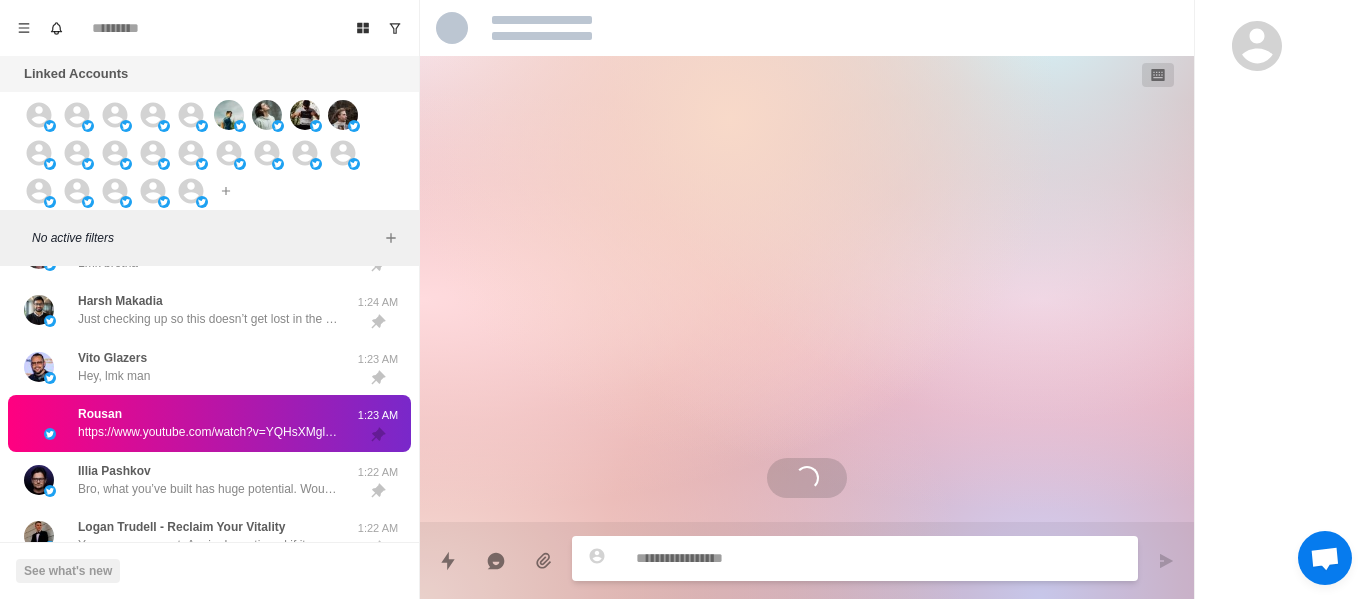 scroll, scrollTop: 700, scrollLeft: 0, axis: vertical 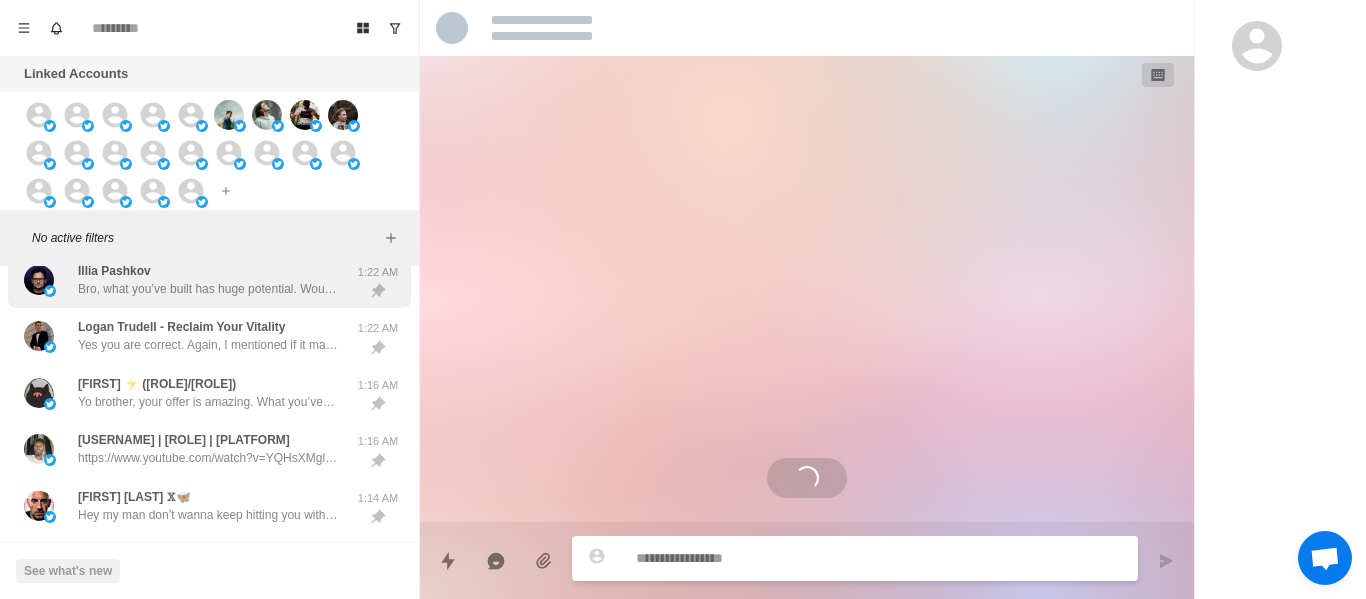 click on "Illia Pashkov Bro, what you’ve built has huge potential. Would hate to see you miss out on the thousands of prospects waiting out there." at bounding box center [208, 280] 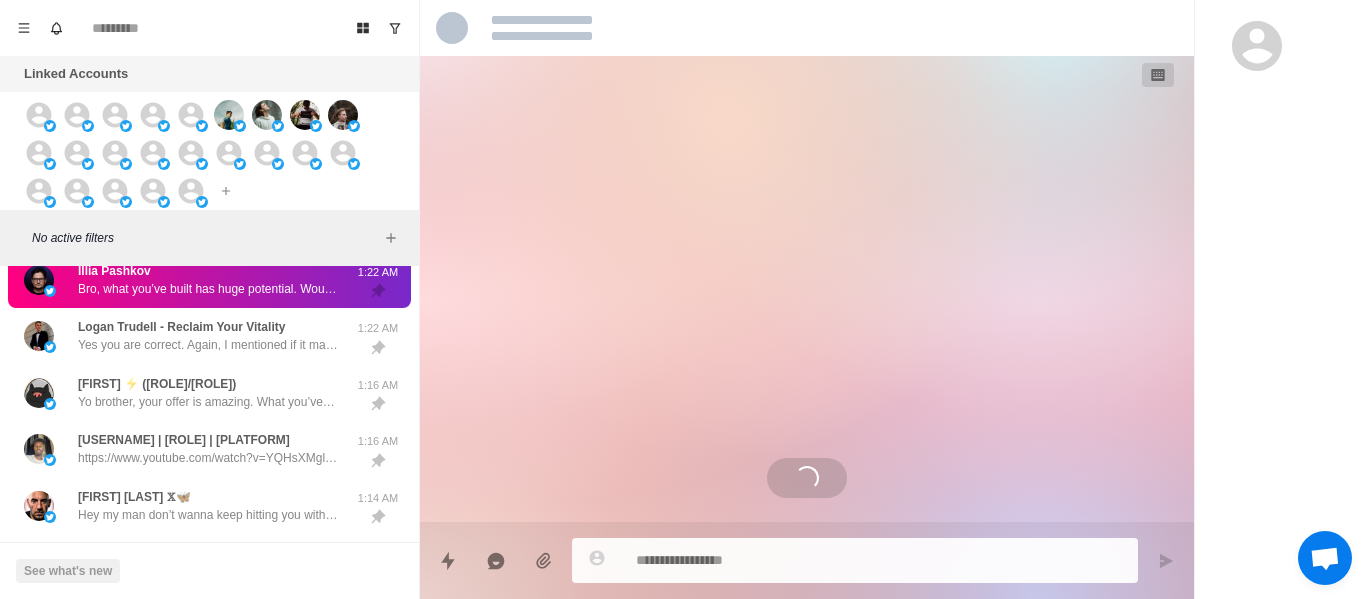 drag, startPoint x: 170, startPoint y: 297, endPoint x: 173, endPoint y: 314, distance: 17.262676 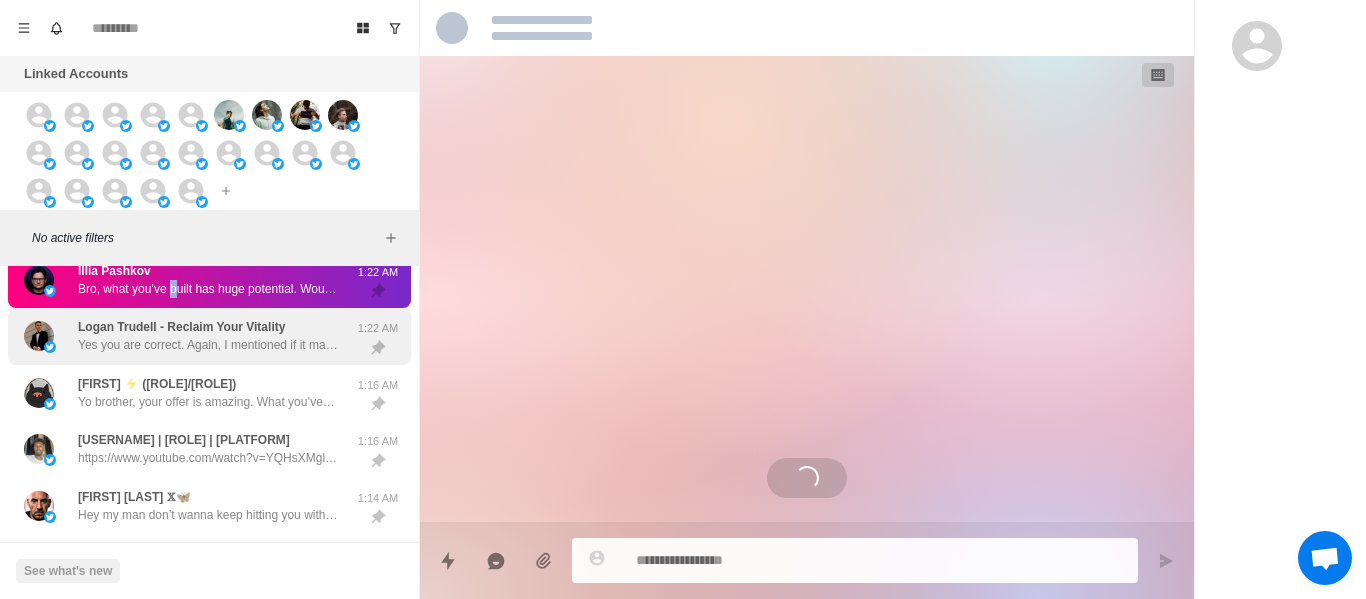 click on "Illia Pashkov Bro, what you’ve built has huge potential. Would hate to see you miss out on the thousands of prospects waiting out there. 1:22 AM" at bounding box center [209, 280] 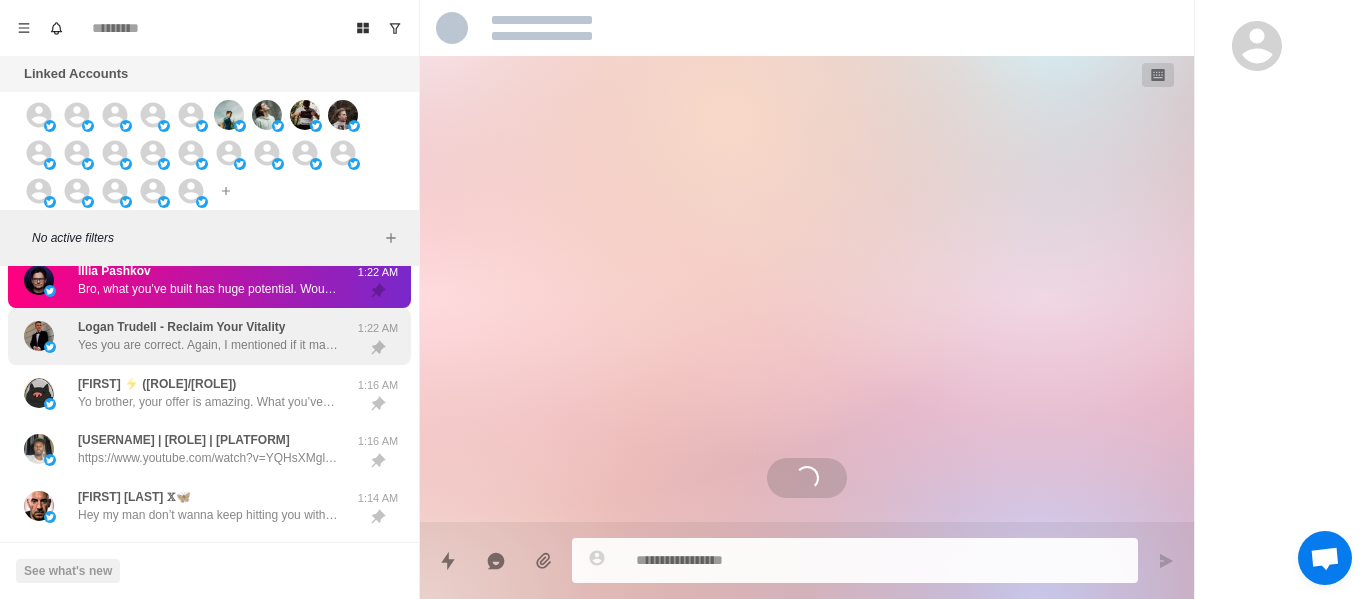 drag, startPoint x: 173, startPoint y: 332, endPoint x: 175, endPoint y: 356, distance: 24.083189 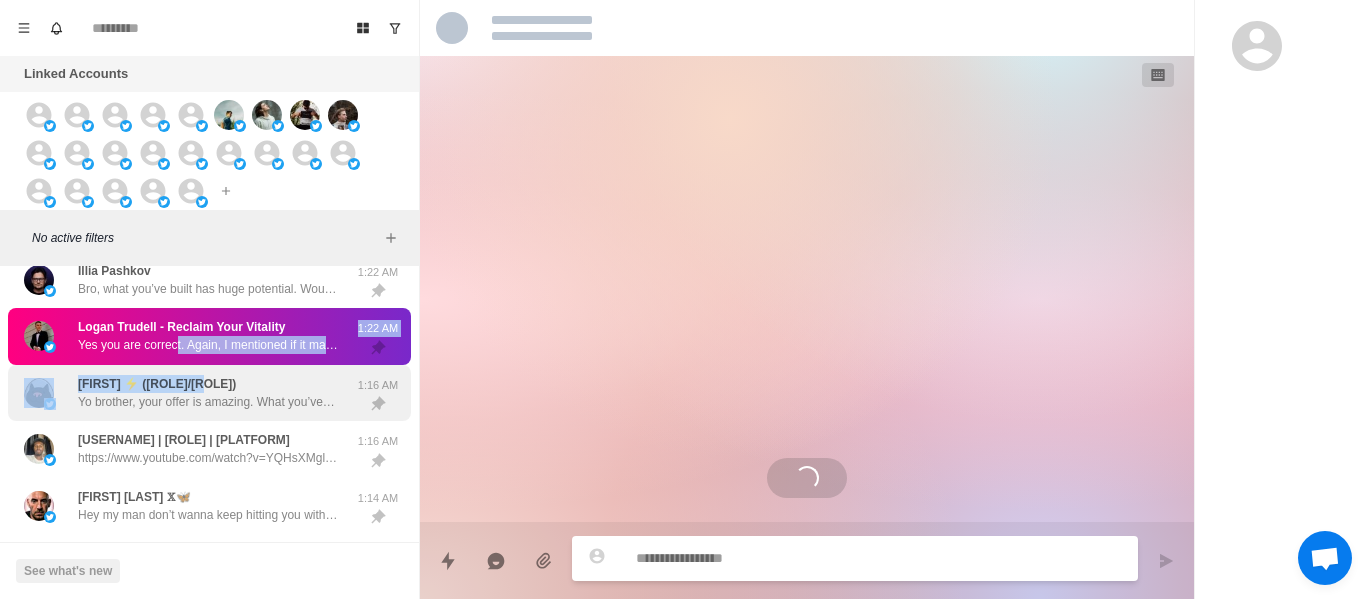 click on "ℳᵒ𝓺𝚞 🇪🇺 If you want, we can hop on a quick call sometime this week, and I can show you how we’ll book you the calls for your specific offer.
4:19 PM Hispanic Nomad | Remote Work, Travel, Growth When would be a good time to shoot over a follow up? 4:18 PM AdemichaelUX I can explain it to you on call, since I can show you how the system works and our results that we've managed to get for our clients 3:53 PM 0xMistBlade 🗡️ I see I see. When would be best to shoot you over a follow up since your traveling brotha? 3:30 PM 3MR I mean we can be your main guy if you let us show how we'll book you the calls through our infra 2:09 PM Nikhil Sondhiya https://cal.com/polardm/30min 2:07 PM Leon Sounds good brother 2:05 PM Adam | Facebook Ads So your saying you can work on the pay per call method? 1:35 AM Seezer Lmk brotha 1:24 AM Harsh Makadia 1:24 AM Vito Glazers Hey, lmk man 1:23 AM Rousan https://www.youtube.com/watch?v=YQHsXMglC9A 1:23 AM Illia Pashkov 1:22 AM 1:22 AM 1:16 AM 1:16 AM 1:14 AM" at bounding box center [209, 211] 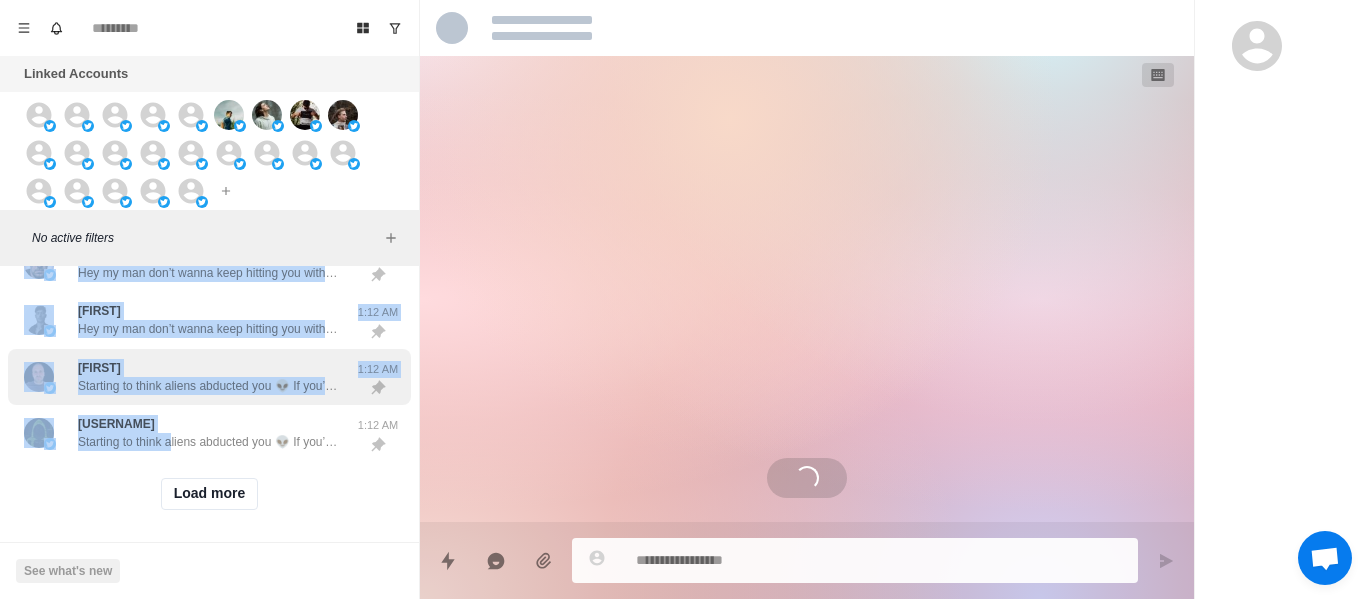 scroll, scrollTop: 977, scrollLeft: 0, axis: vertical 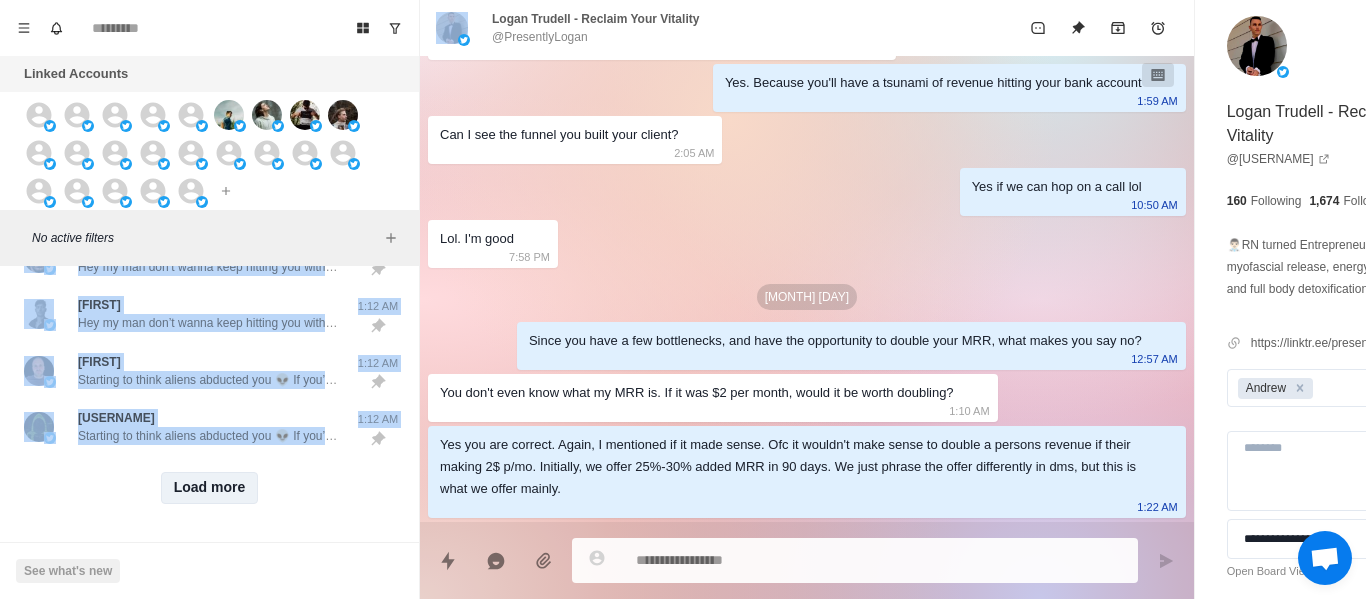 drag, startPoint x: 162, startPoint y: 417, endPoint x: 189, endPoint y: 467, distance: 56.82429 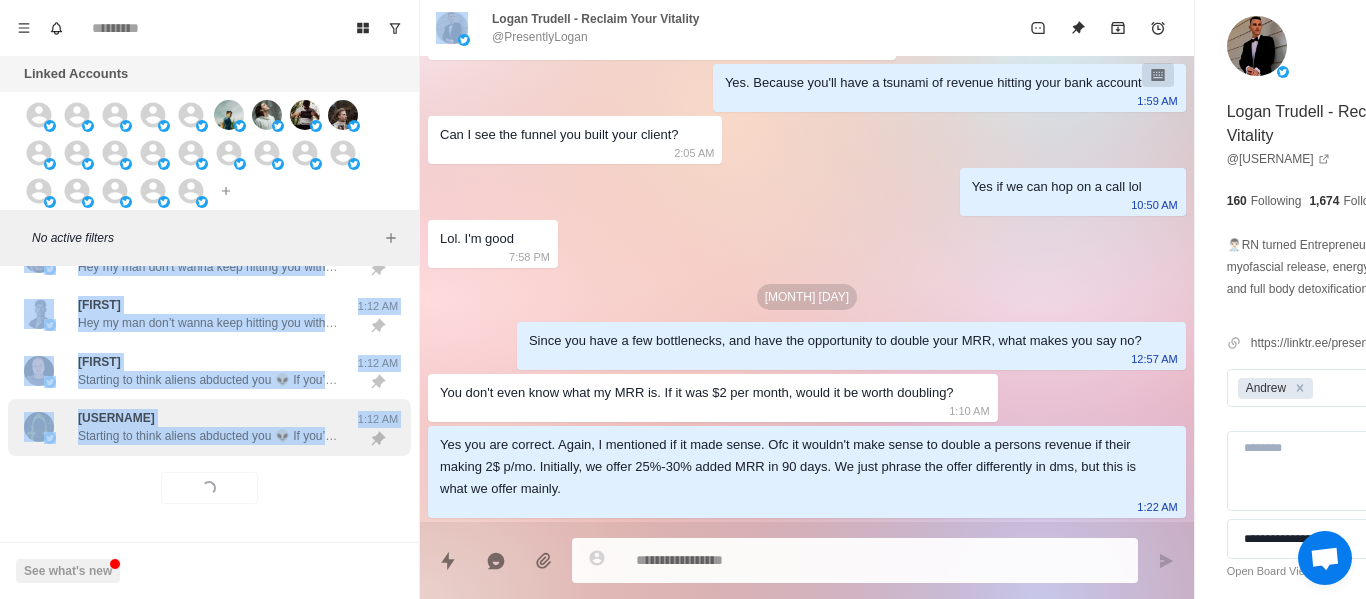 drag, startPoint x: 221, startPoint y: 360, endPoint x: 212, endPoint y: 403, distance: 43.931767 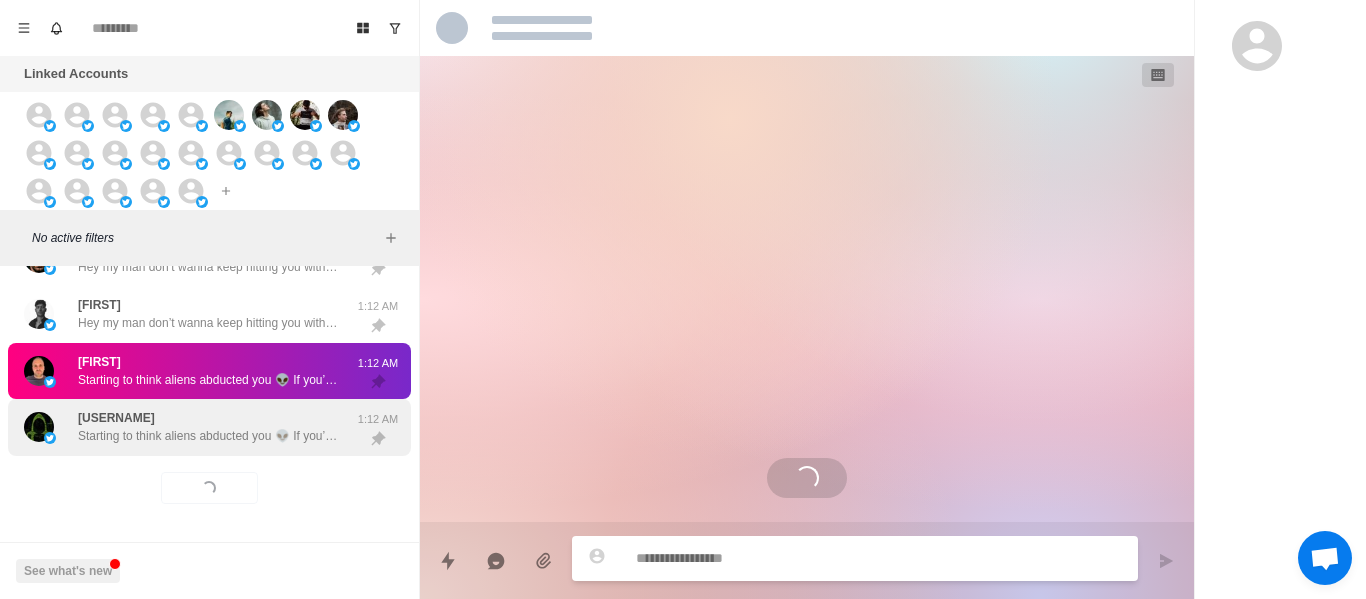 scroll, scrollTop: 0, scrollLeft: 0, axis: both 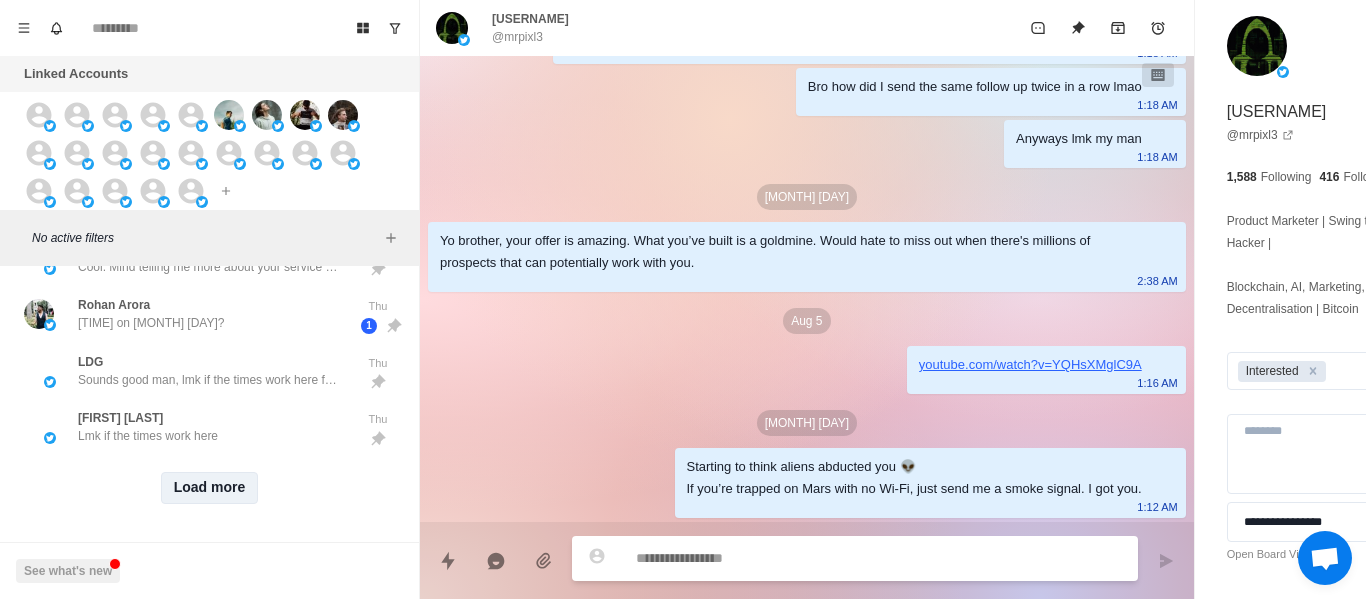 click on "Load more" at bounding box center (210, 488) 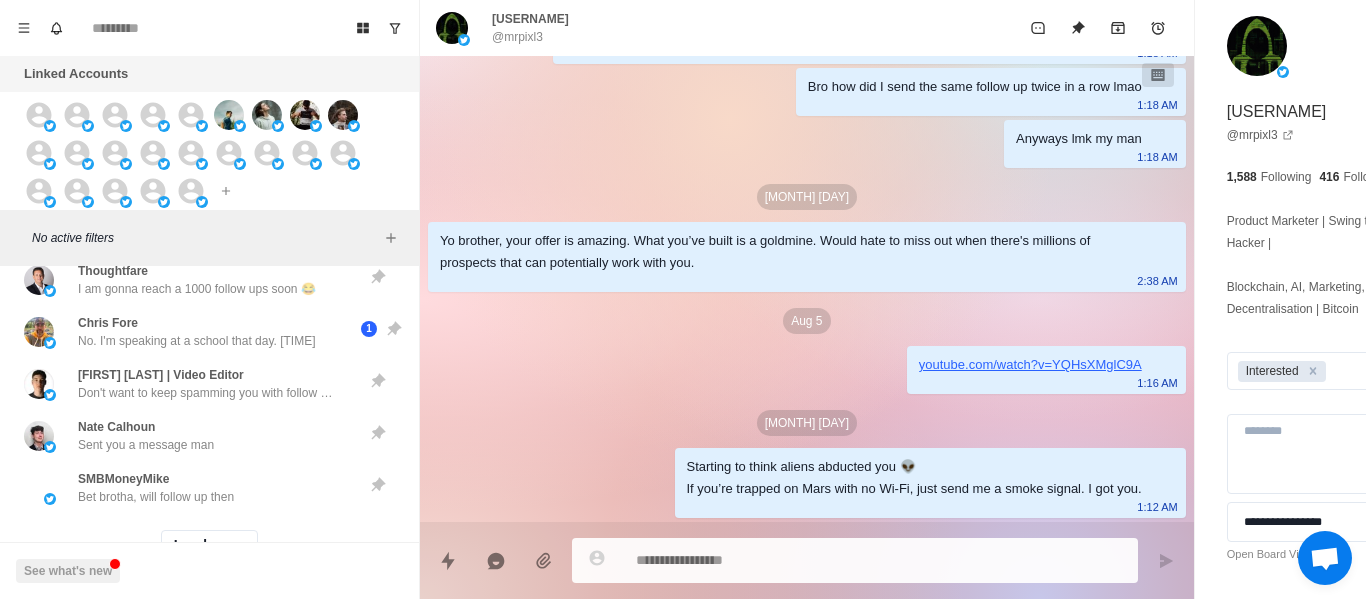 scroll, scrollTop: 3210, scrollLeft: 0, axis: vertical 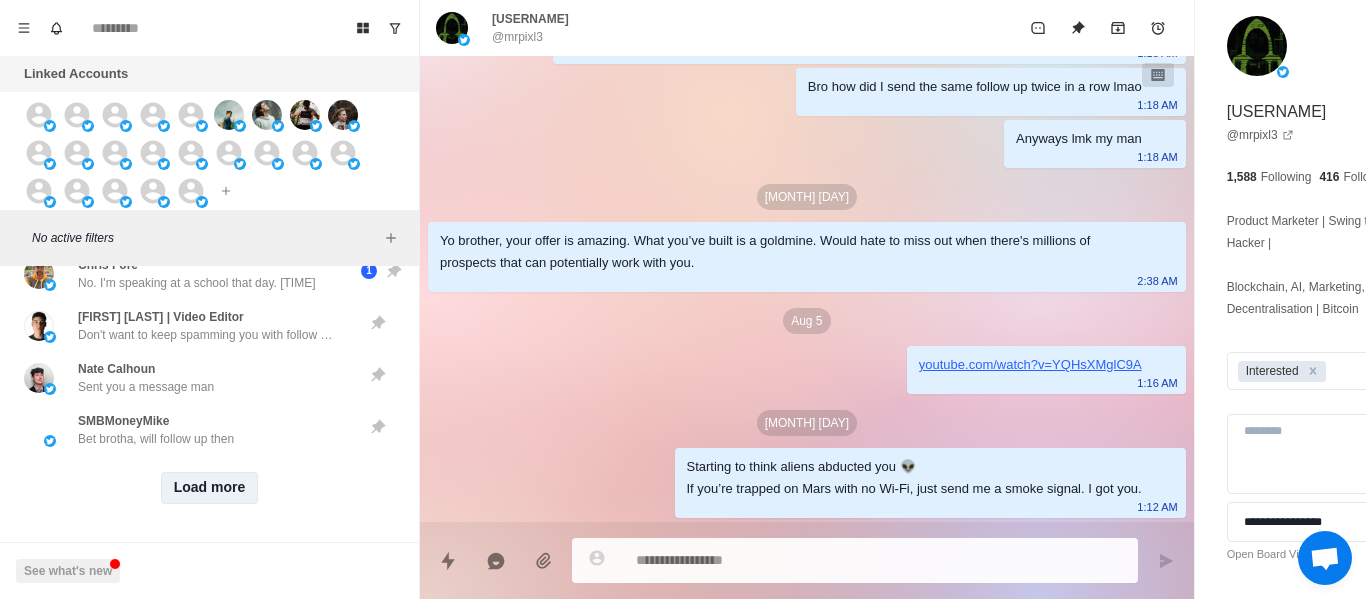 click on "Load more" at bounding box center (210, 488) 